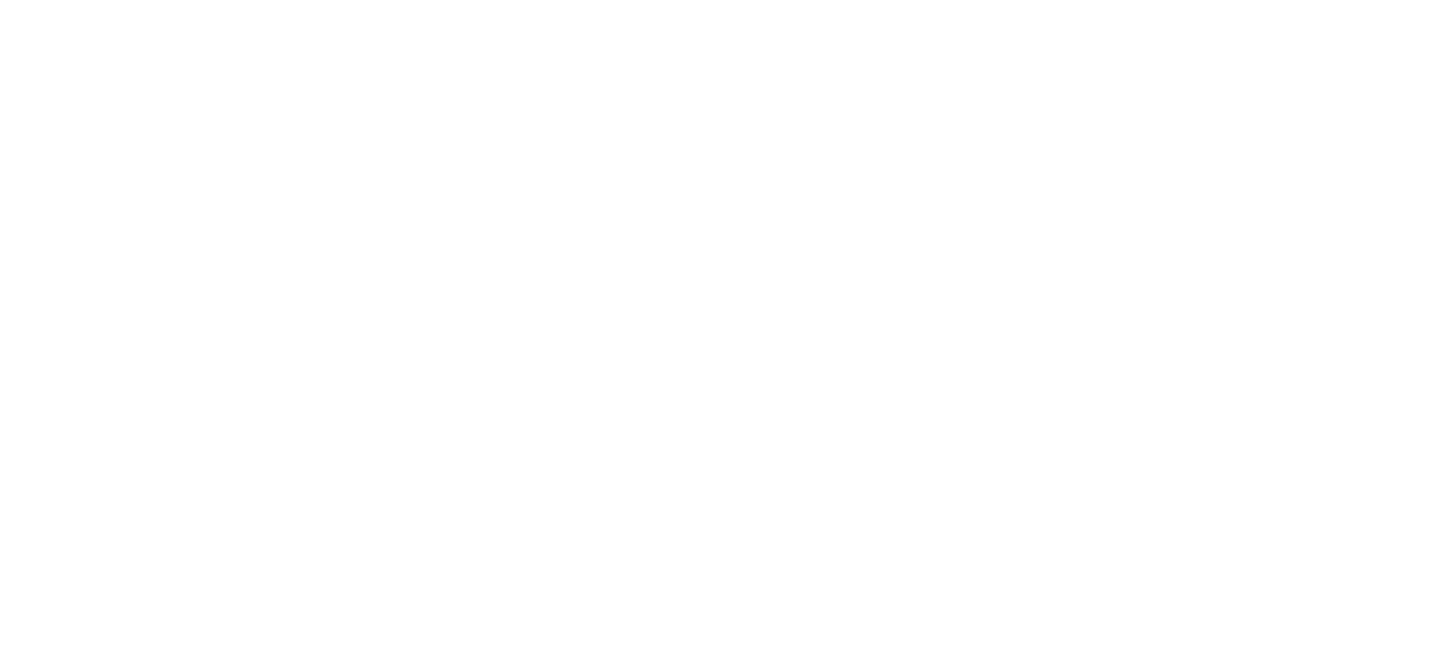 scroll, scrollTop: 0, scrollLeft: 0, axis: both 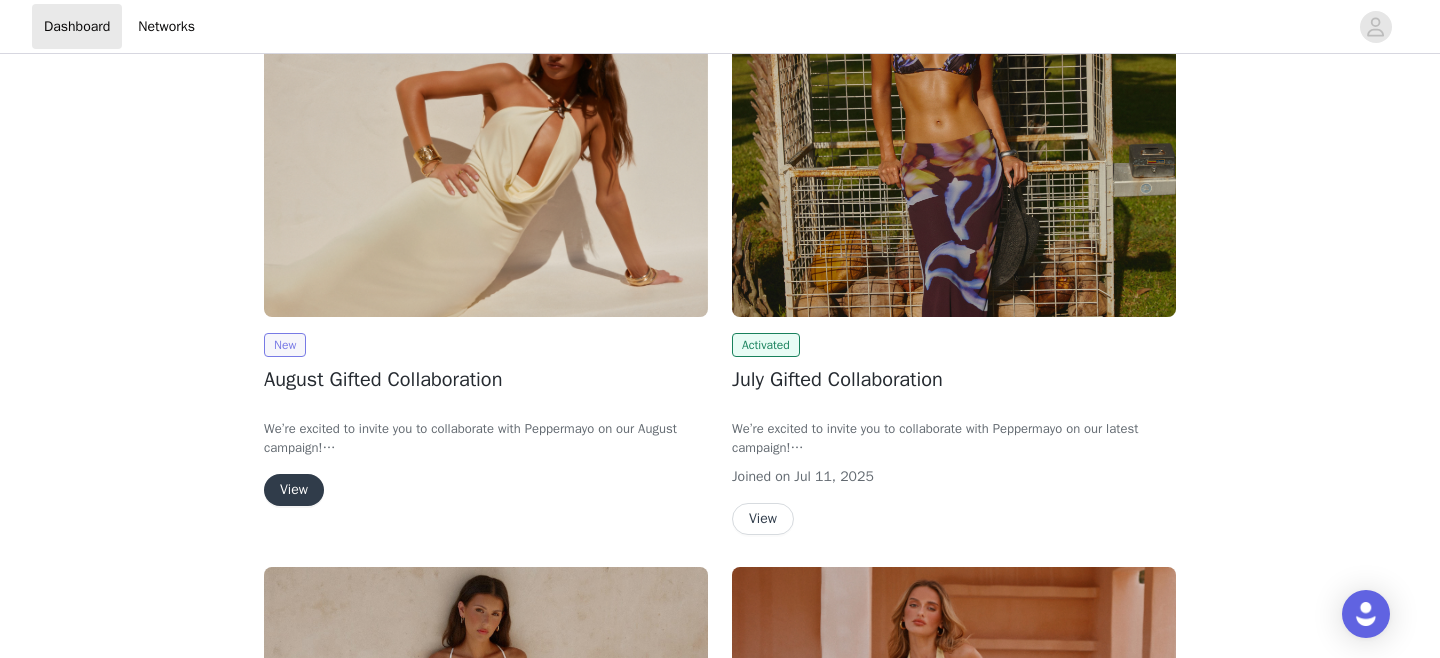 click on "New" at bounding box center [285, 345] 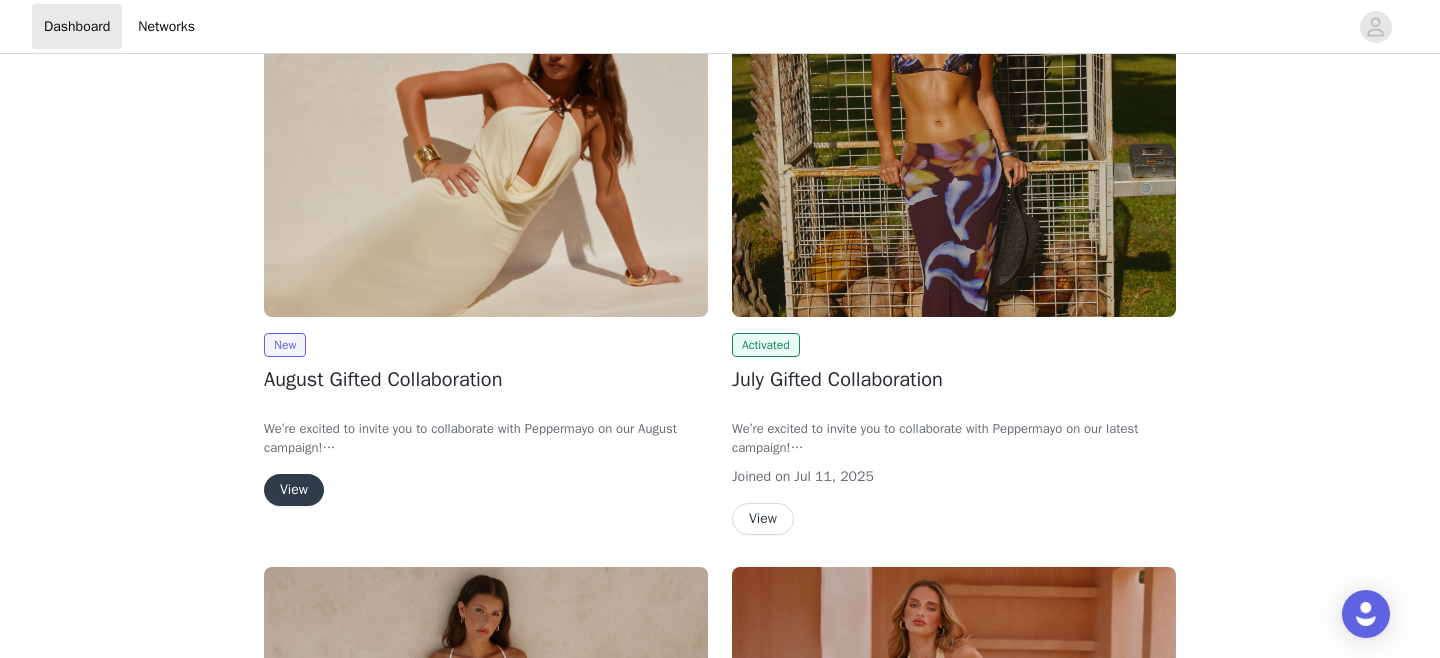 click on "View" at bounding box center [294, 490] 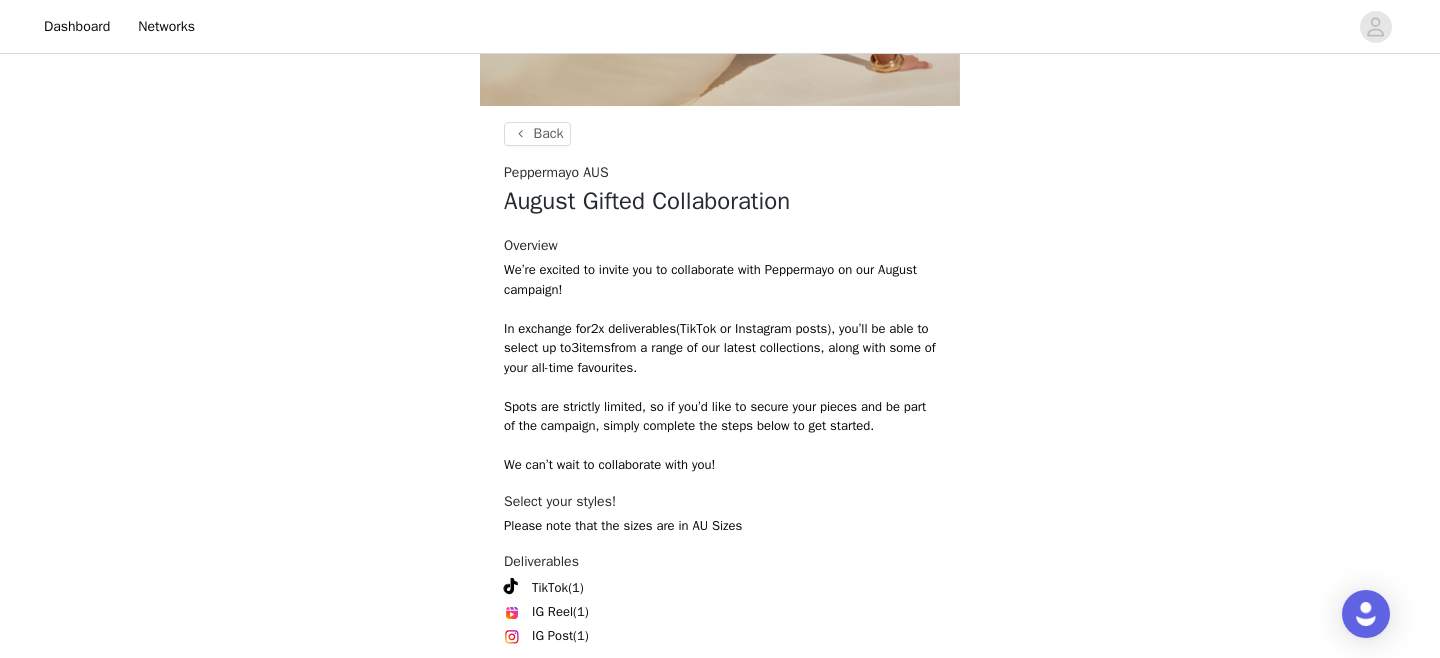 scroll, scrollTop: 498, scrollLeft: 0, axis: vertical 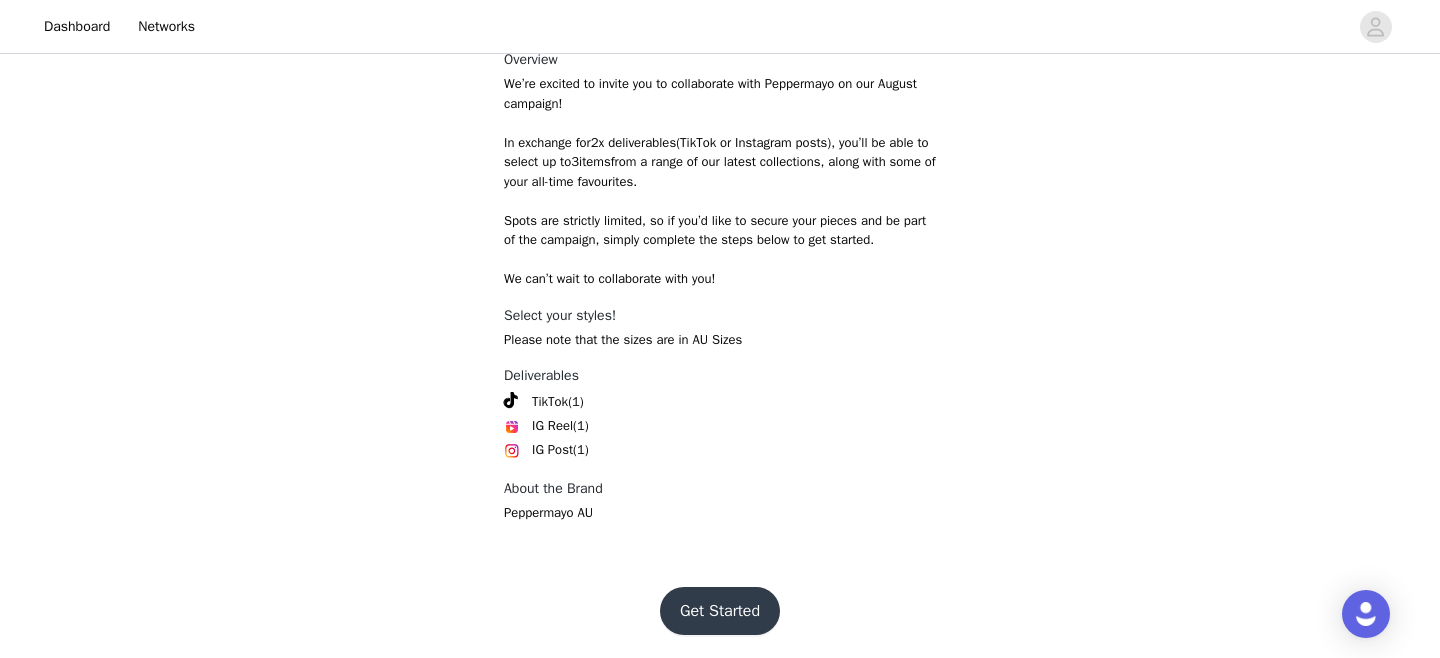 click on "Get Started" at bounding box center [720, 611] 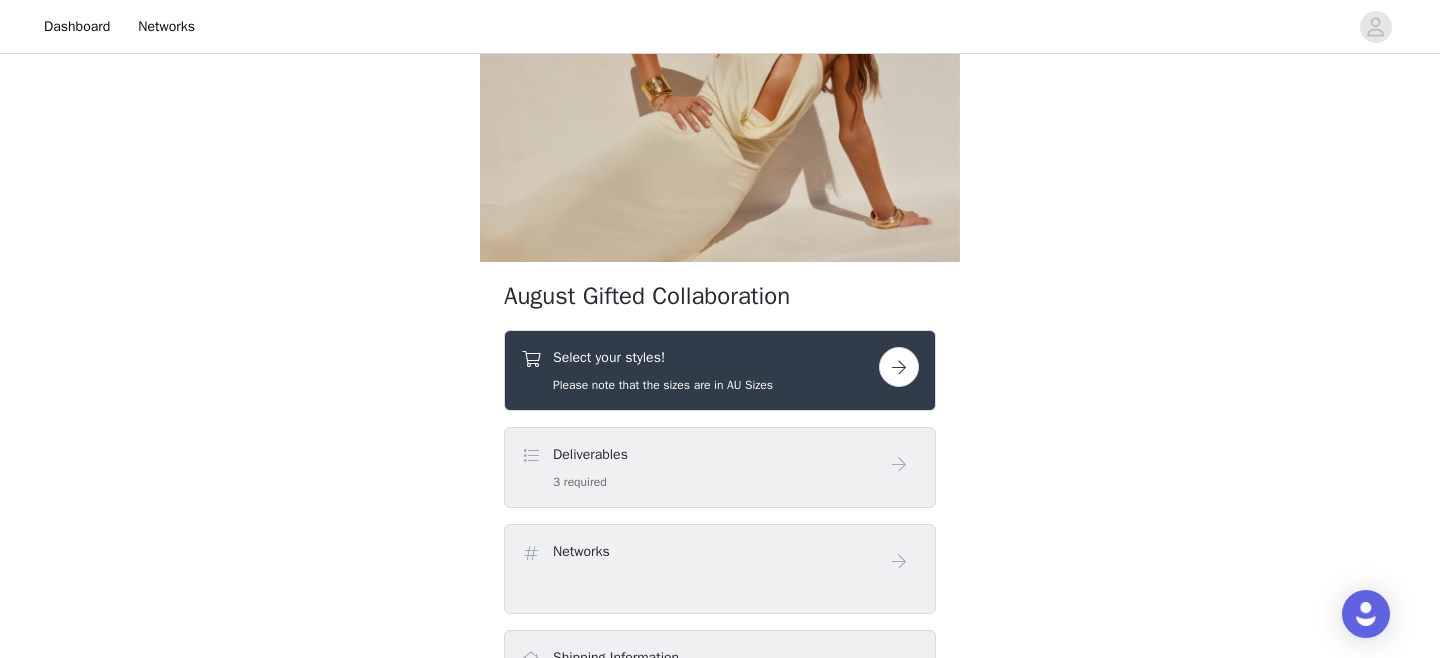 scroll, scrollTop: 158, scrollLeft: 0, axis: vertical 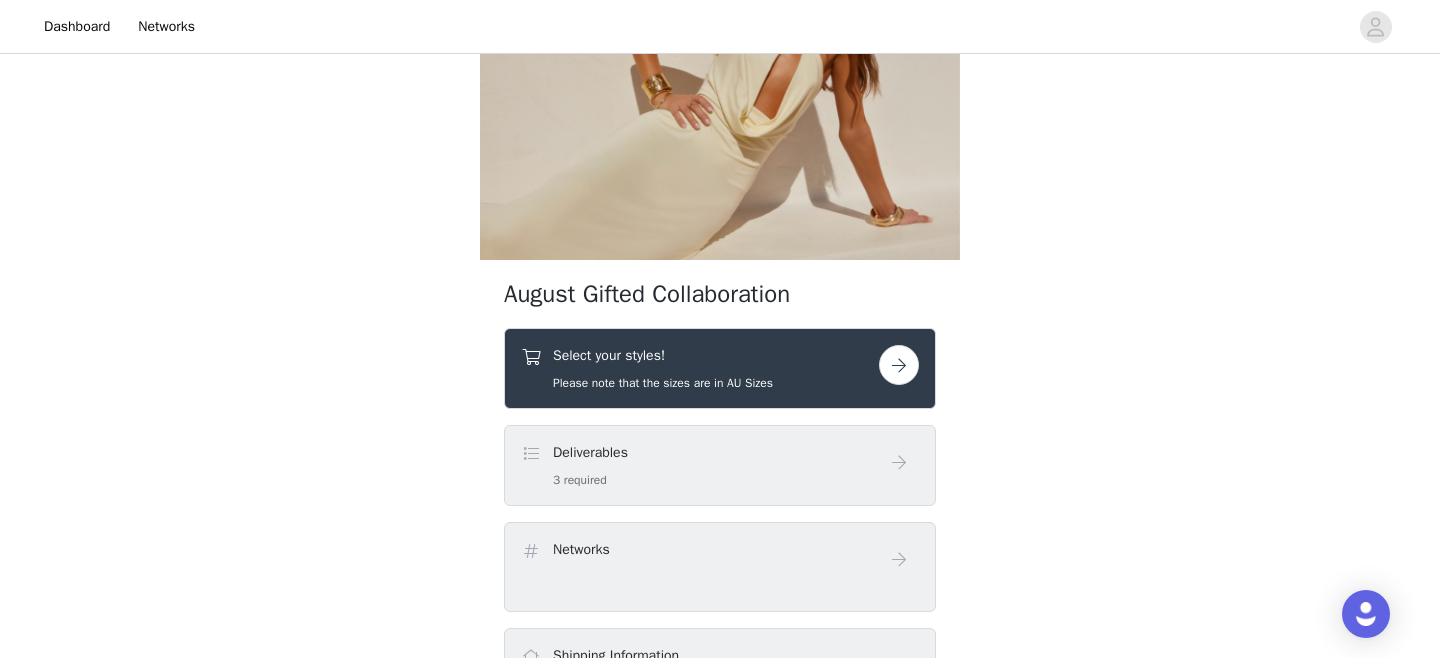 click at bounding box center [899, 365] 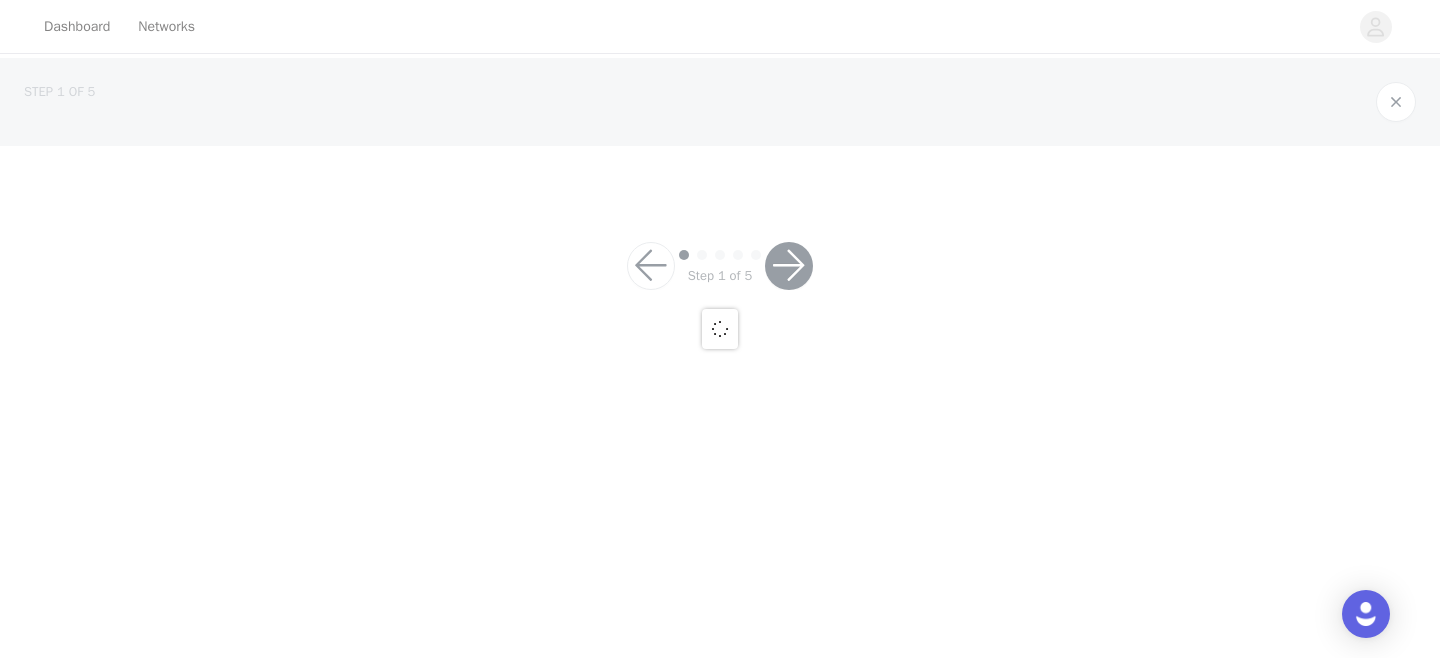scroll, scrollTop: 0, scrollLeft: 0, axis: both 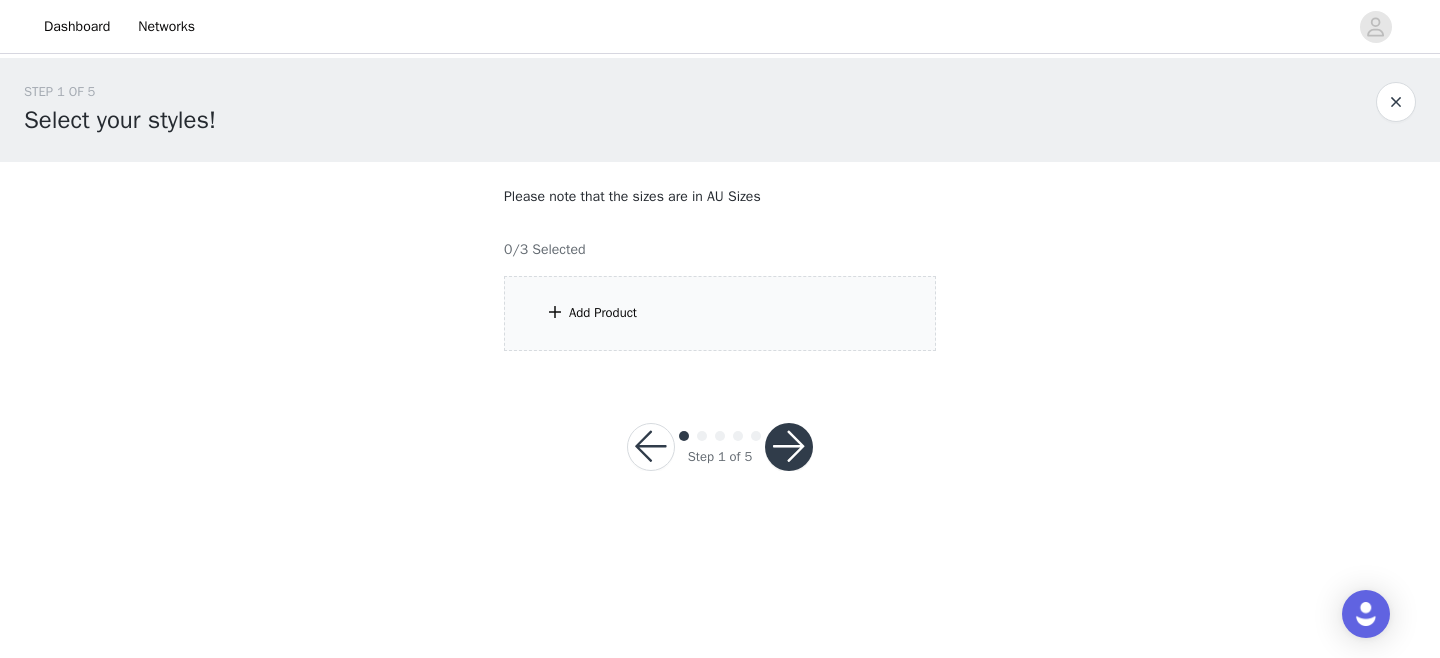 click on "Add Product" at bounding box center (603, 313) 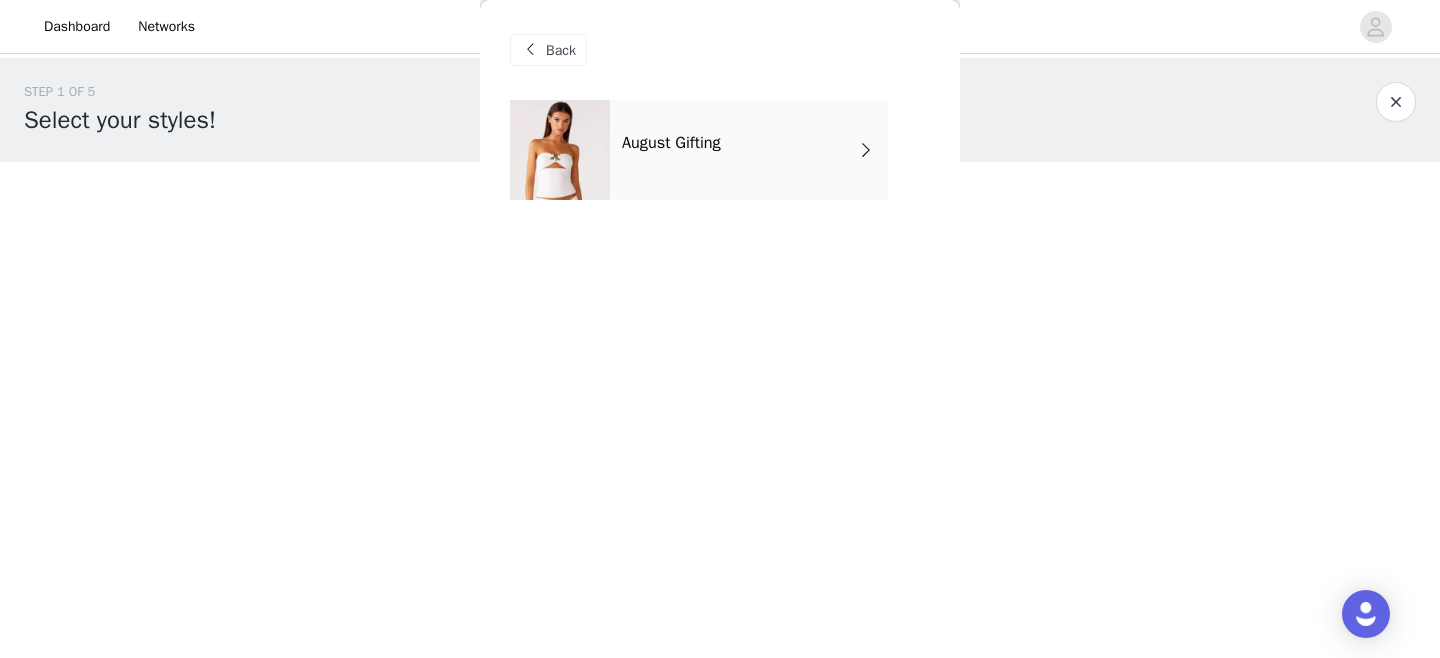 click on "August Gifting" at bounding box center (749, 150) 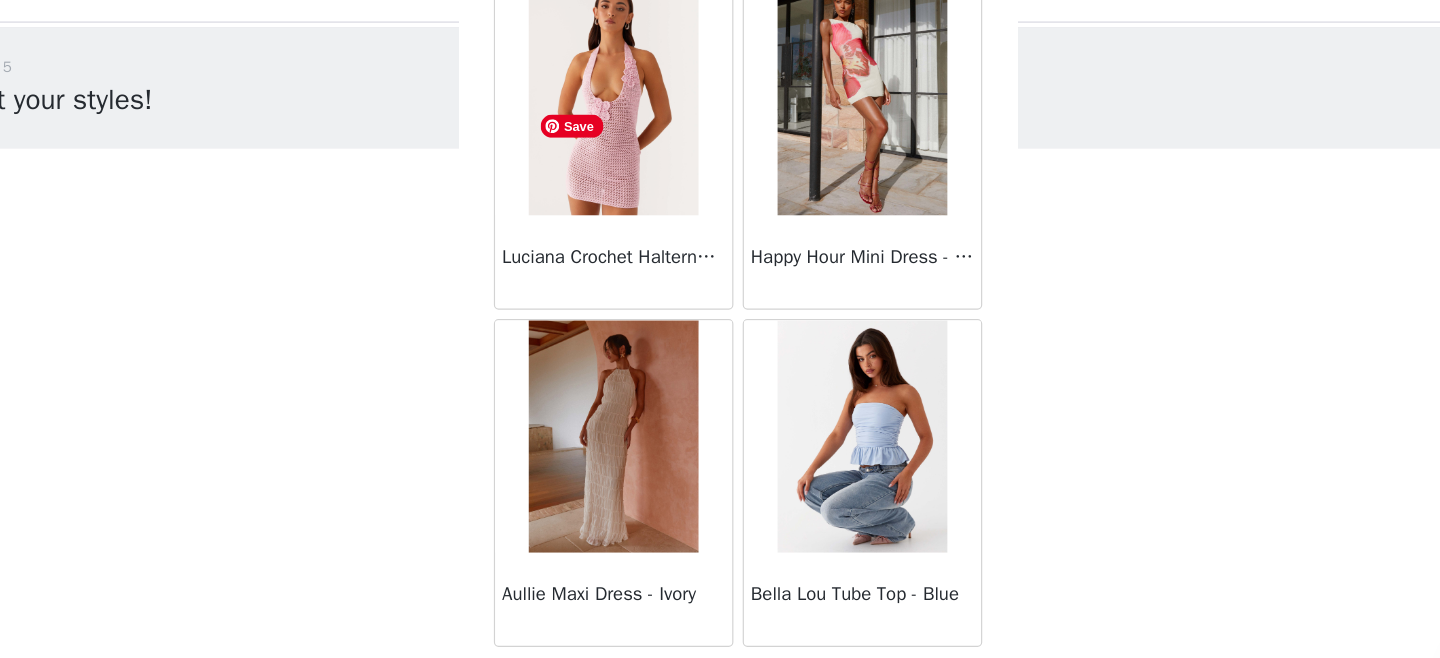 scroll, scrollTop: 2402, scrollLeft: 0, axis: vertical 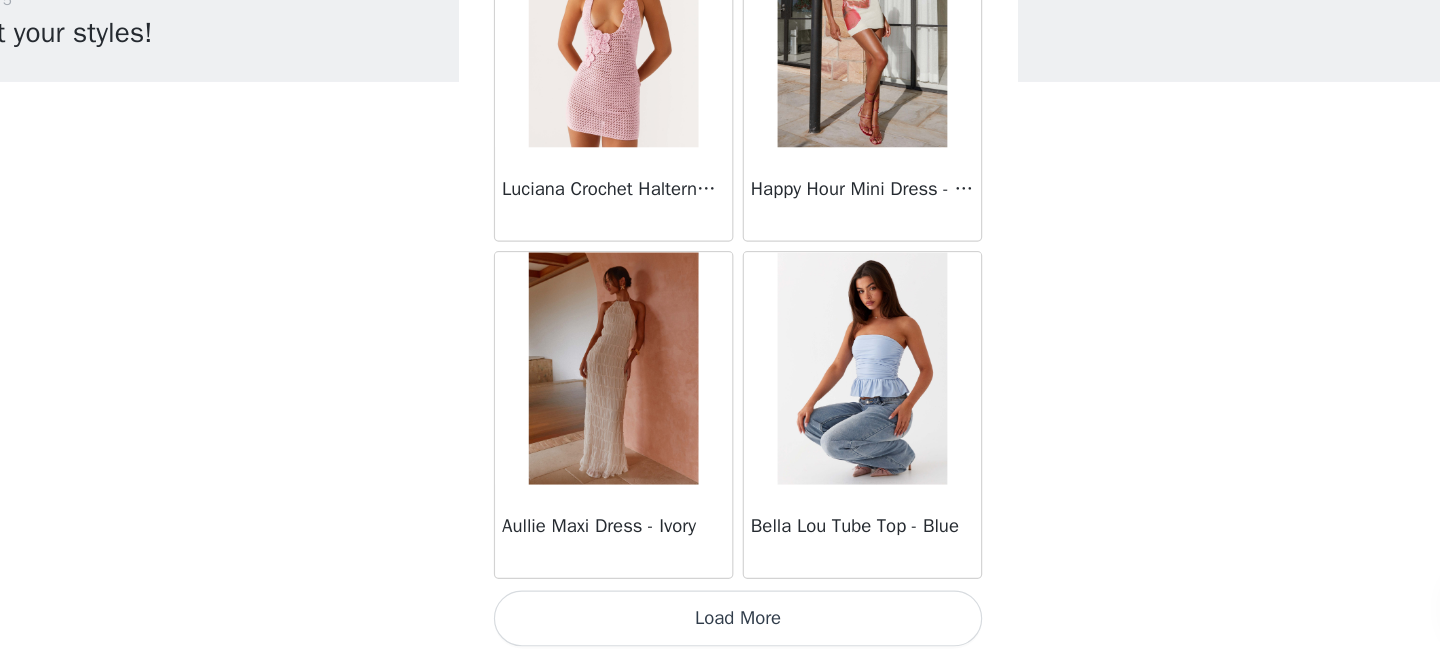 click on "Load More" at bounding box center (720, 624) 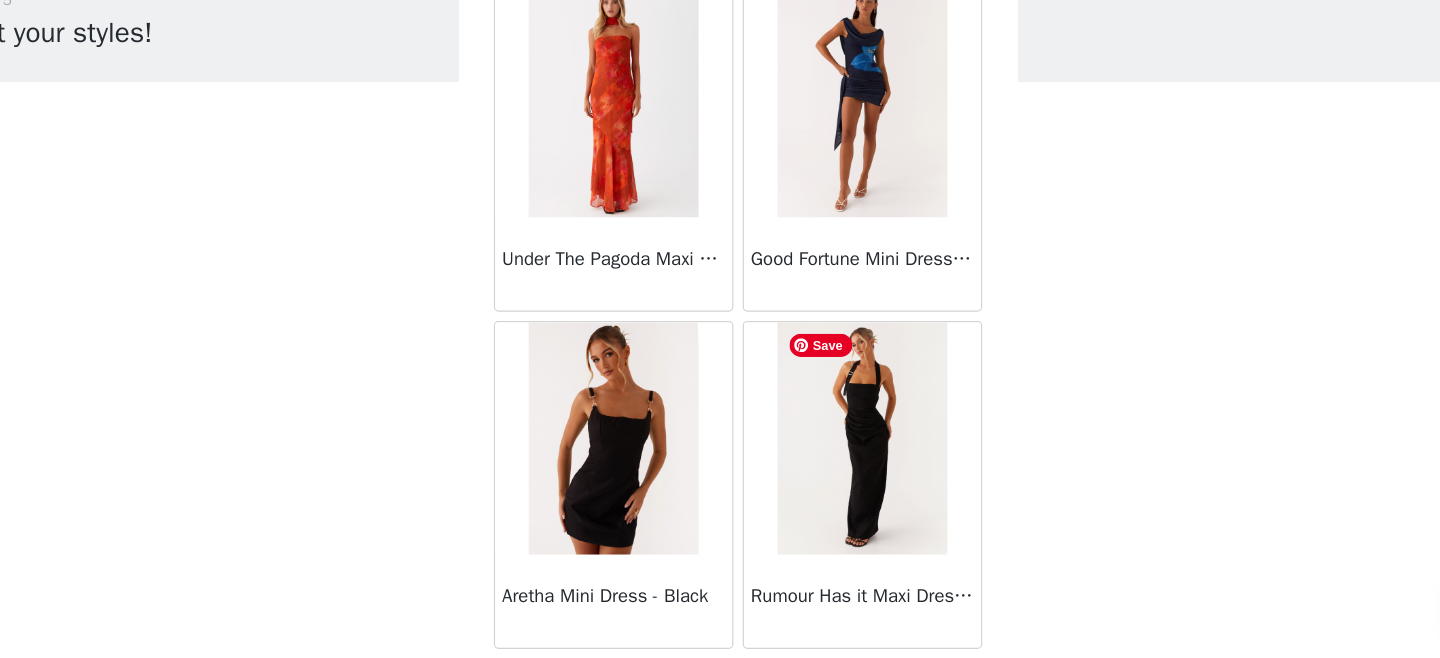 scroll, scrollTop: 5302, scrollLeft: 0, axis: vertical 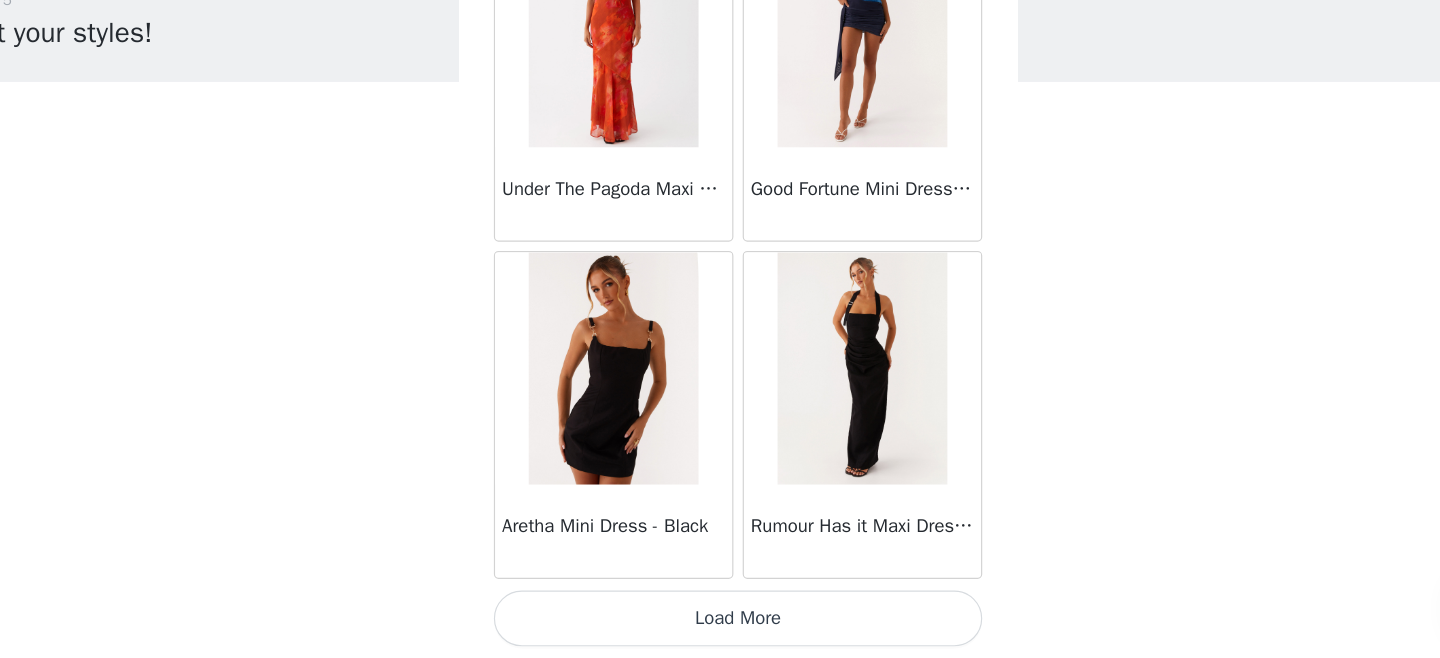 click on "Load More" at bounding box center [720, 624] 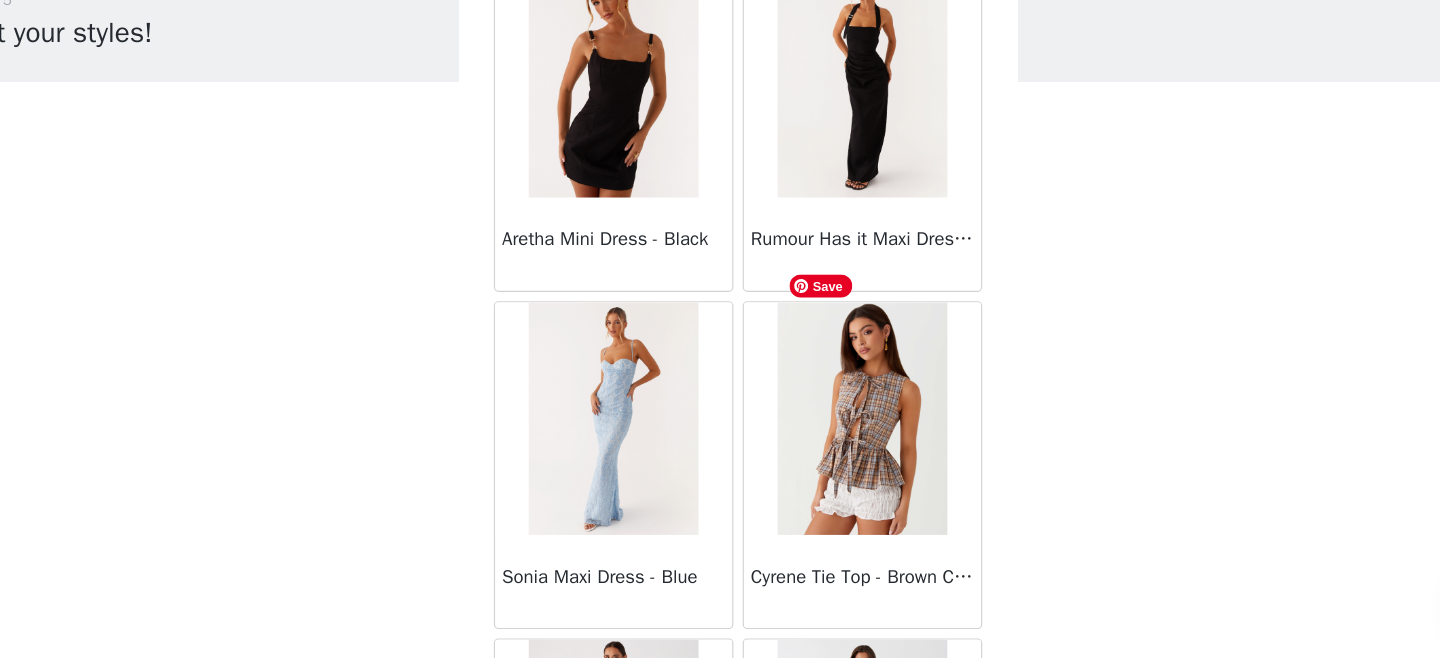 scroll, scrollTop: 5552, scrollLeft: 0, axis: vertical 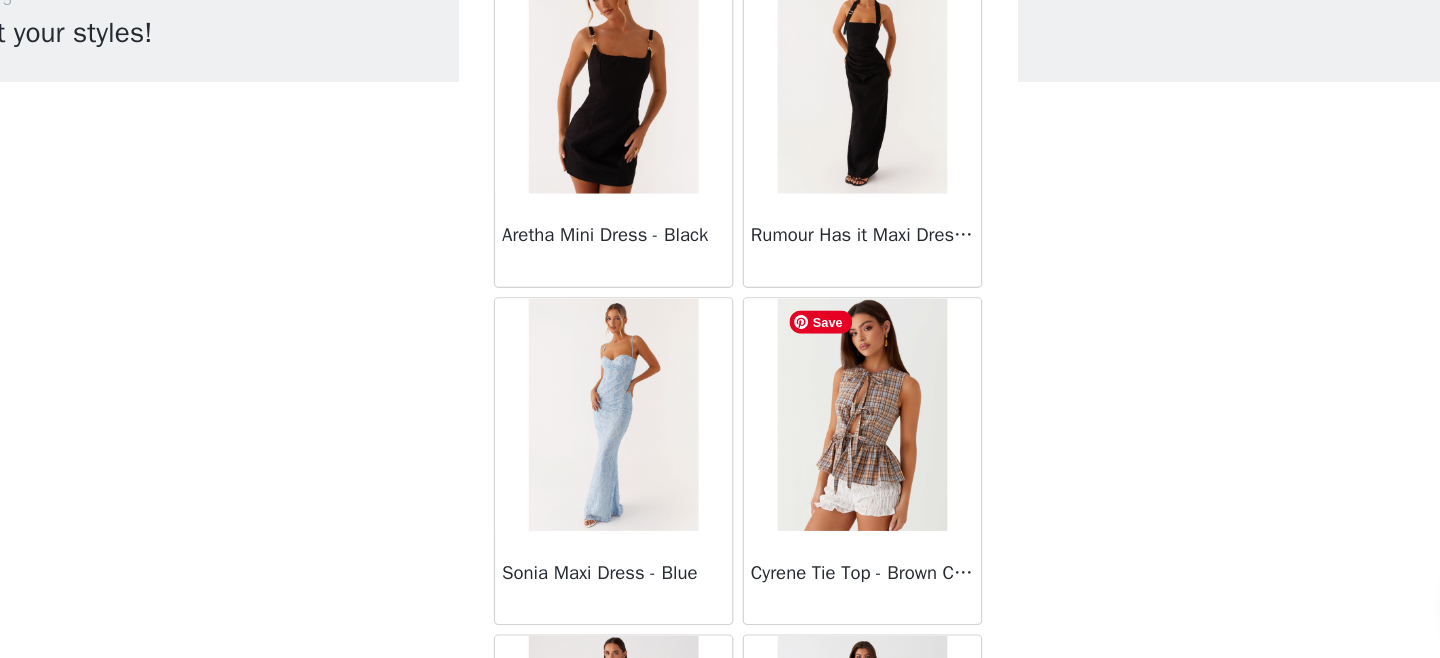 click at bounding box center (826, 449) 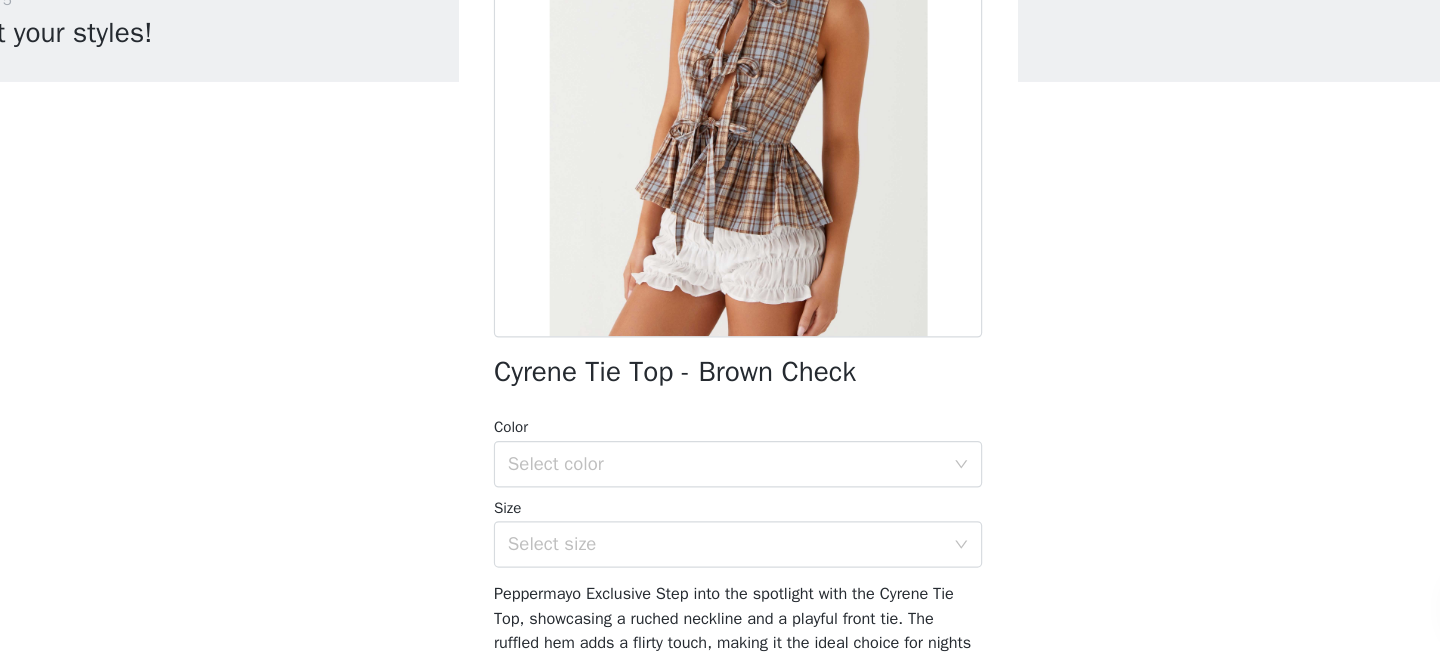 scroll, scrollTop: 216, scrollLeft: 0, axis: vertical 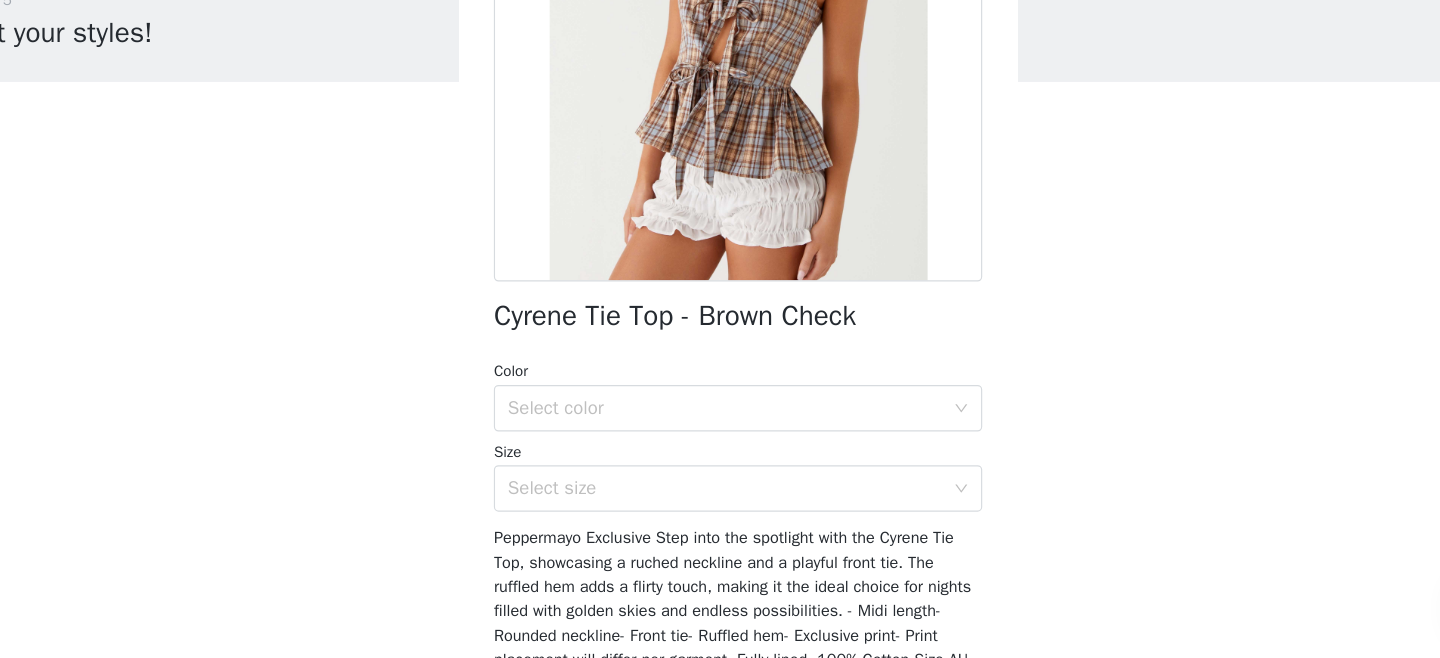 click on "Color   Select color Size   Select size" at bounding box center (720, 466) 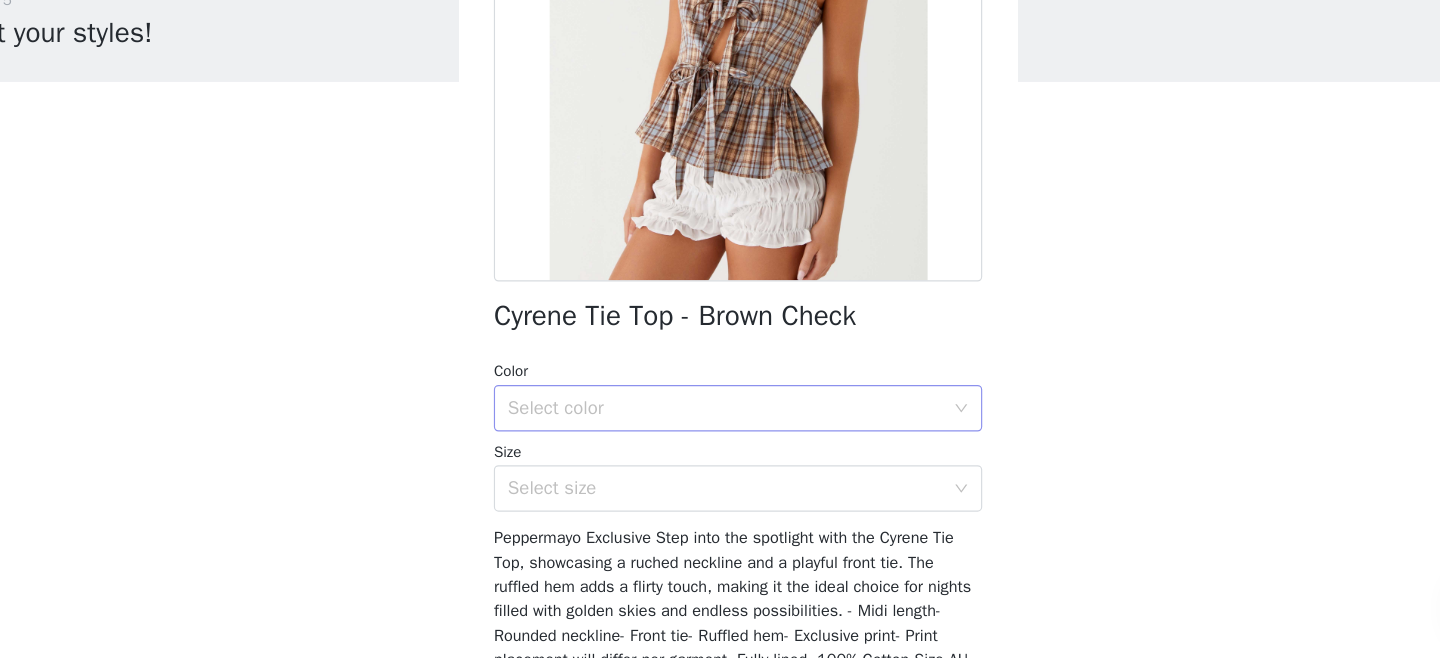 click on "Select color" at bounding box center (709, 443) 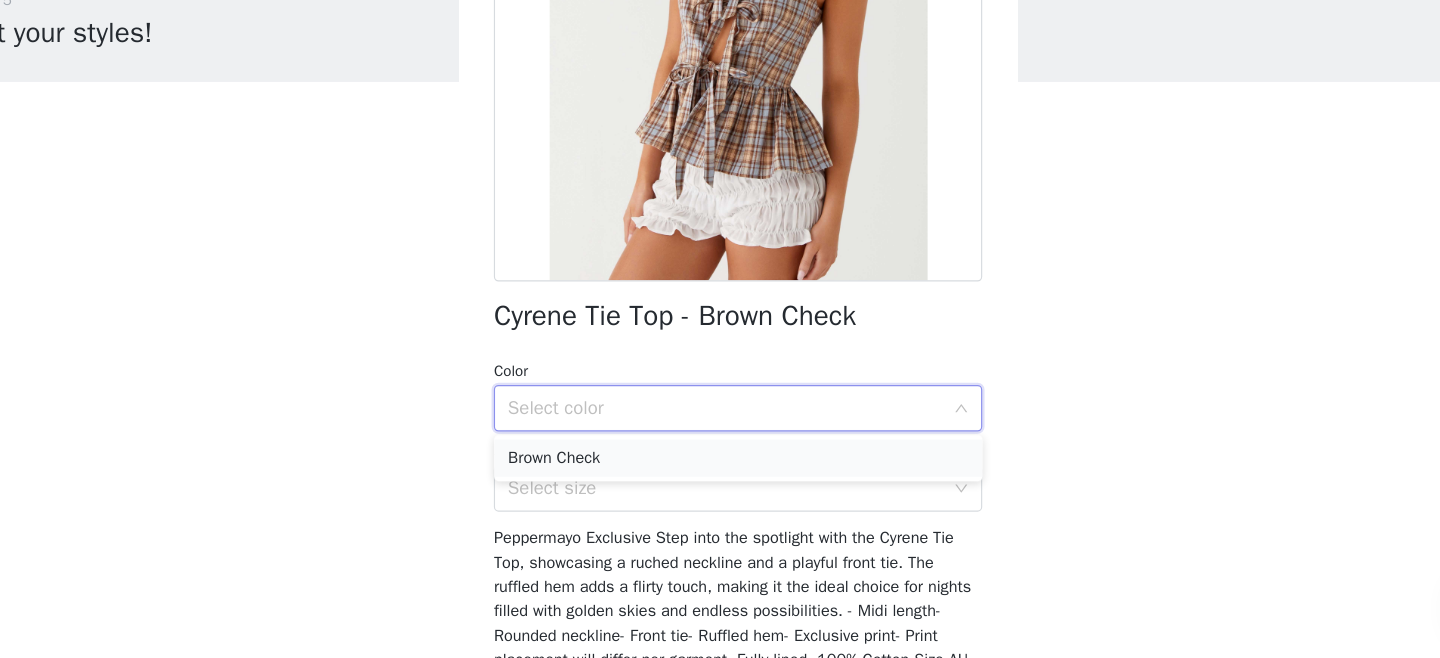 click on "Brown Check" at bounding box center (720, 486) 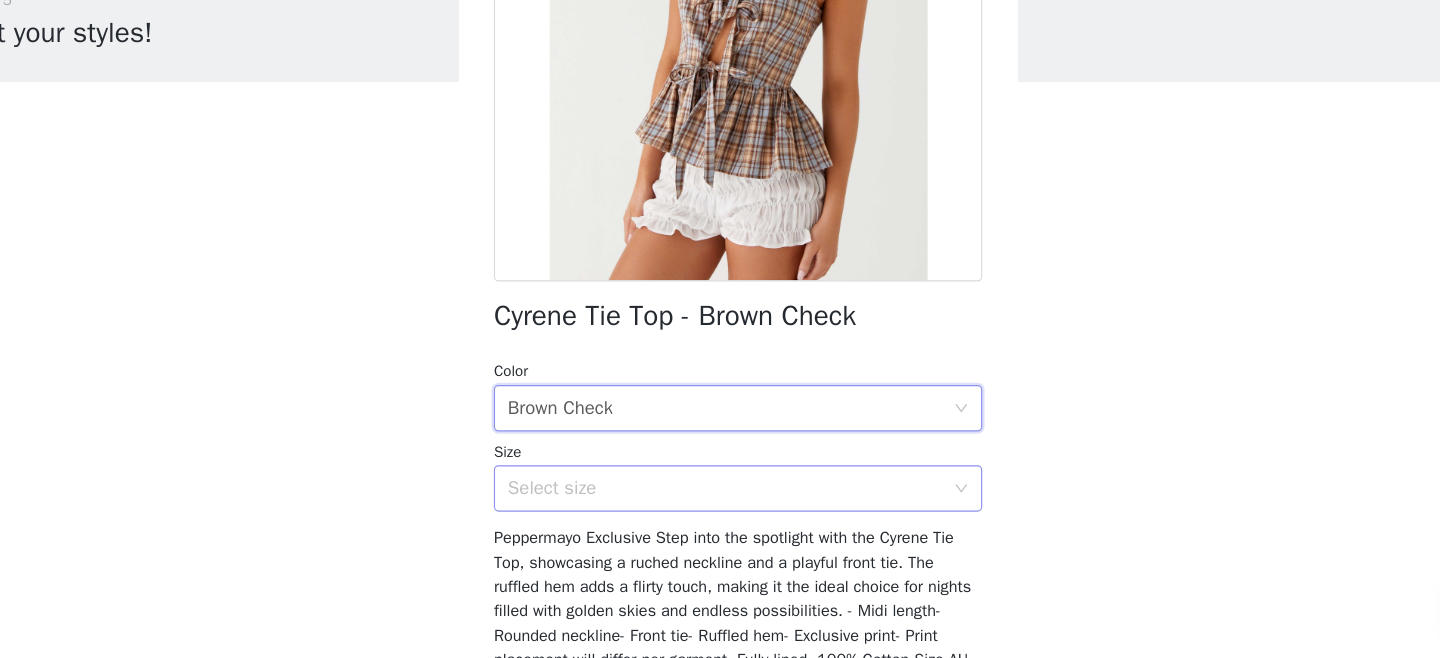 click on "Select size" at bounding box center [709, 512] 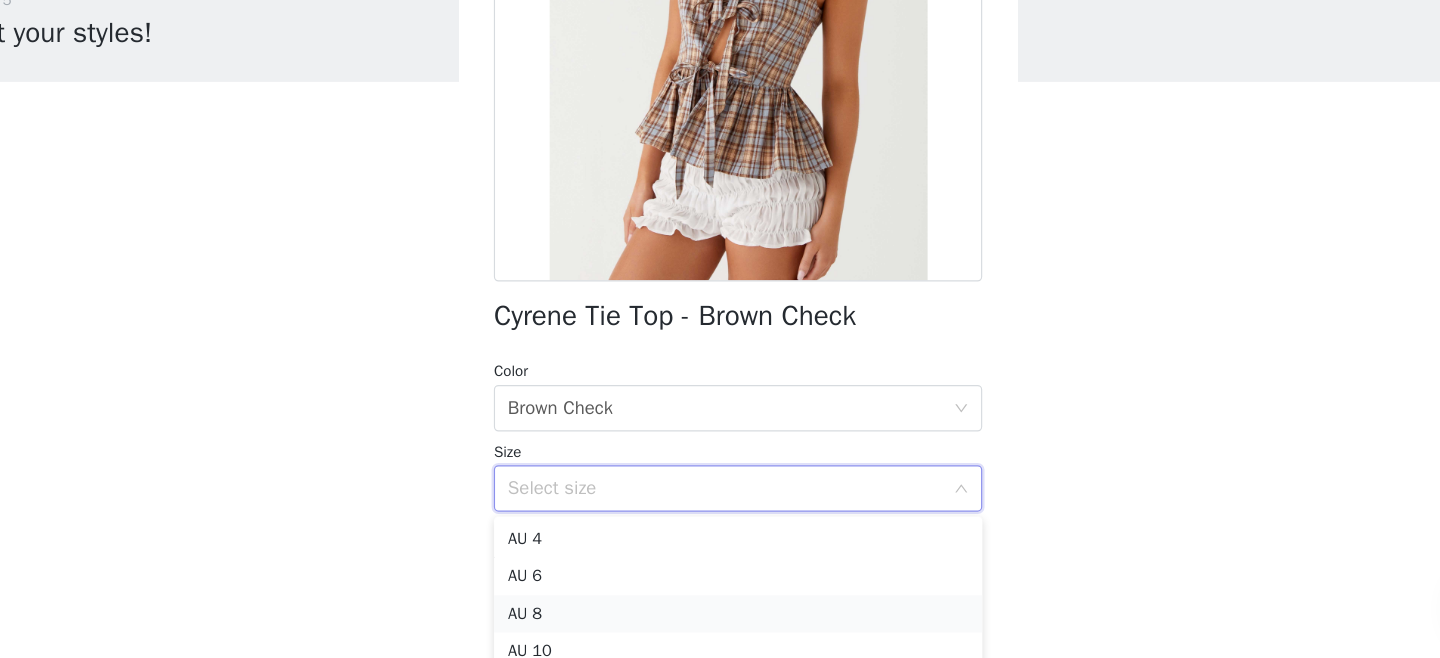 click on "AU 8" at bounding box center [720, 620] 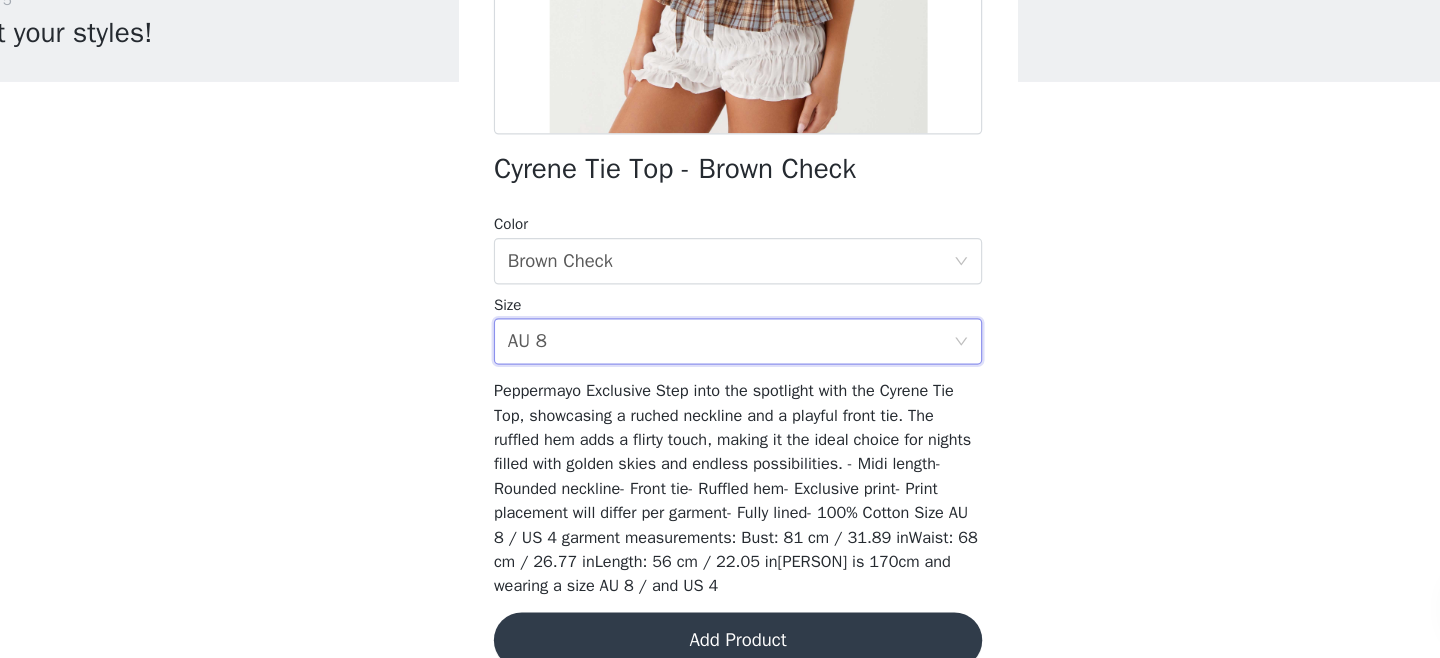 scroll, scrollTop: 353, scrollLeft: 0, axis: vertical 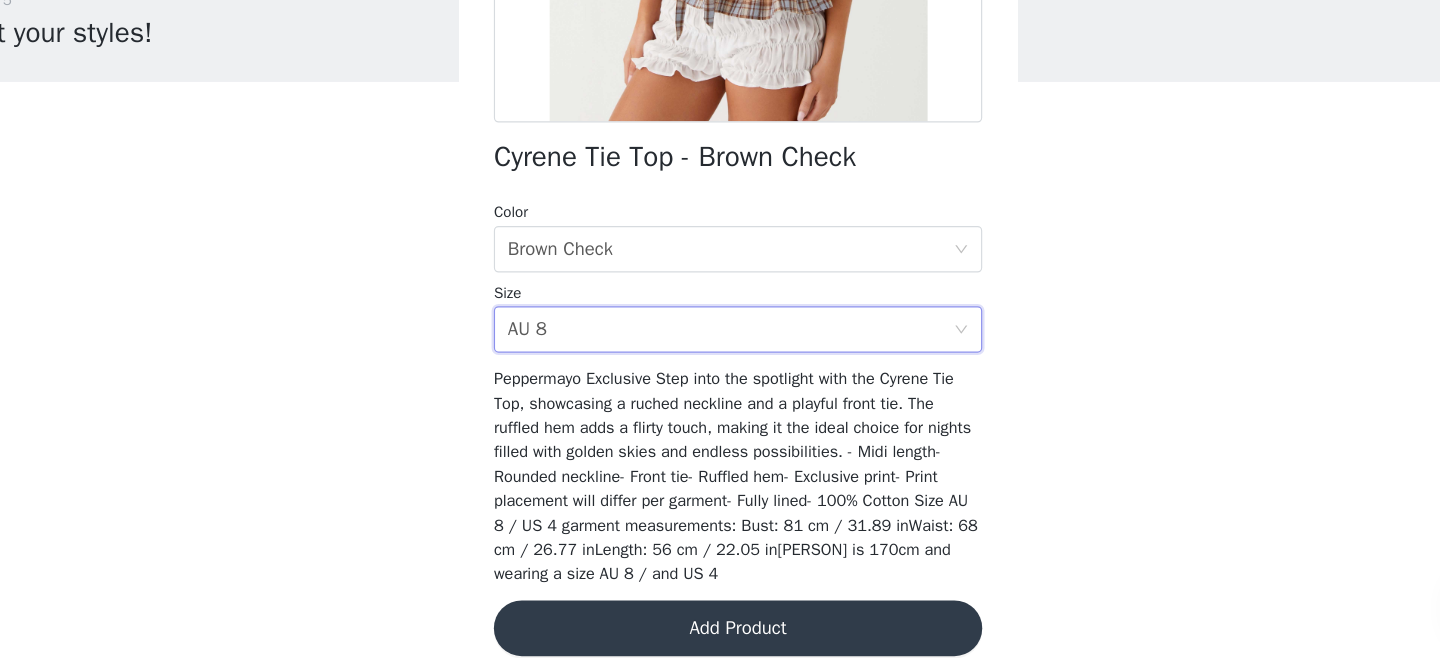 click on "Add Product" at bounding box center [720, 632] 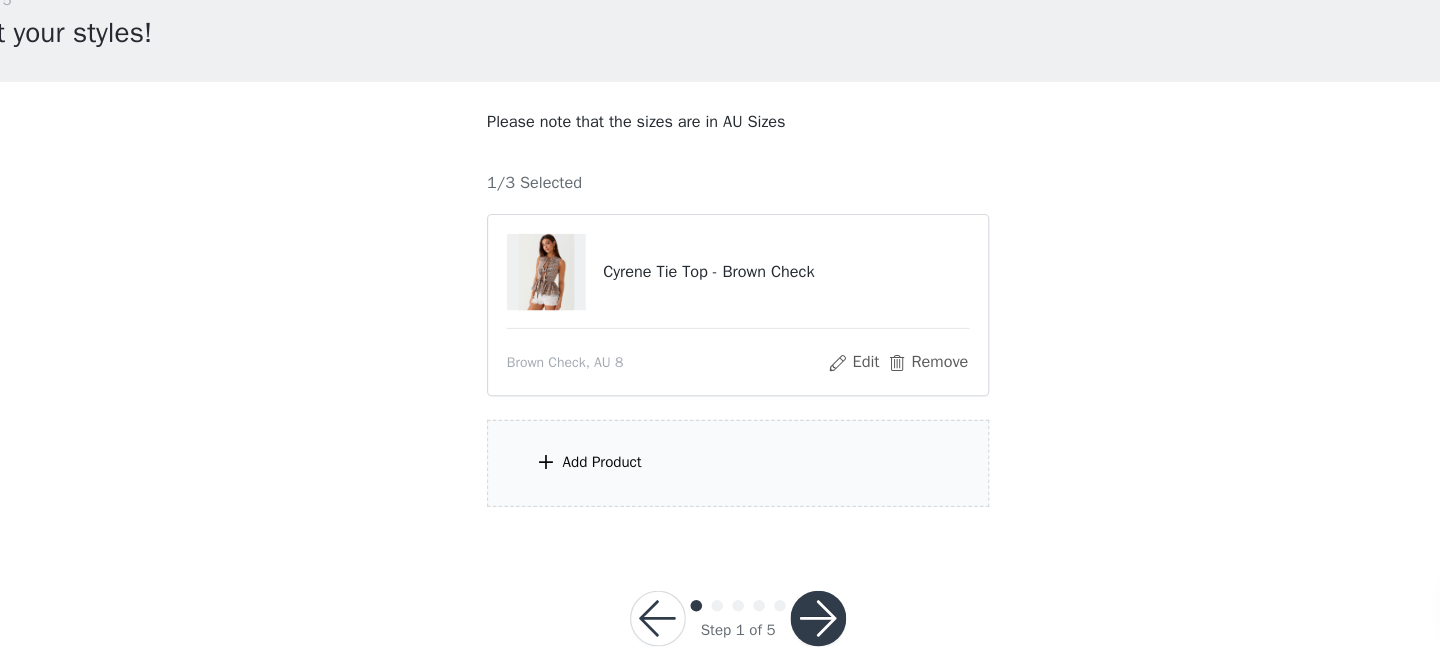 click on "Cyrene Tie Top - Brown Check" at bounding box center (720, 326) 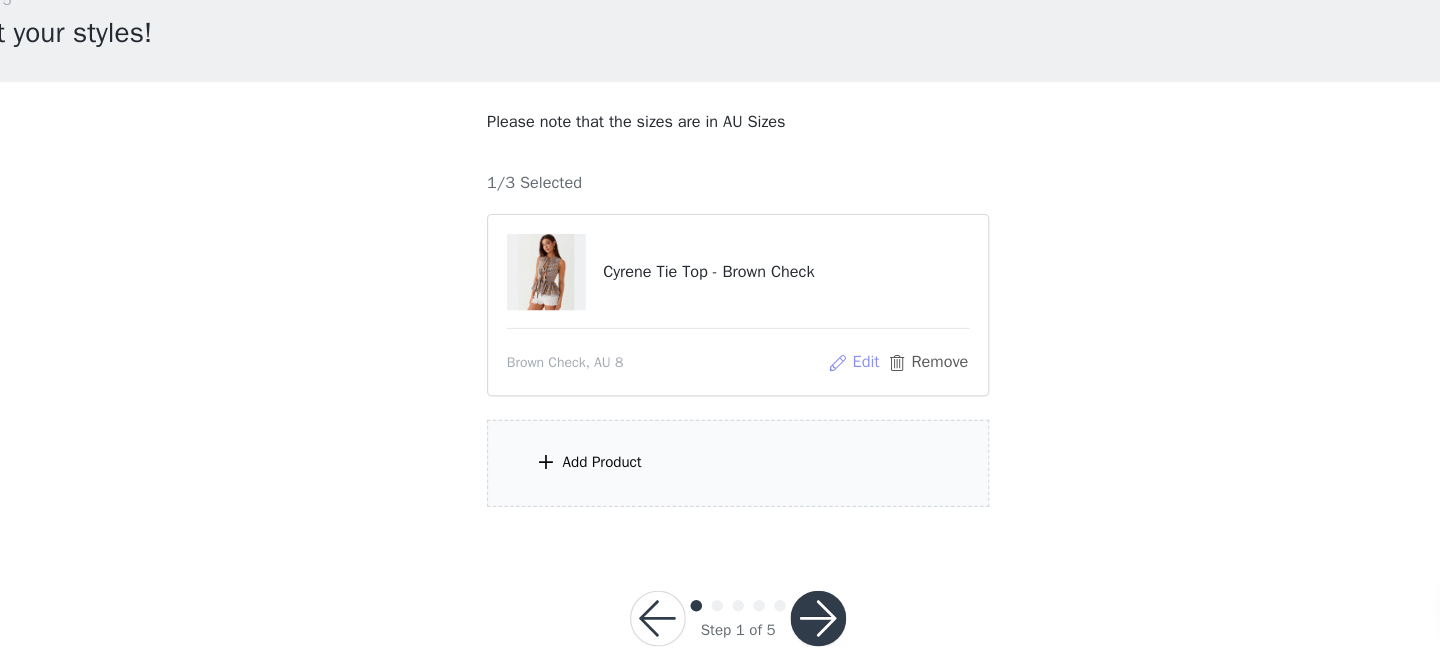 click on "Edit" at bounding box center [819, 404] 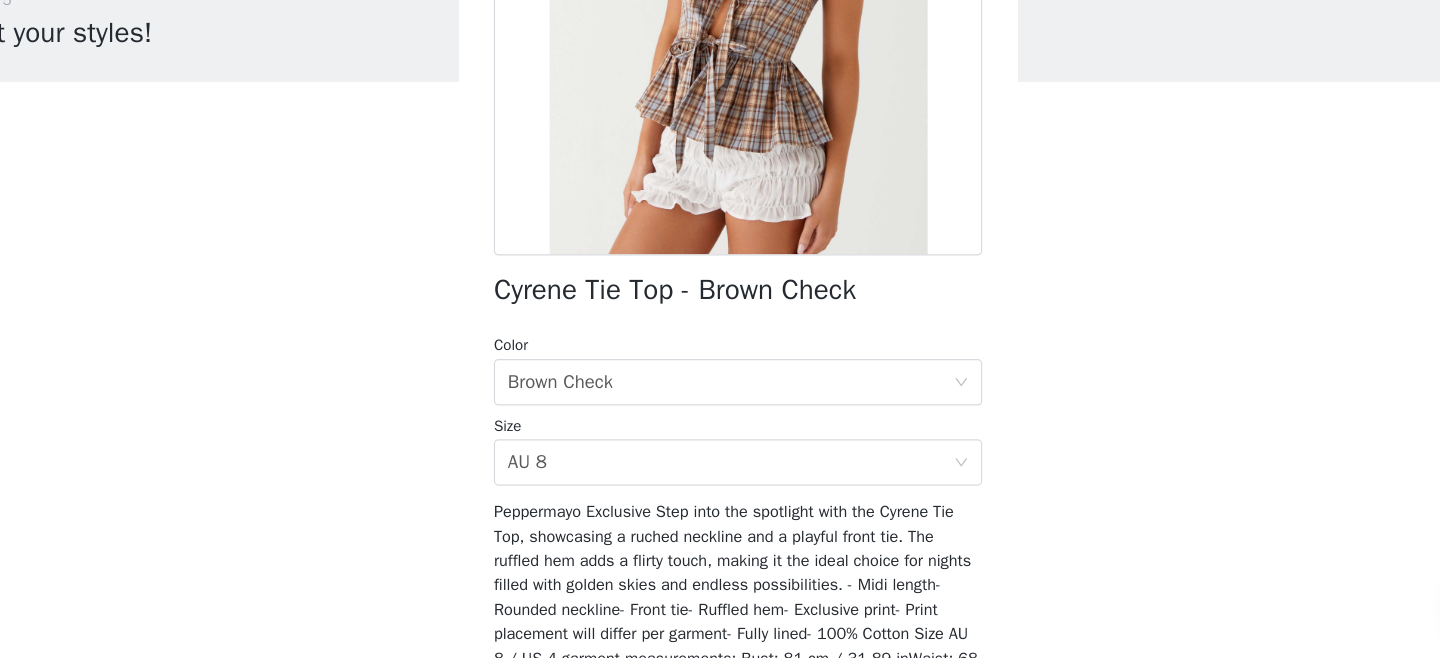 scroll, scrollTop: 375, scrollLeft: 0, axis: vertical 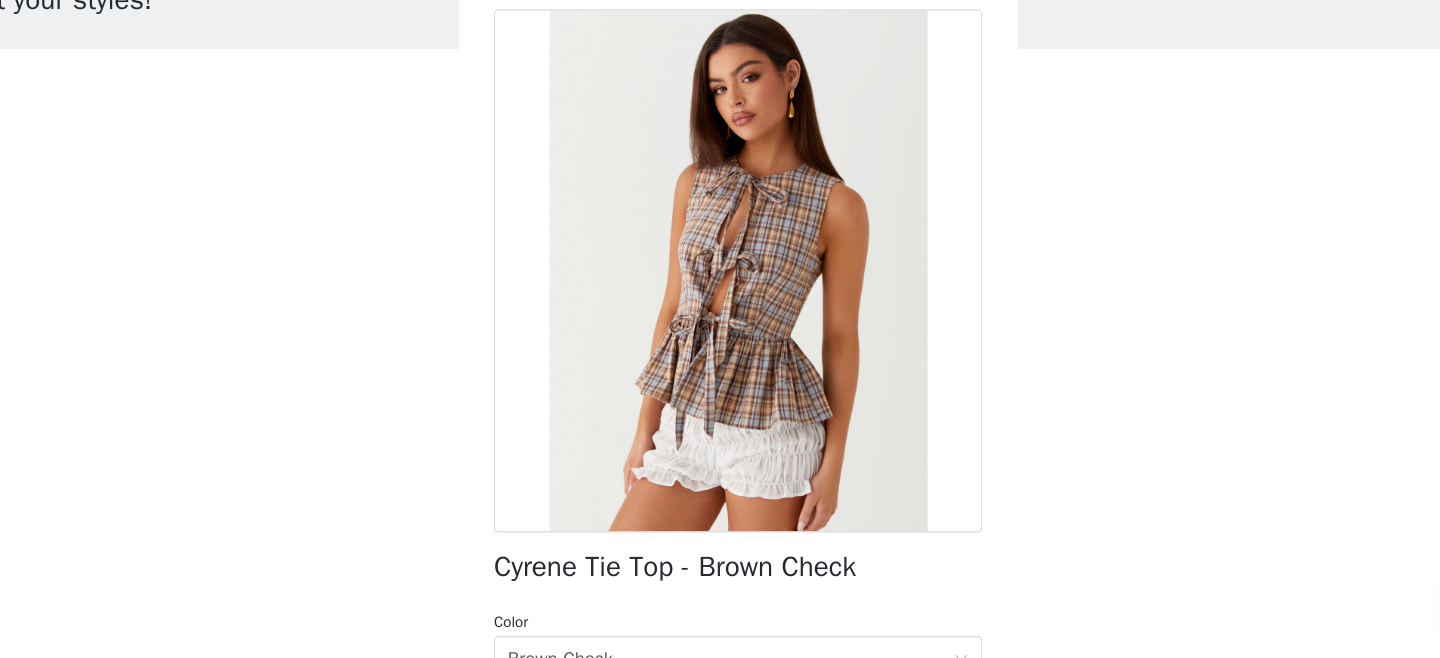 click on "STEP 1 OF 5
Select your styles!
Please note that the sizes are in AU Sizes       1/3 Selected           Cyrene Tie Top - Brown Check           Brown Check, AU 8       Edit   Remove     Add Product       Back     Cyrene Tie Top - Brown Check               Color   Select color Brown Check Size   Select size AU 8   Peppermayo Exclusive Step into the spotlight with the Cyrene Tie Top, showcasing a ruched neckline and a playful front tie. The ruffled hem adds a flirty touch, making it the ideal choice for nights filled with golden skies and endless possibilities. - Midi length- Rounded neckline- Front tie- Ruffled hem- Exclusive print- Print placement will differ per garment- Fully lined- 100% Cotton Size AU 8 / US 4 garment measurements: Bust: 81 cm / 31.89 inWaist: 68 cm / 26.77 inLength: 56 cm / 22.05 in [PERSON] is 170cm and wearing a size AU 8 / and US 4   Update Product" at bounding box center [720, 277] 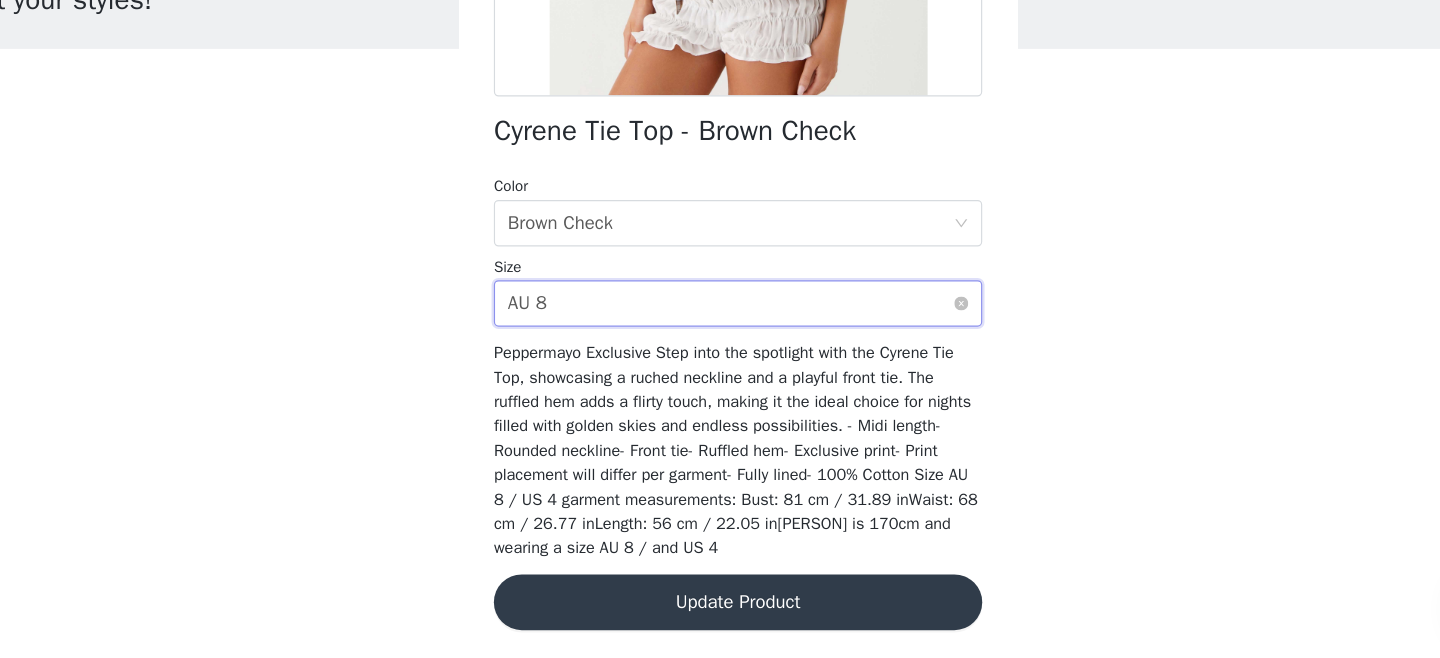 click on "Select size AU 8" at bounding box center (713, 353) 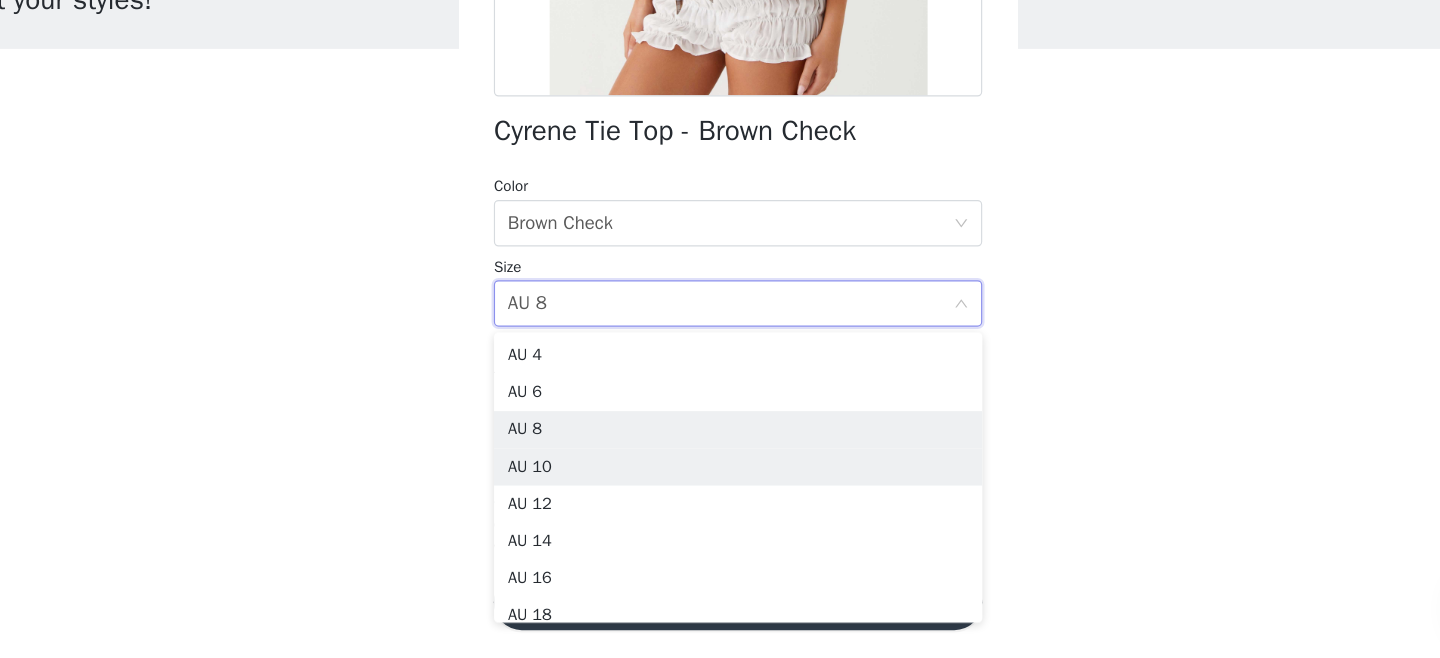 click on "STEP 1 OF 5
Select your styles!
Please note that the sizes are in AU Sizes       1/3 Selected           Cyrene Tie Top - Brown Check           Brown Check, AU 8       Edit   Remove     Add Product       Back     Cyrene Tie Top - Brown Check               Color   Select color Brown Check Size   Select size AU 8   Peppermayo Exclusive Step into the spotlight with the Cyrene Tie Top, showcasing a ruched neckline and a playful front tie. The ruffled hem adds a flirty touch, making it the ideal choice for nights filled with golden skies and endless possibilities. - Midi length- Rounded neckline- Front tie- Ruffled hem- Exclusive print- Print placement will differ per garment- Fully lined- 100% Cotton Size AU 8 / US 4 garment measurements: Bust: 81 cm / 31.89 inWaist: 68 cm / 26.77 inLength: 56 cm / 22.05 in [PERSON] is 170cm and wearing a size AU 8 / and US 4   Update Product" at bounding box center [720, 277] 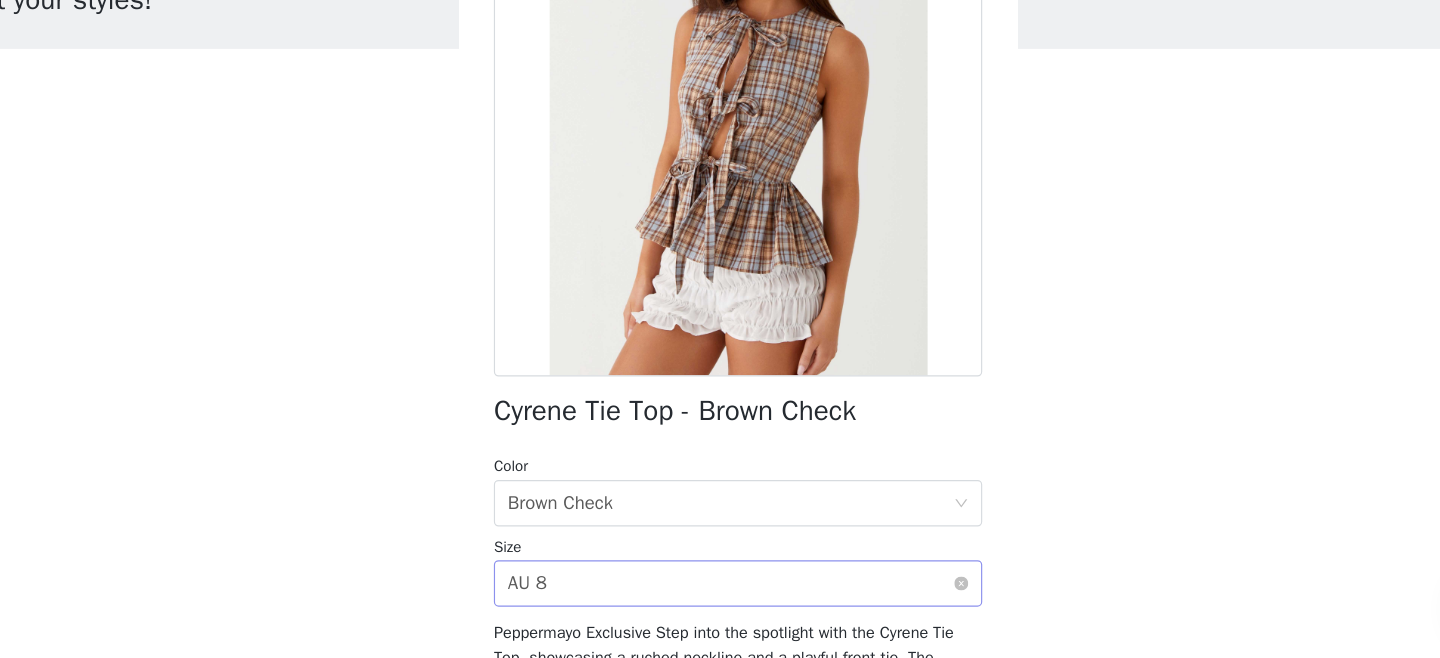 scroll, scrollTop: 375, scrollLeft: 0, axis: vertical 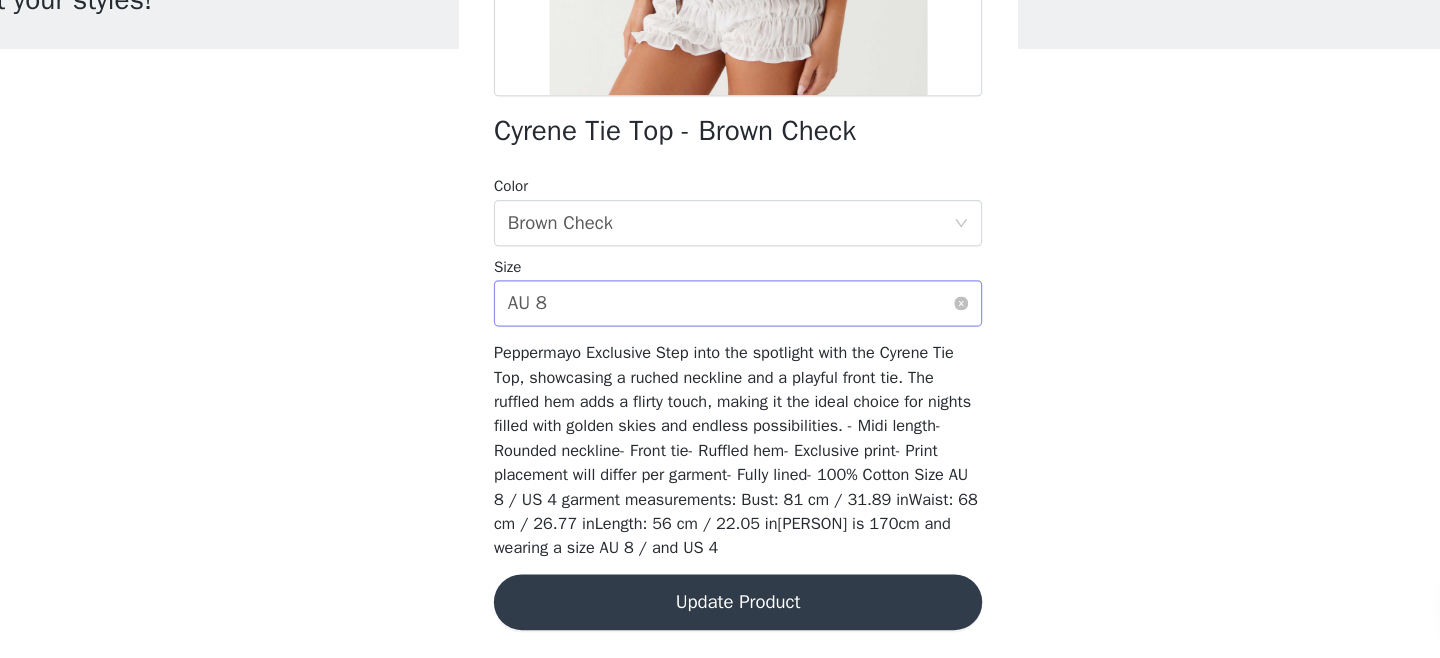 click on "Select size AU 8" at bounding box center [713, 353] 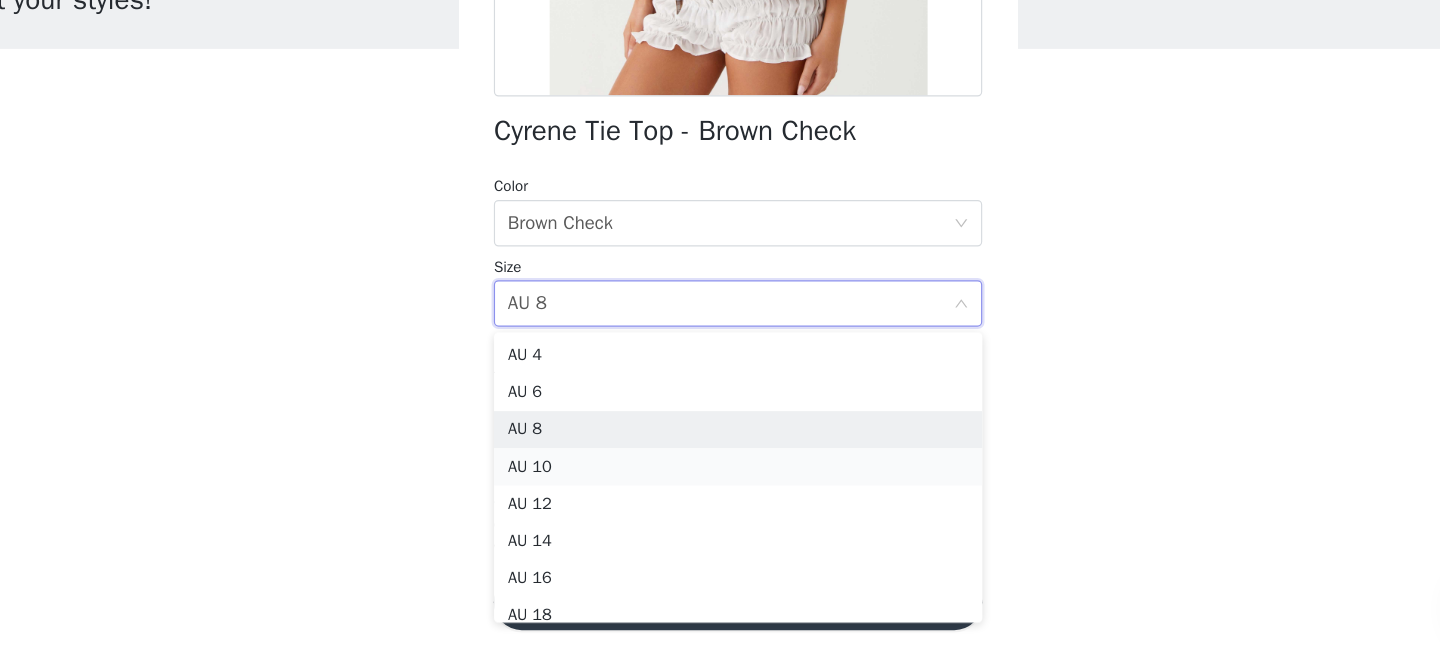 click on "AU 10" at bounding box center [720, 494] 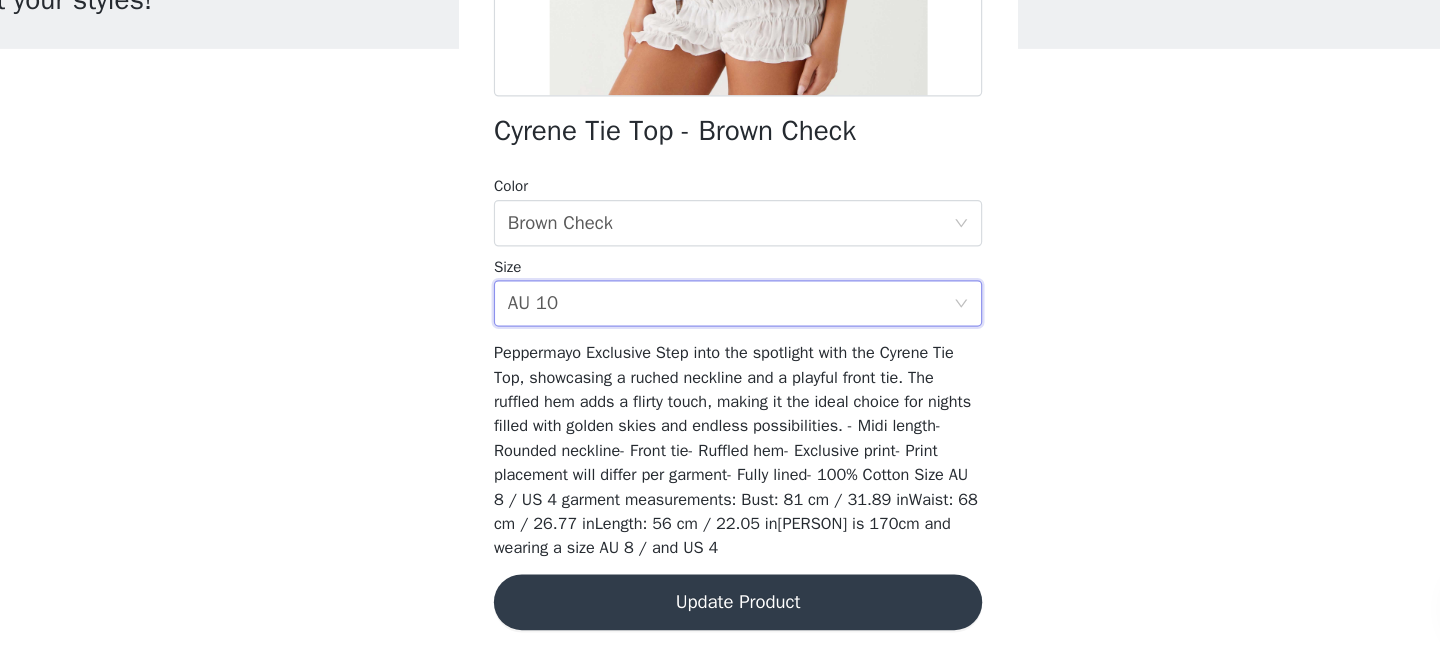 click on "Update Product" at bounding box center [720, 610] 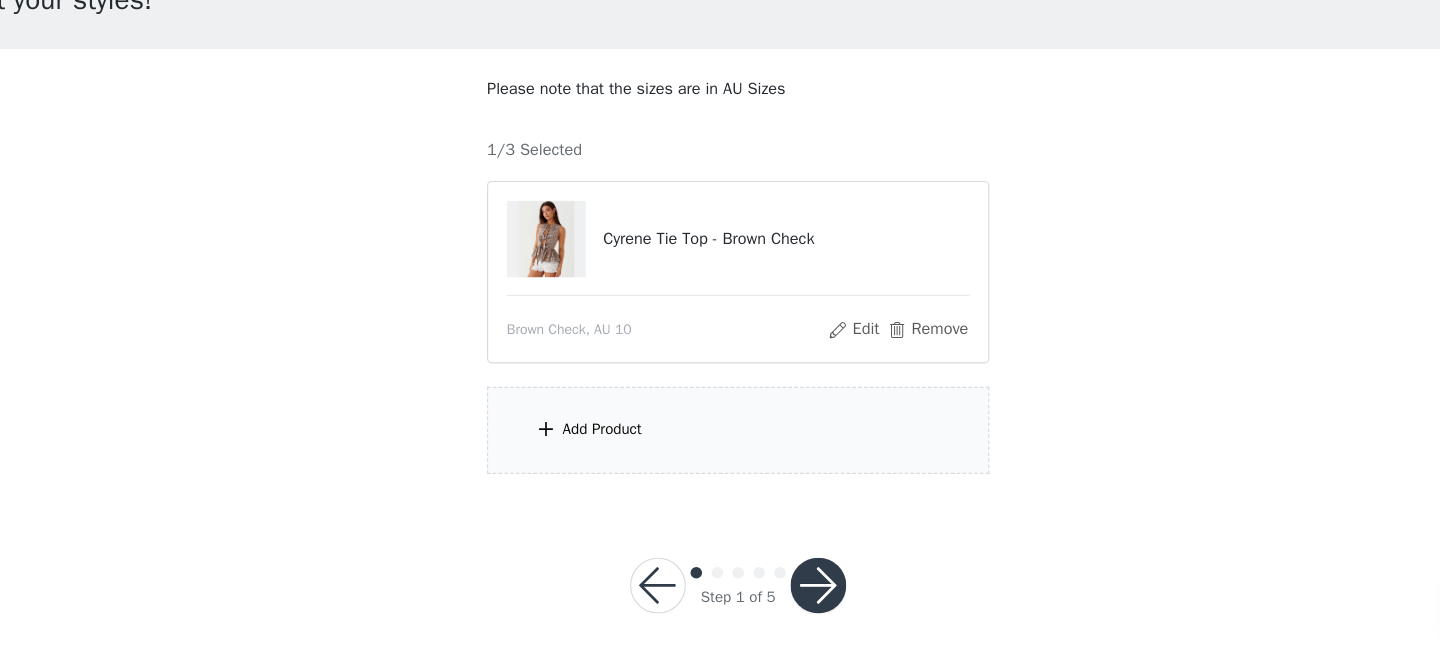 click on "Add Product" at bounding box center (603, 462) 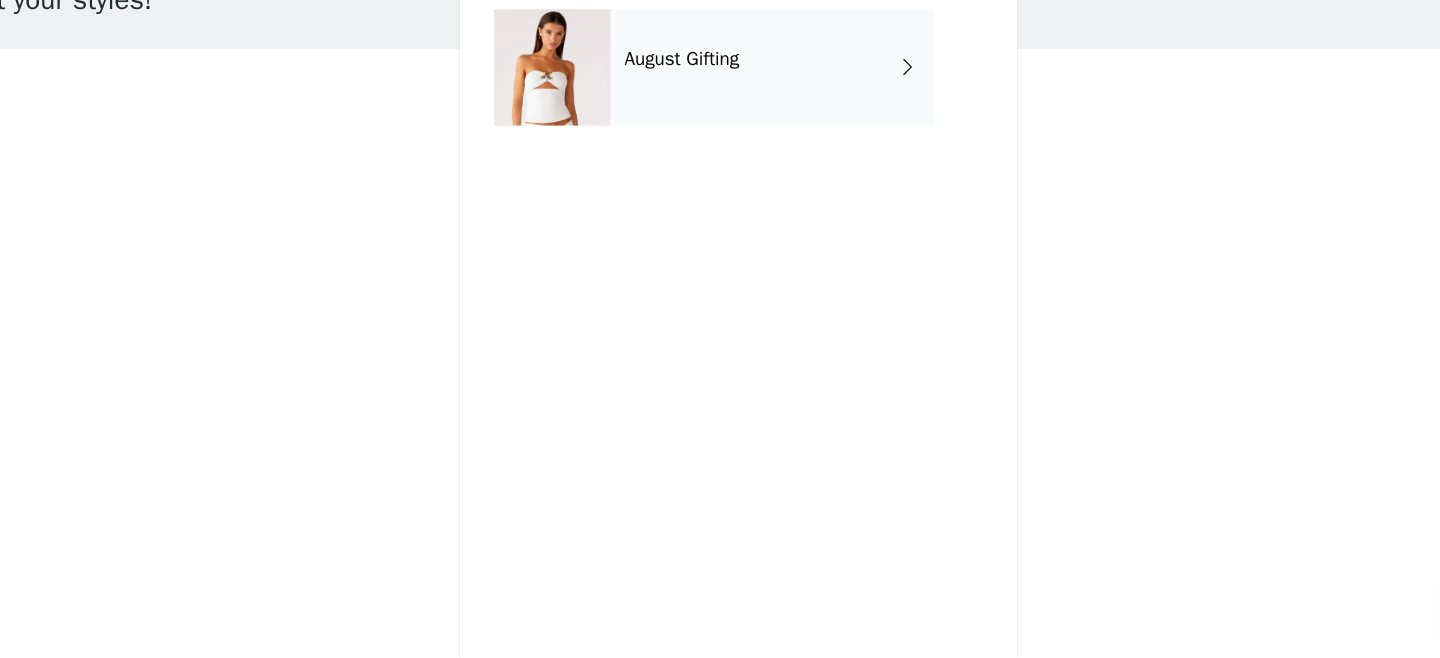 click on "August Gifting" at bounding box center [749, 150] 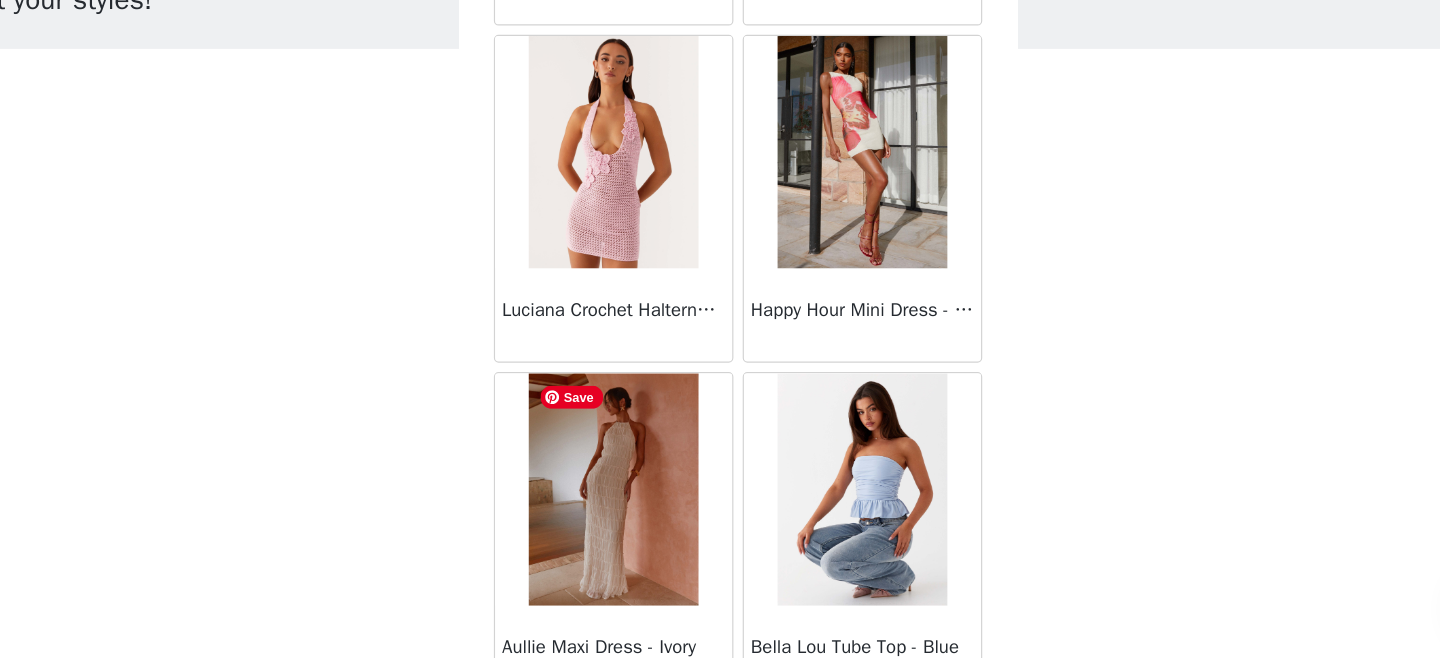 scroll, scrollTop: 2402, scrollLeft: 0, axis: vertical 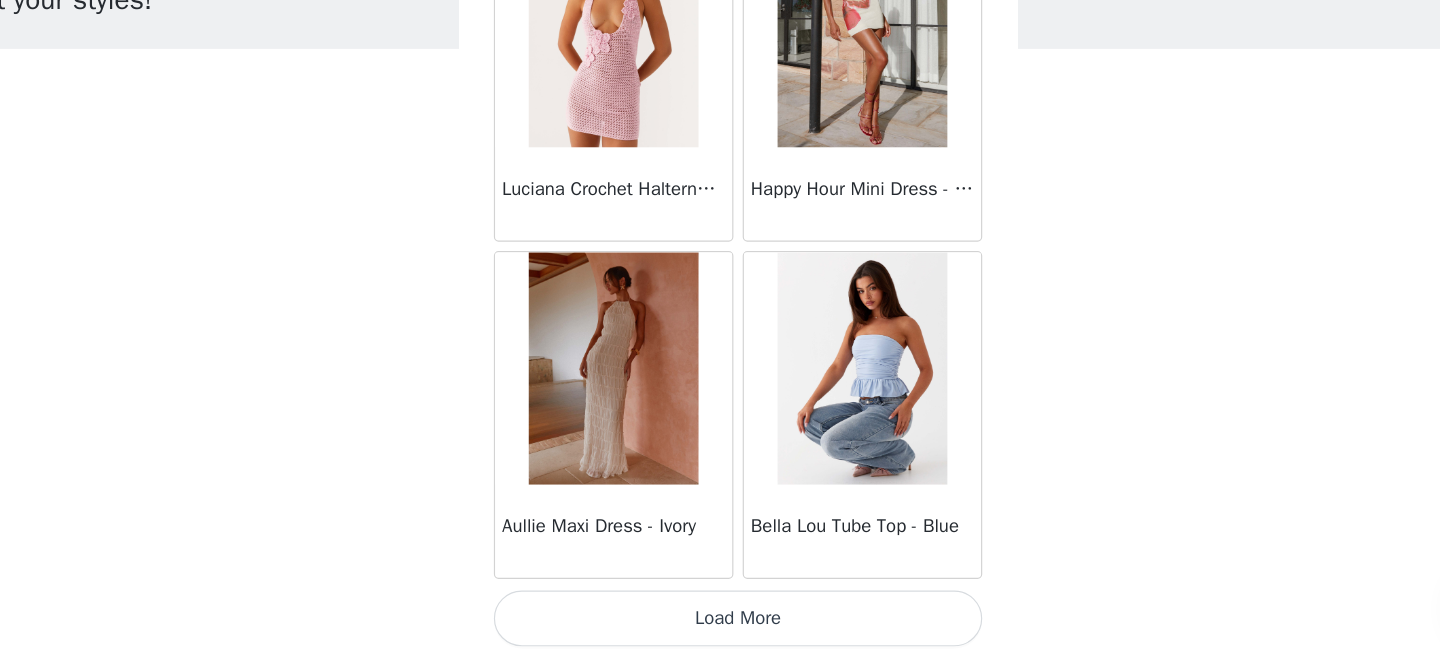 click on "Load More" at bounding box center (720, 624) 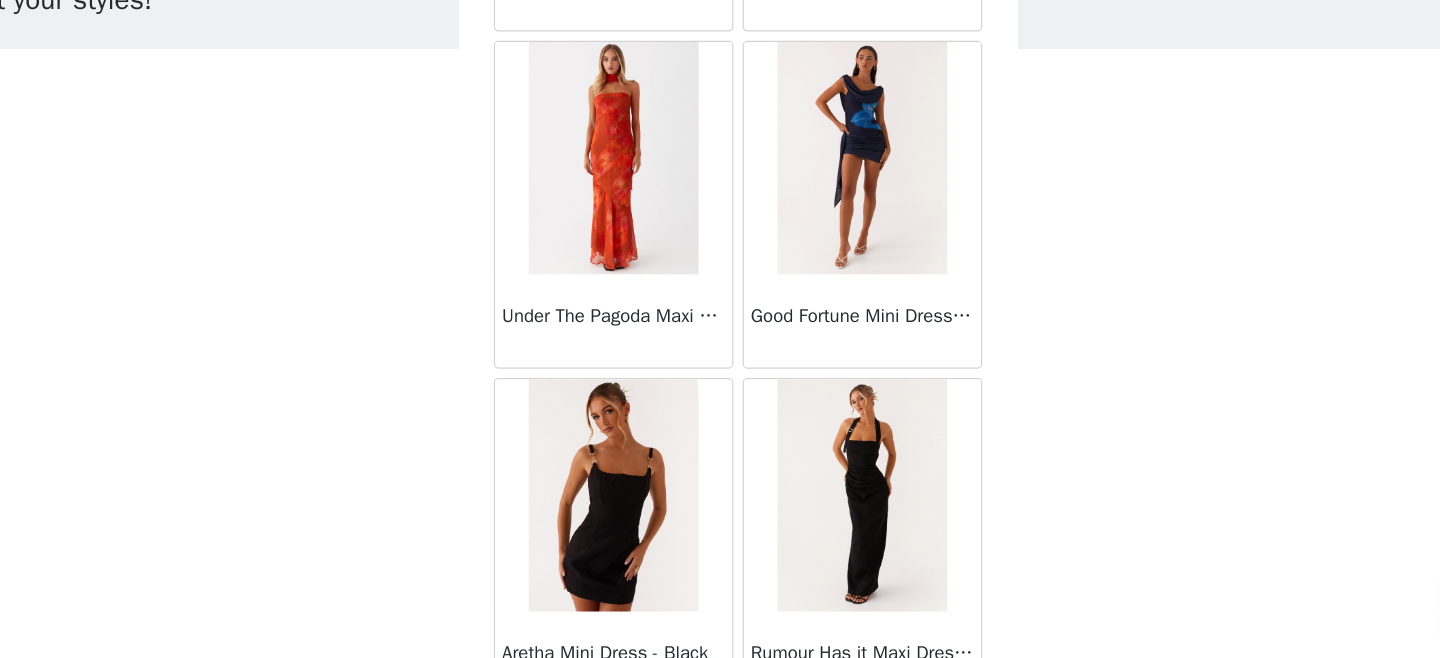 scroll, scrollTop: 5302, scrollLeft: 0, axis: vertical 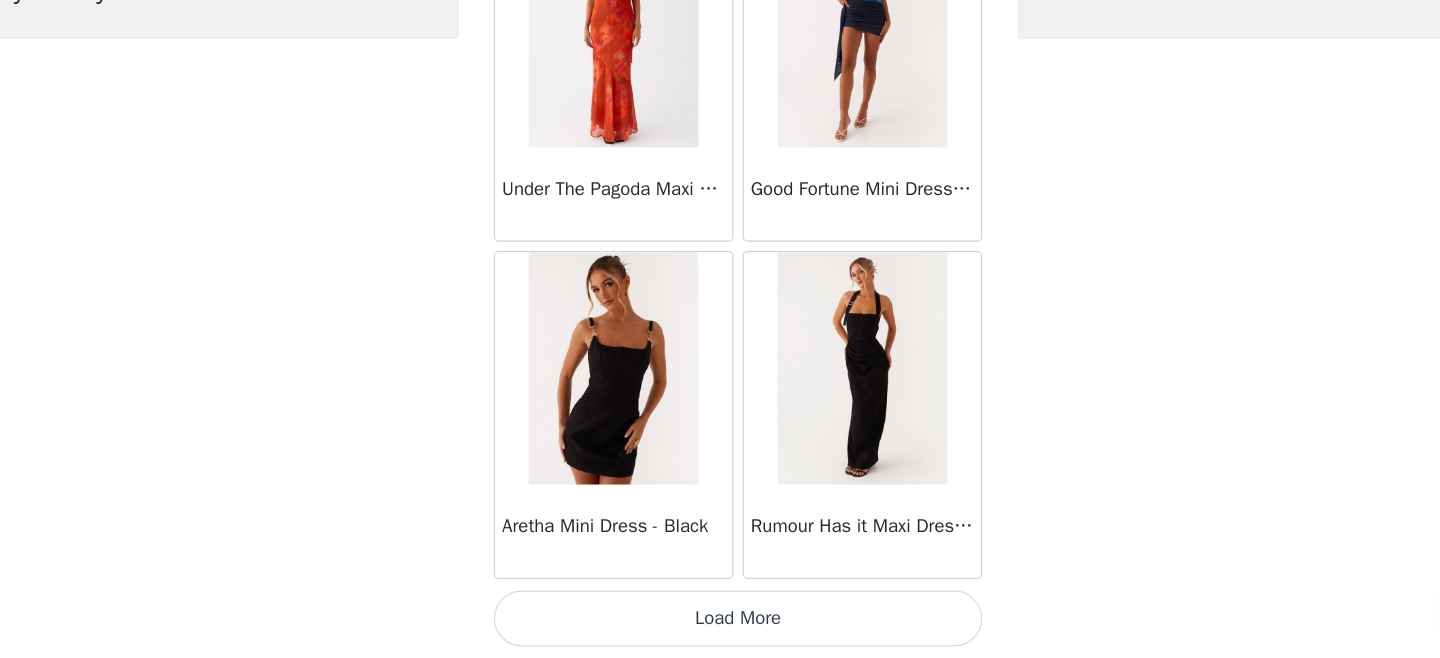 click on "Load More" at bounding box center (720, 624) 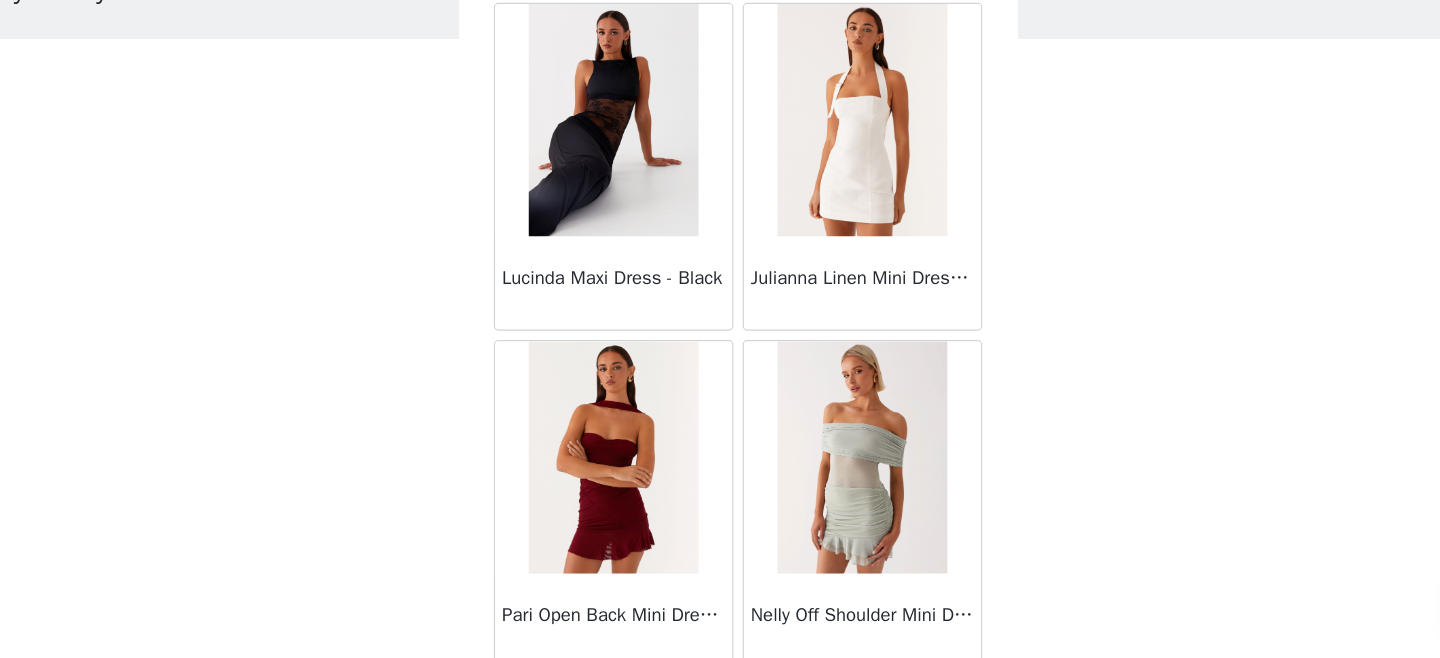 scroll, scrollTop: 6668, scrollLeft: 0, axis: vertical 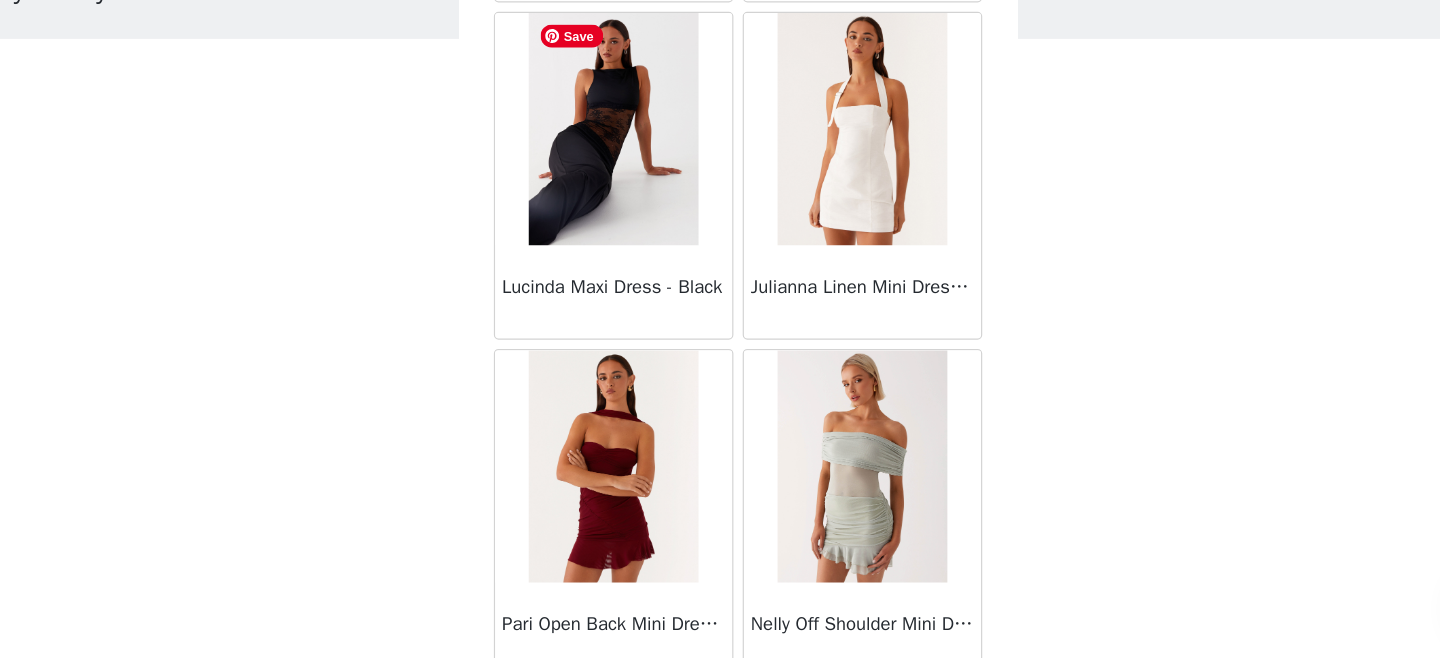 click at bounding box center [612, 203] 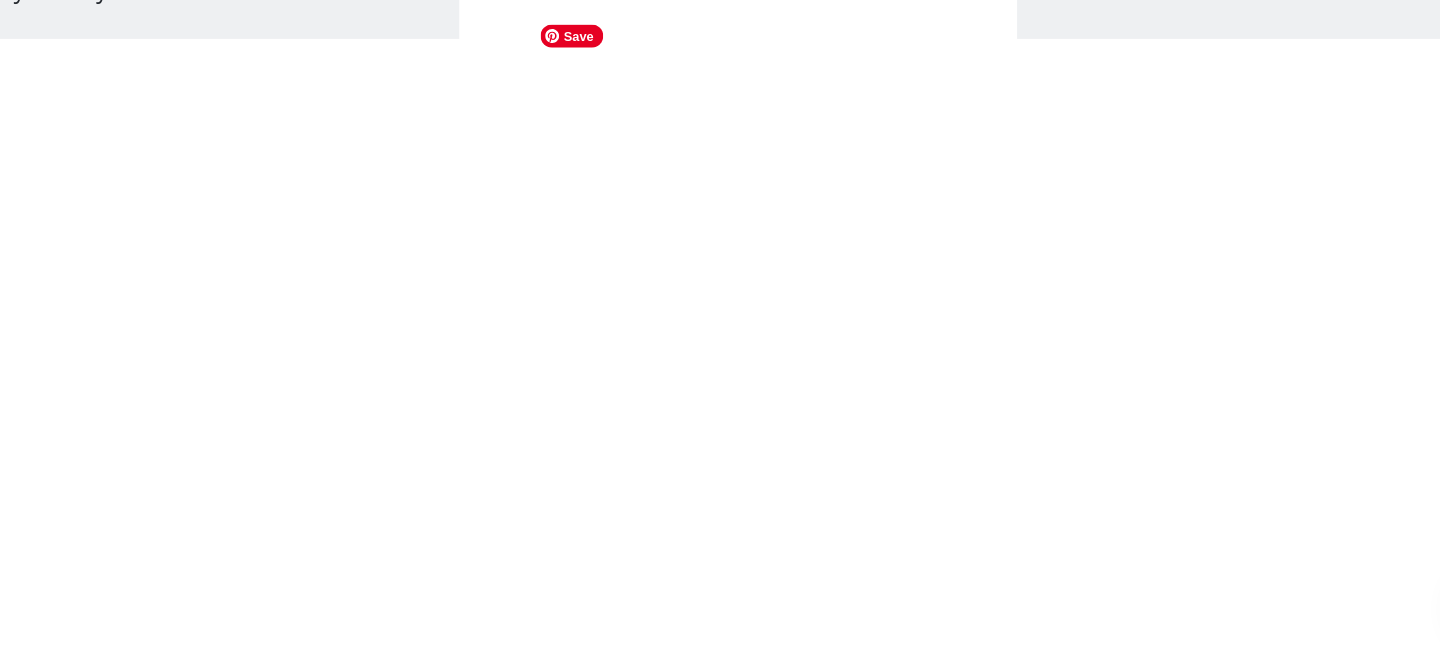 scroll, scrollTop: 0, scrollLeft: 0, axis: both 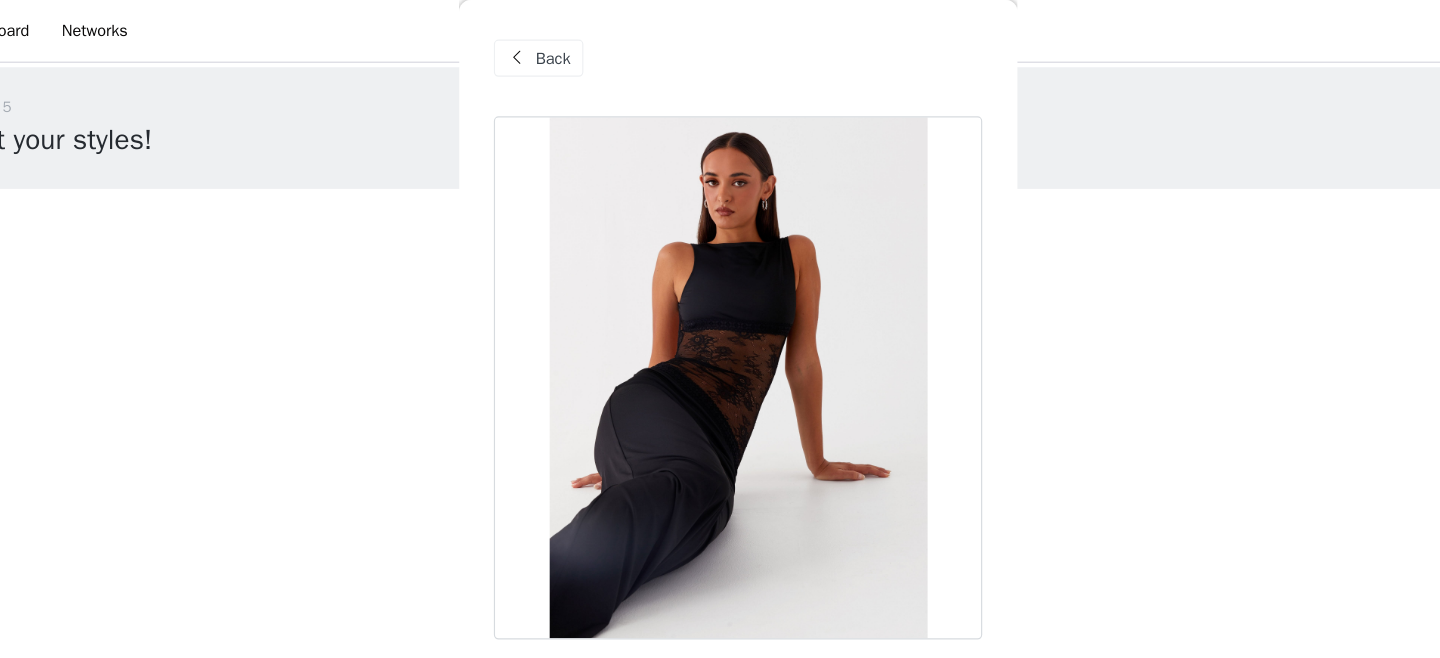 click at bounding box center (530, 50) 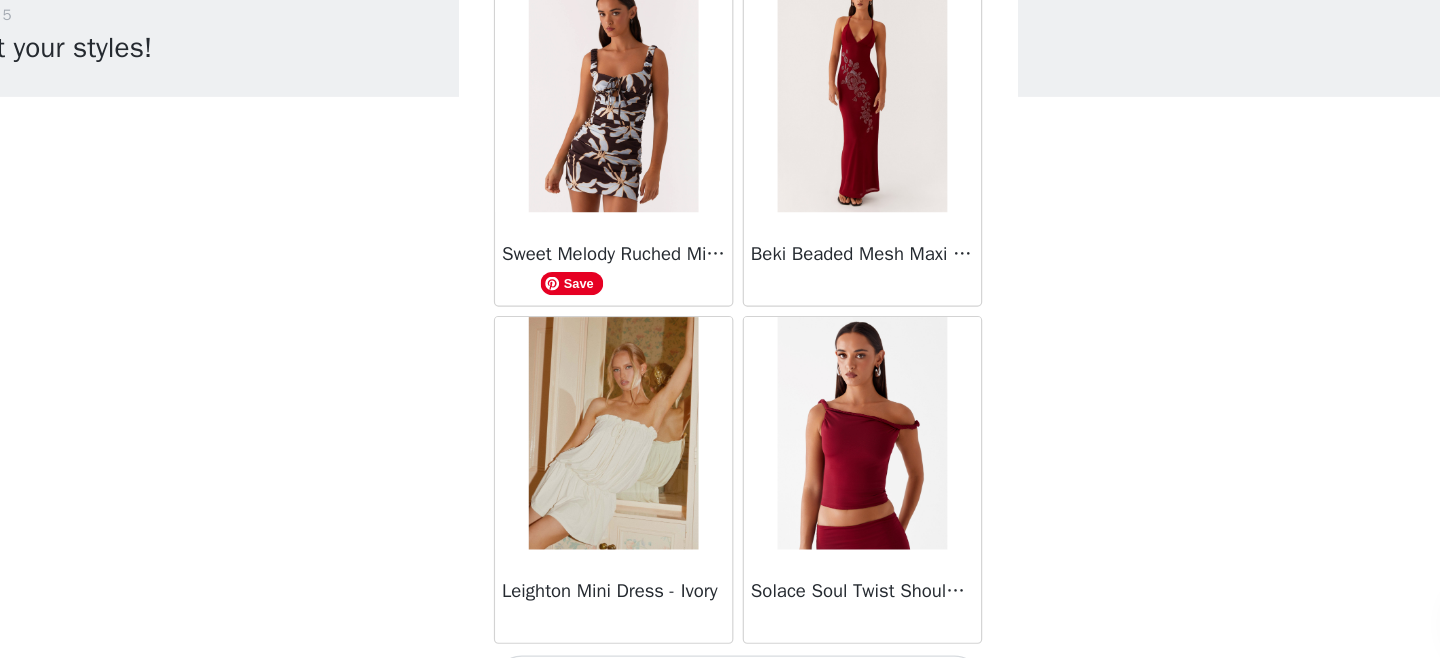 scroll, scrollTop: 8160, scrollLeft: 0, axis: vertical 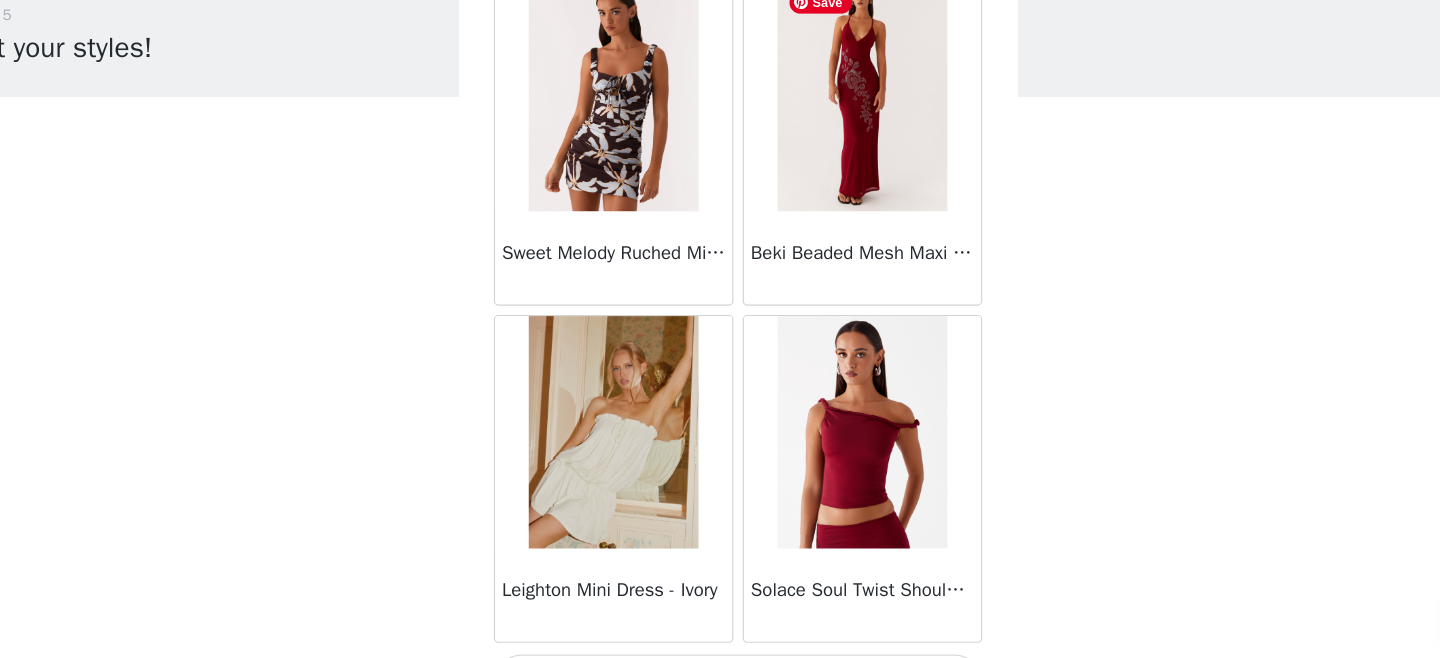 click at bounding box center [826, 161] 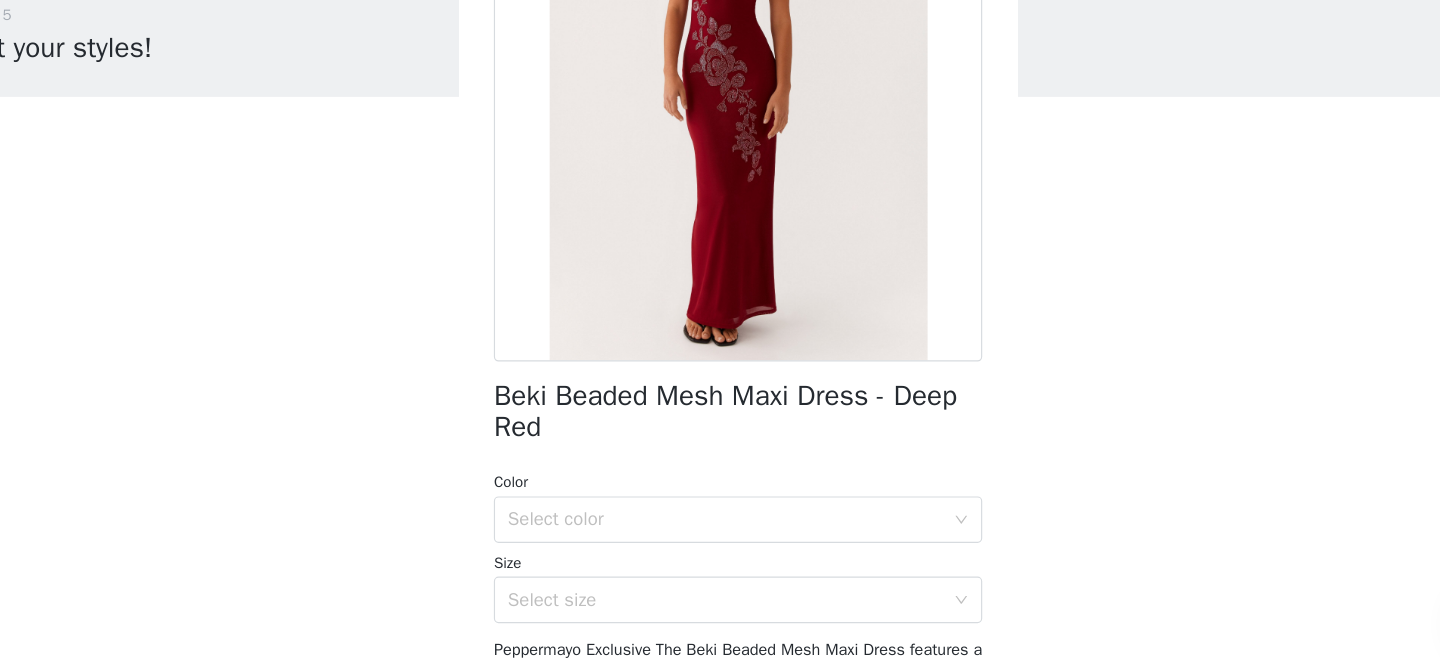scroll, scrollTop: 162, scrollLeft: 0, axis: vertical 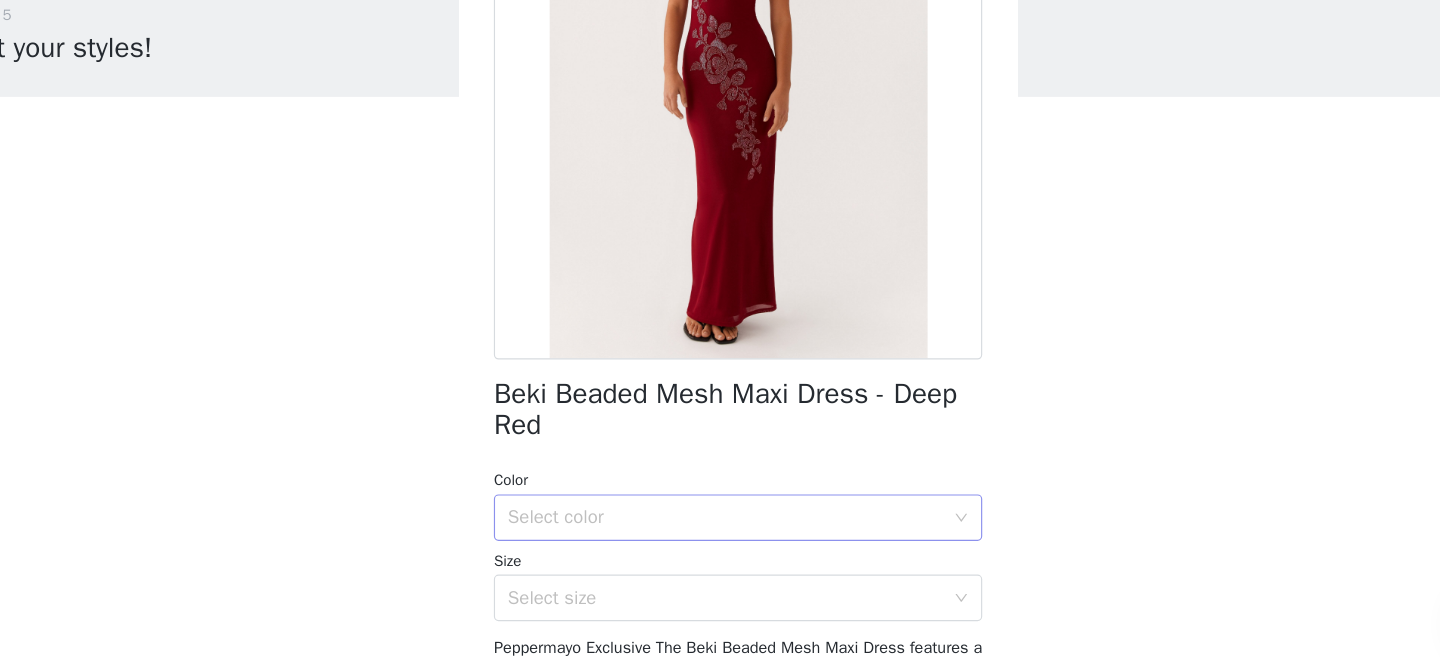 click on "Select color" at bounding box center (709, 524) 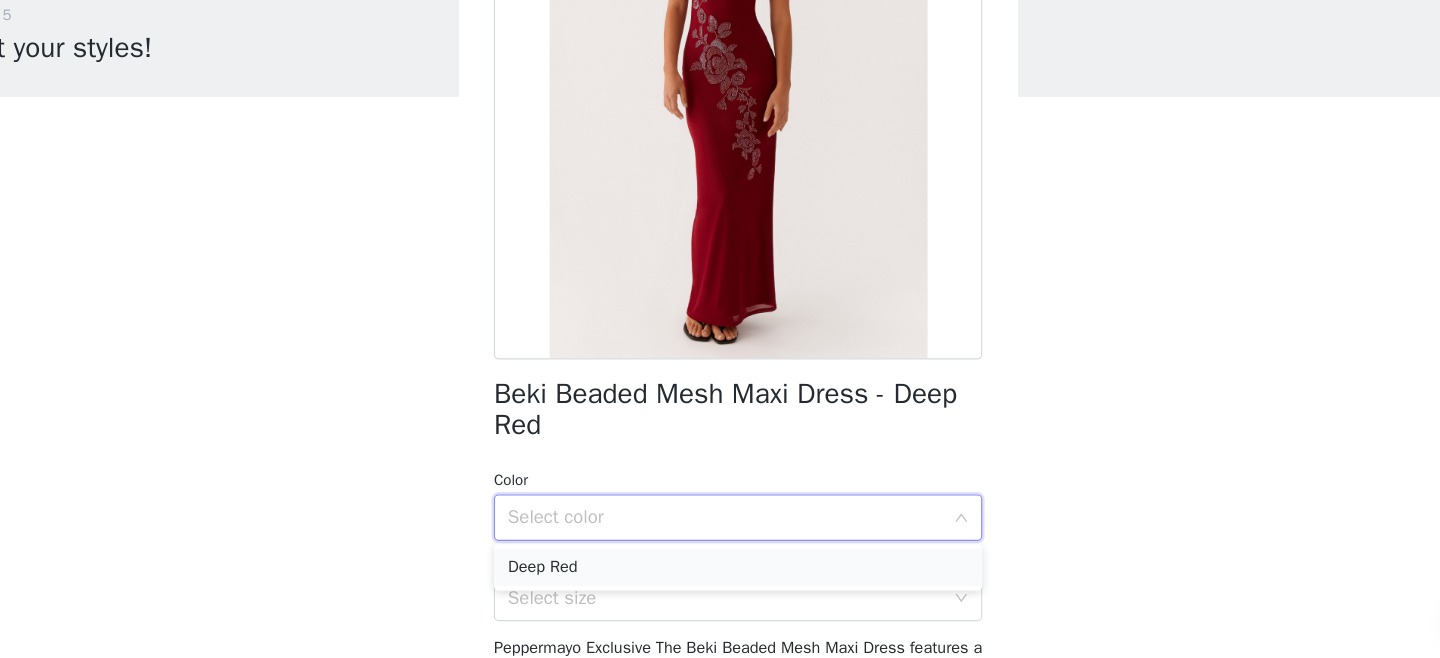 click on "Deep Red" at bounding box center [720, 567] 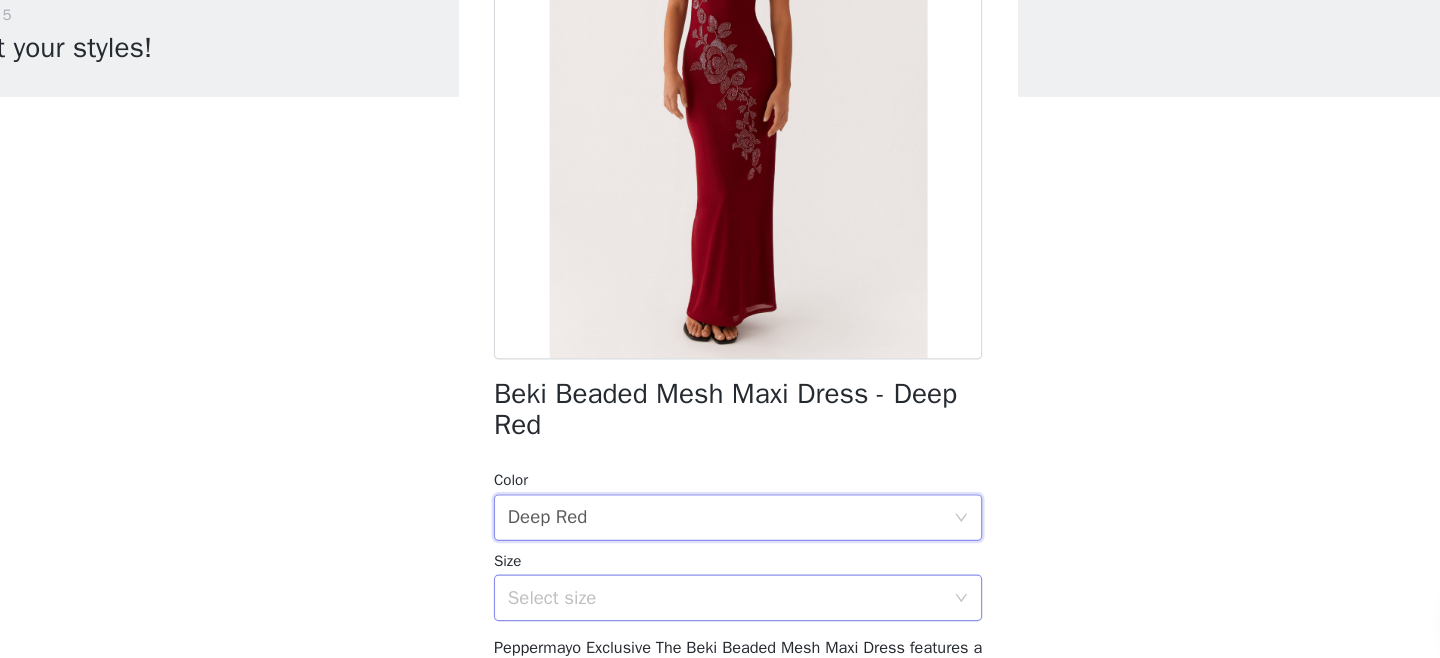 click on "Select size" at bounding box center [709, 593] 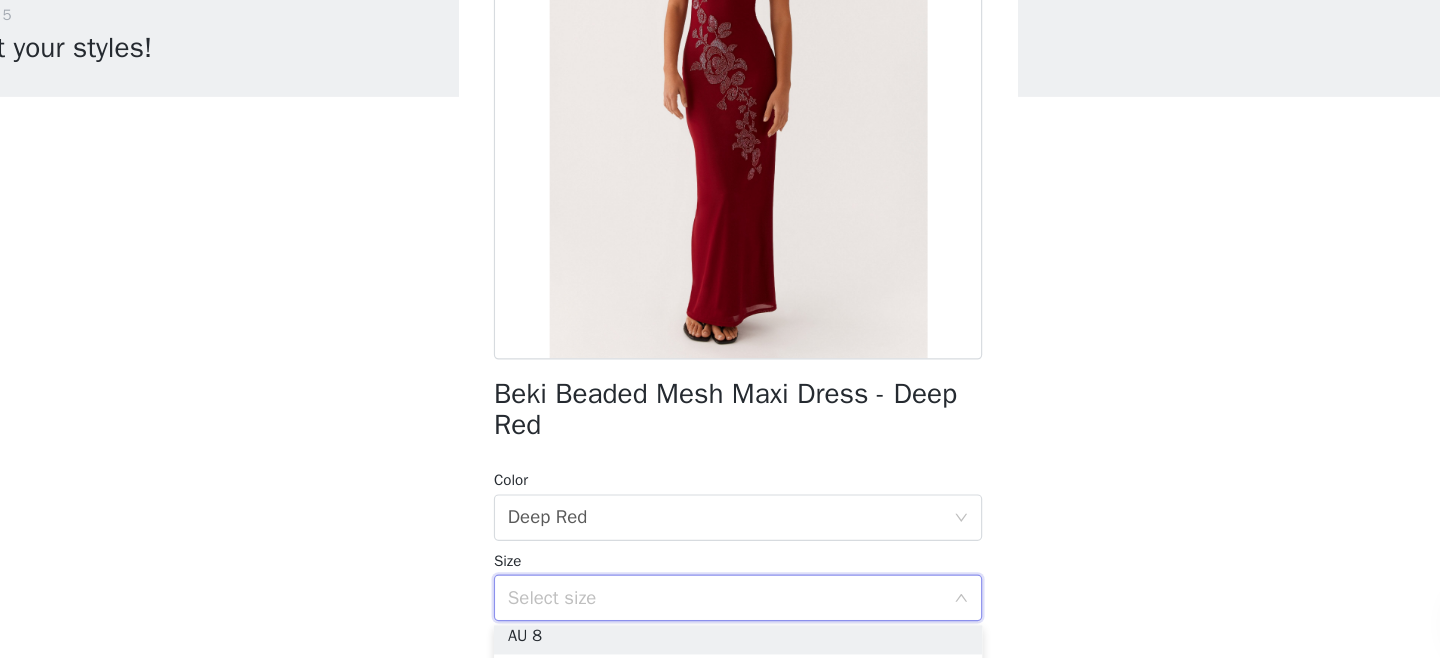 scroll, scrollTop: 68, scrollLeft: 0, axis: vertical 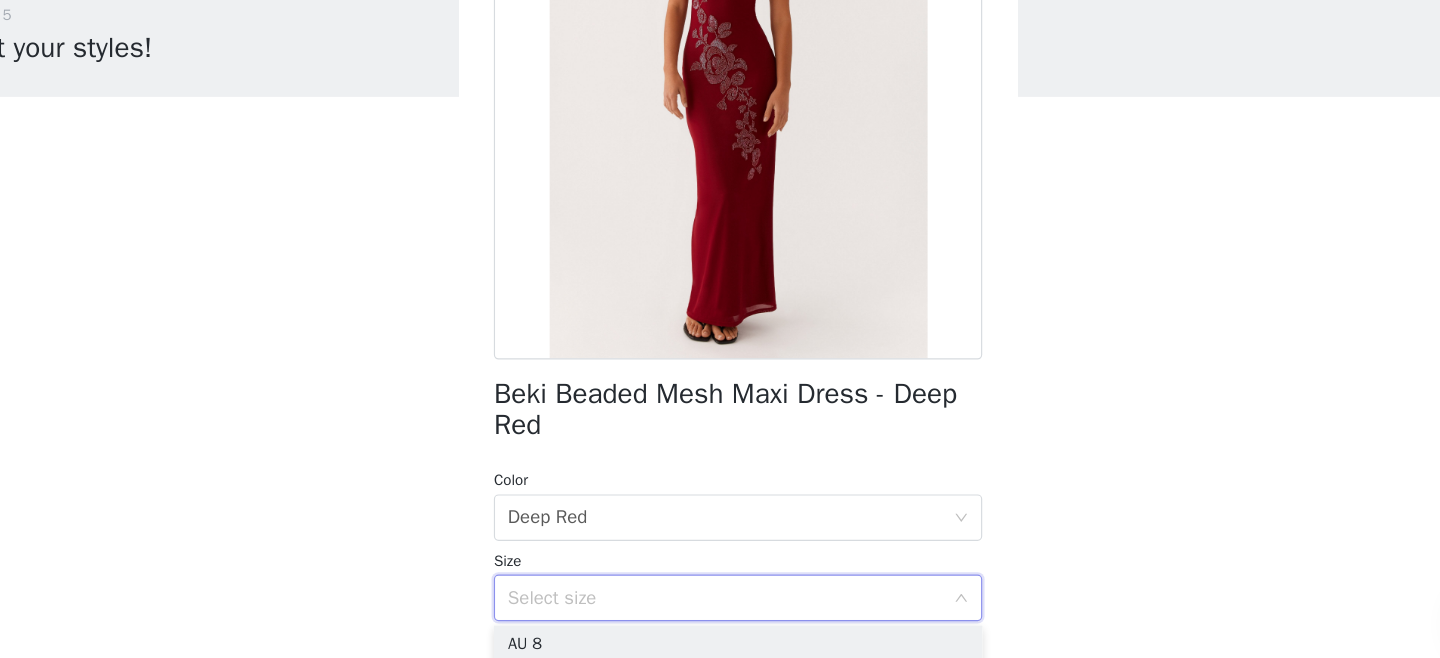 click on "AU 8" at bounding box center [720, 633] 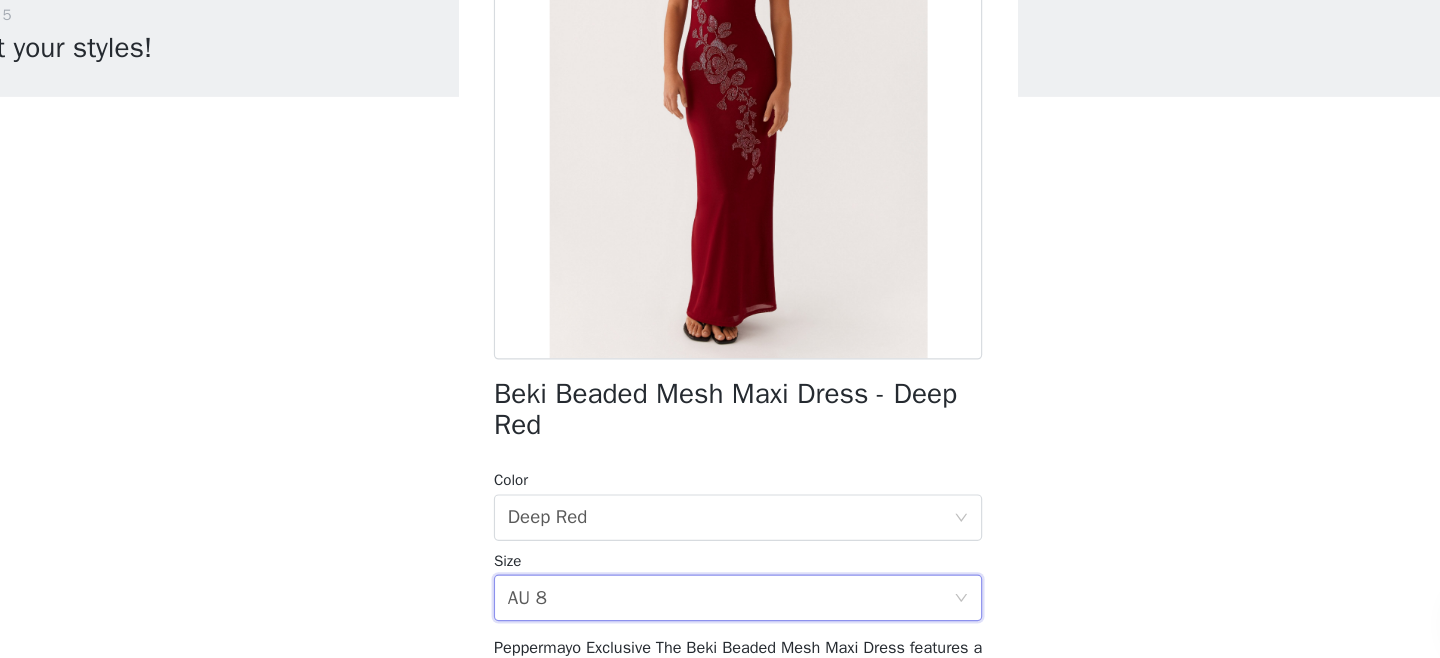 click on "STEP 1 OF 5
Select your styles!
Please note that the sizes are in AU Sizes       1/3 Selected           Cyrene Tie Top - Brown Check           Brown Check, AU 10       Edit   Remove     Add Product       Back     Beki Beaded Mesh Maxi Dress - Deep Red               Color   Select color Deep Red Size   Select size AU 8     Add Product" at bounding box center (720, 305) 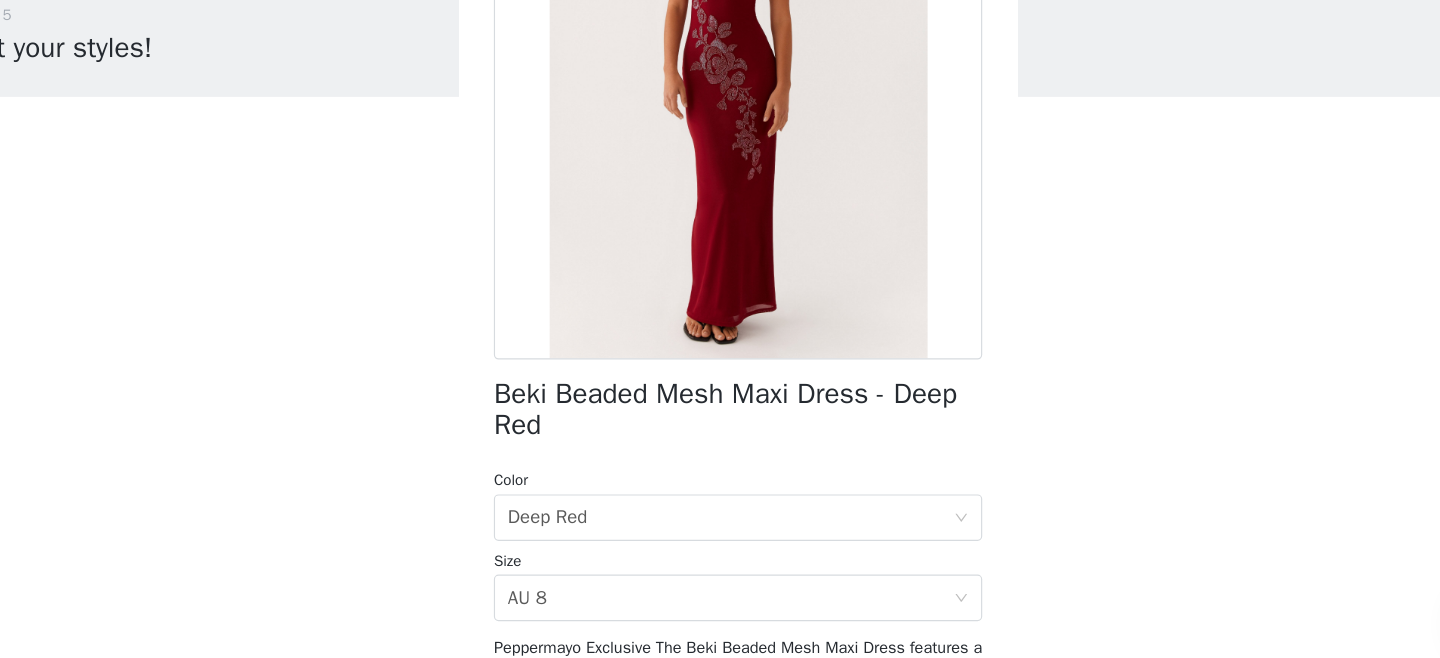 scroll, scrollTop: 37, scrollLeft: 0, axis: vertical 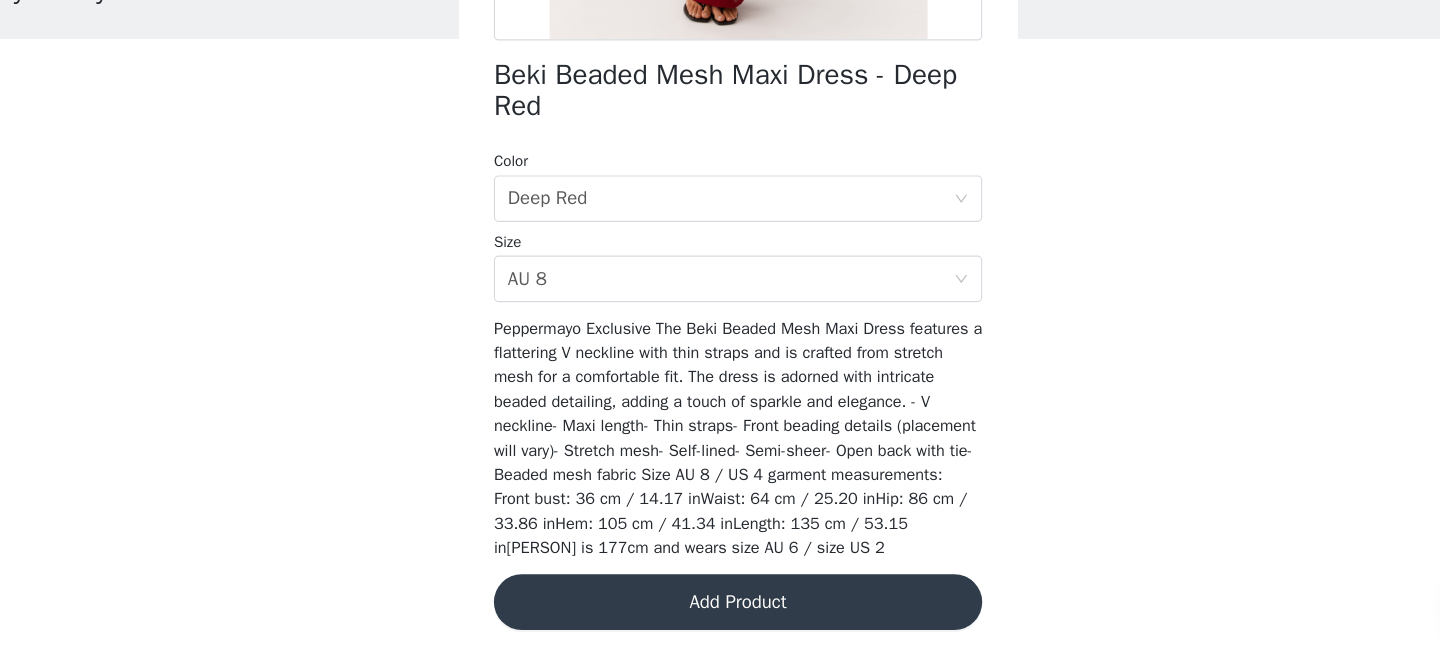 click on "Add Product" at bounding box center [720, 610] 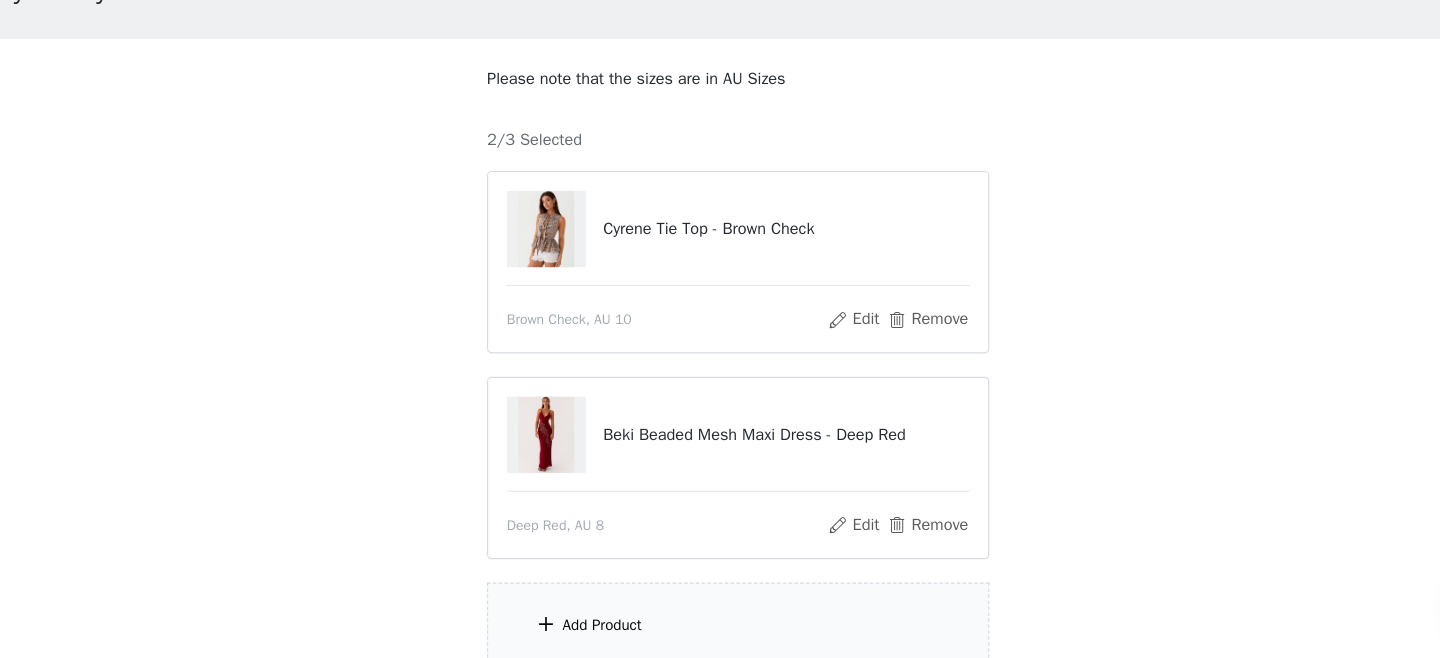 click on "Add Product" at bounding box center [603, 630] 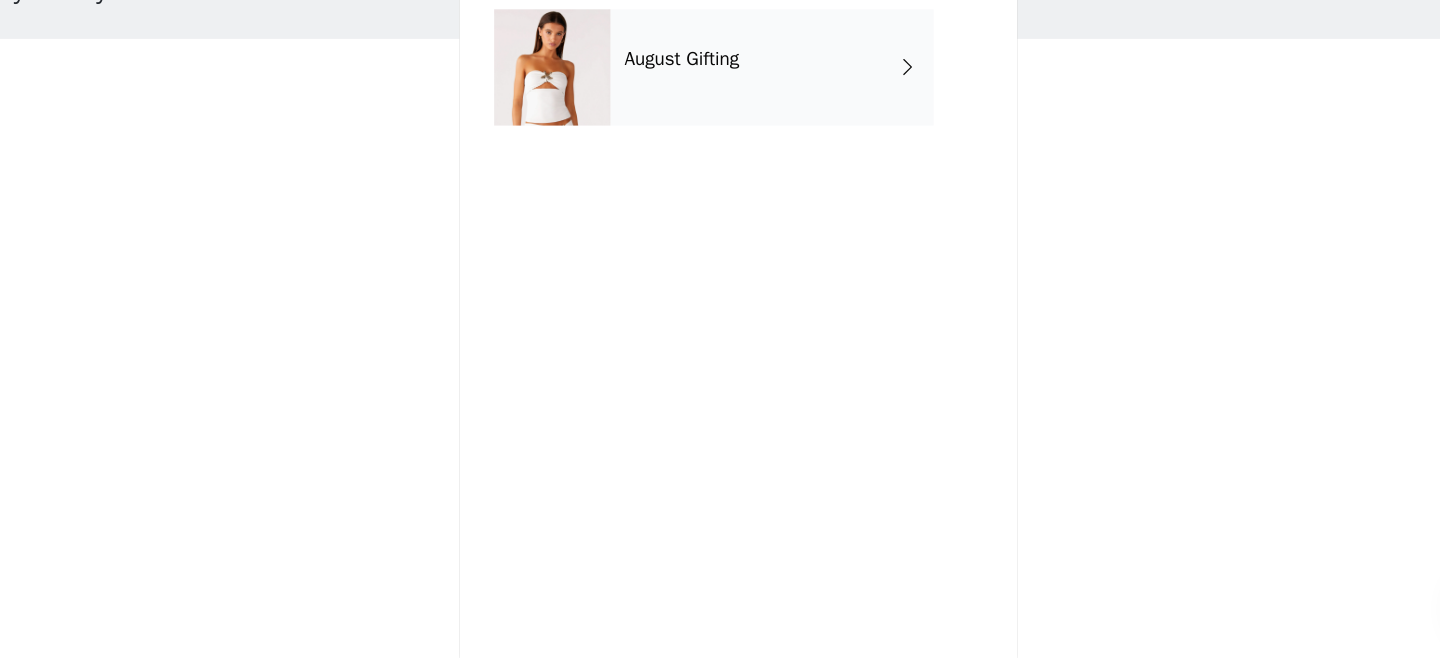 click on "August Gifting" at bounding box center (671, 143) 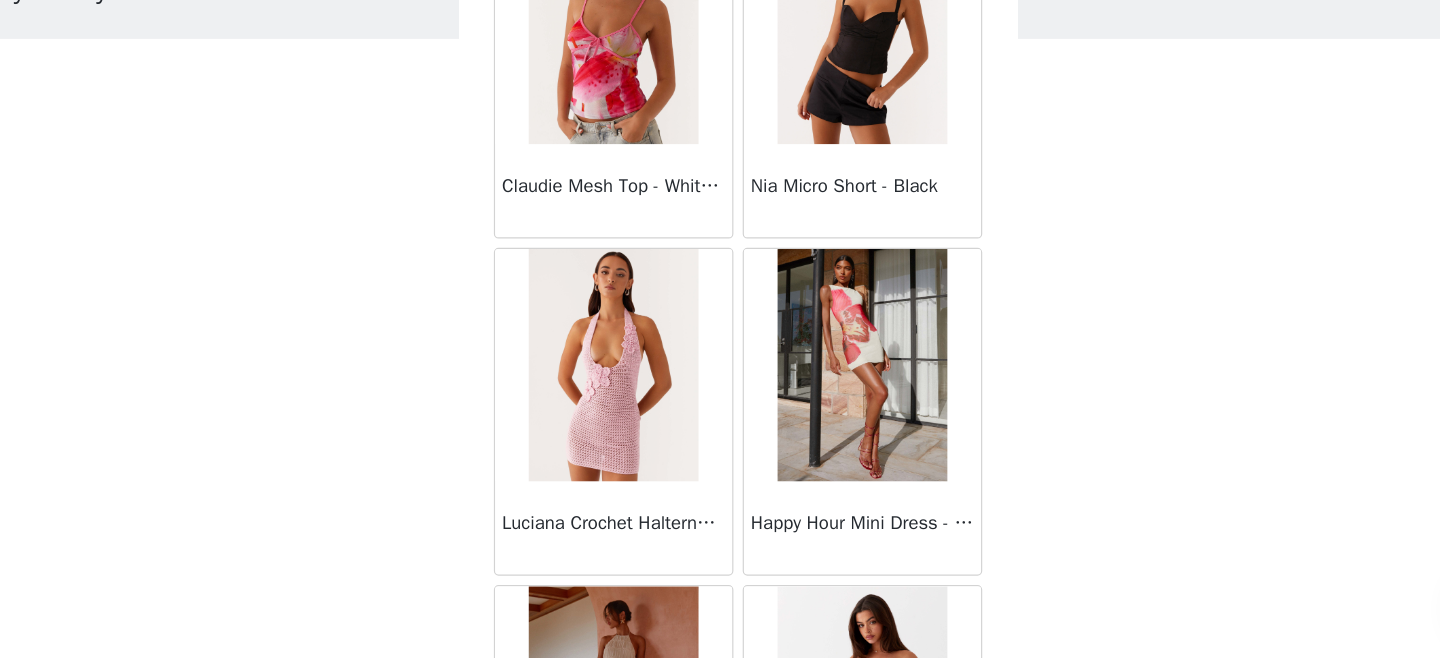 scroll, scrollTop: 2402, scrollLeft: 0, axis: vertical 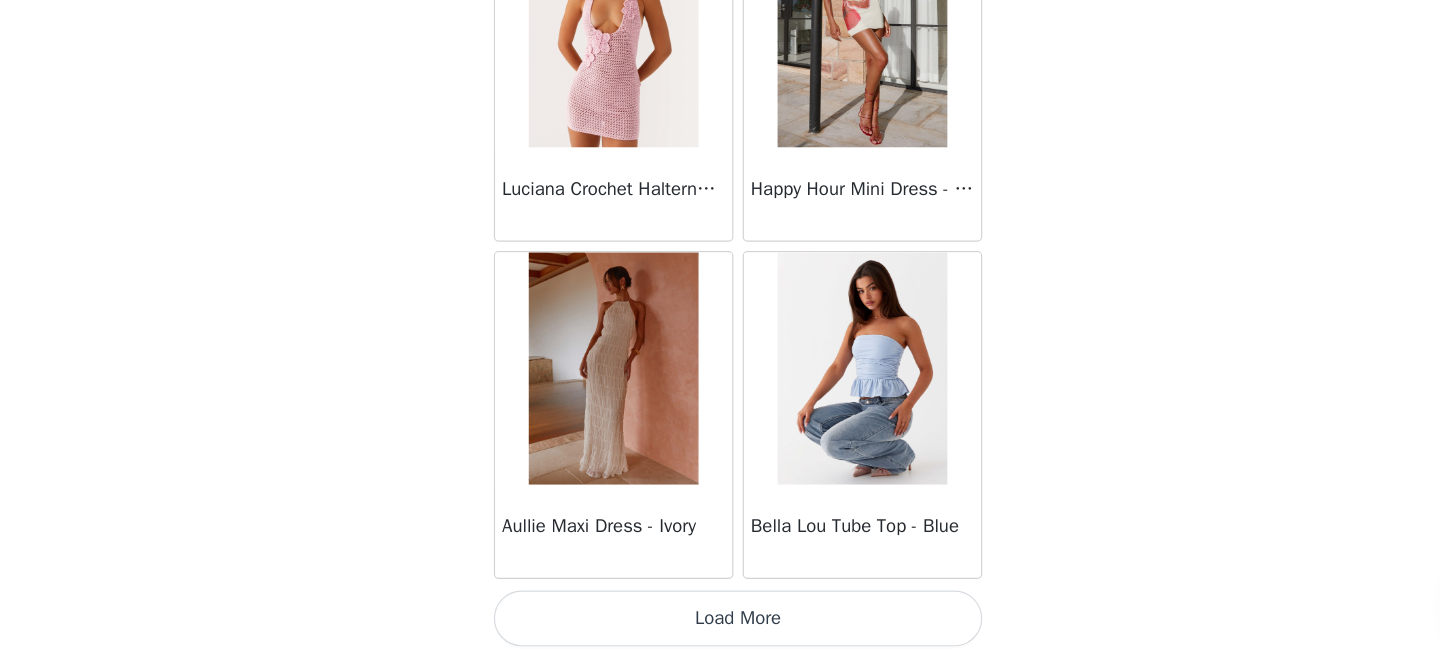 click on "Load More" at bounding box center [720, 624] 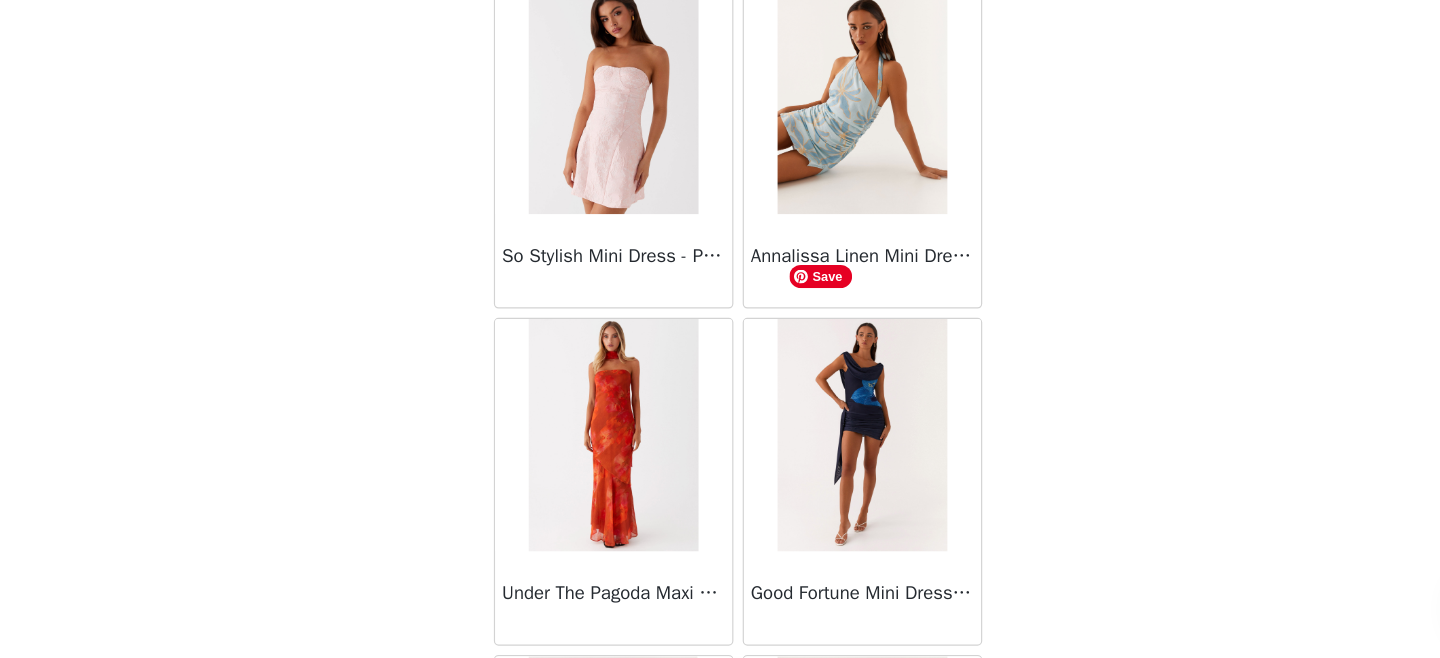 scroll, scrollTop: 5302, scrollLeft: 0, axis: vertical 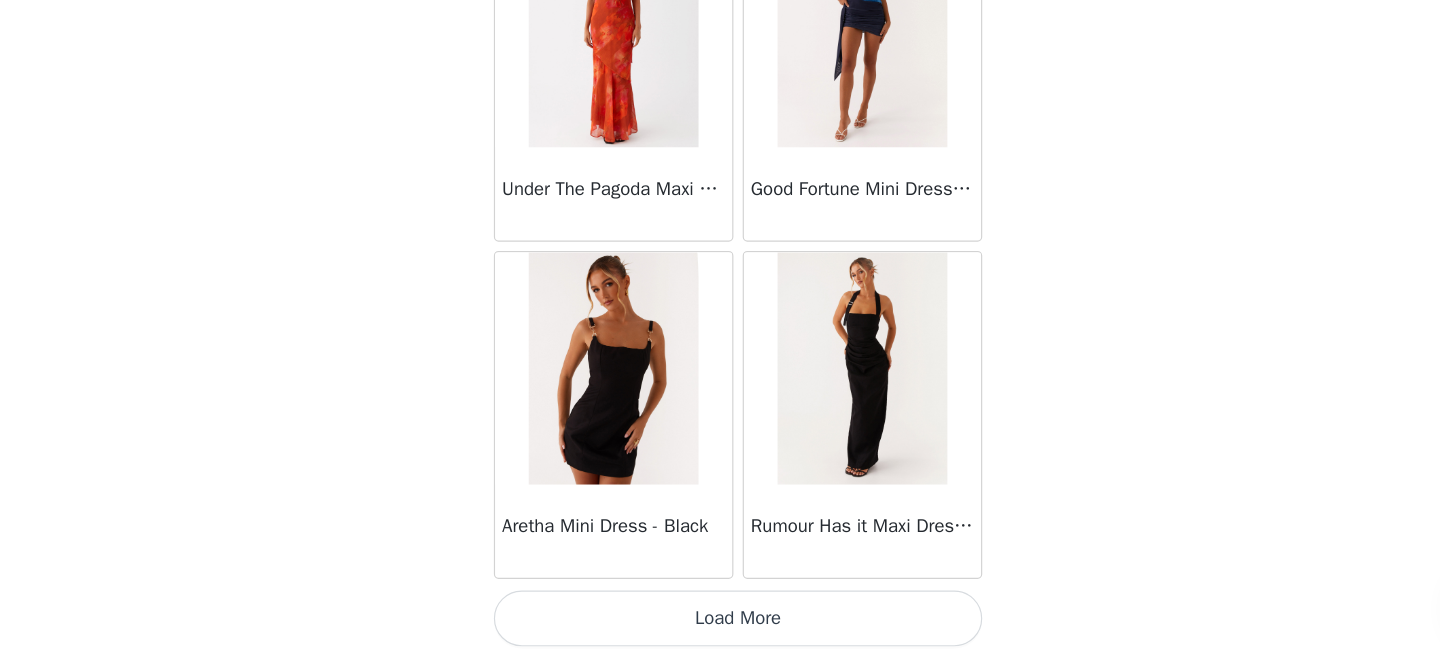 click on "Load More" at bounding box center (720, 624) 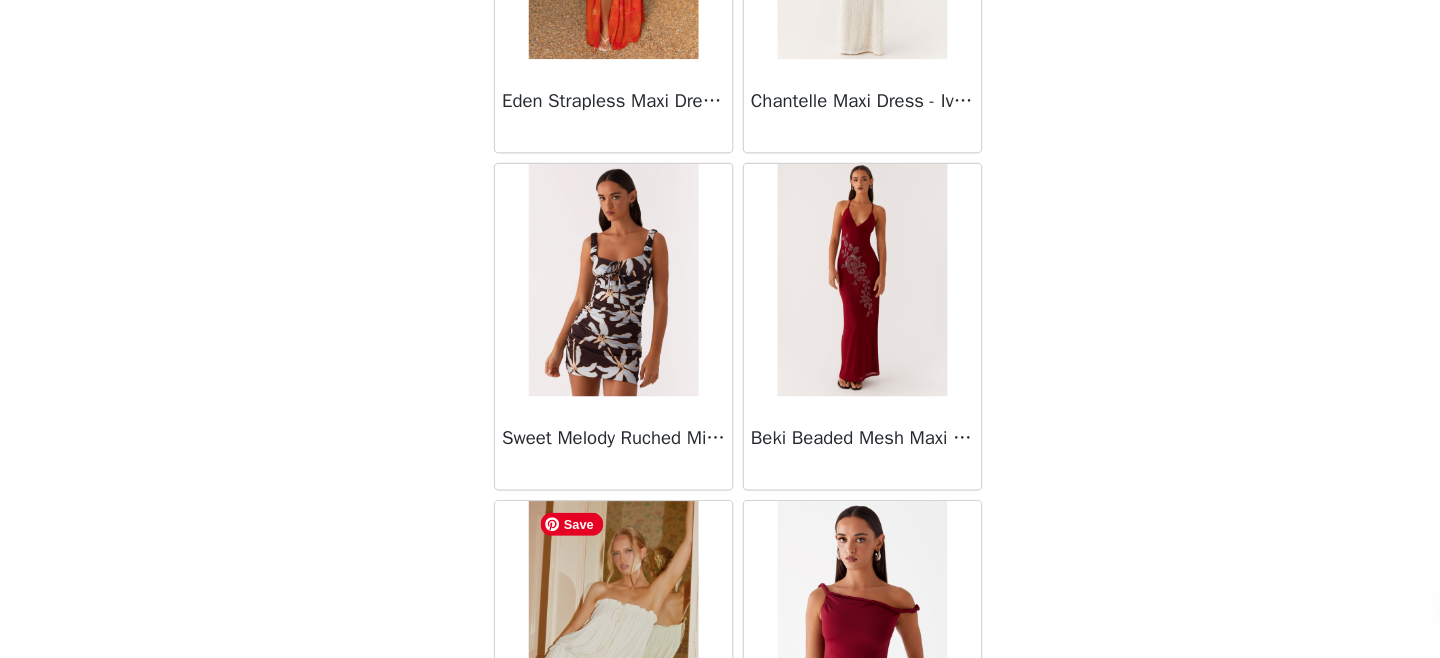 scroll, scrollTop: 8202, scrollLeft: 0, axis: vertical 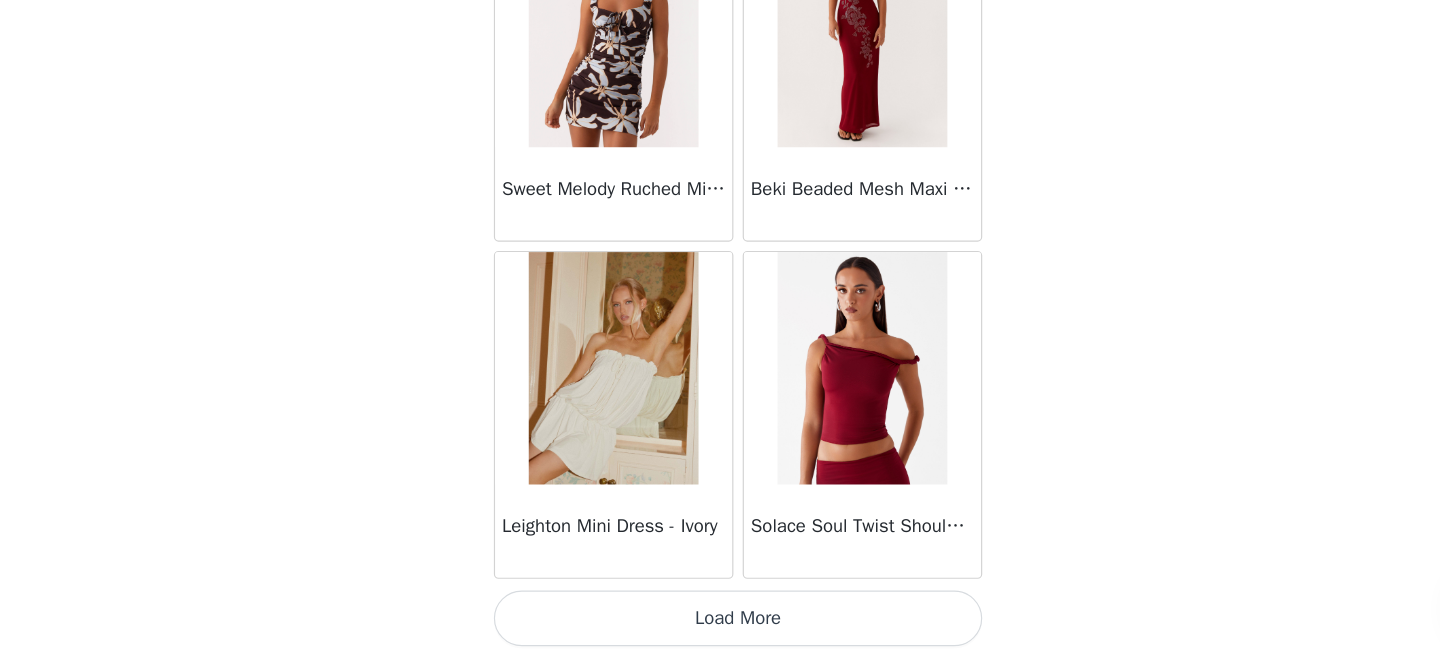 click on "Load More" at bounding box center (720, 624) 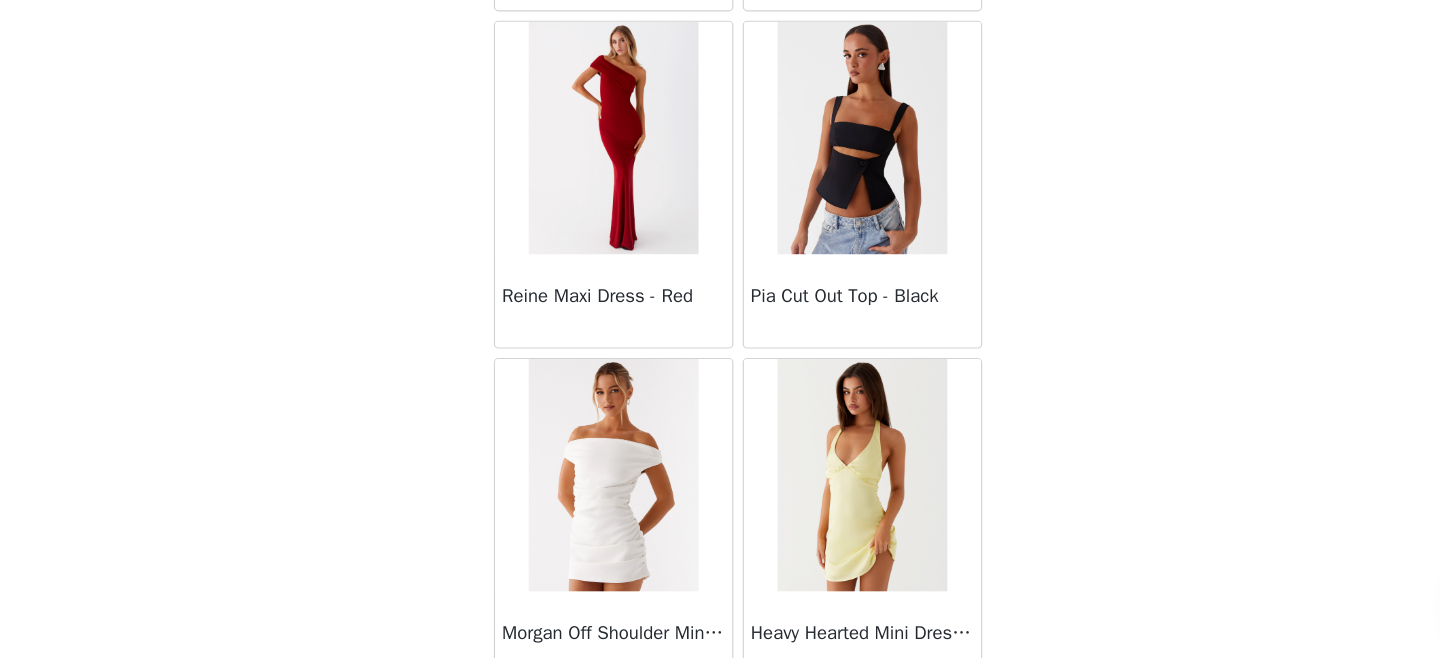 scroll, scrollTop: 11102, scrollLeft: 0, axis: vertical 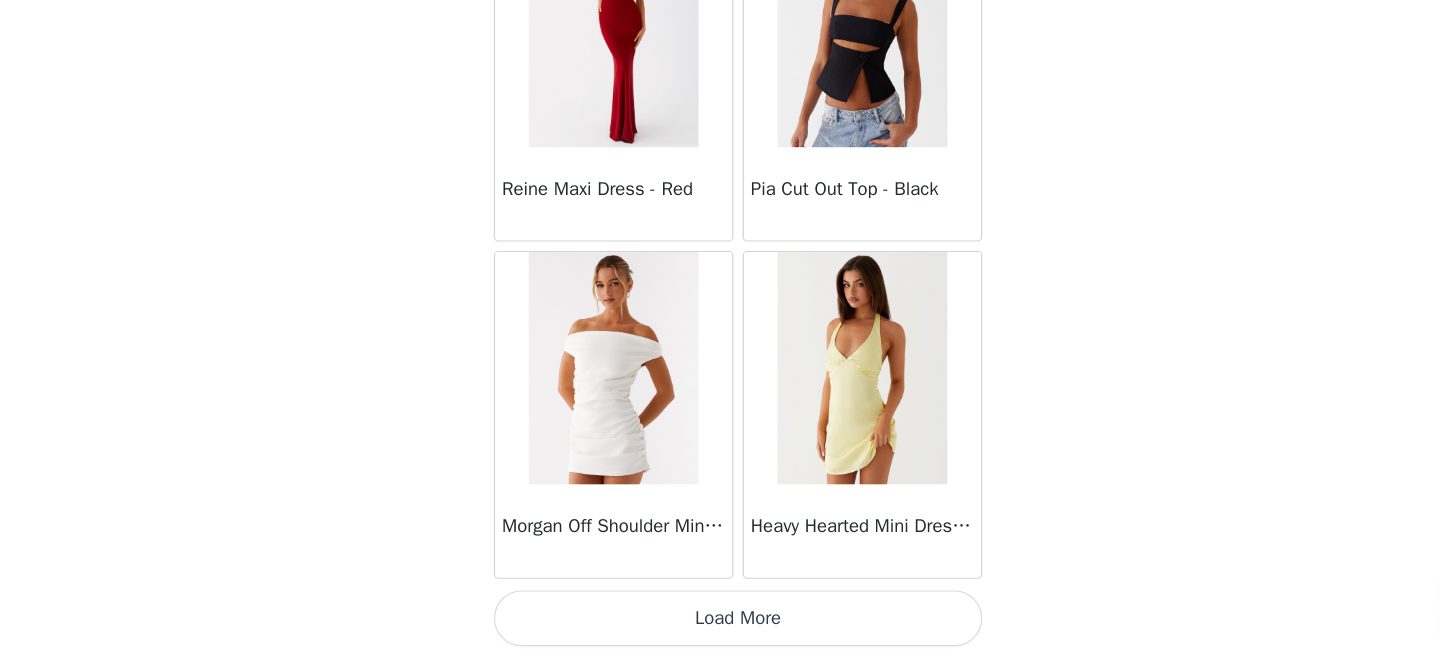 click on "Load More" at bounding box center [720, 624] 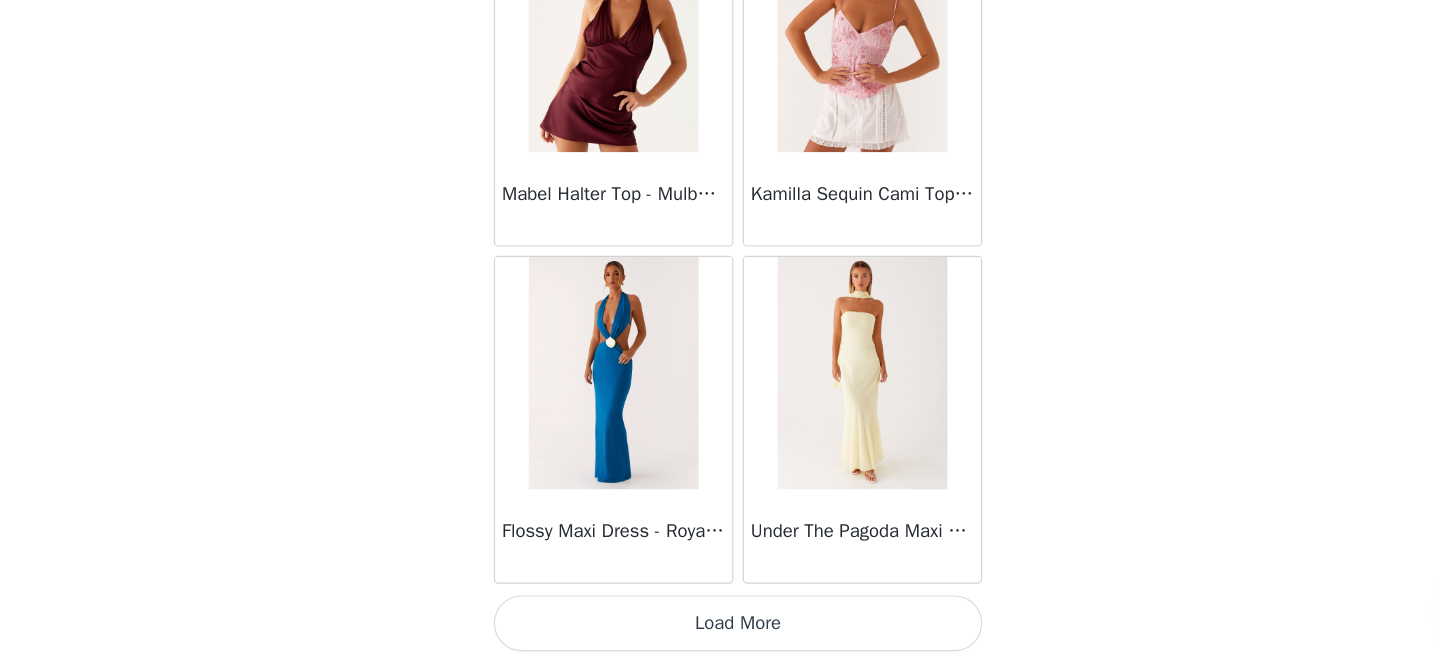 scroll, scrollTop: 14002, scrollLeft: 0, axis: vertical 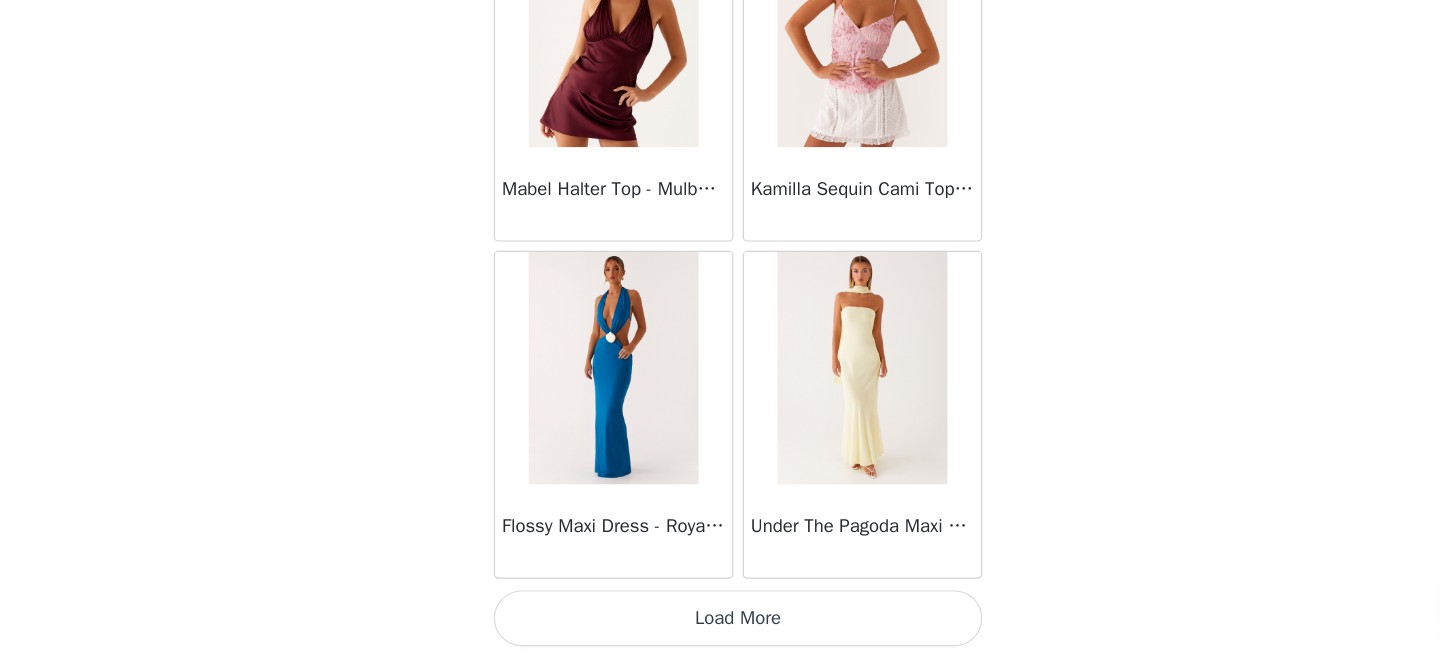 click on "Load More" at bounding box center (720, 624) 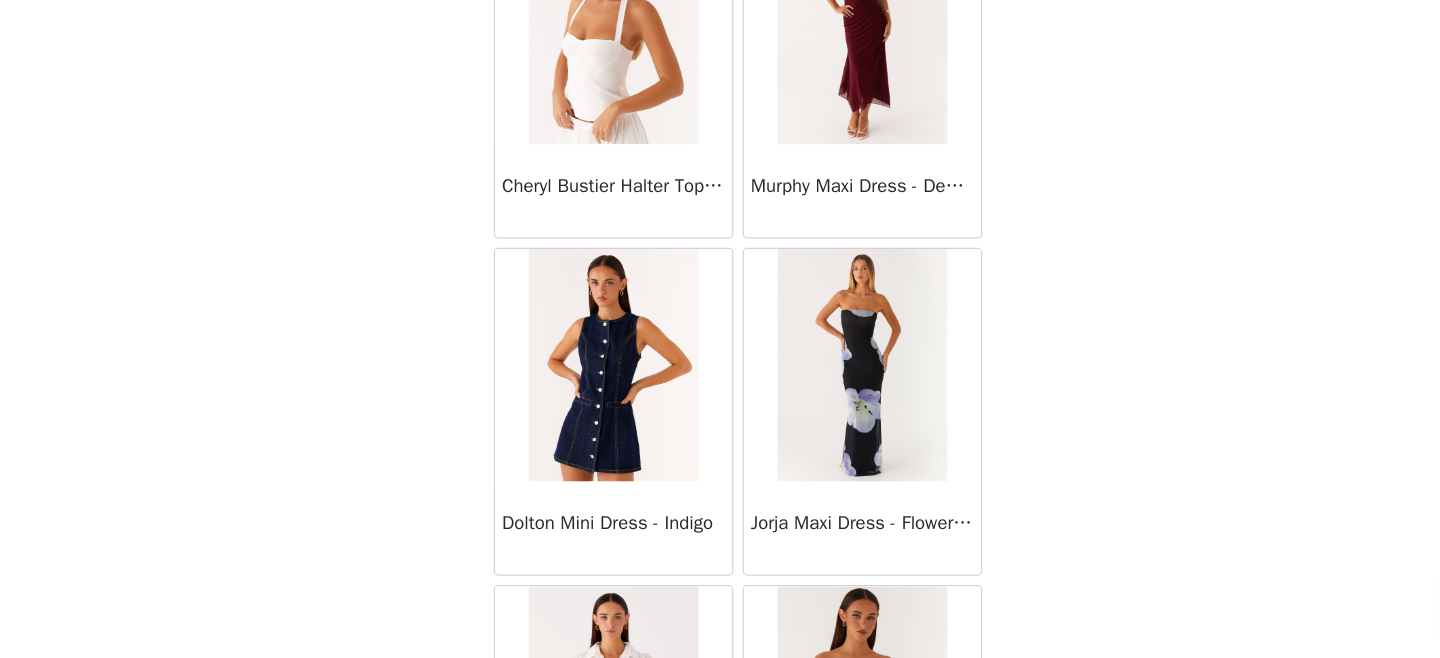 scroll, scrollTop: 15449, scrollLeft: 0, axis: vertical 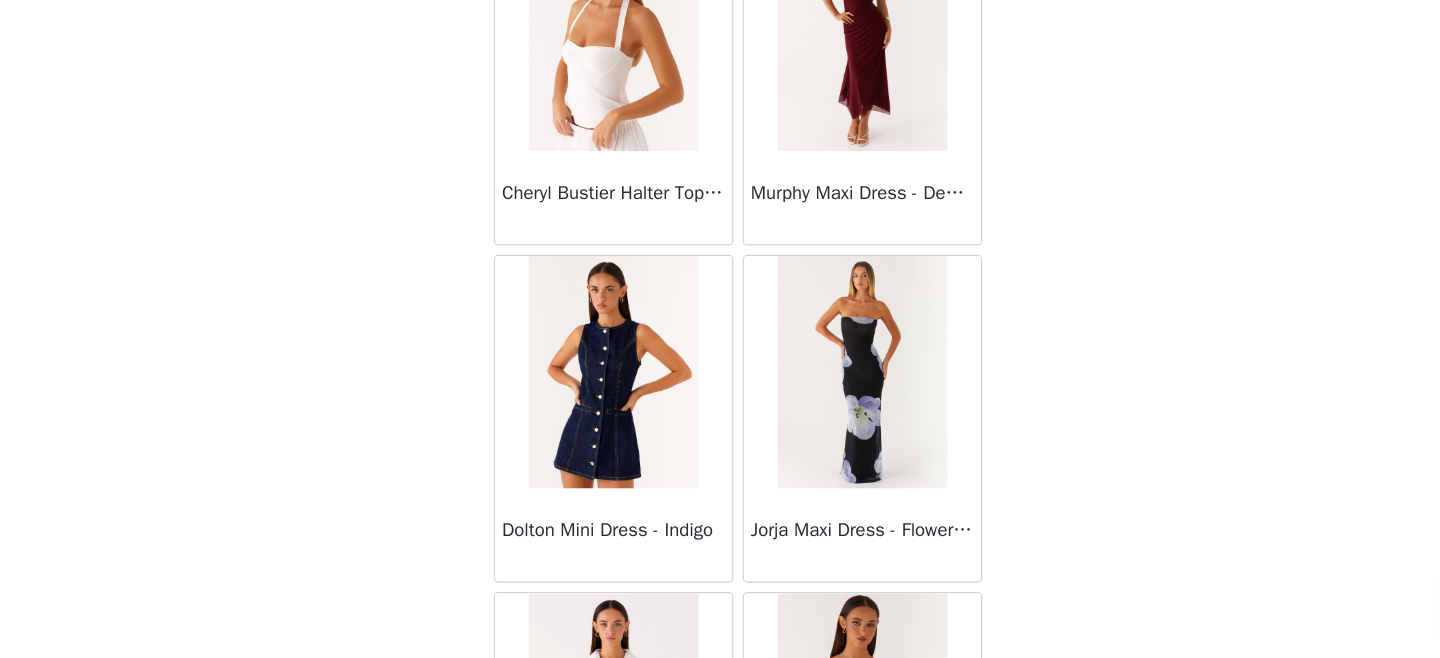 click at bounding box center [612, 122] 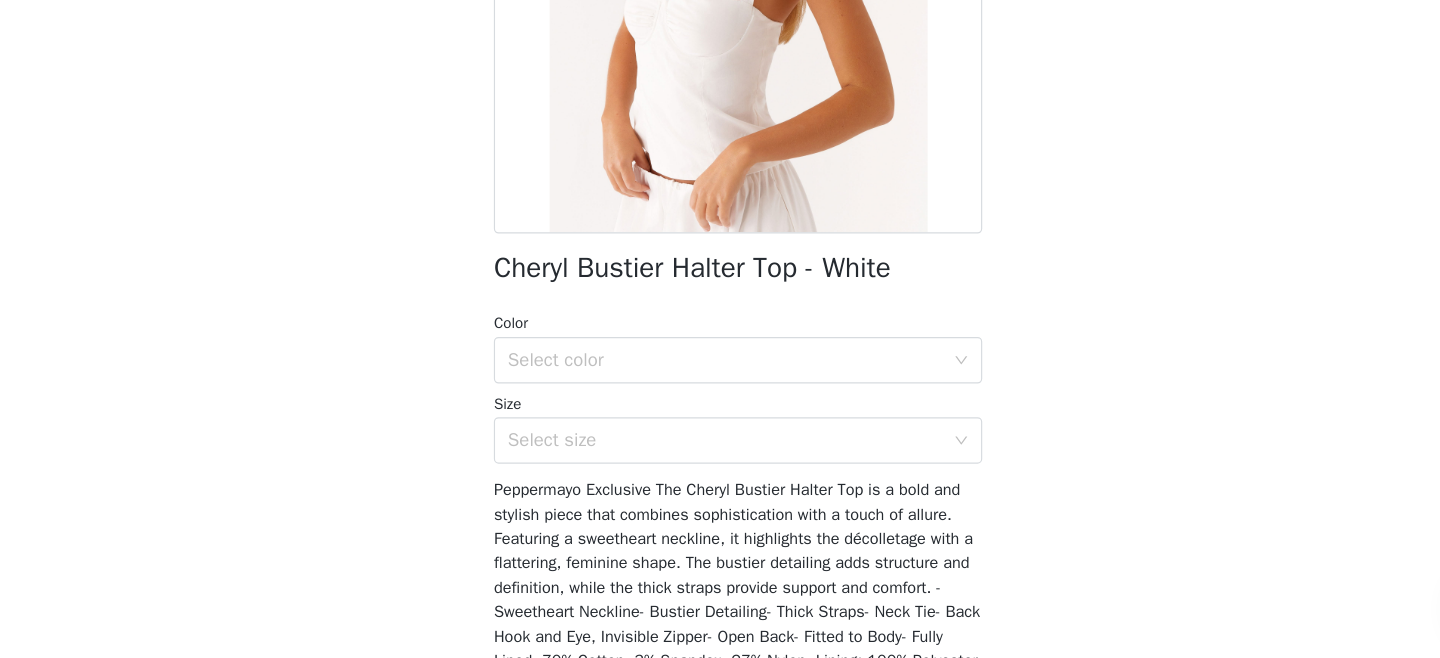 scroll, scrollTop: 293, scrollLeft: 0, axis: vertical 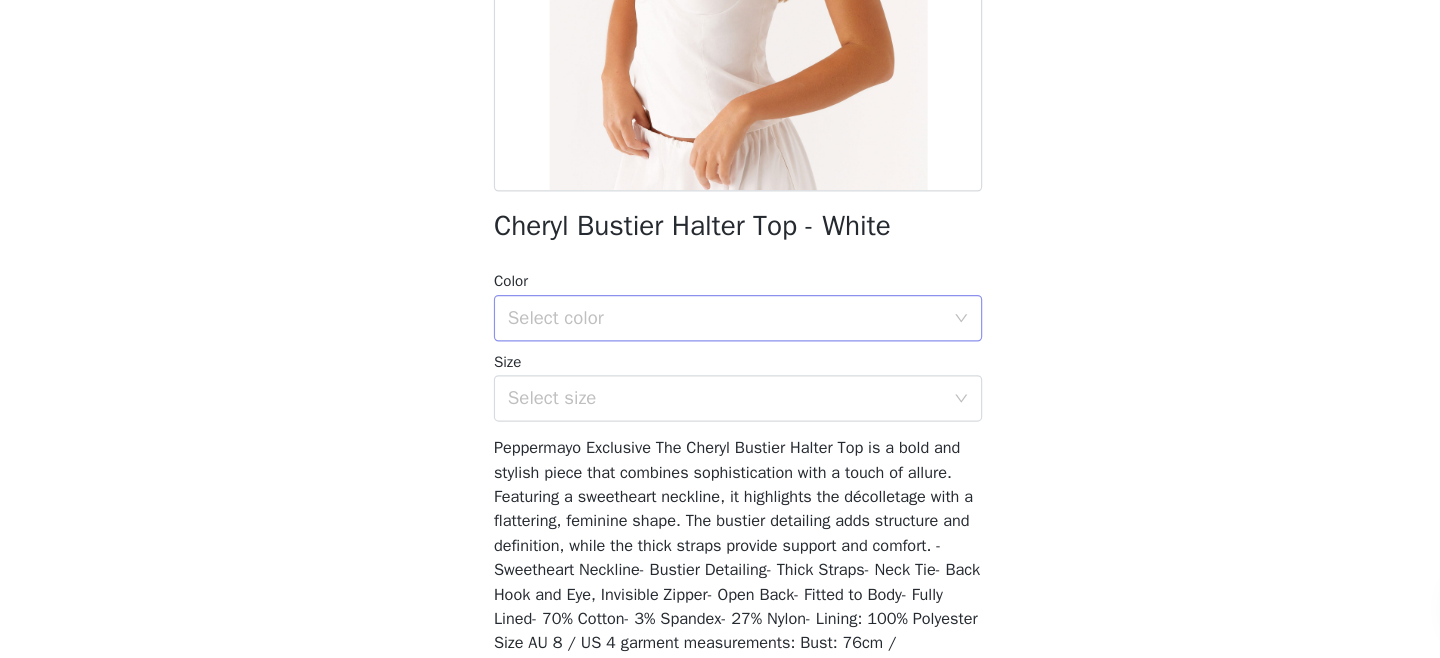 click on "Select color" at bounding box center (709, 366) 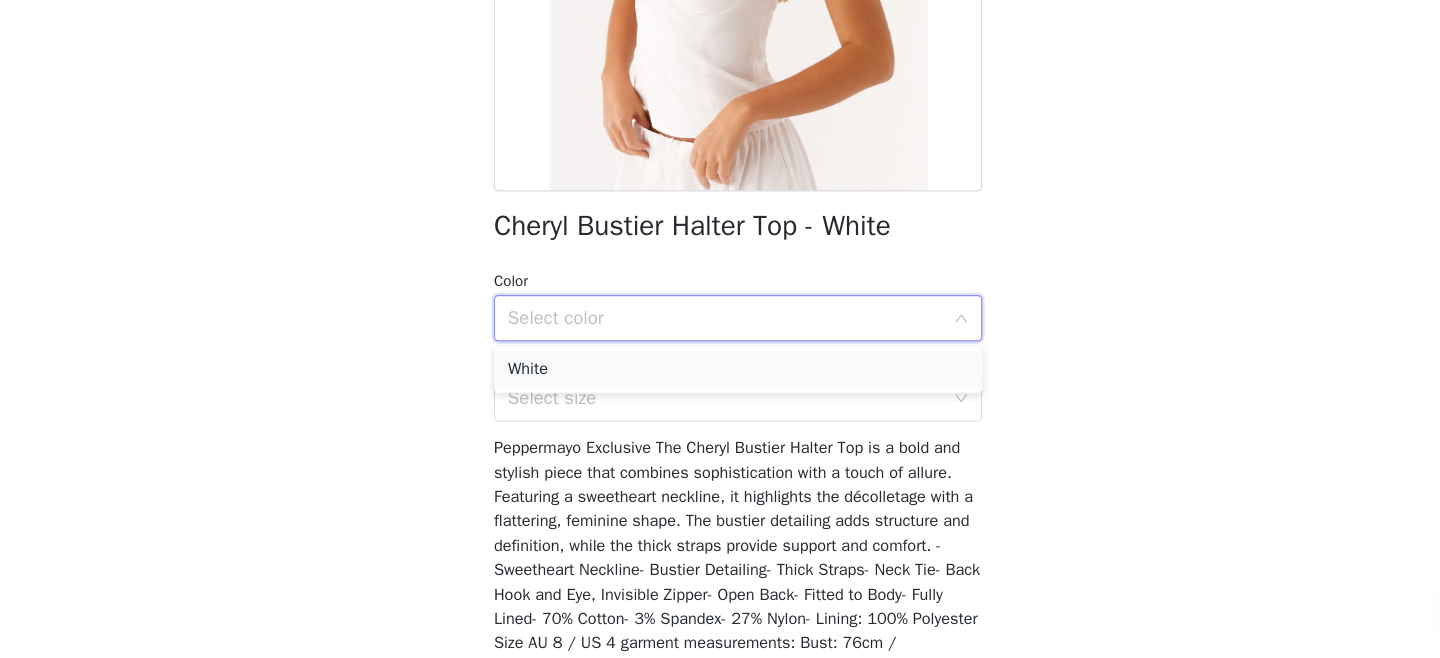 click on "White" at bounding box center (720, 410) 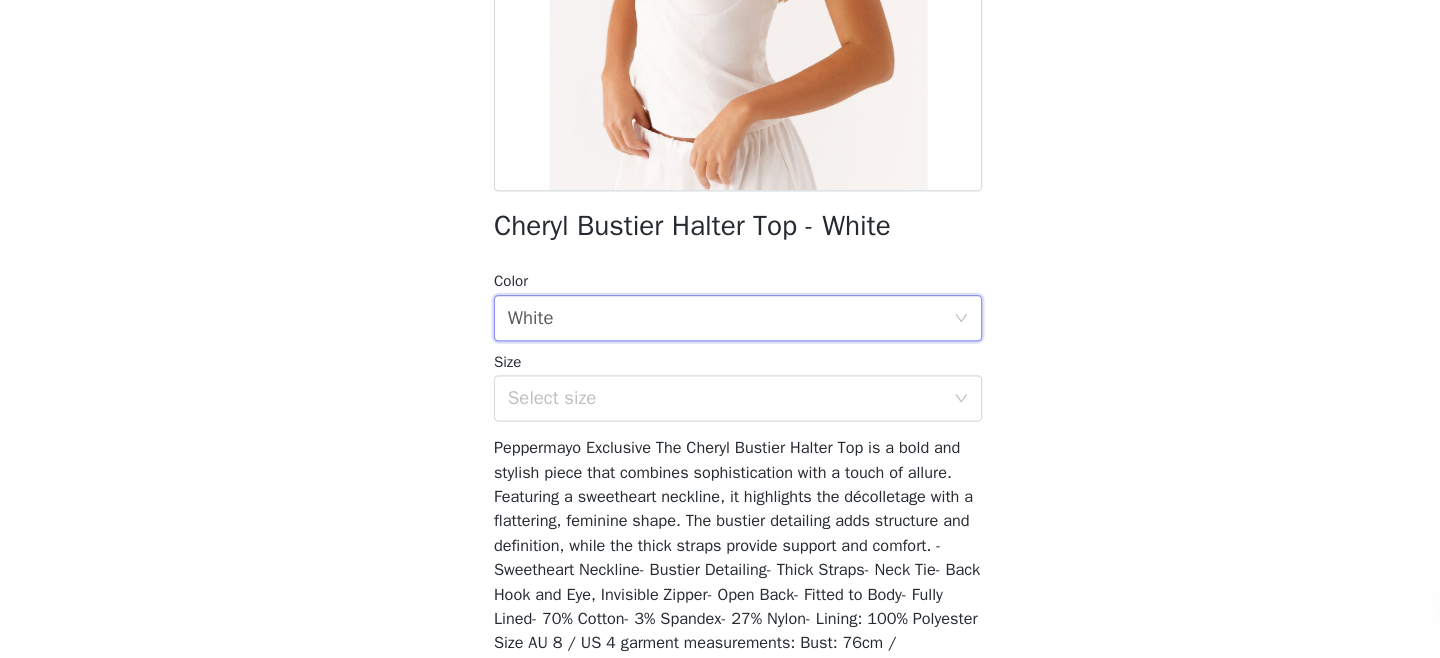 click on "Size   Select size" at bounding box center [720, 425] 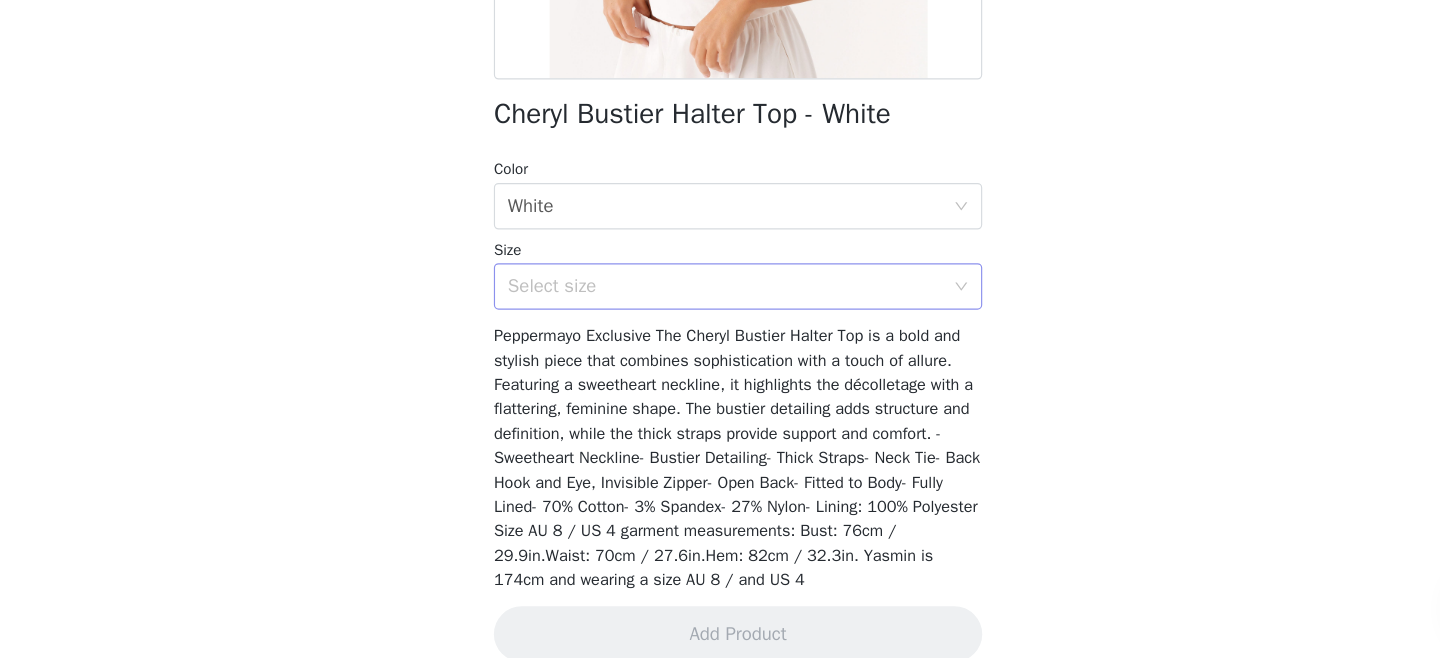 scroll, scrollTop: 396, scrollLeft: 0, axis: vertical 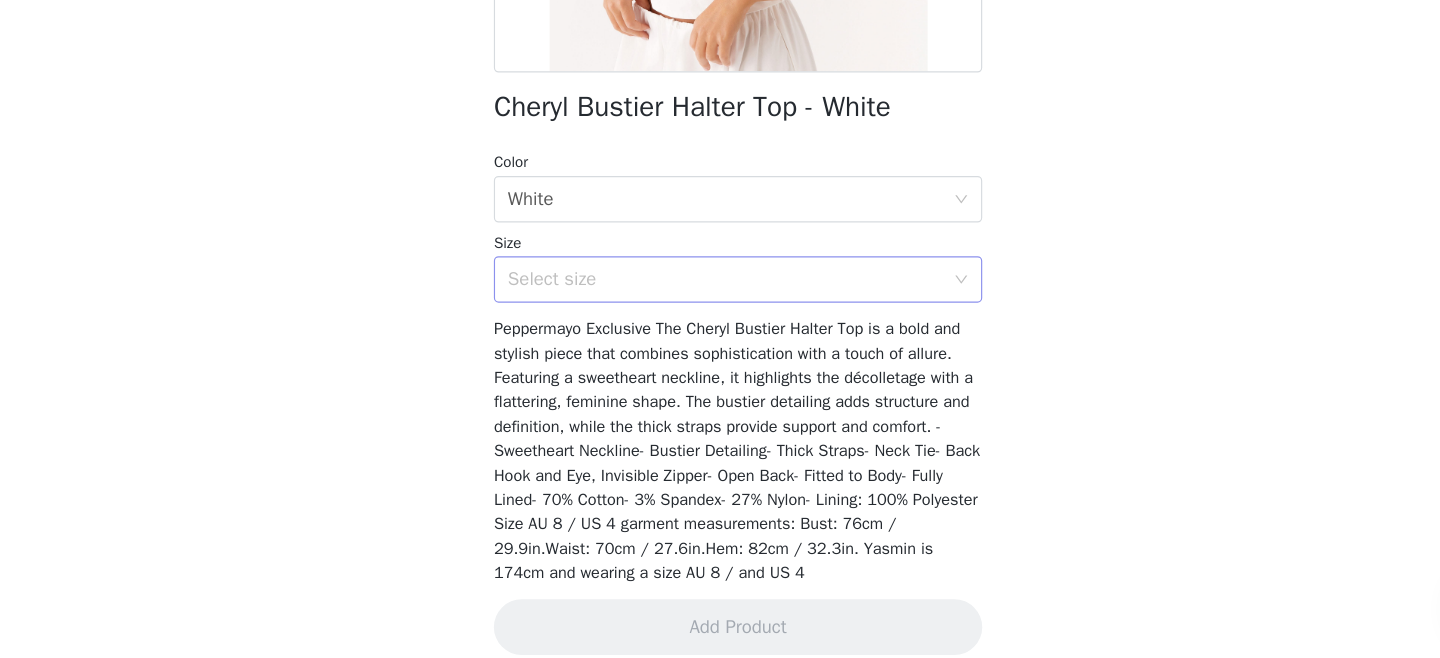 click on "Select size" at bounding box center [709, 332] 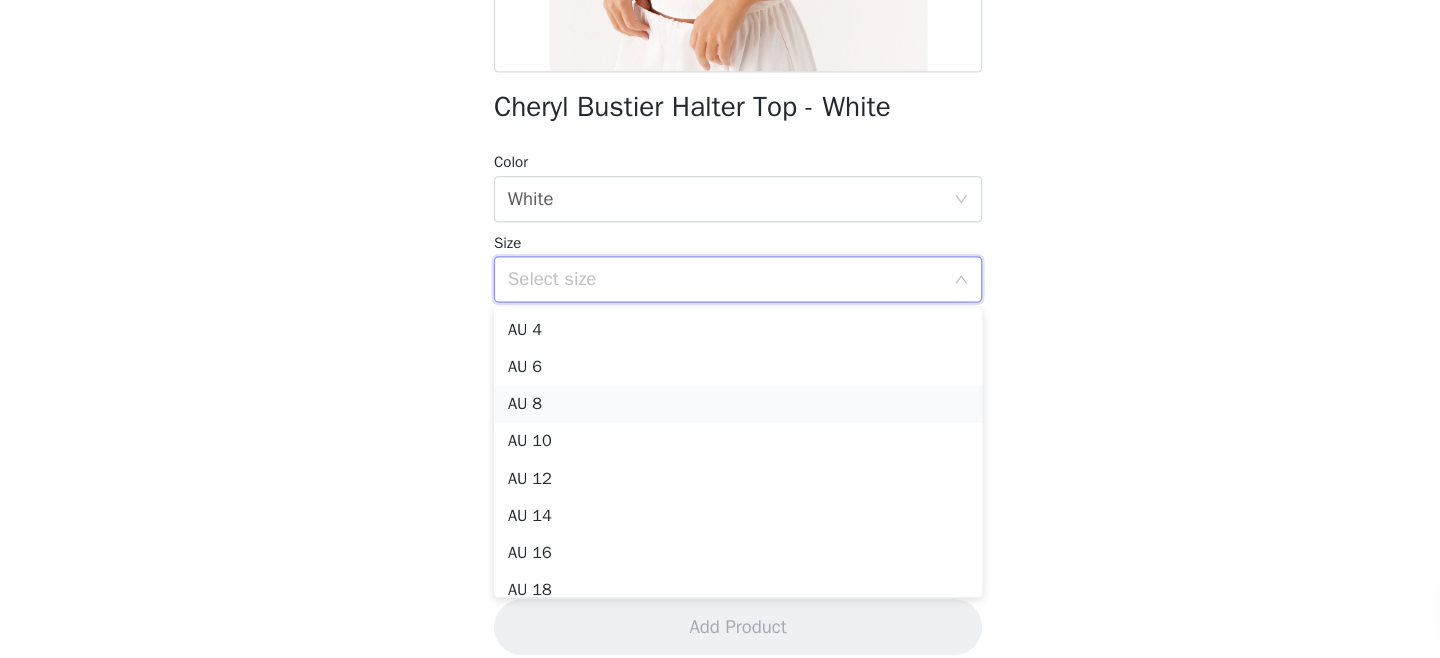 click on "AU 8" at bounding box center [720, 440] 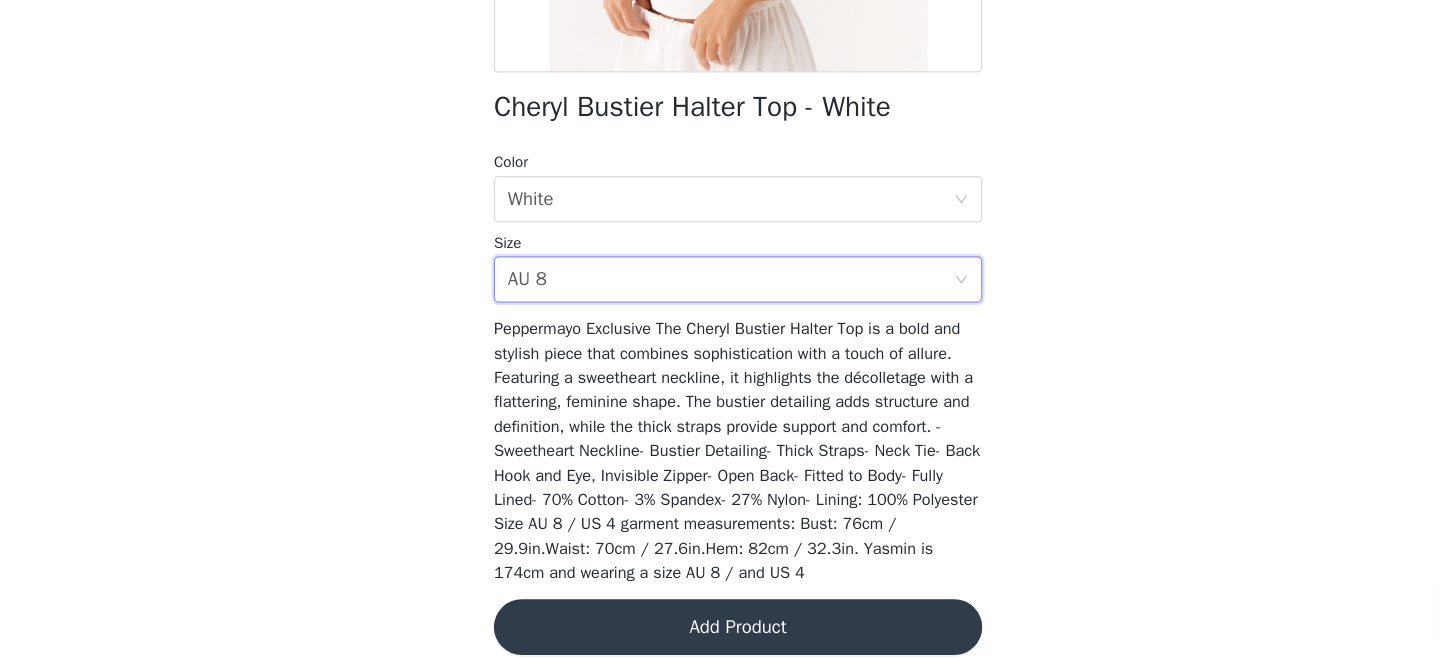 click on "Add Product" at bounding box center [720, 631] 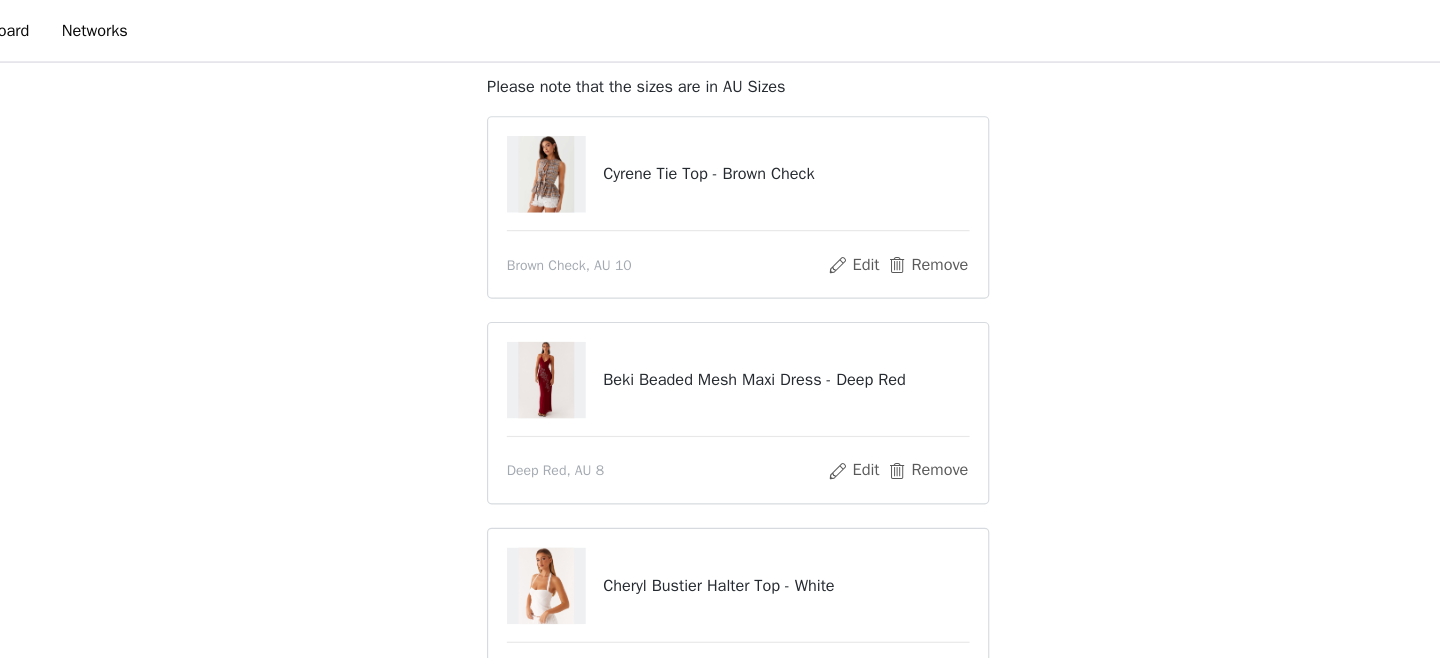 scroll, scrollTop: 93, scrollLeft: 0, axis: vertical 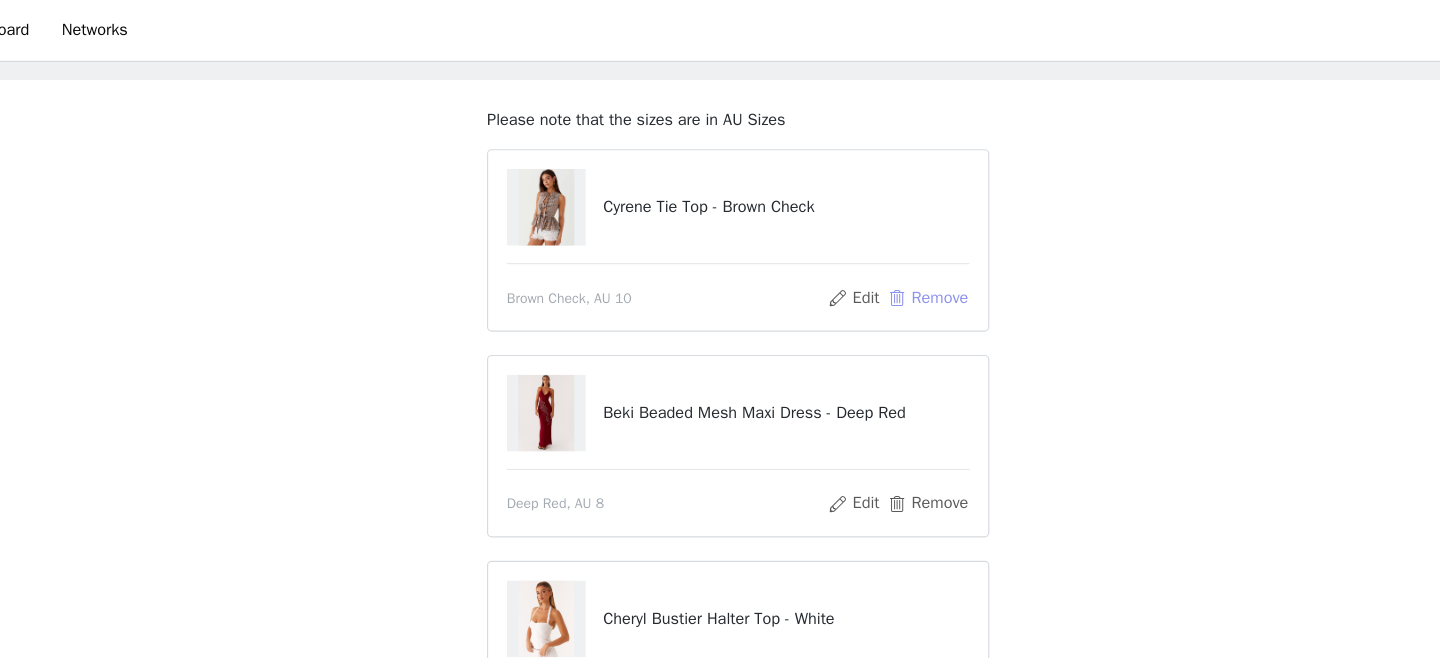 click on "Remove" at bounding box center (883, 257) 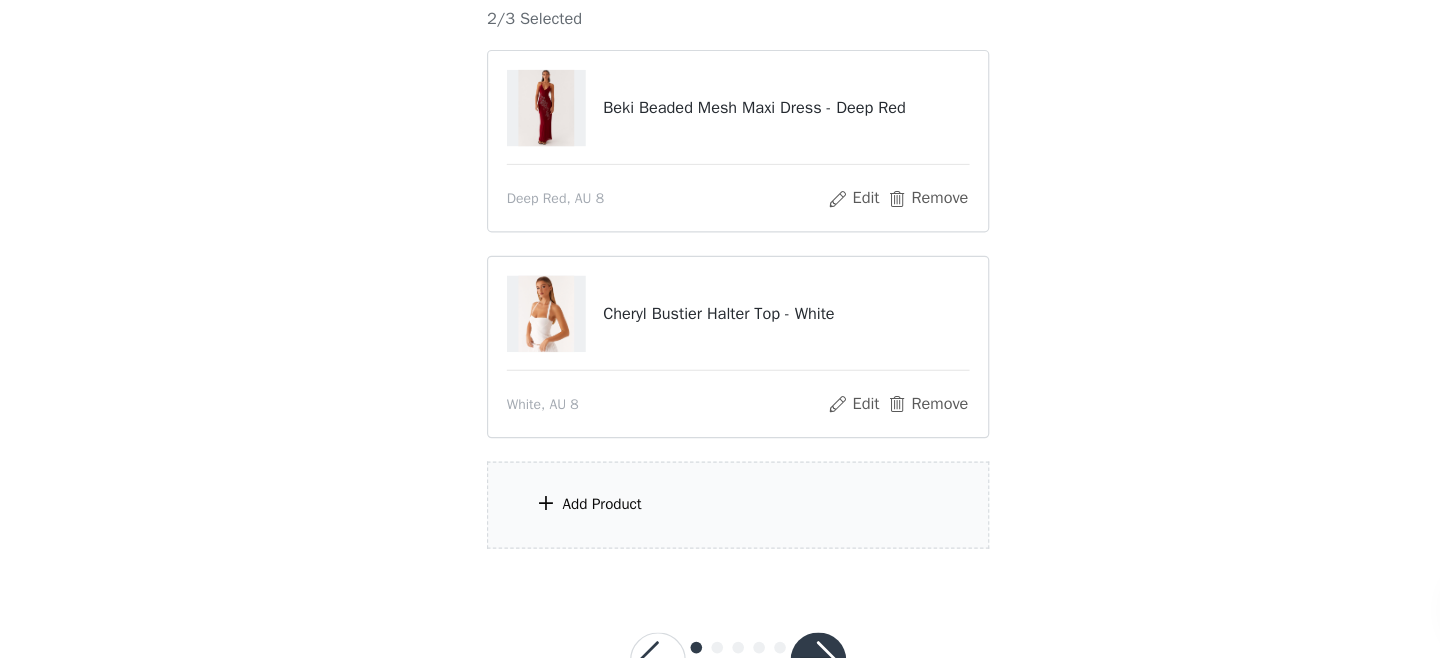 scroll, scrollTop: 214, scrollLeft: 0, axis: vertical 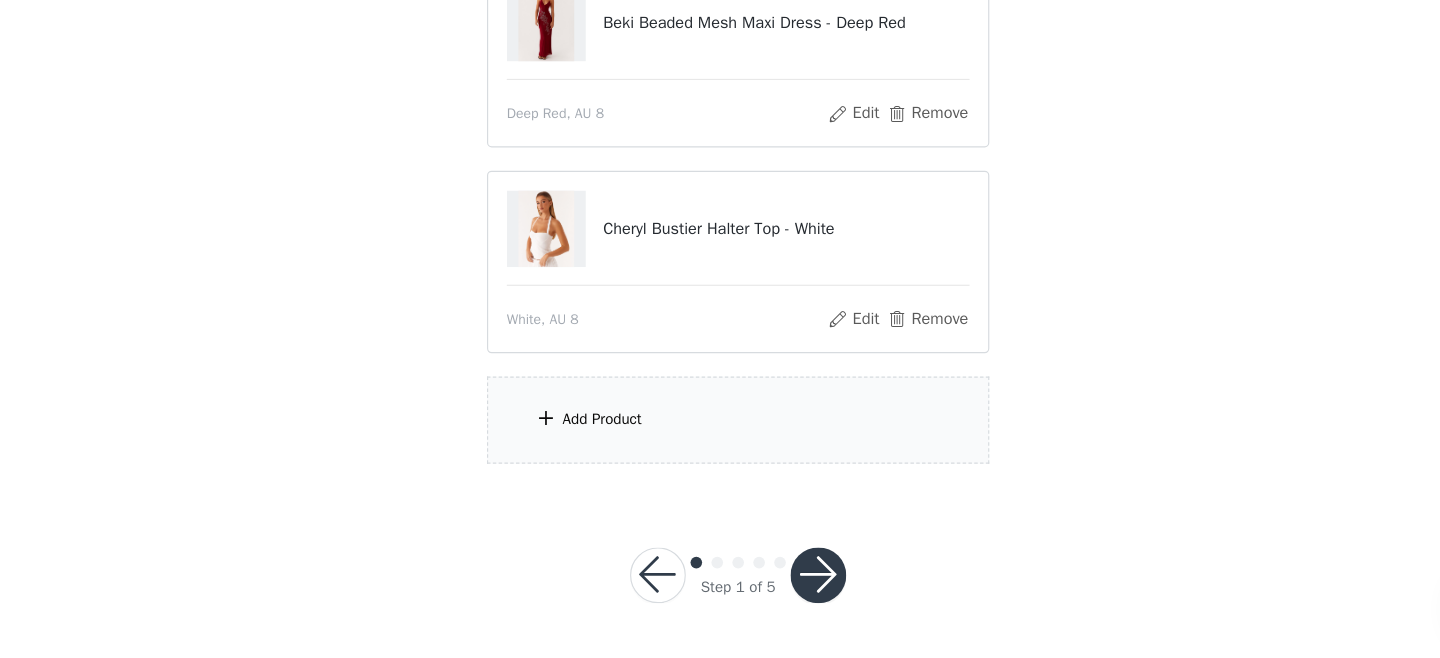 click on "Add Product" at bounding box center [603, 453] 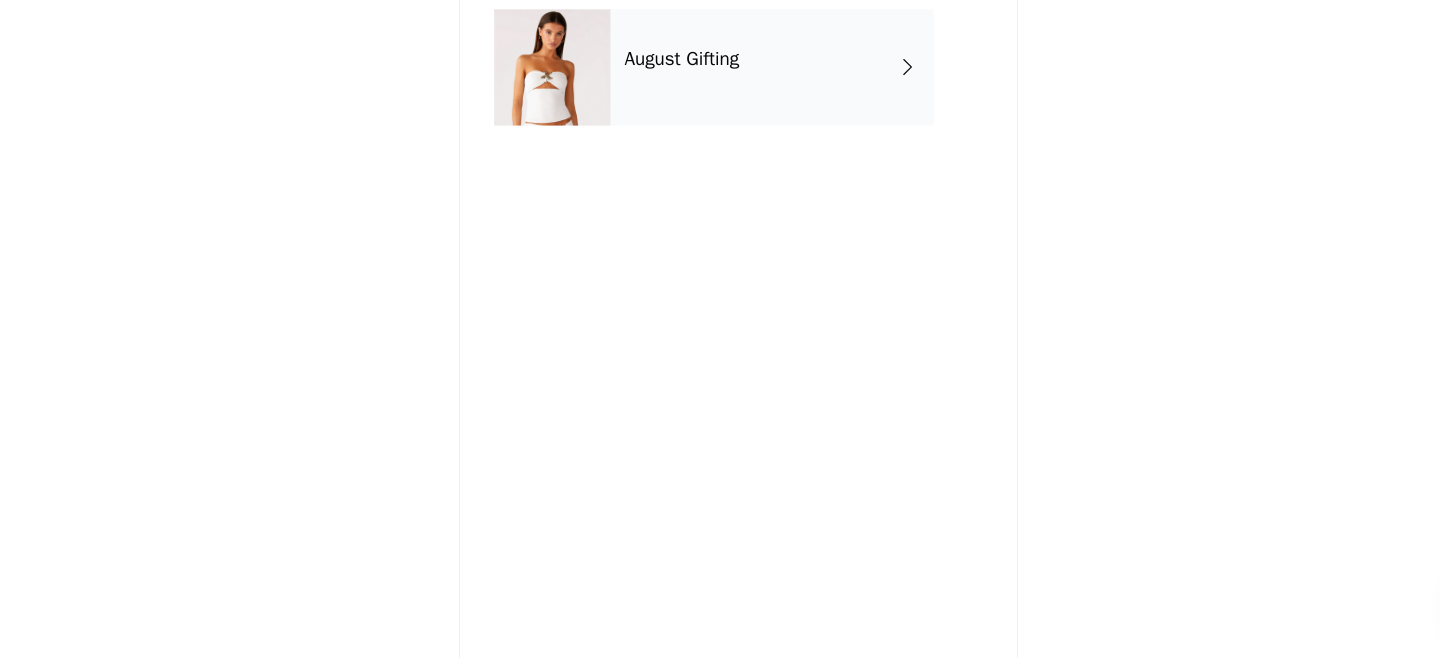 click on "August Gifting" at bounding box center [749, 150] 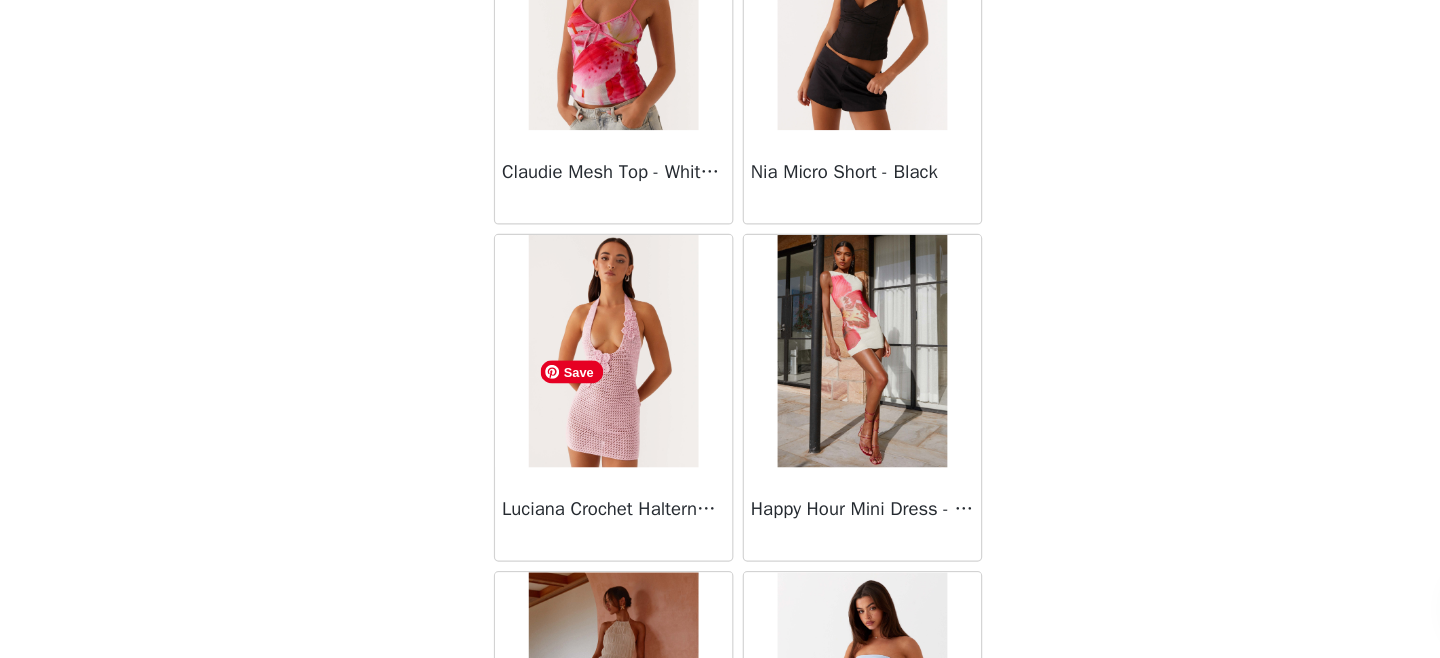 scroll, scrollTop: 2402, scrollLeft: 0, axis: vertical 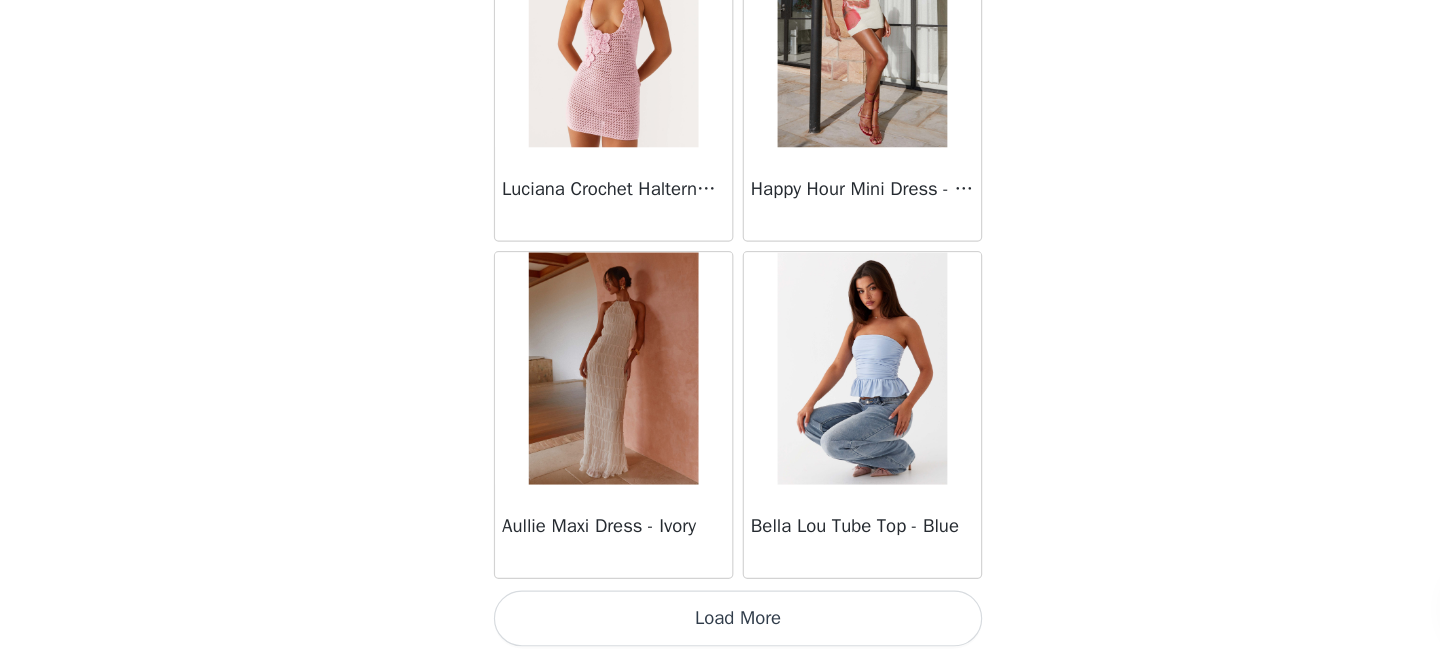 click on "Load More" at bounding box center (720, 624) 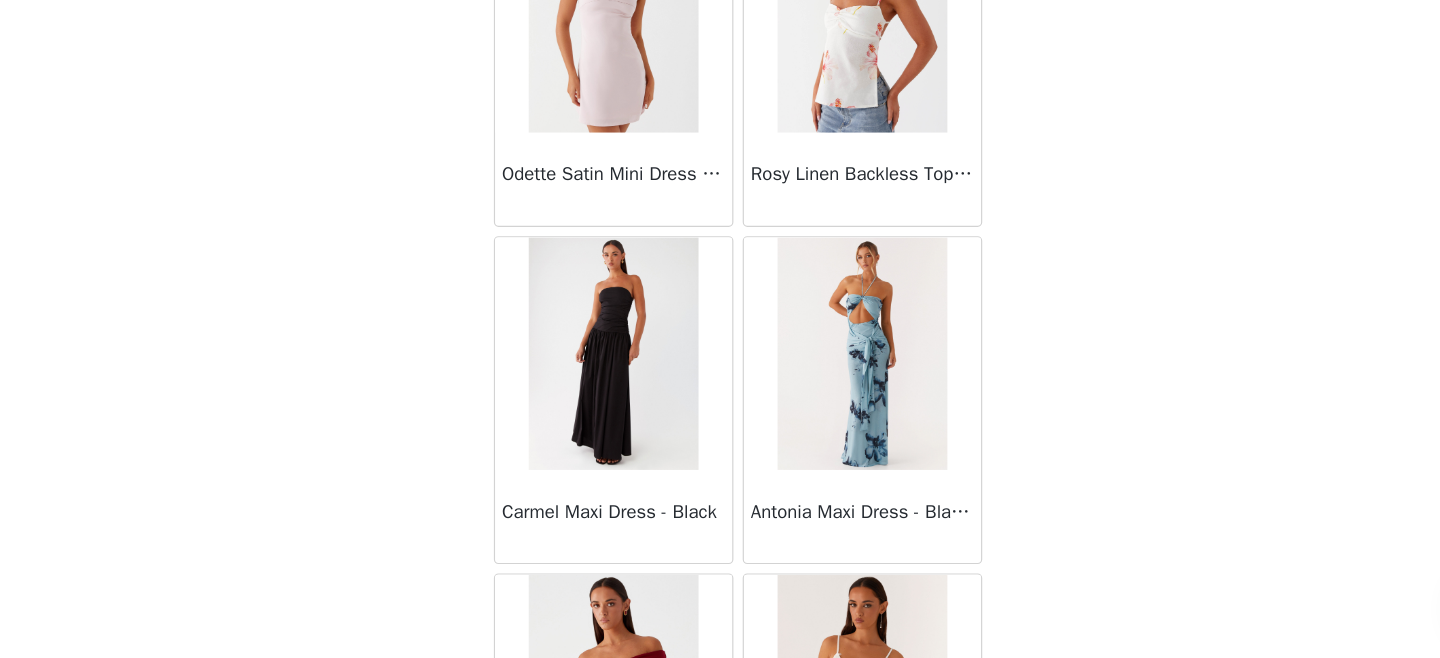 scroll, scrollTop: 5302, scrollLeft: 0, axis: vertical 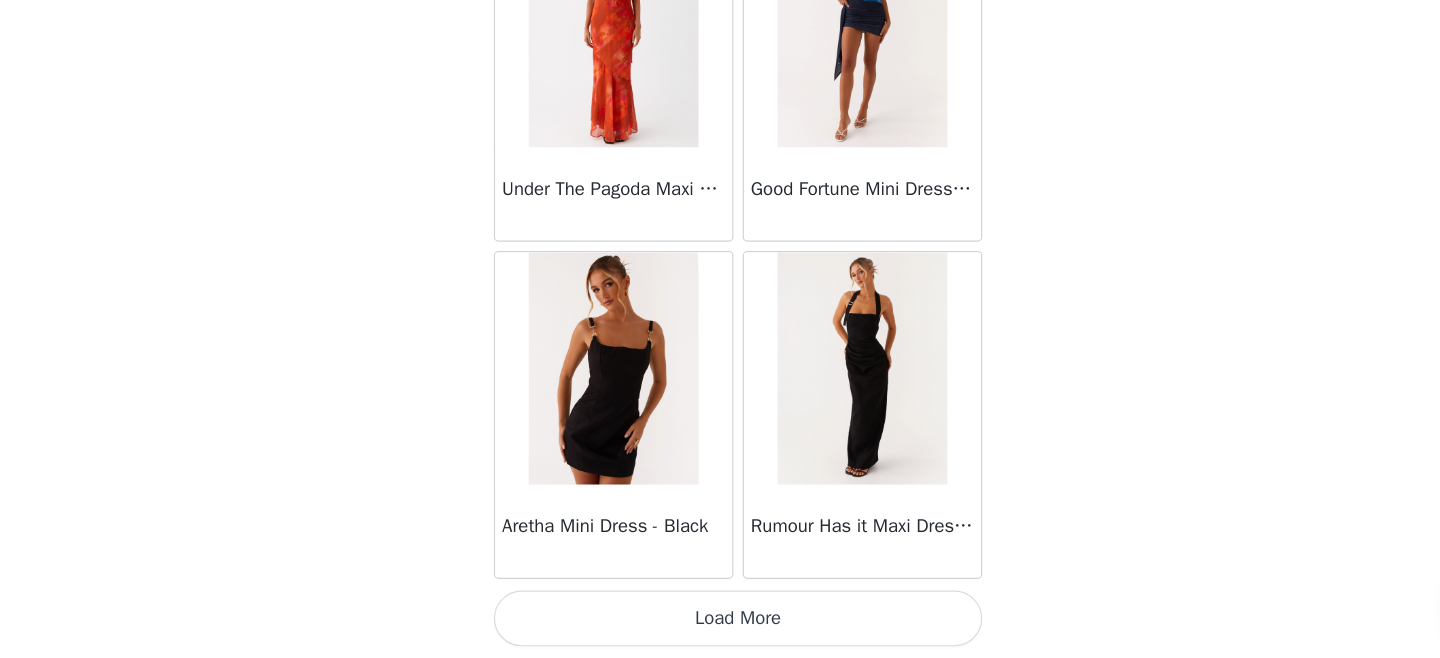 click on "Load More" at bounding box center [720, 624] 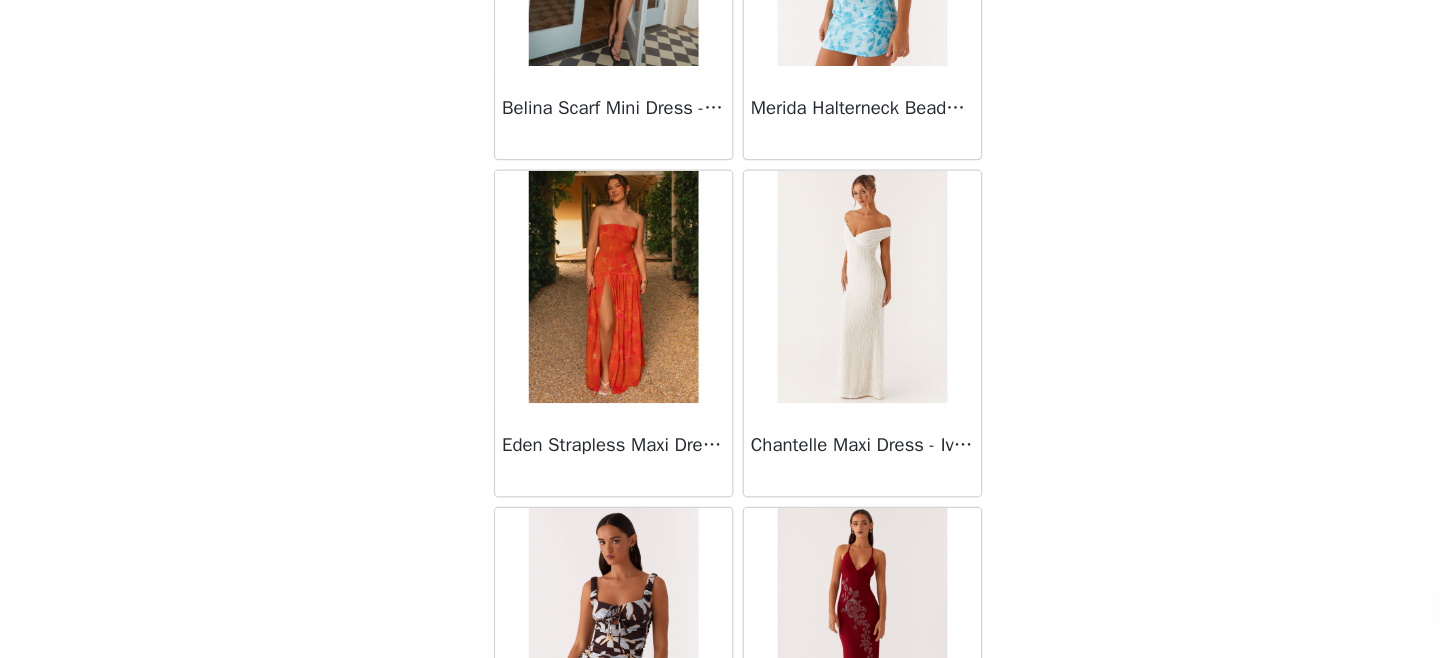 scroll, scrollTop: 8202, scrollLeft: 0, axis: vertical 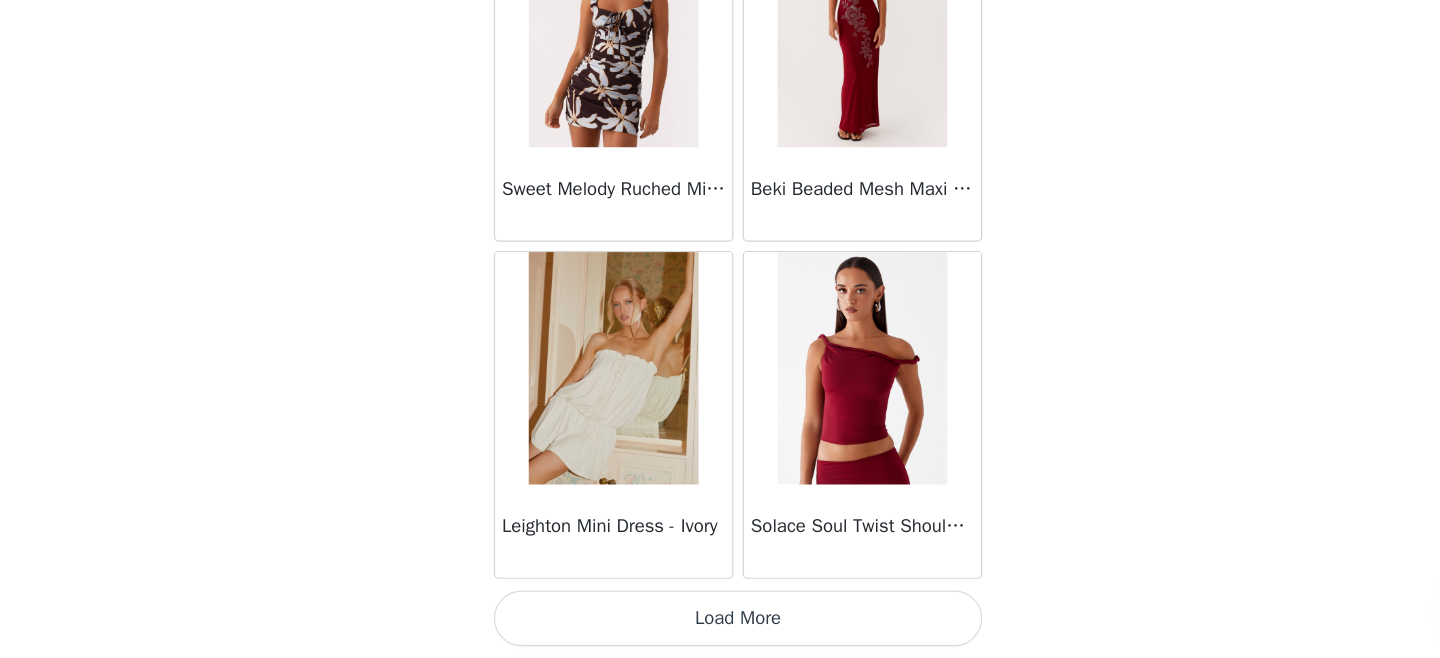 click on "Load More" at bounding box center (720, 624) 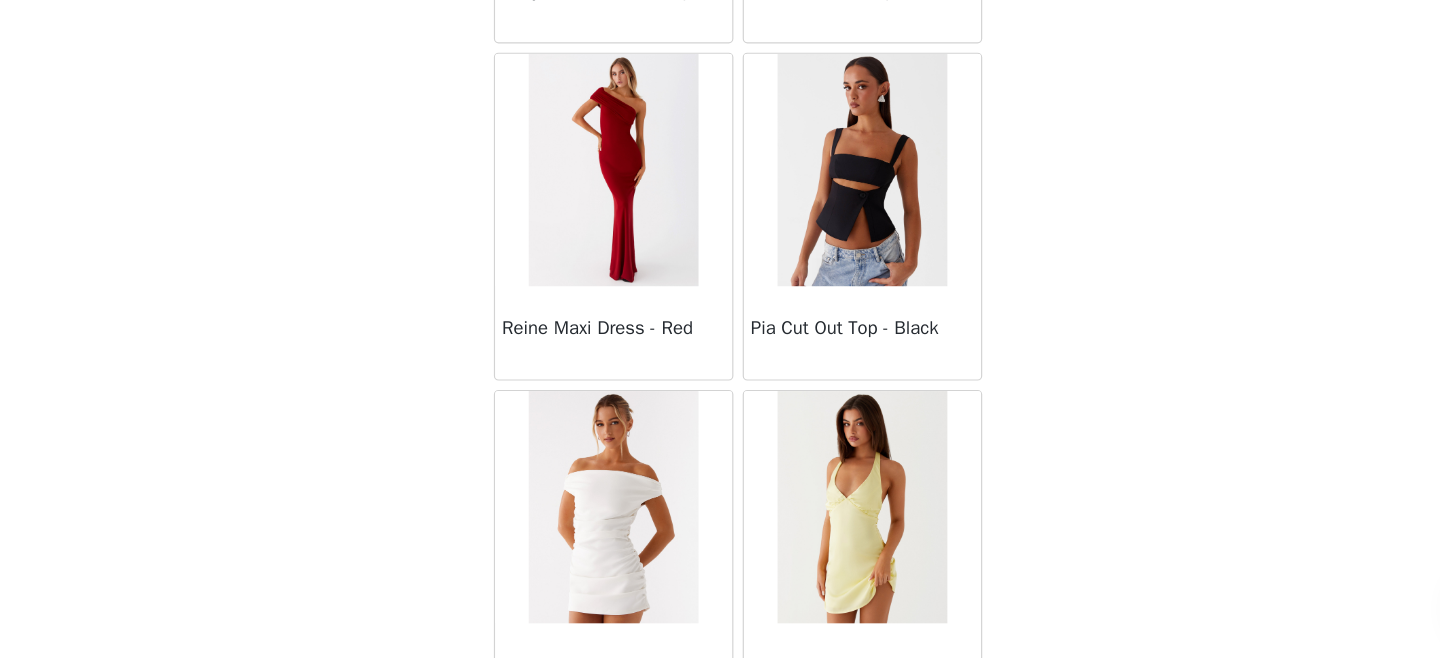 scroll, scrollTop: 11102, scrollLeft: 0, axis: vertical 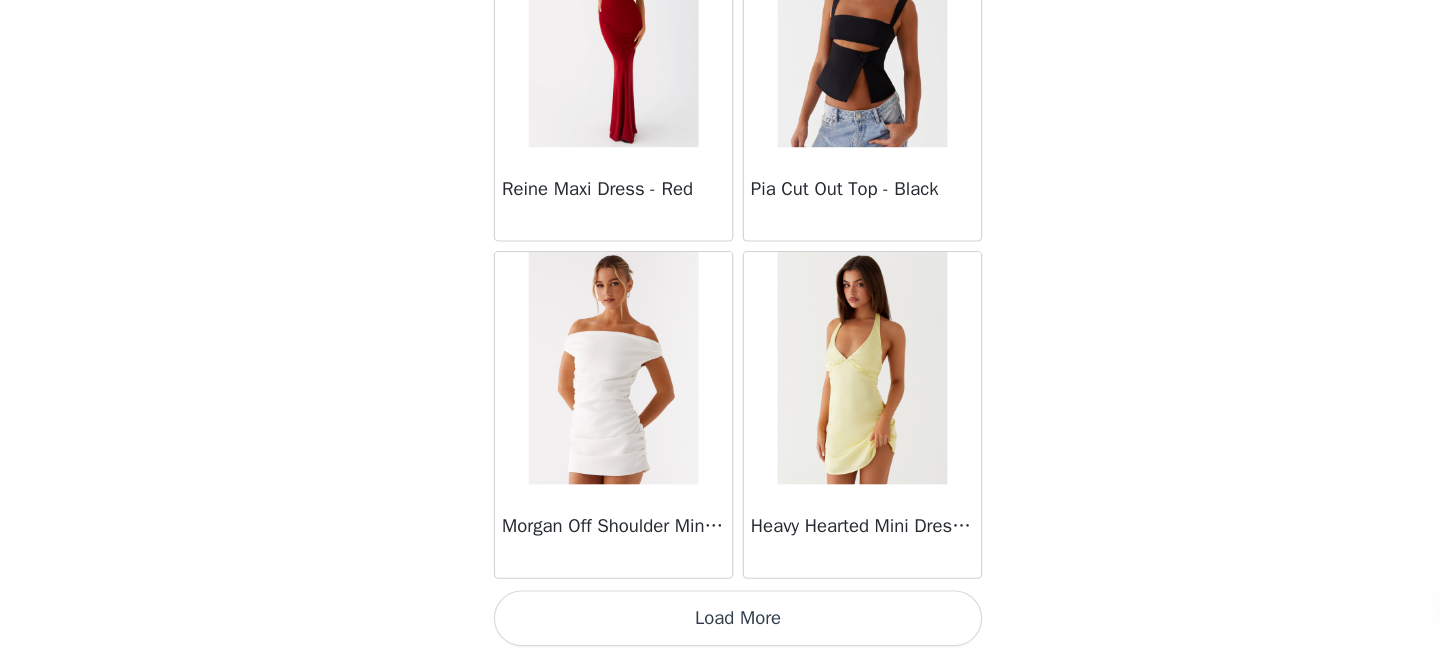click on "Load More" at bounding box center (720, 624) 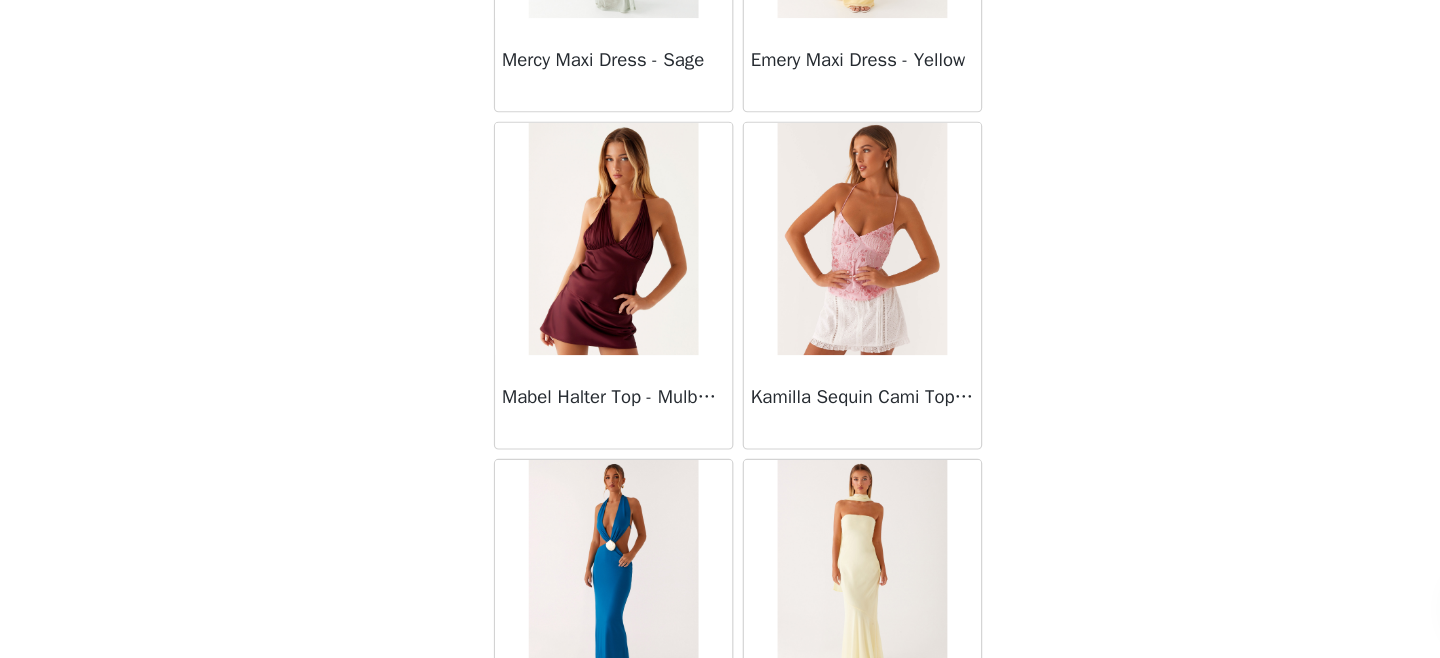 scroll, scrollTop: 14002, scrollLeft: 0, axis: vertical 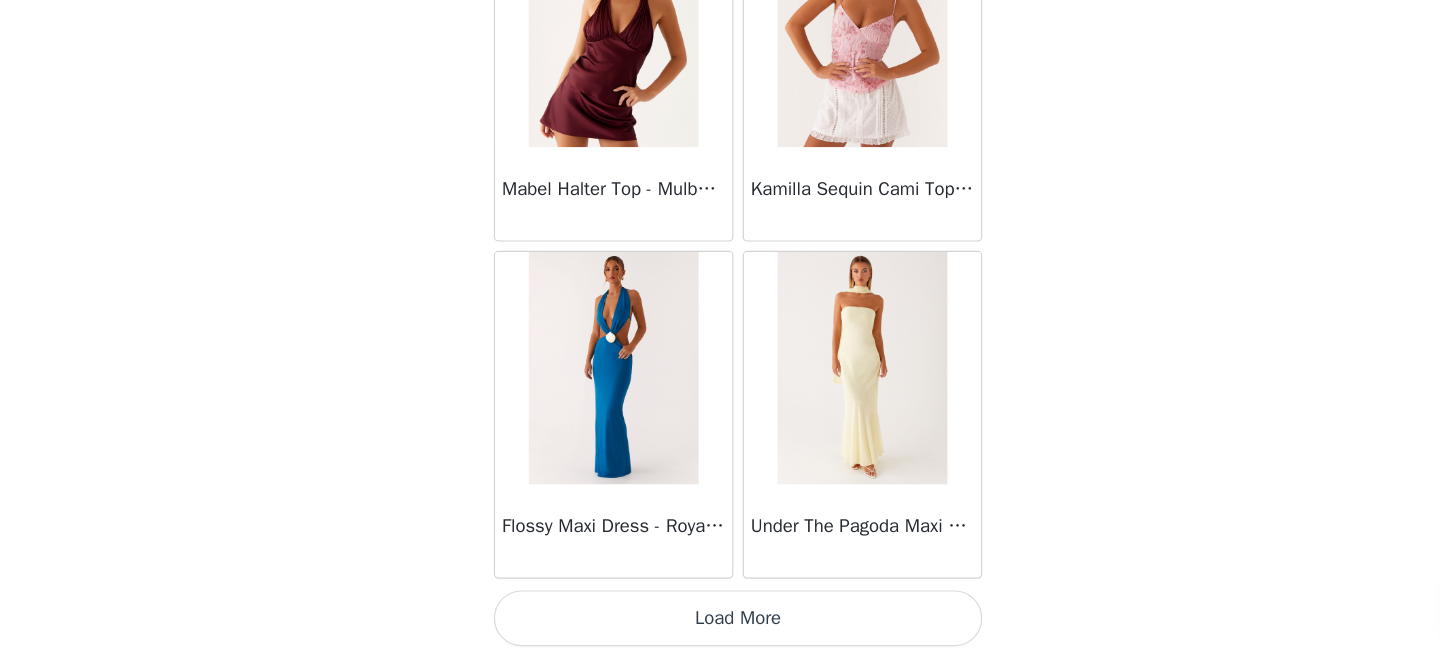 click on "Load More" at bounding box center [720, 624] 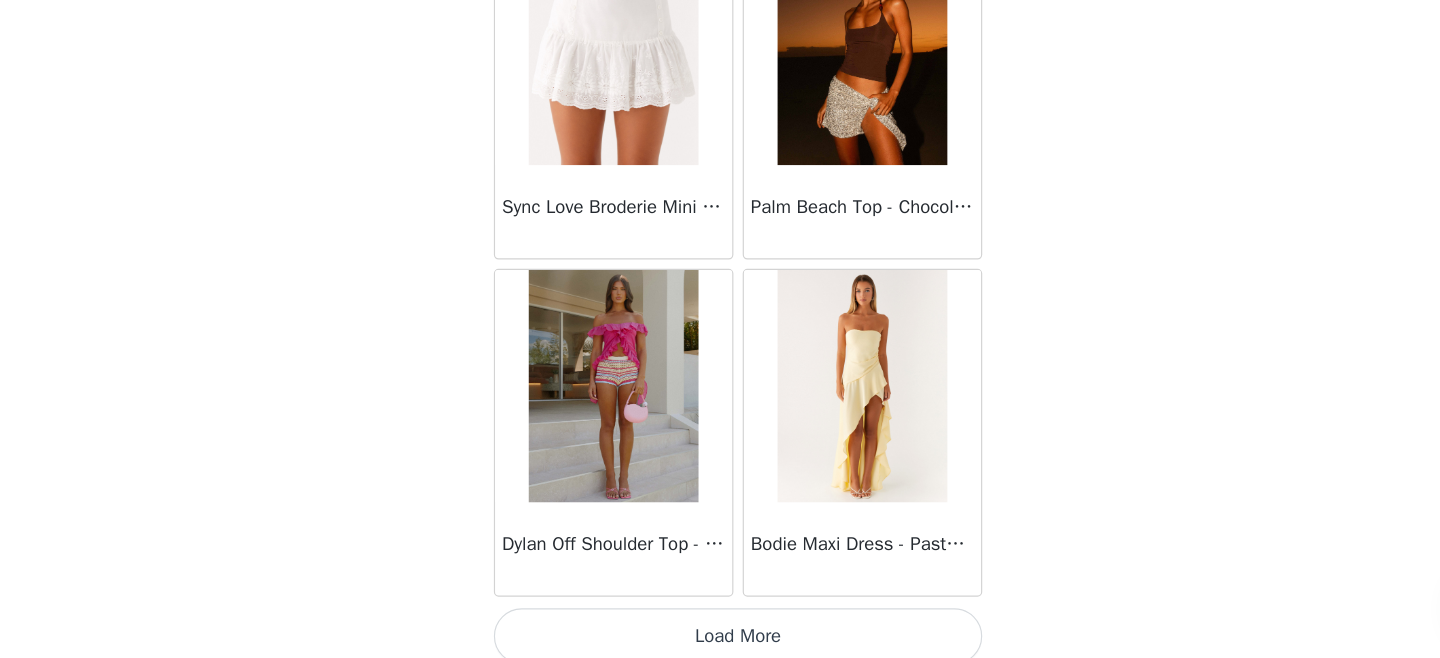 scroll, scrollTop: 16902, scrollLeft: 0, axis: vertical 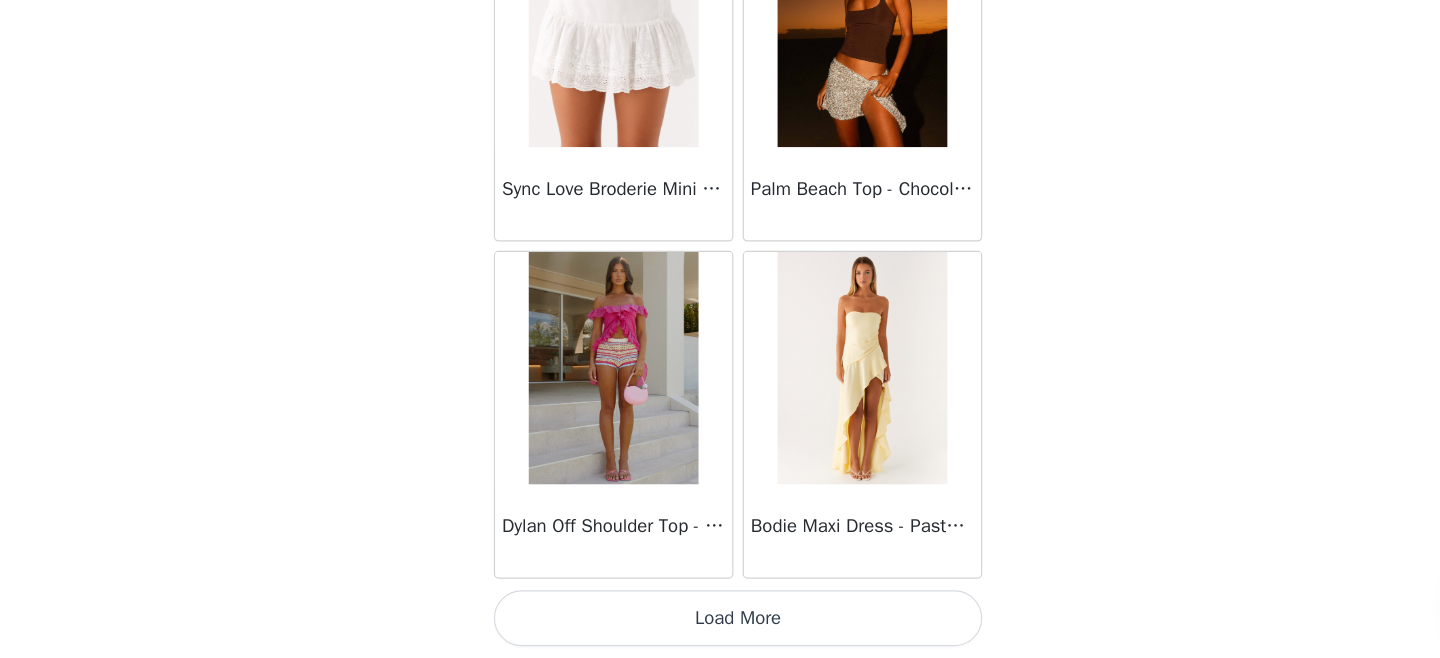click on "Load More" at bounding box center (720, 624) 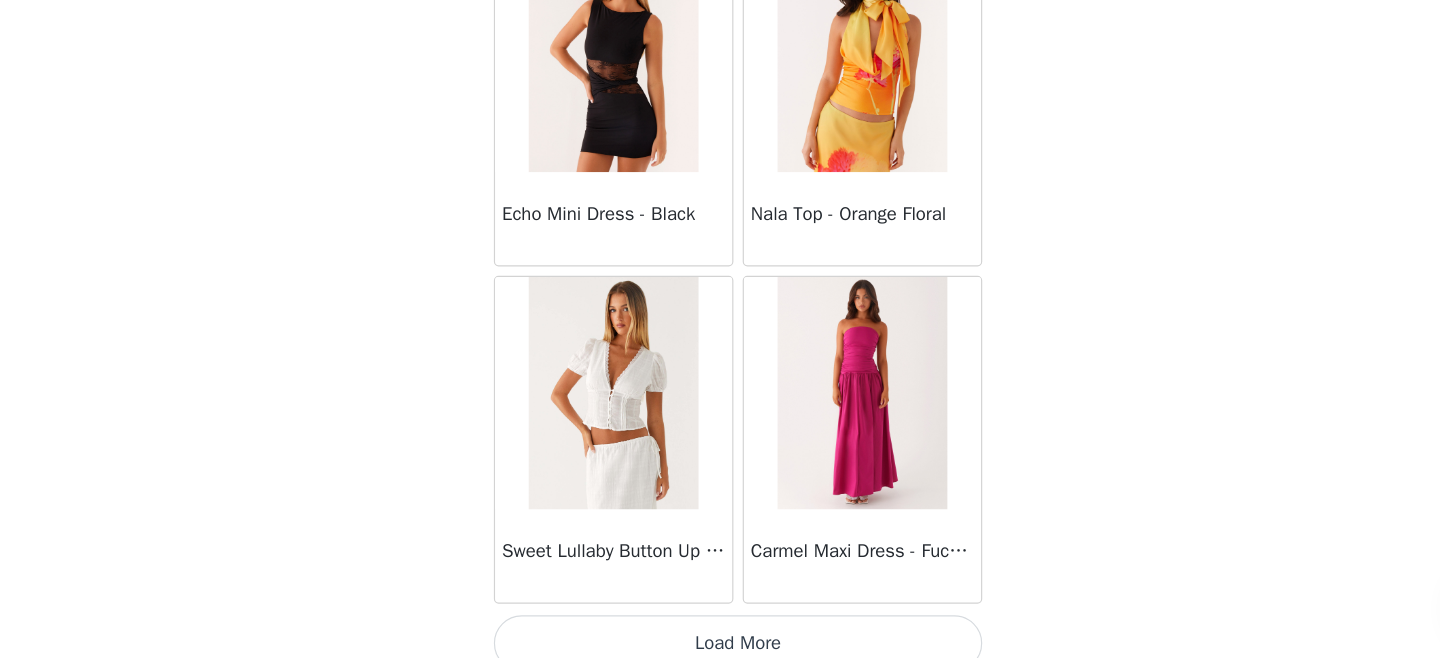 scroll, scrollTop: 19802, scrollLeft: 0, axis: vertical 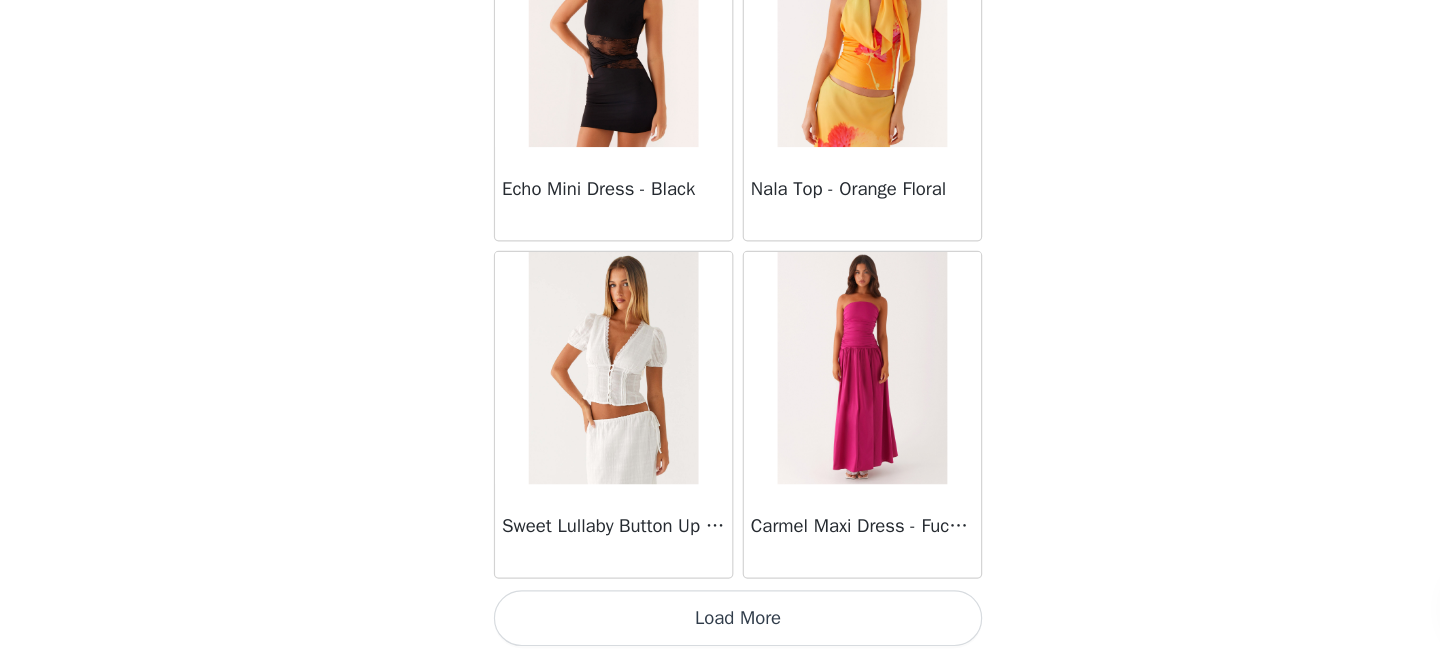 click on "Load More" at bounding box center [720, 624] 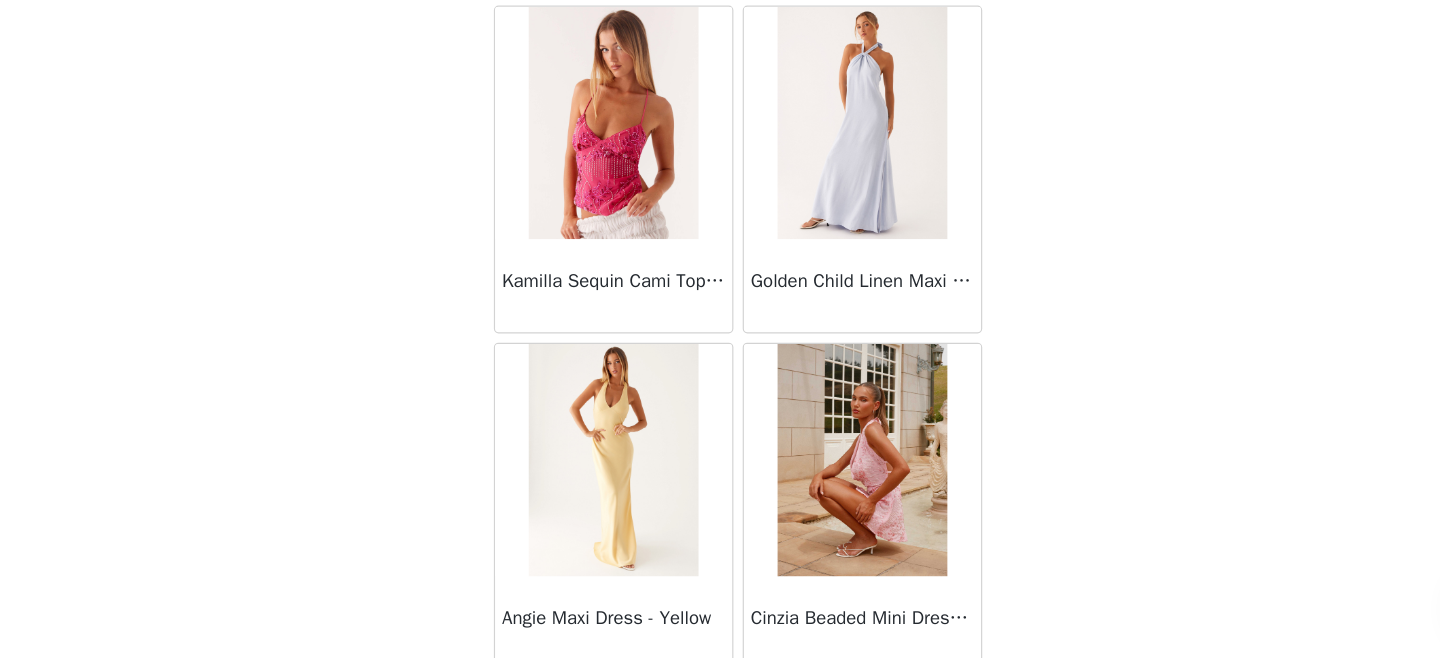 scroll, scrollTop: 22702, scrollLeft: 0, axis: vertical 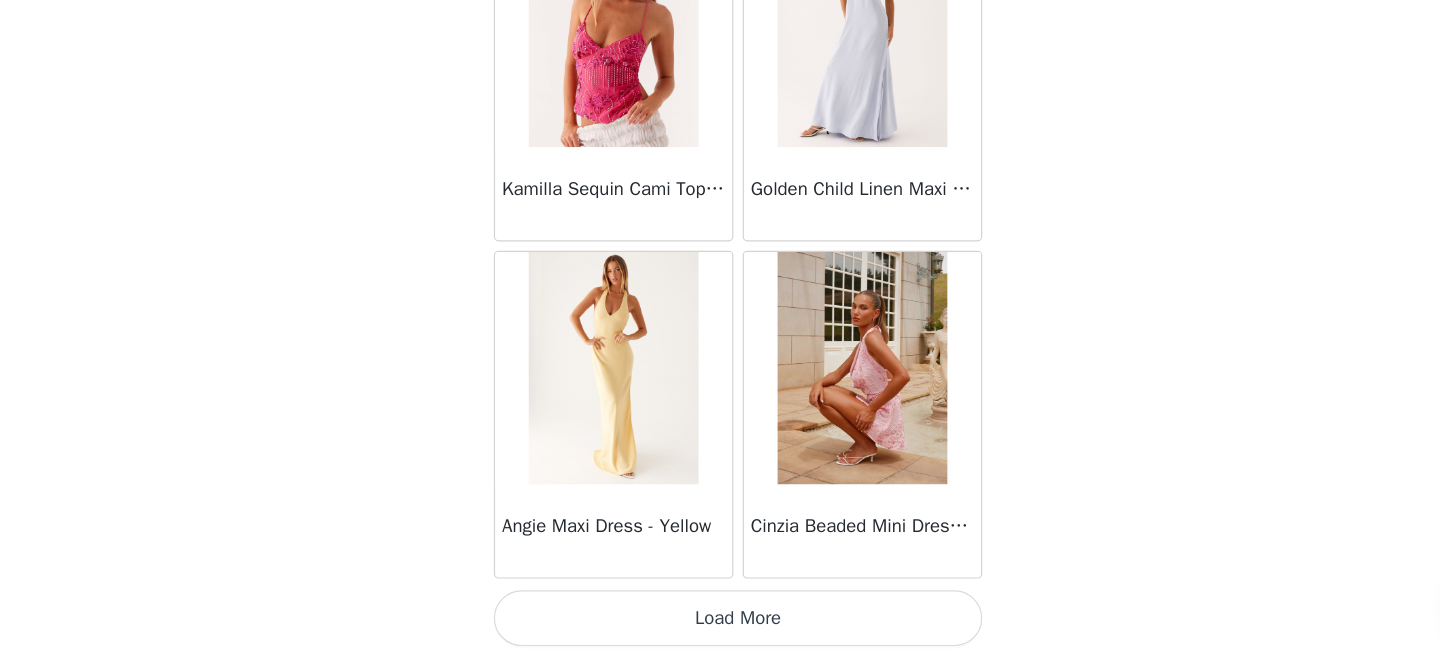 click on "Load More" at bounding box center (720, 624) 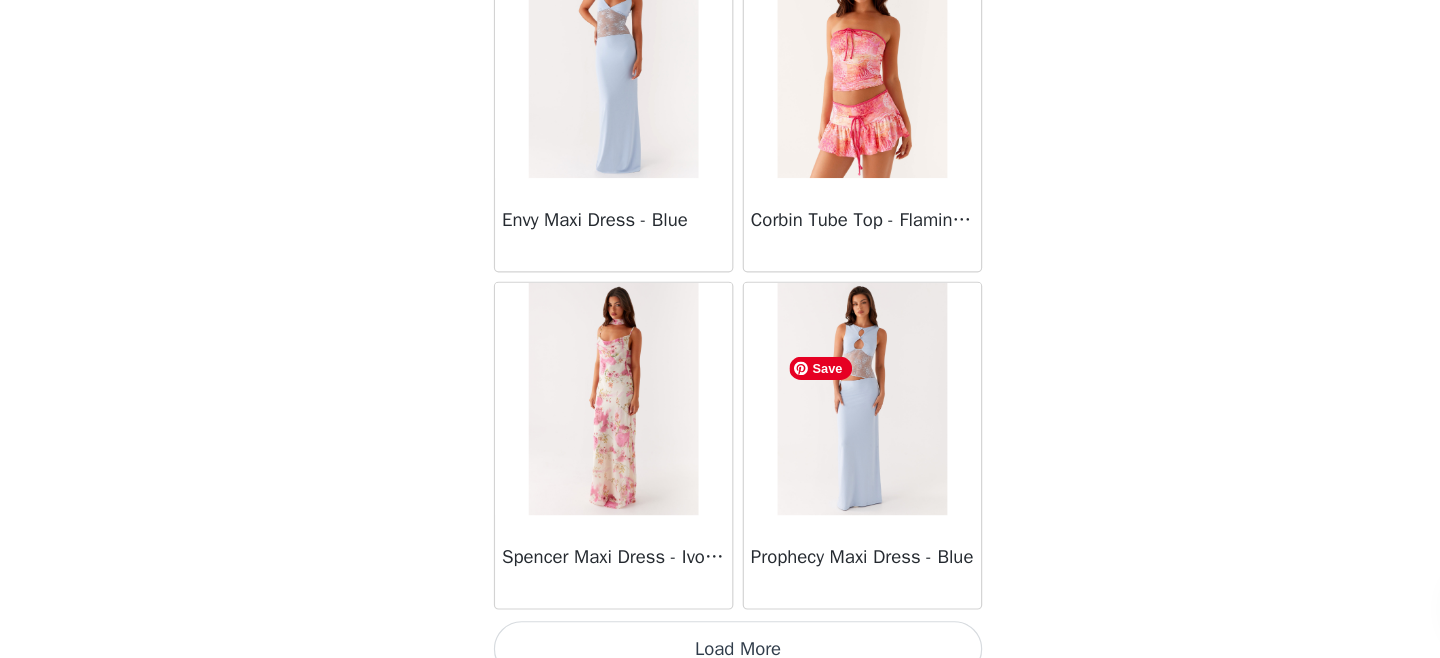 scroll, scrollTop: 25602, scrollLeft: 0, axis: vertical 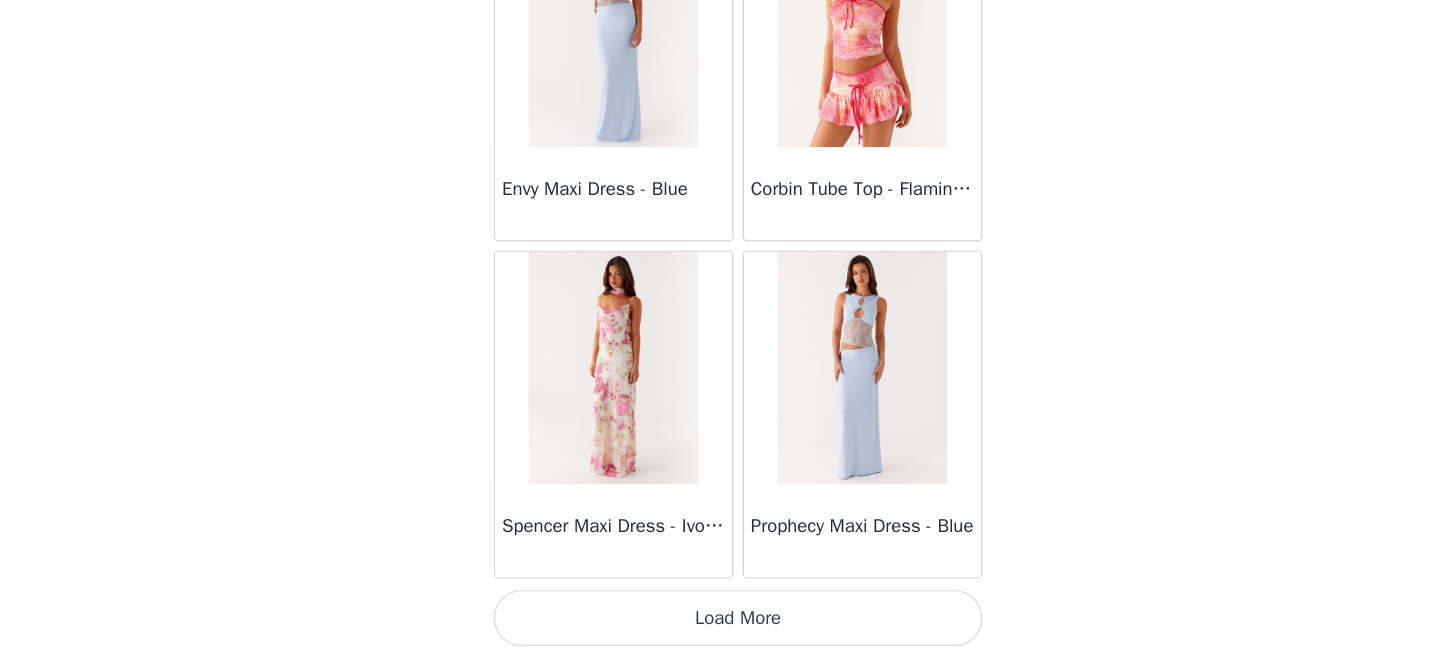 click on "Load More" at bounding box center (720, 624) 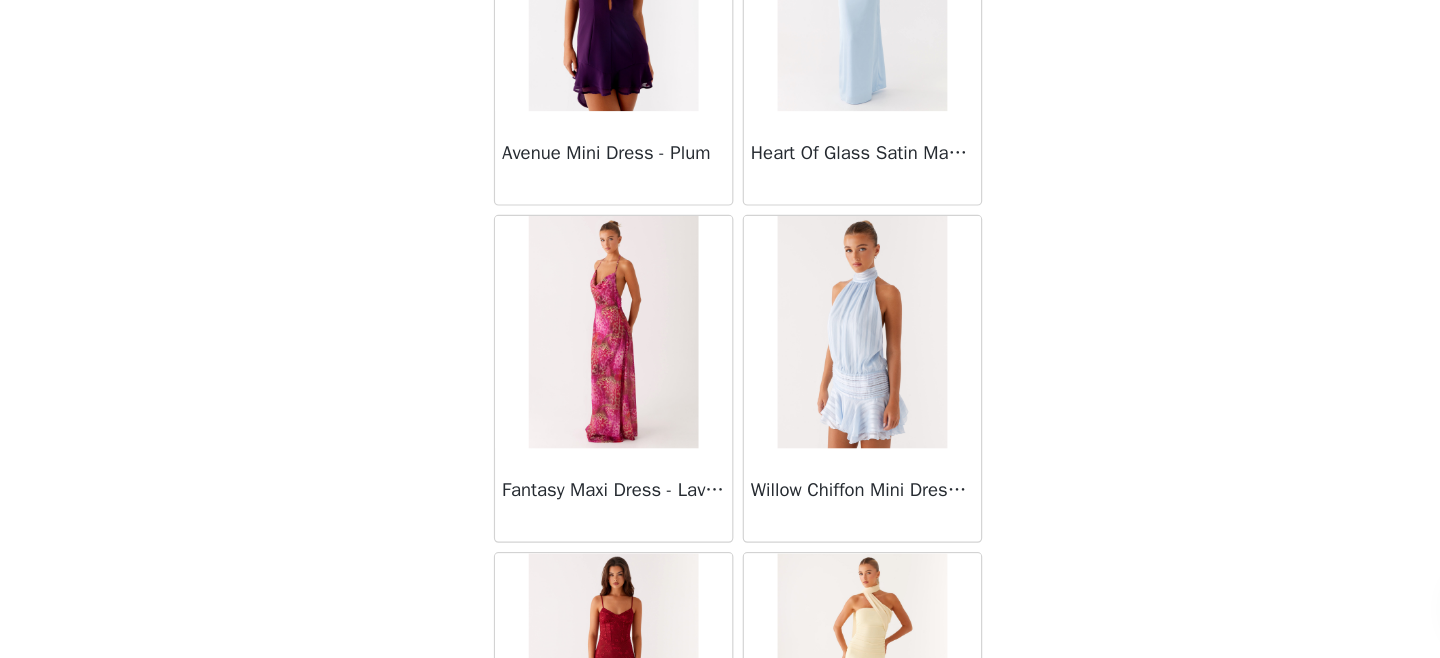 scroll, scrollTop: 27399, scrollLeft: 0, axis: vertical 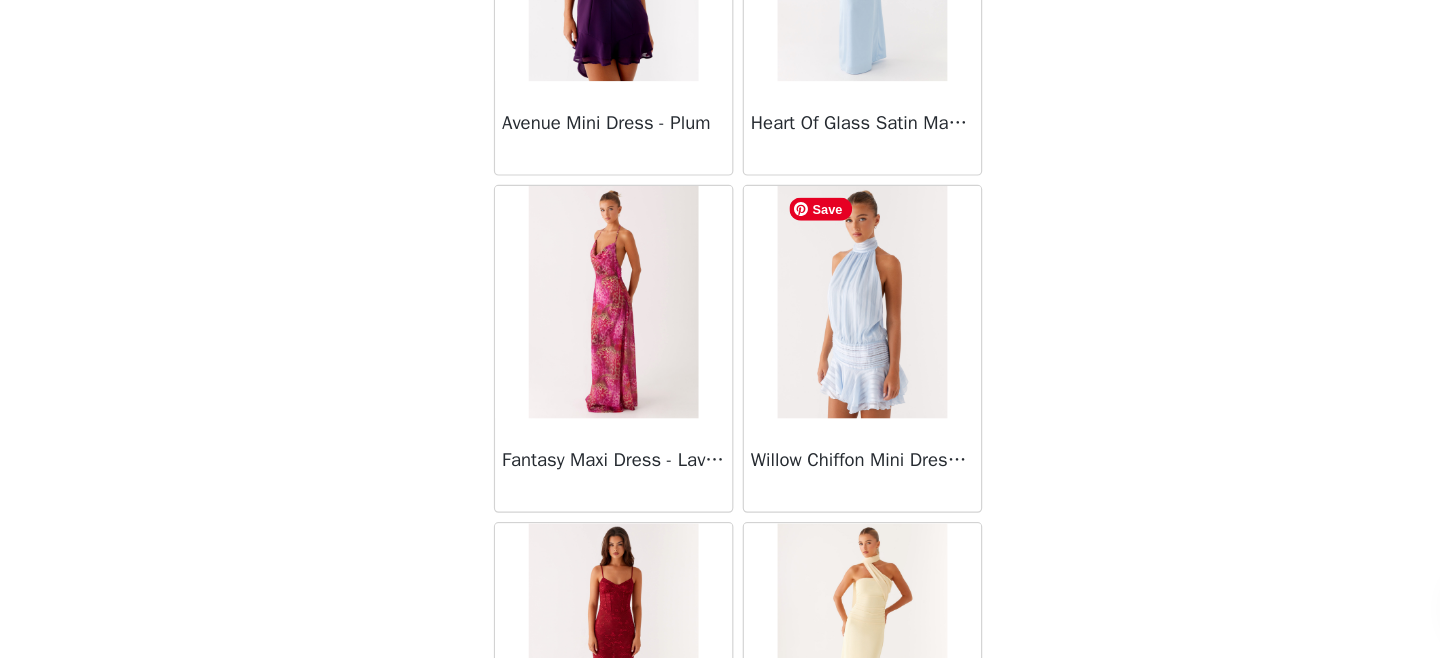 click at bounding box center [826, 352] 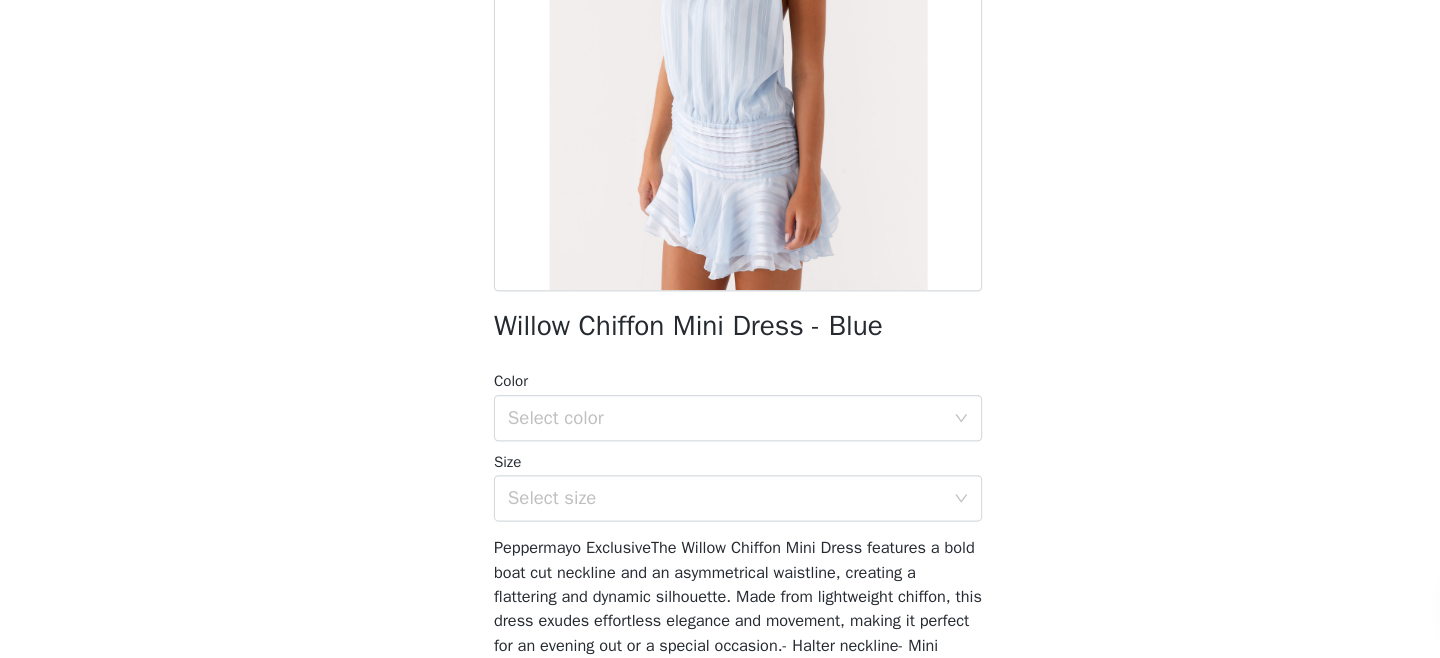 scroll, scrollTop: 210, scrollLeft: 0, axis: vertical 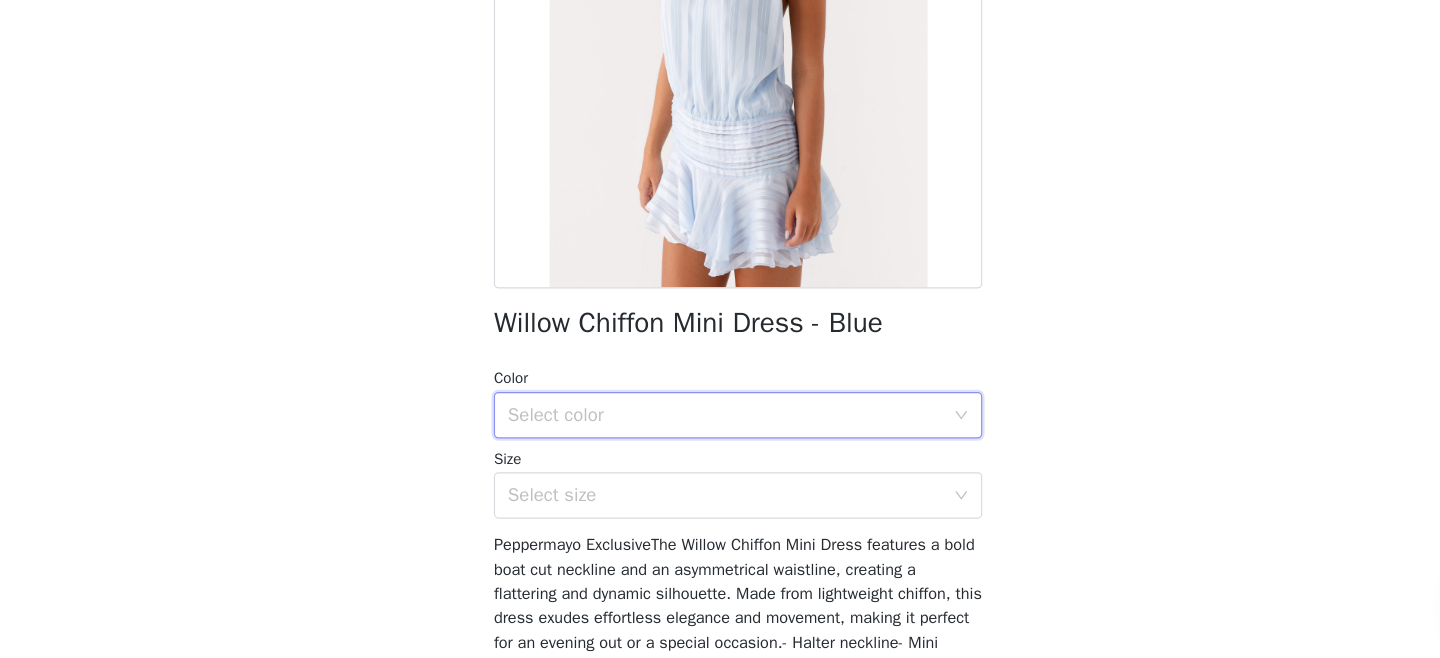 click on "Select color" at bounding box center [713, 449] 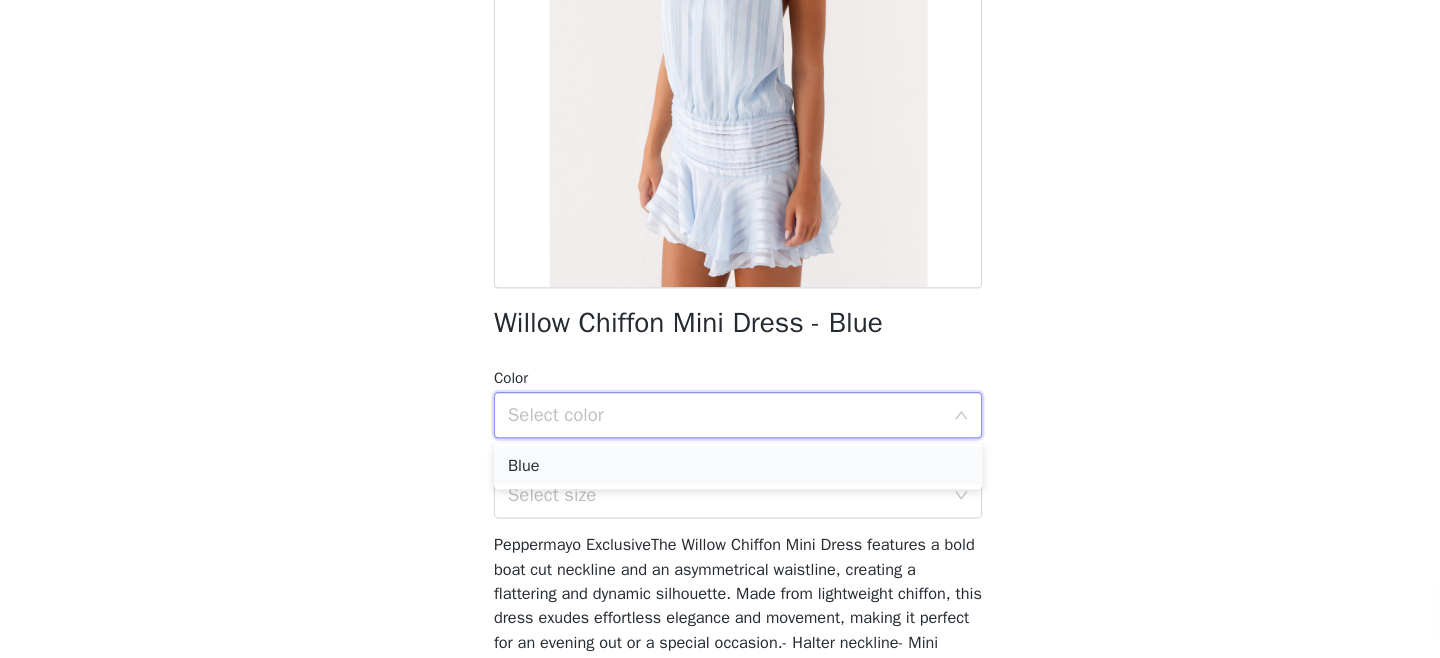 click on "Blue" at bounding box center [720, 493] 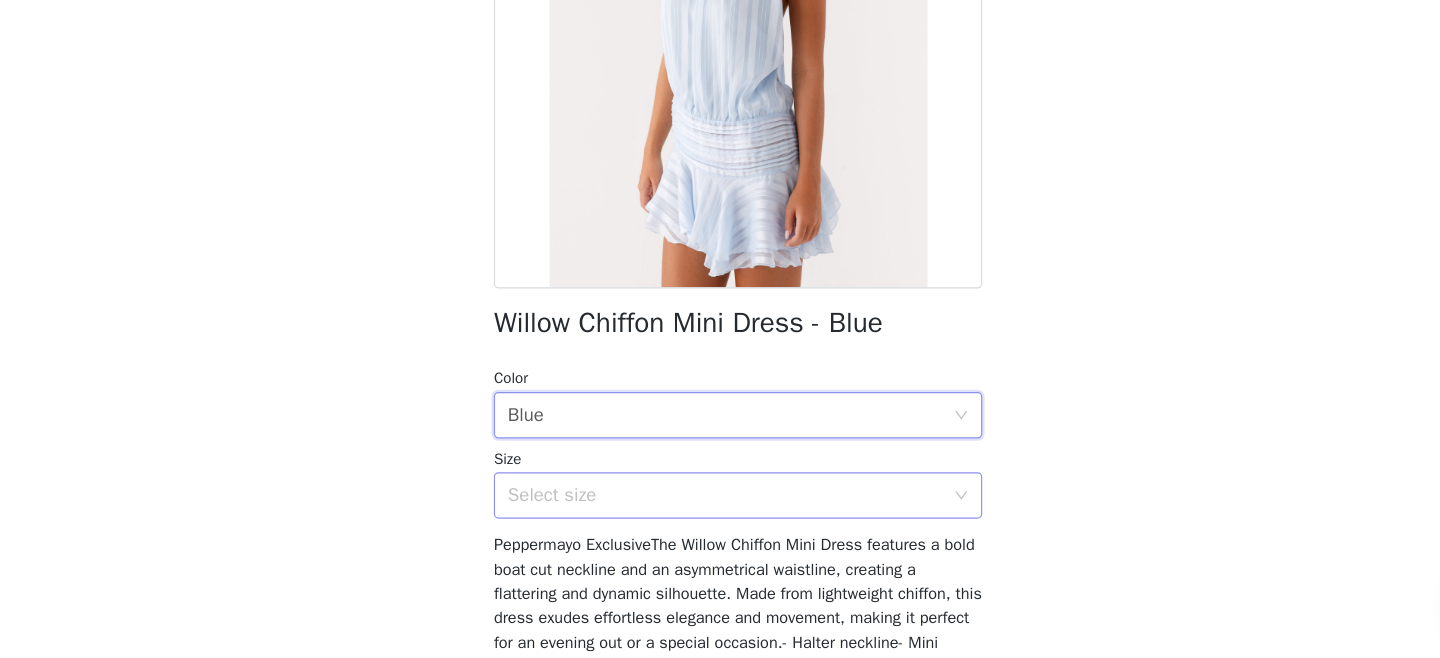 click on "Select size" at bounding box center [709, 518] 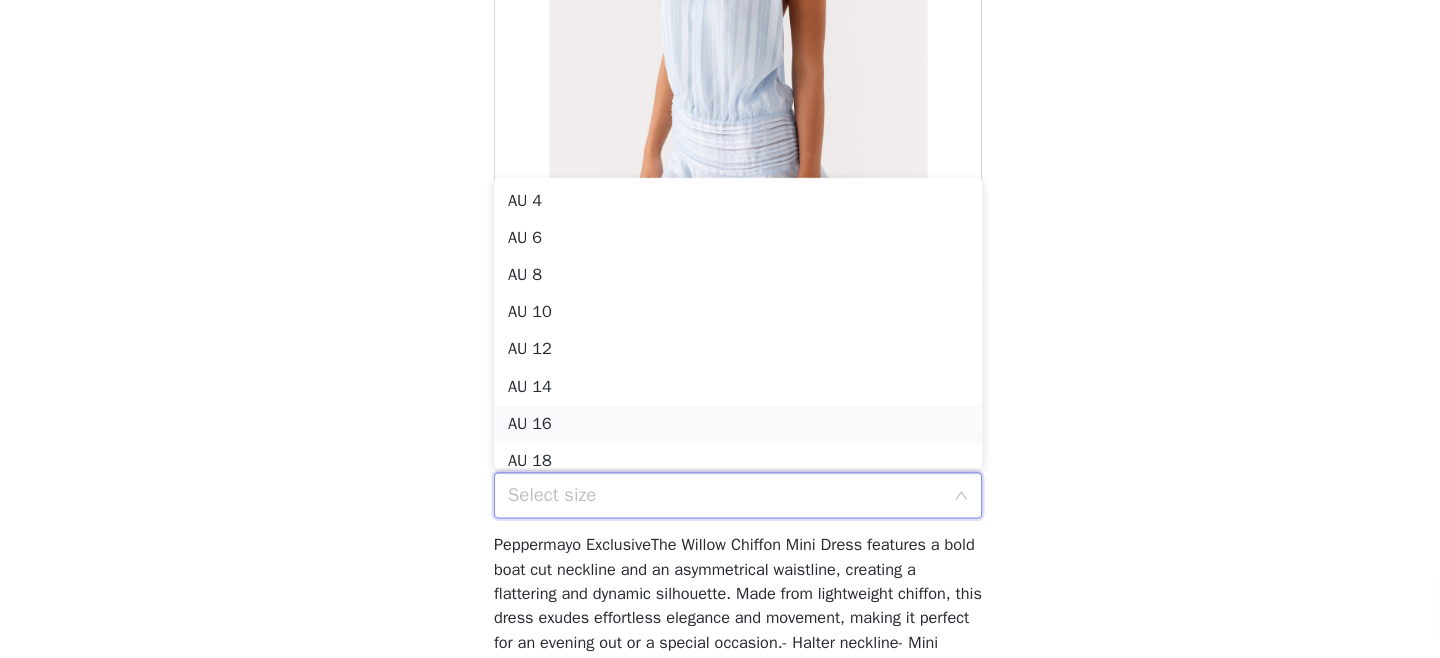 scroll, scrollTop: 10, scrollLeft: 0, axis: vertical 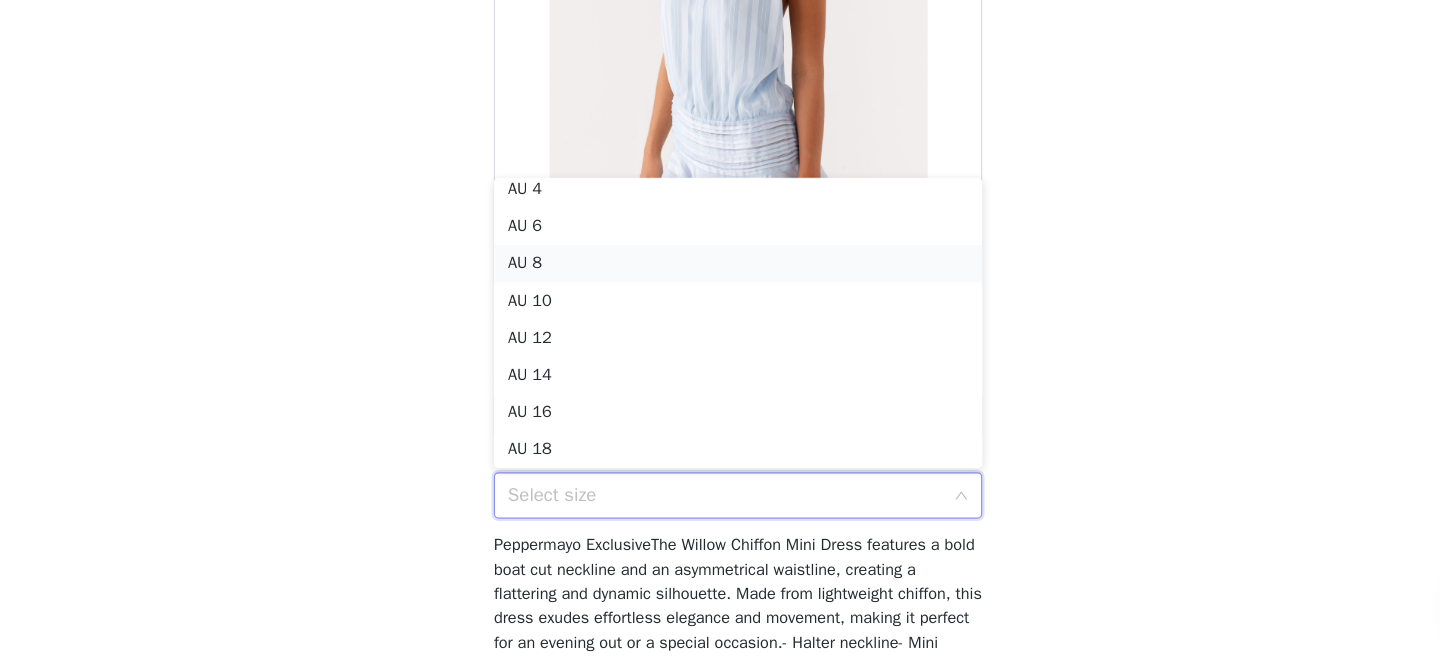 click on "AU 8" at bounding box center (720, 319) 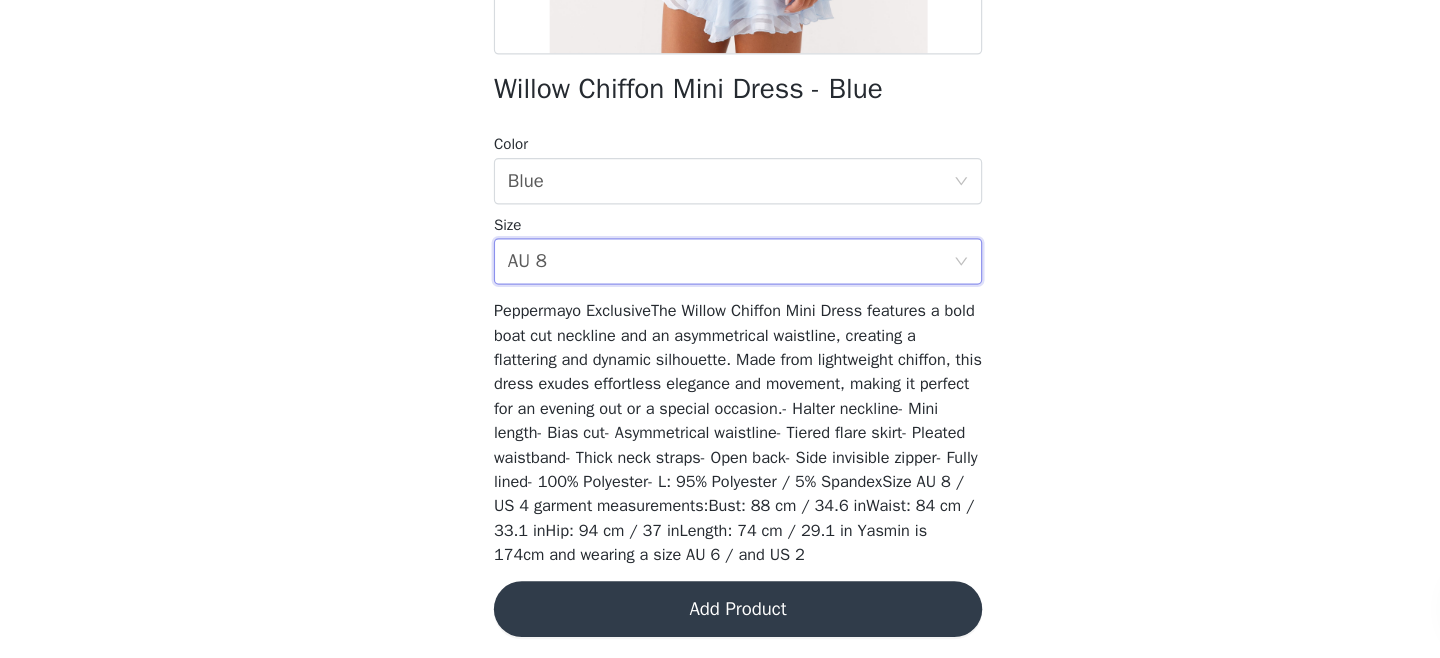scroll, scrollTop: 413, scrollLeft: 0, axis: vertical 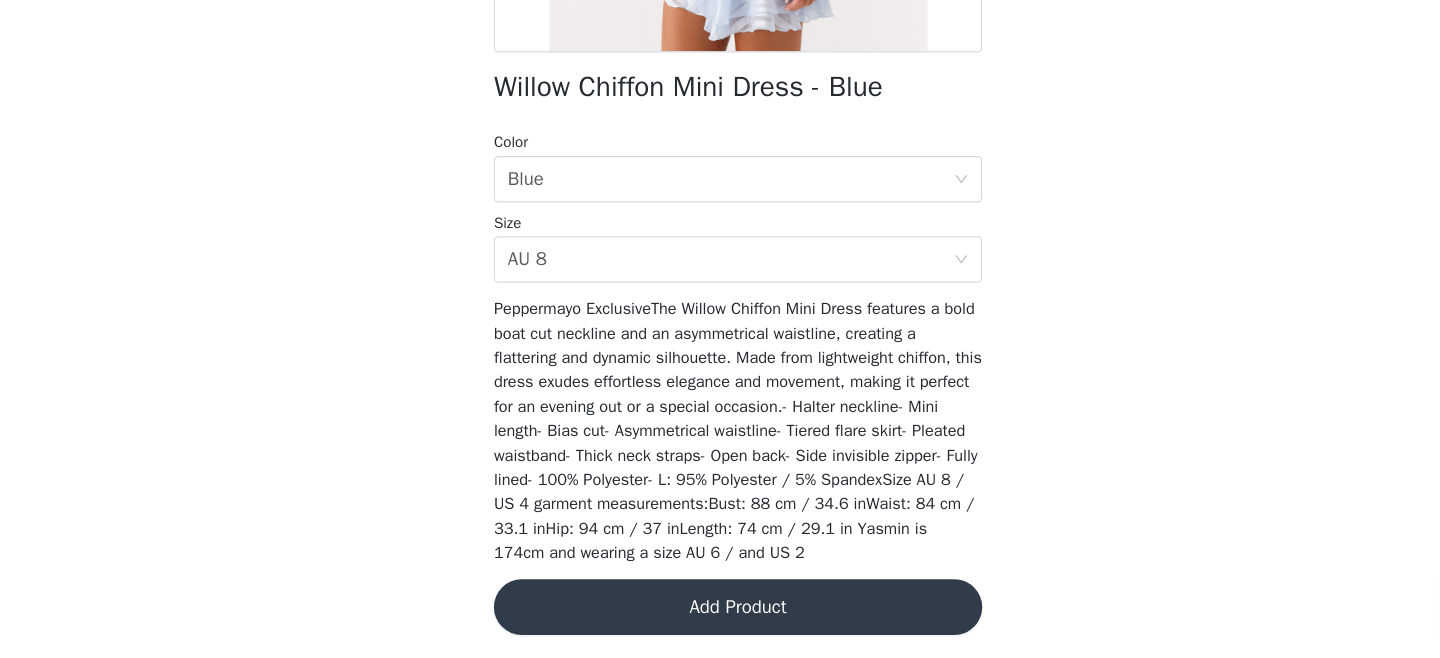 click on "Add Product" at bounding box center (720, 614) 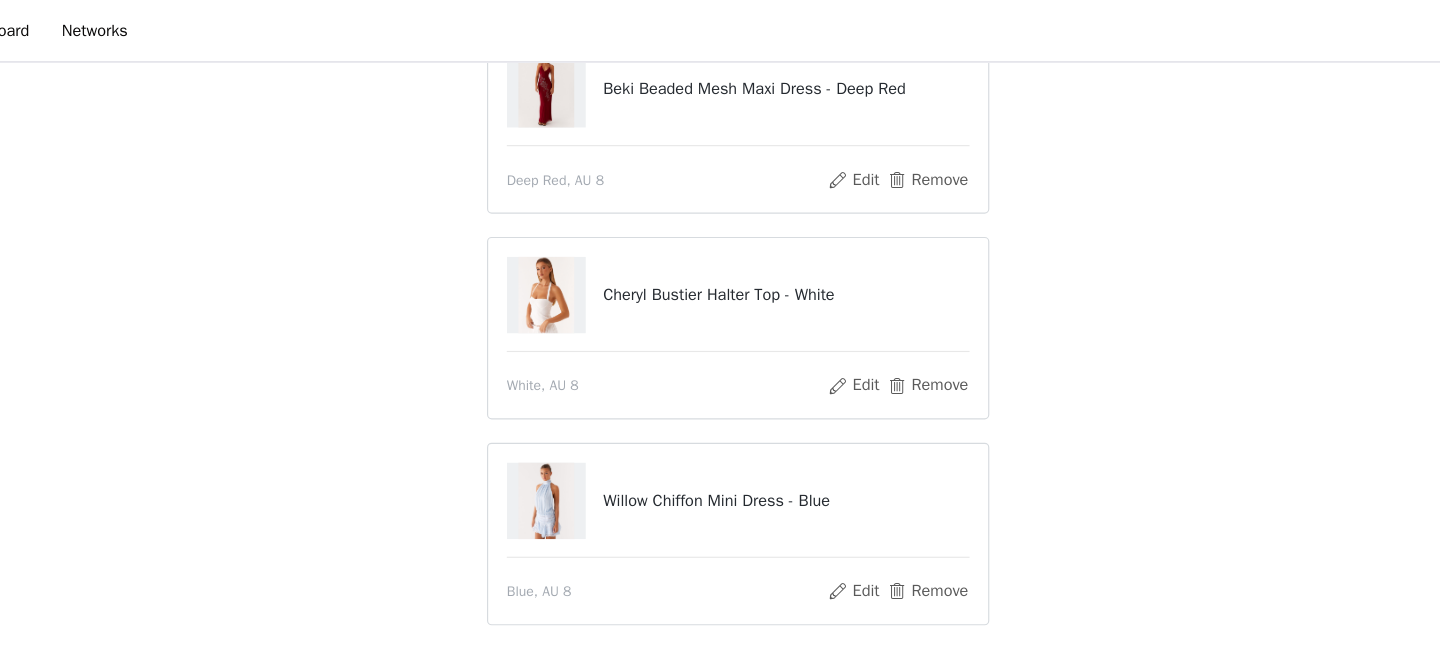 scroll, scrollTop: 127, scrollLeft: 0, axis: vertical 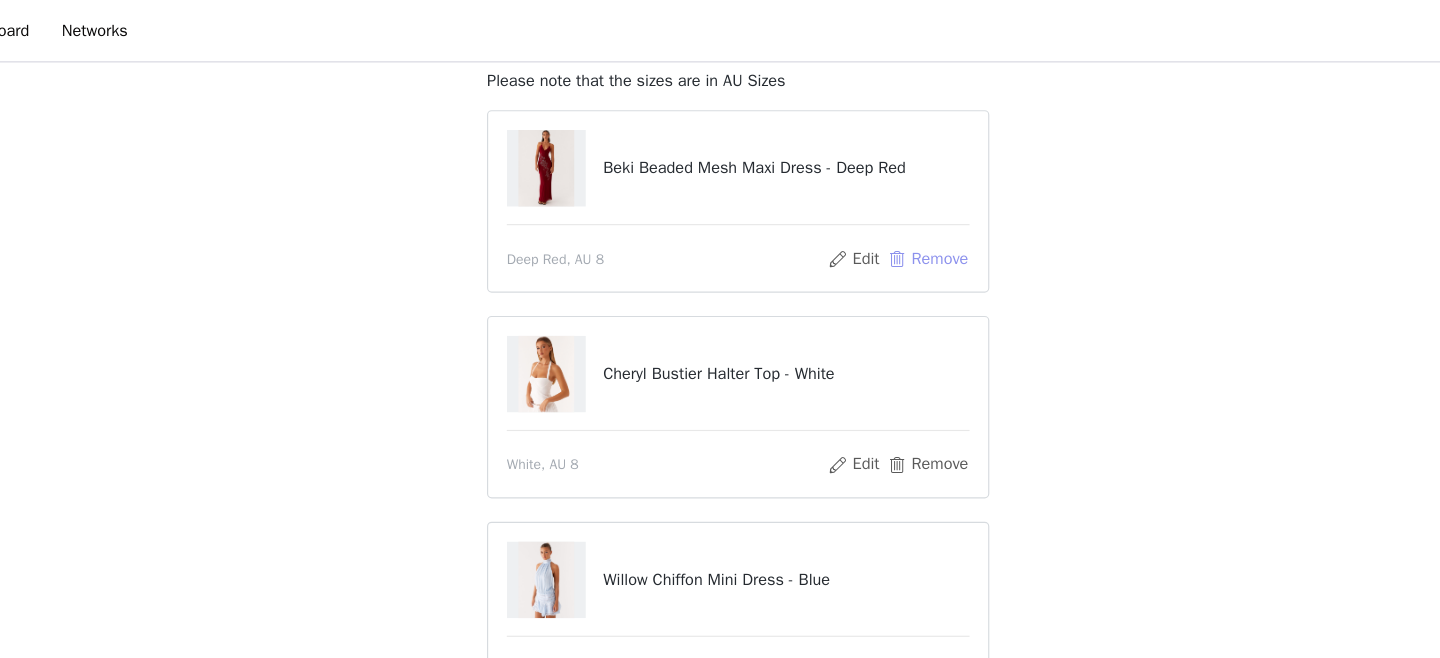 click on "Remove" at bounding box center (883, 223) 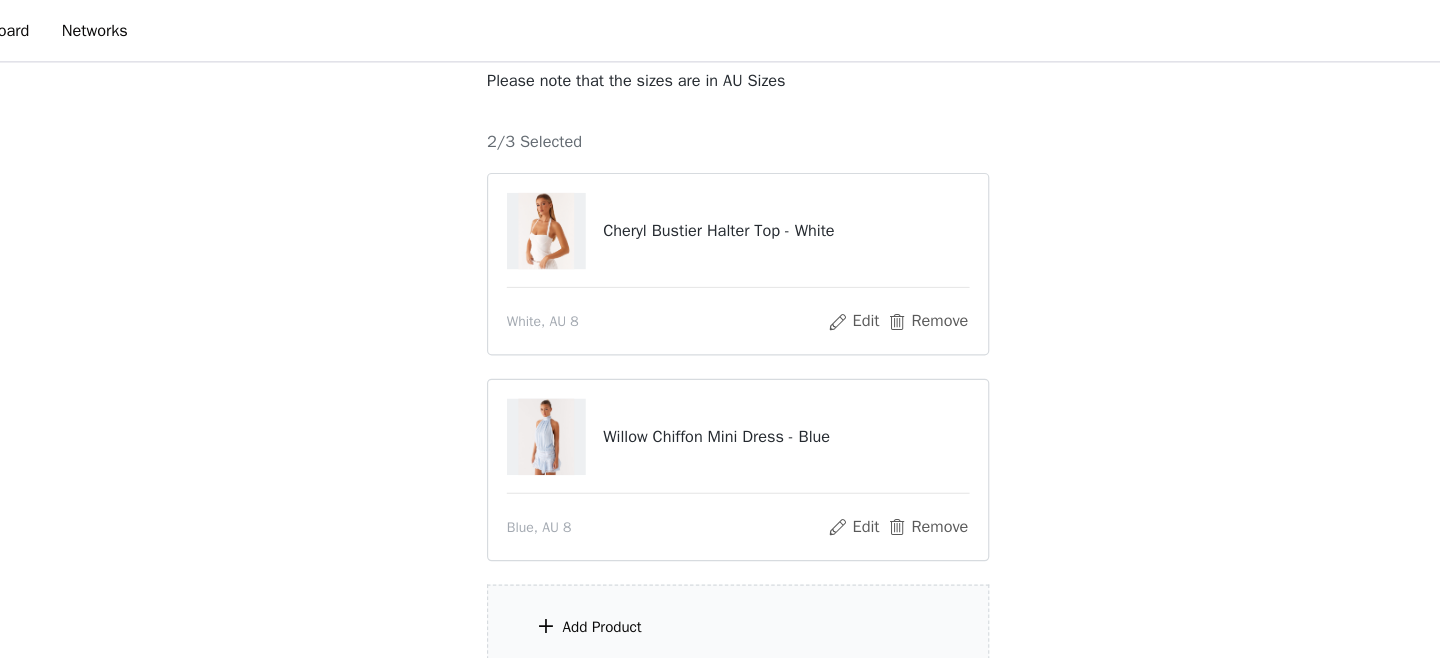 click on "Add Product" at bounding box center [603, 540] 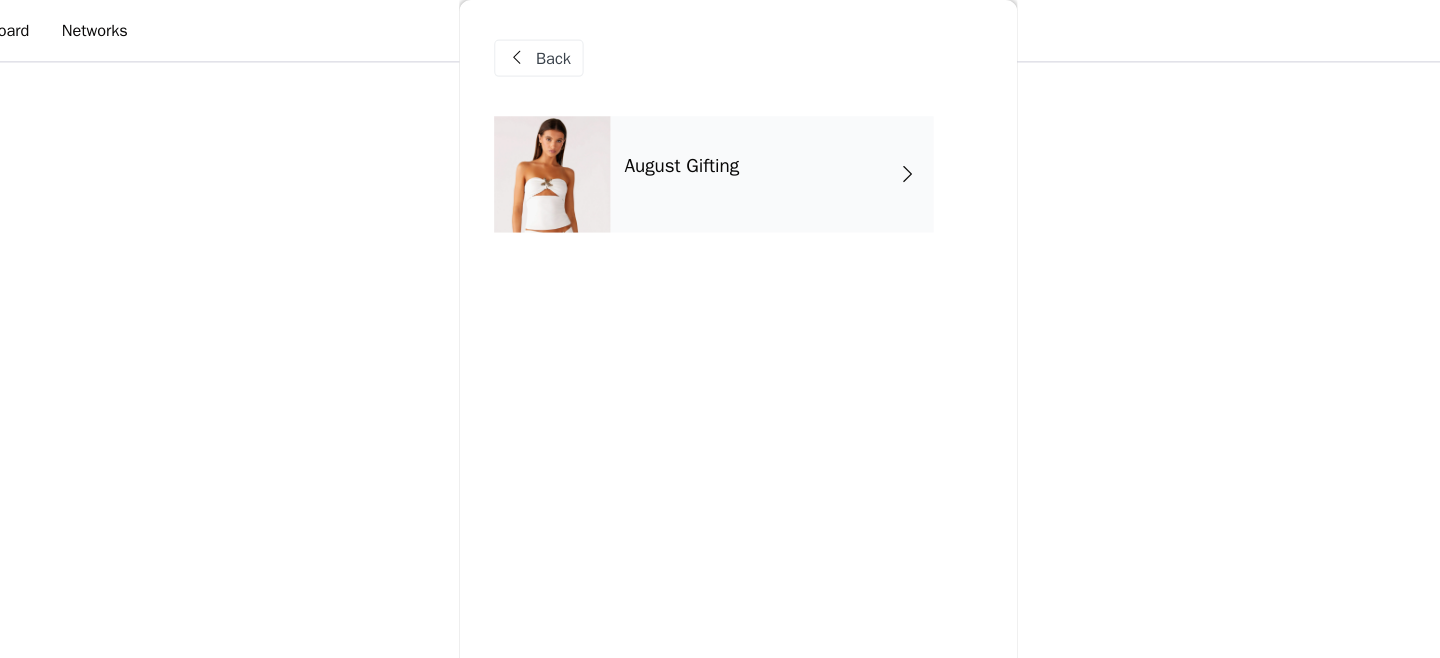 click on "August Gifting" at bounding box center (749, 150) 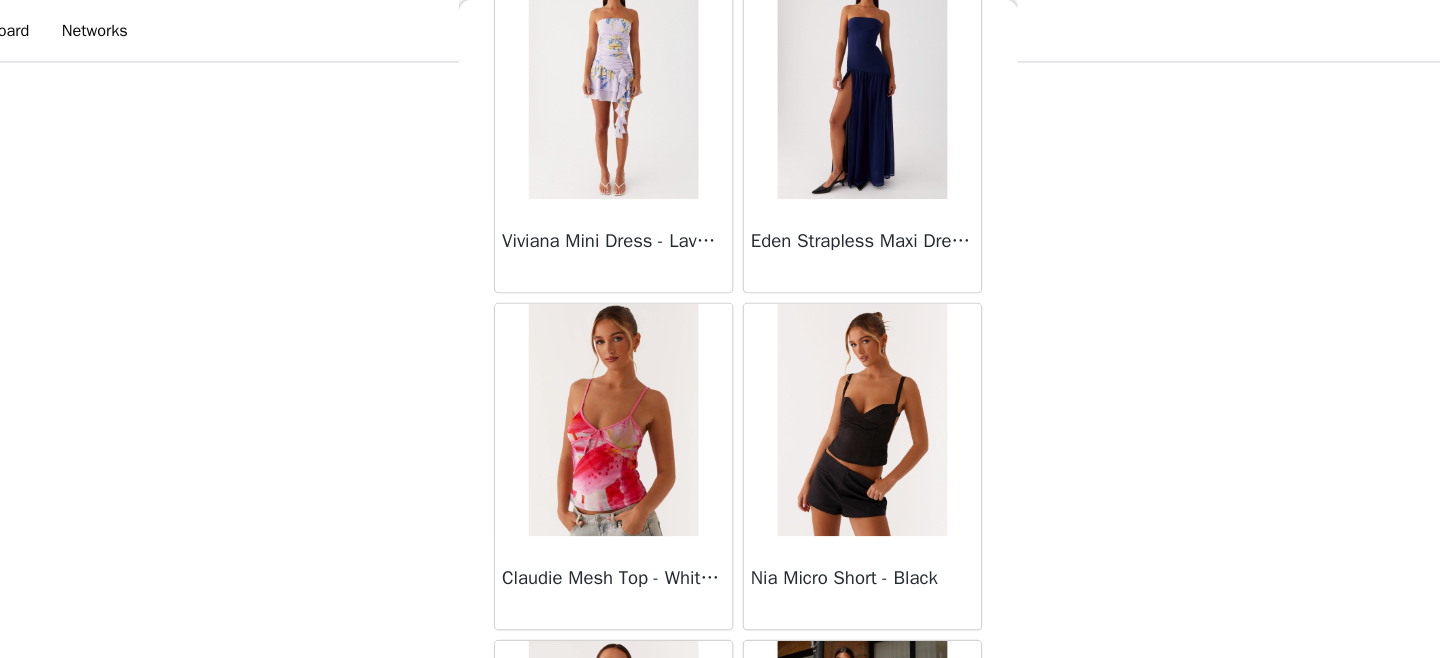 scroll, scrollTop: 2402, scrollLeft: 0, axis: vertical 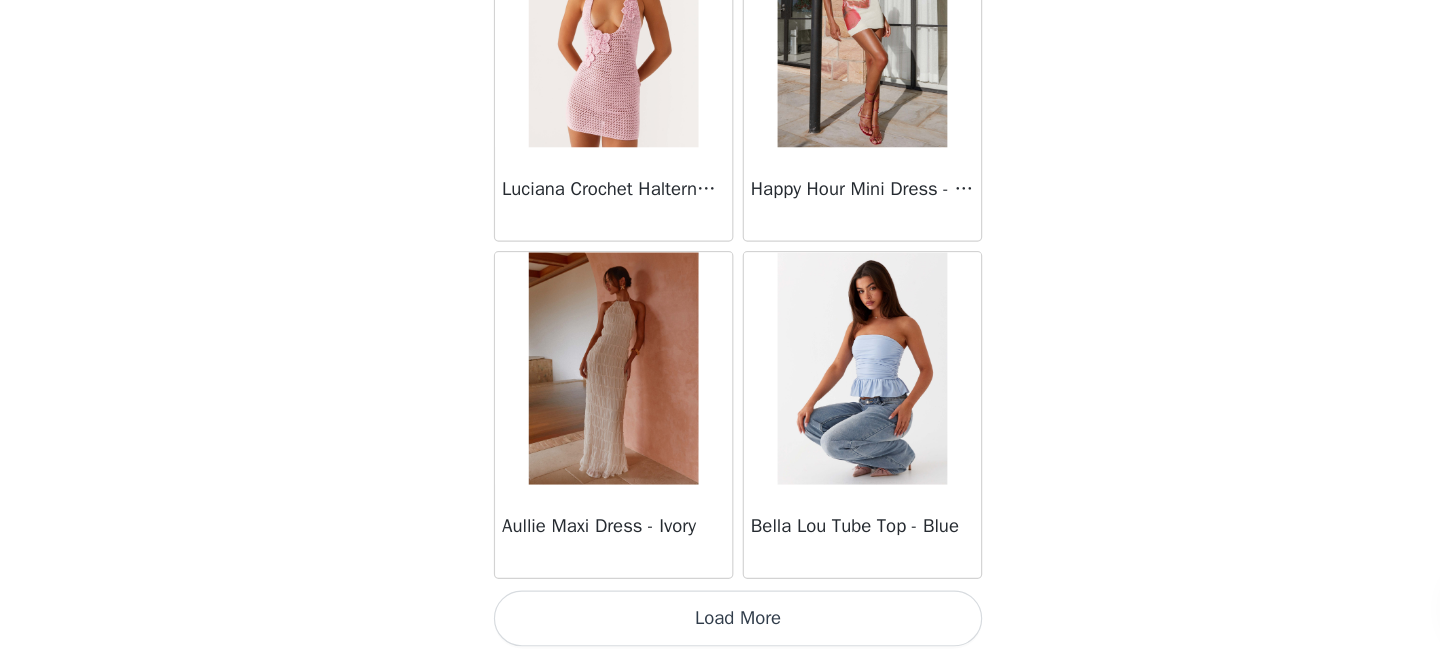 click on "Load More" at bounding box center [720, 624] 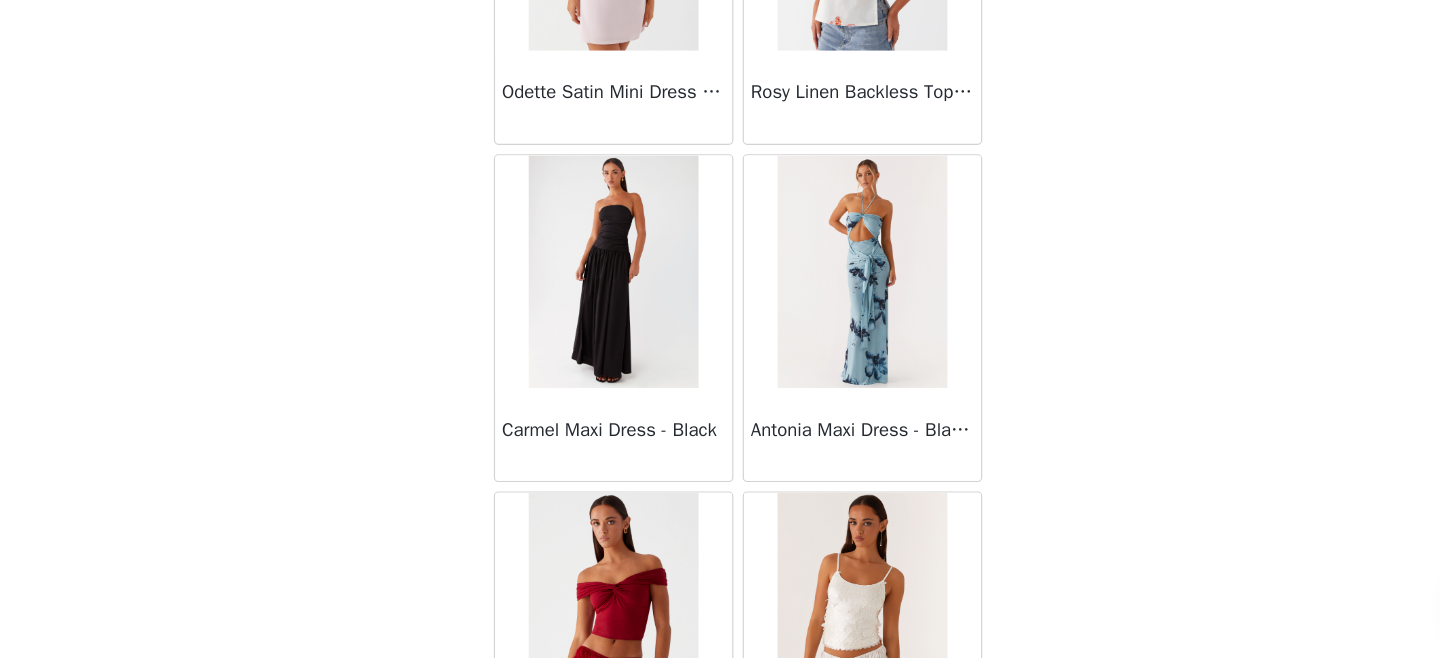 scroll, scrollTop: 5302, scrollLeft: 0, axis: vertical 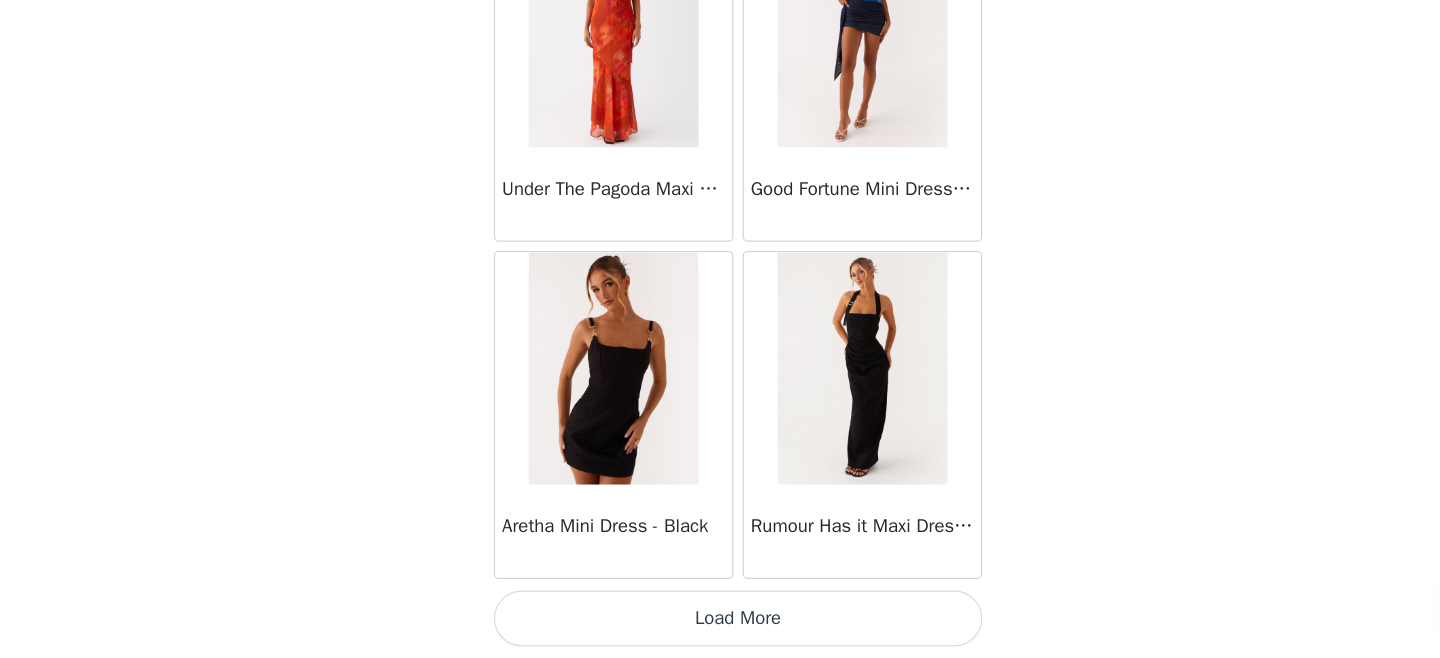 click on "Load More" at bounding box center [720, 624] 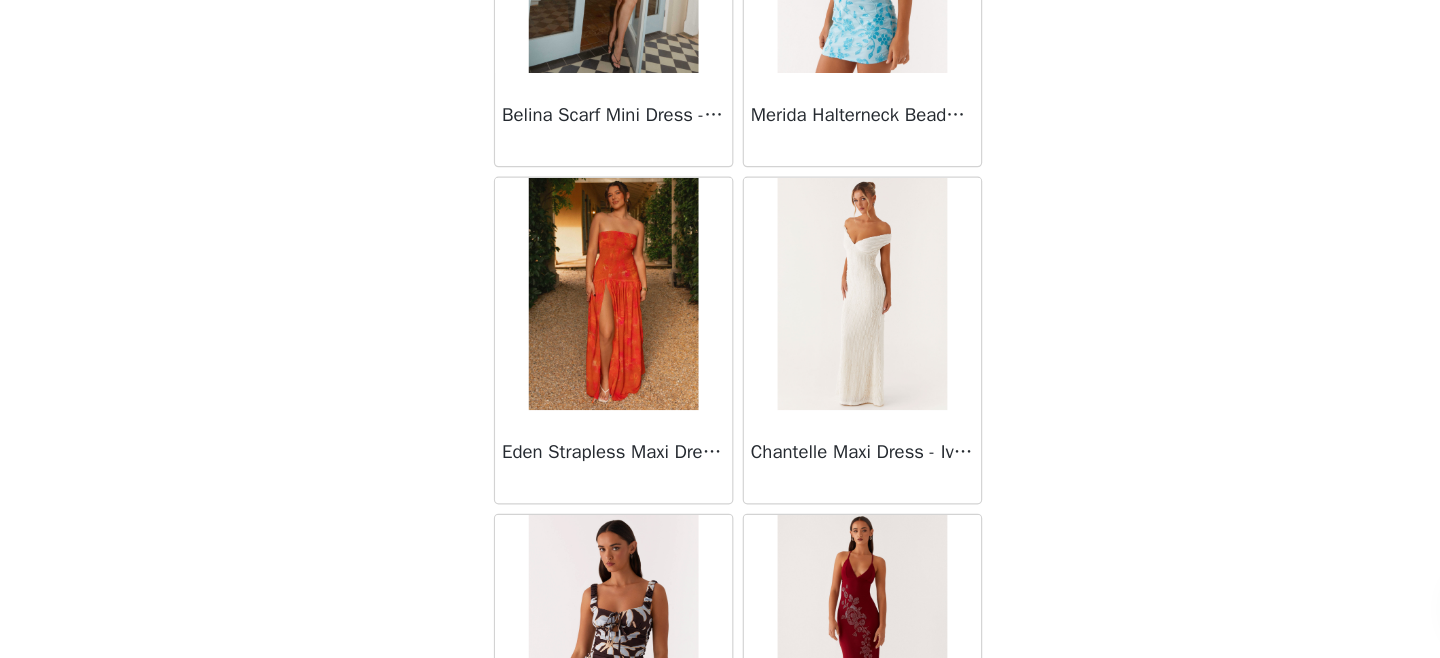 scroll, scrollTop: 8202, scrollLeft: 0, axis: vertical 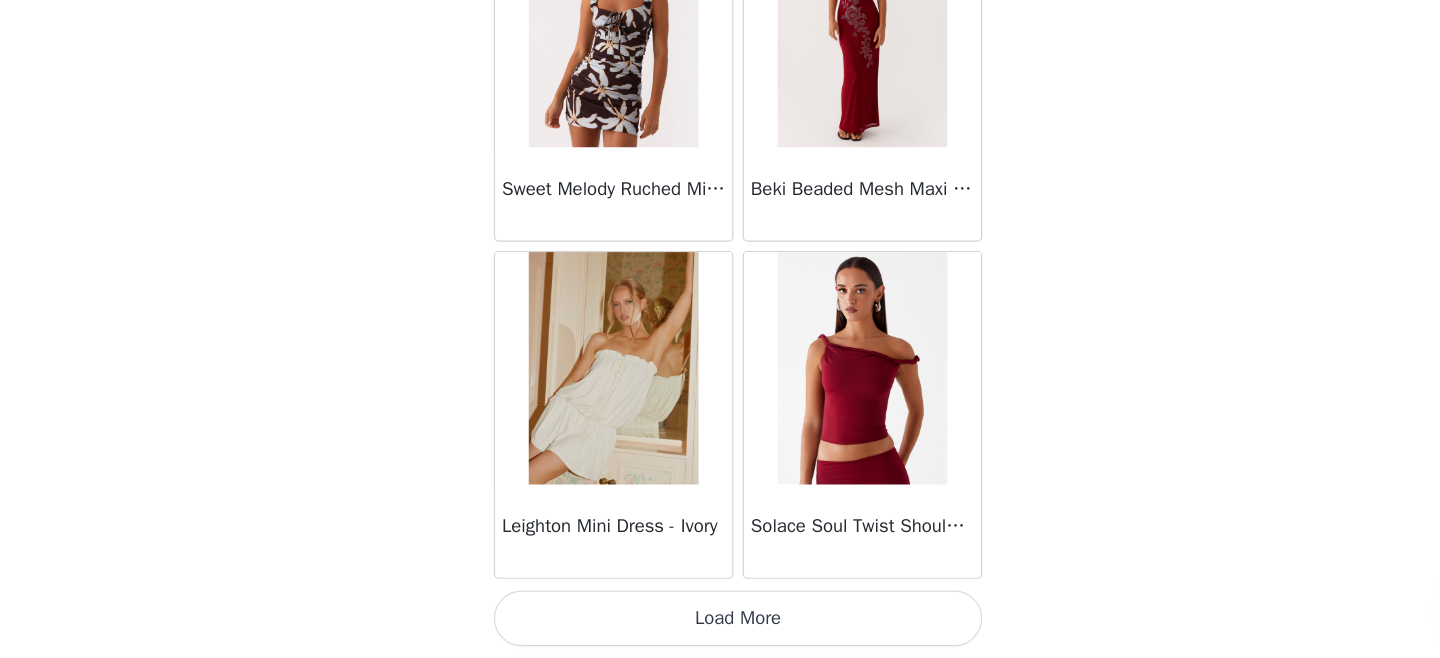 click on "Load More" at bounding box center (720, 624) 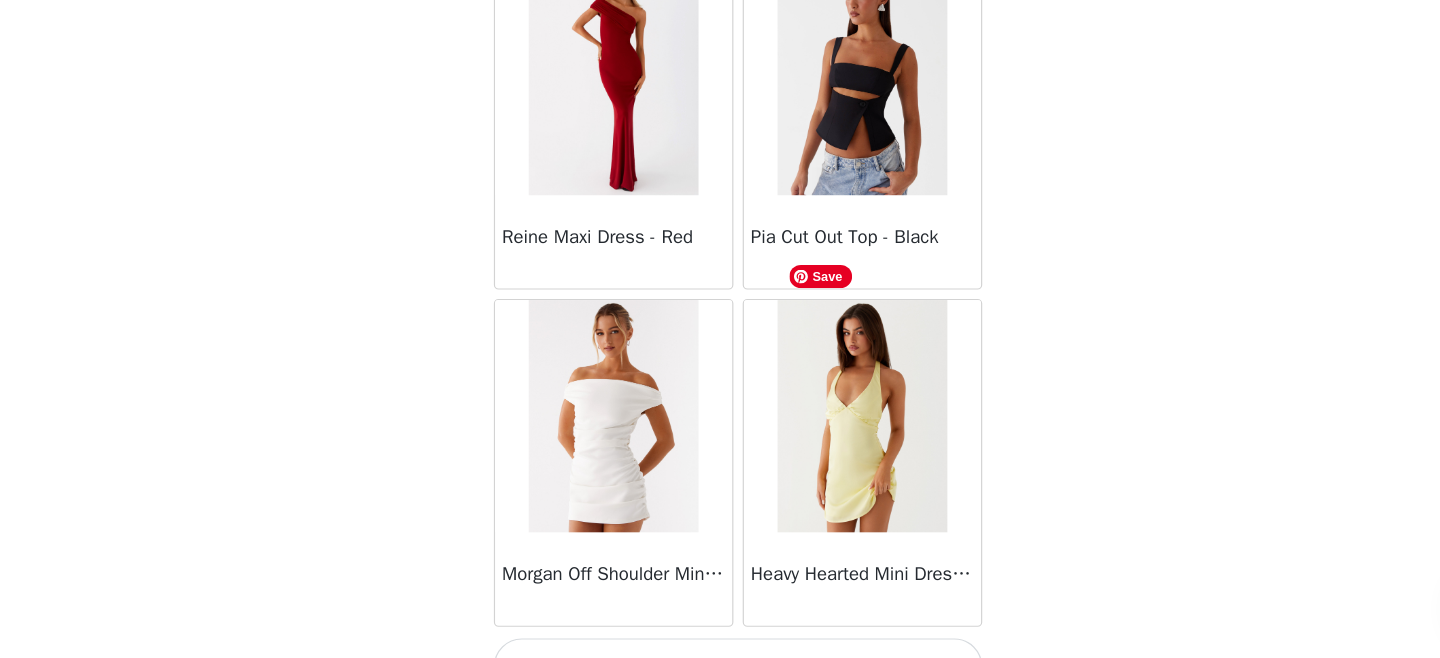 scroll, scrollTop: 11102, scrollLeft: 0, axis: vertical 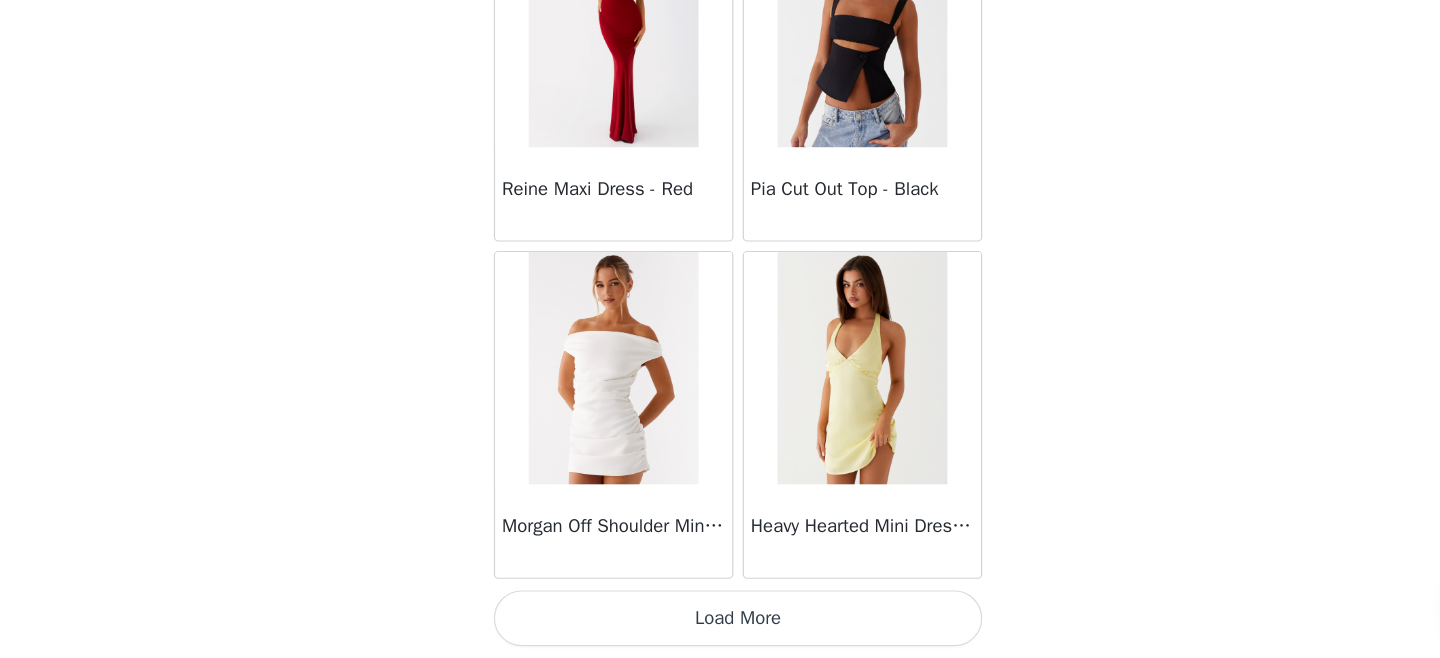 click on "Load More" at bounding box center (720, 624) 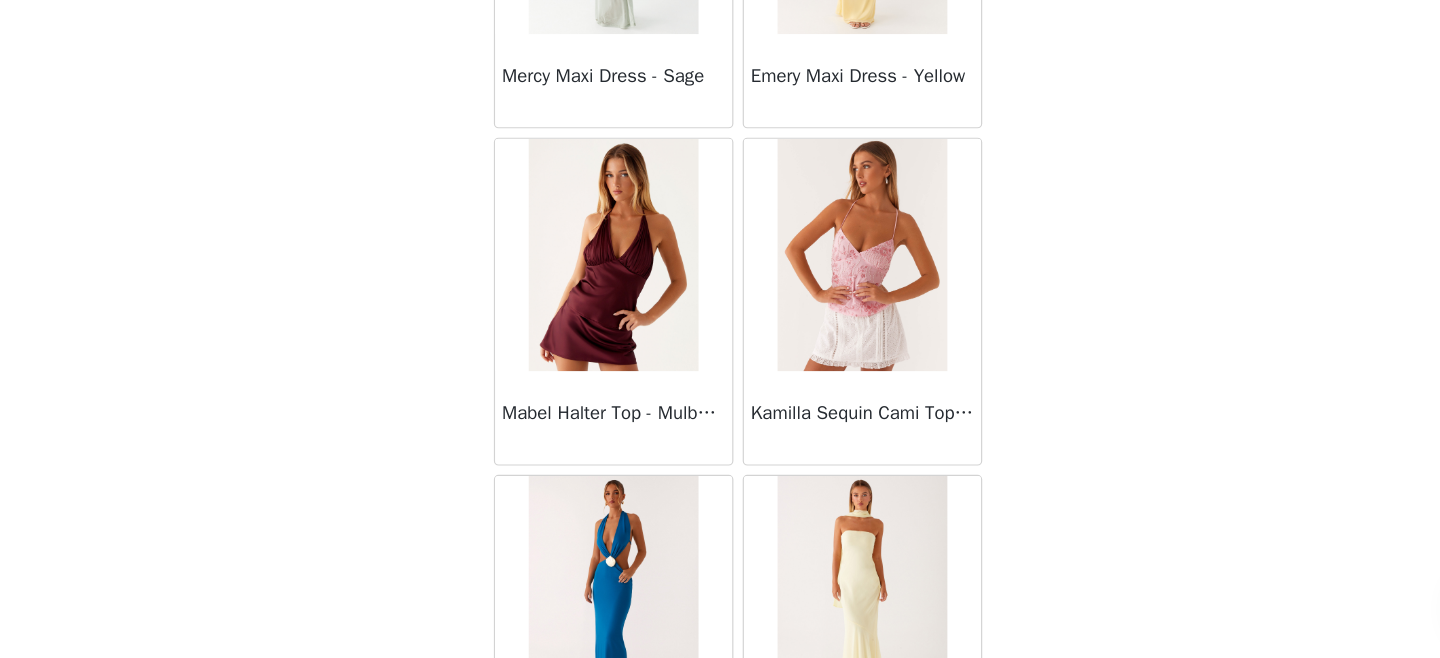 scroll, scrollTop: 14002, scrollLeft: 0, axis: vertical 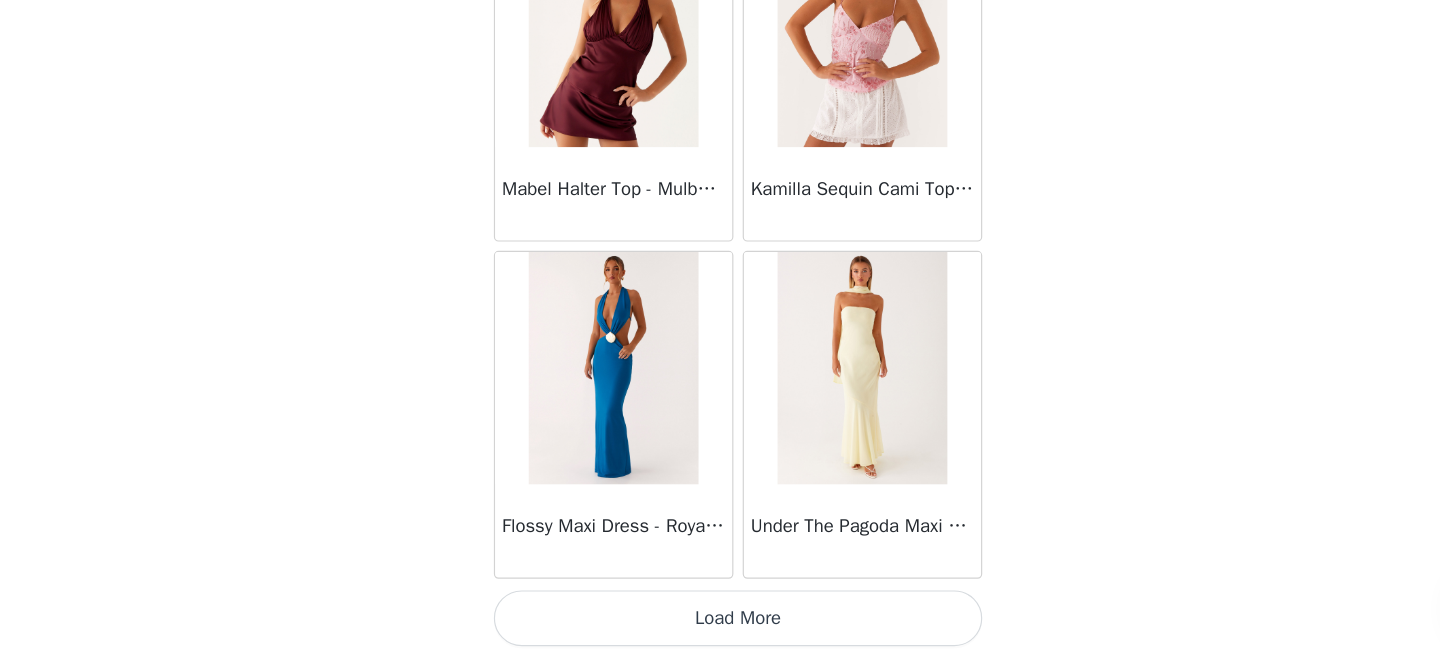 click on "Load More" at bounding box center [720, 624] 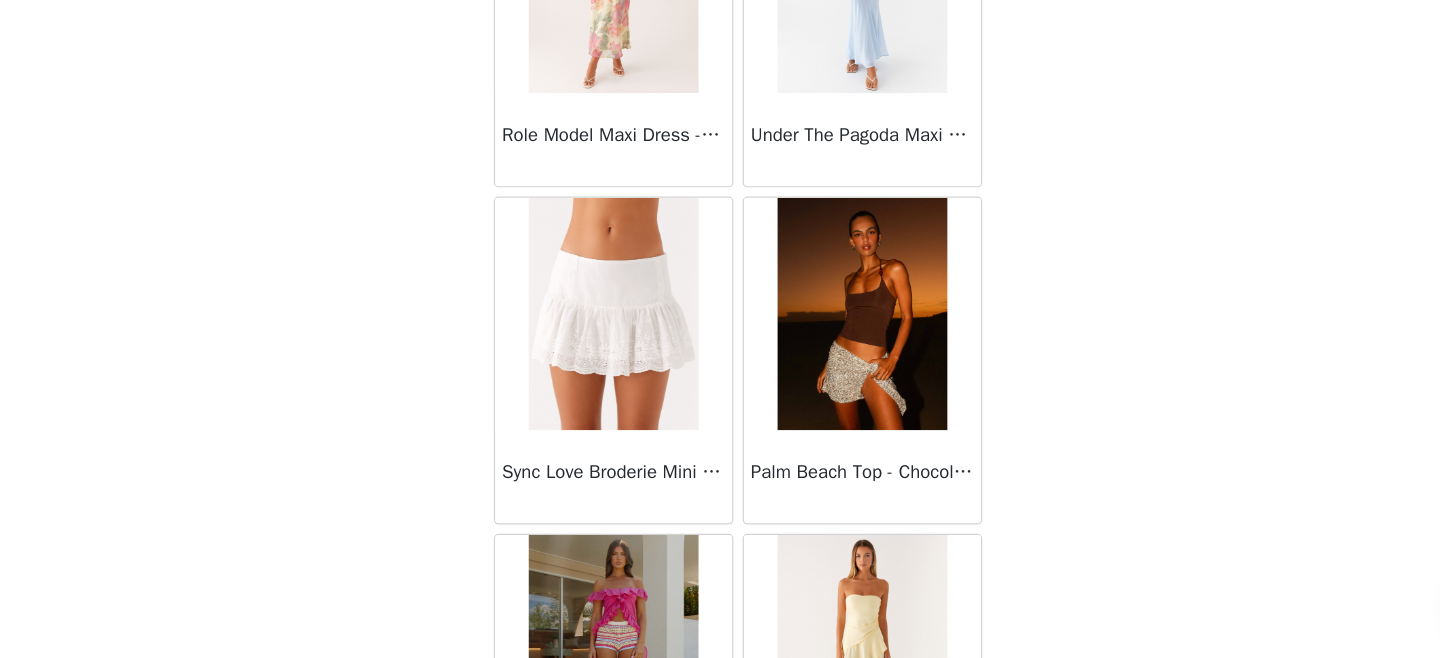 scroll, scrollTop: 16902, scrollLeft: 0, axis: vertical 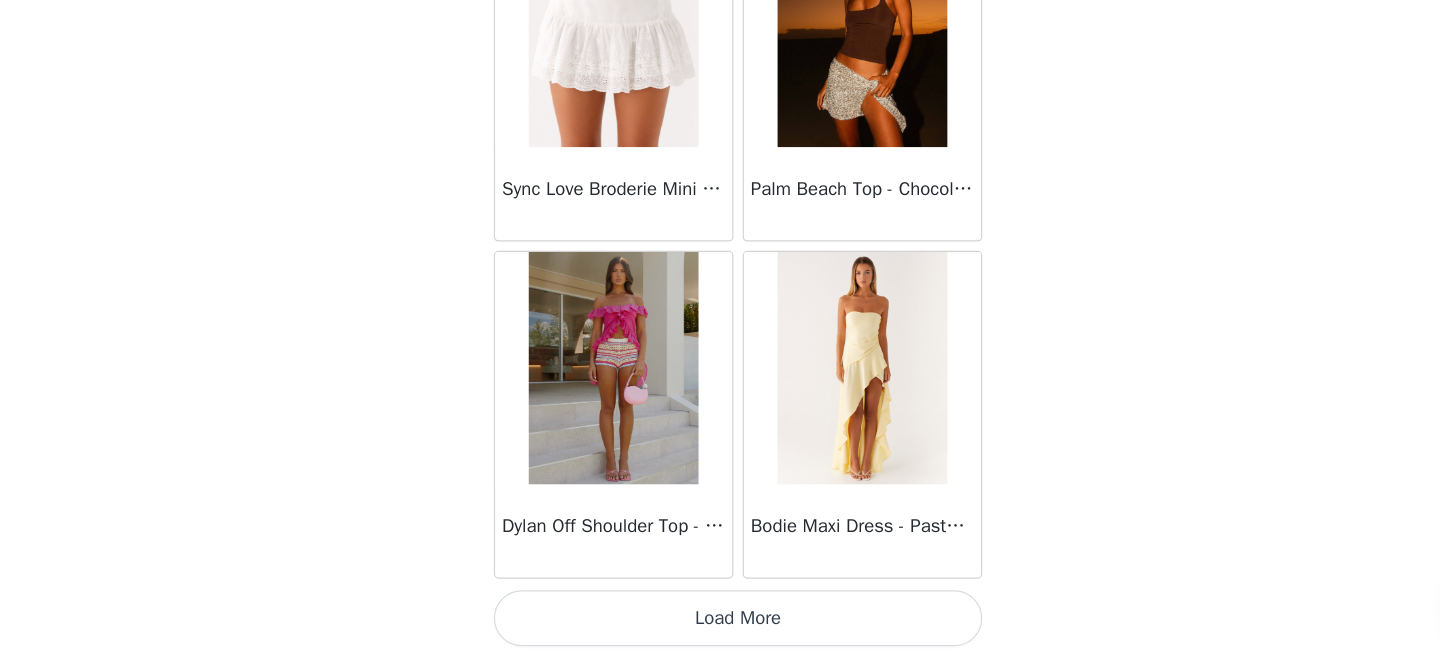 click on "Load More" at bounding box center [720, 624] 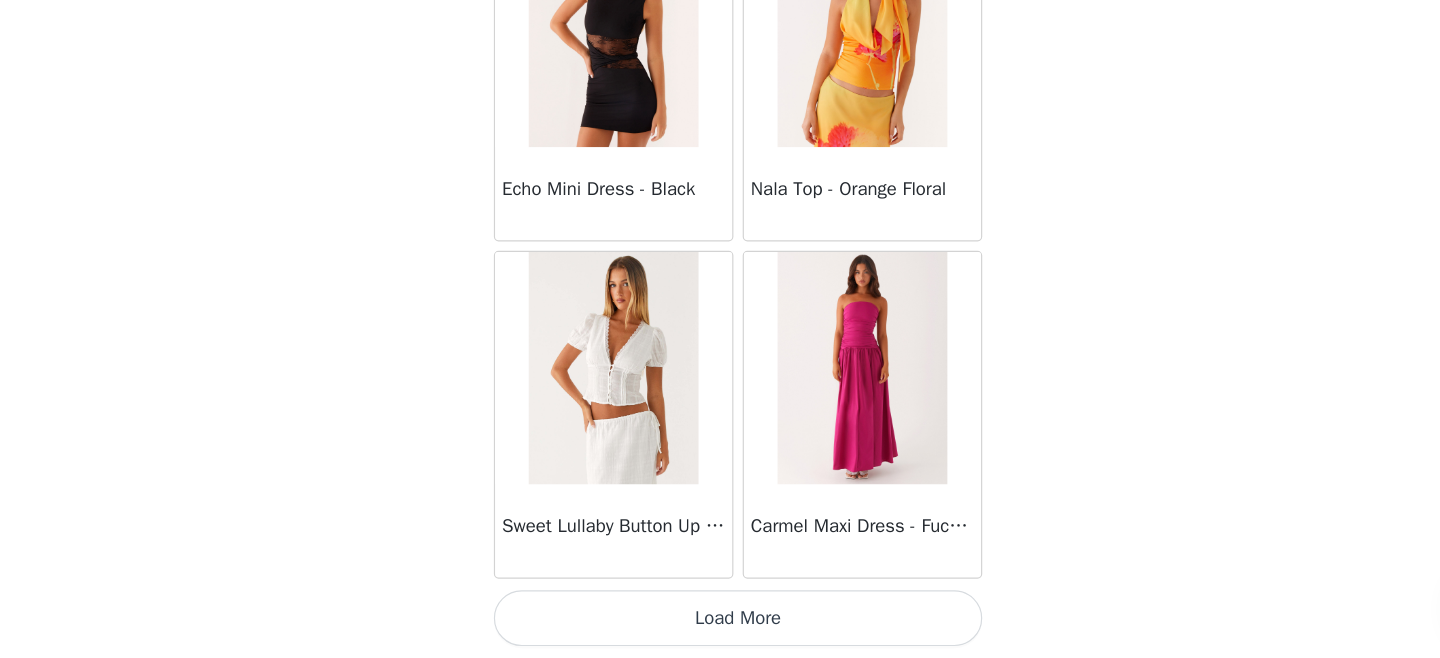 click on "Load More" at bounding box center [720, 624] 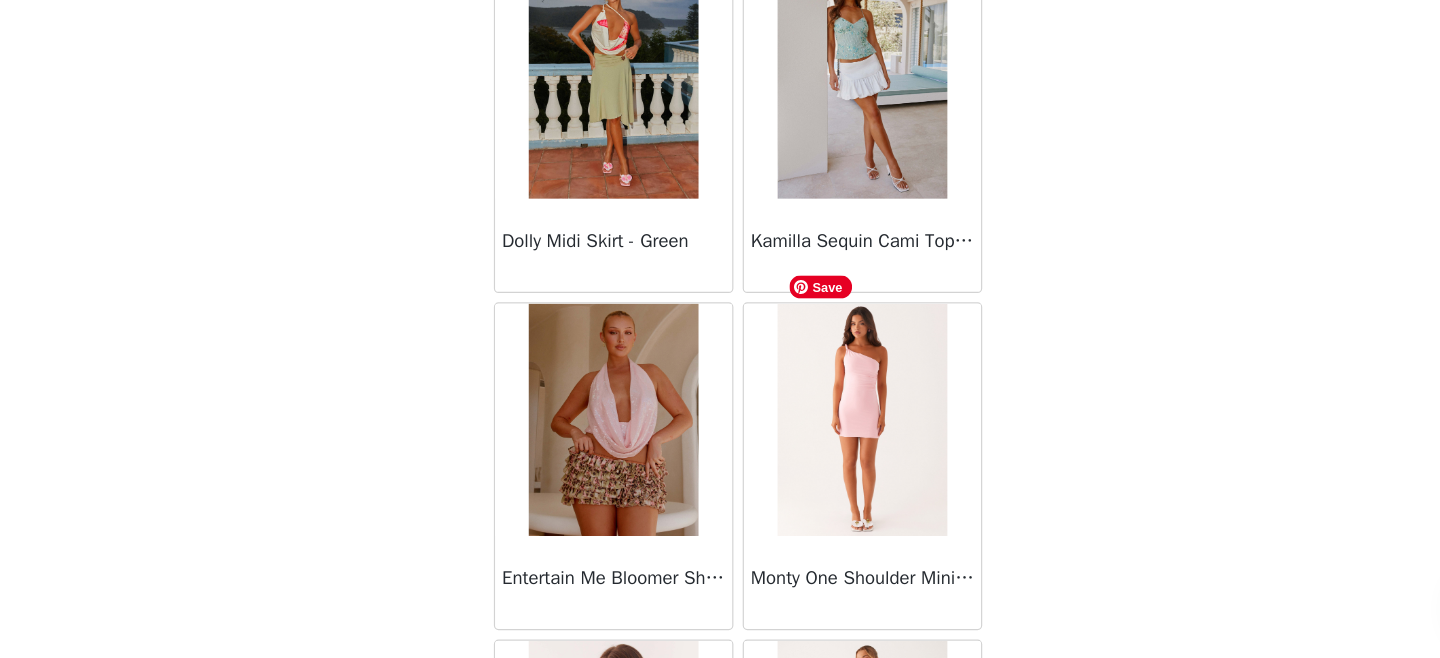 scroll, scrollTop: 22702, scrollLeft: 0, axis: vertical 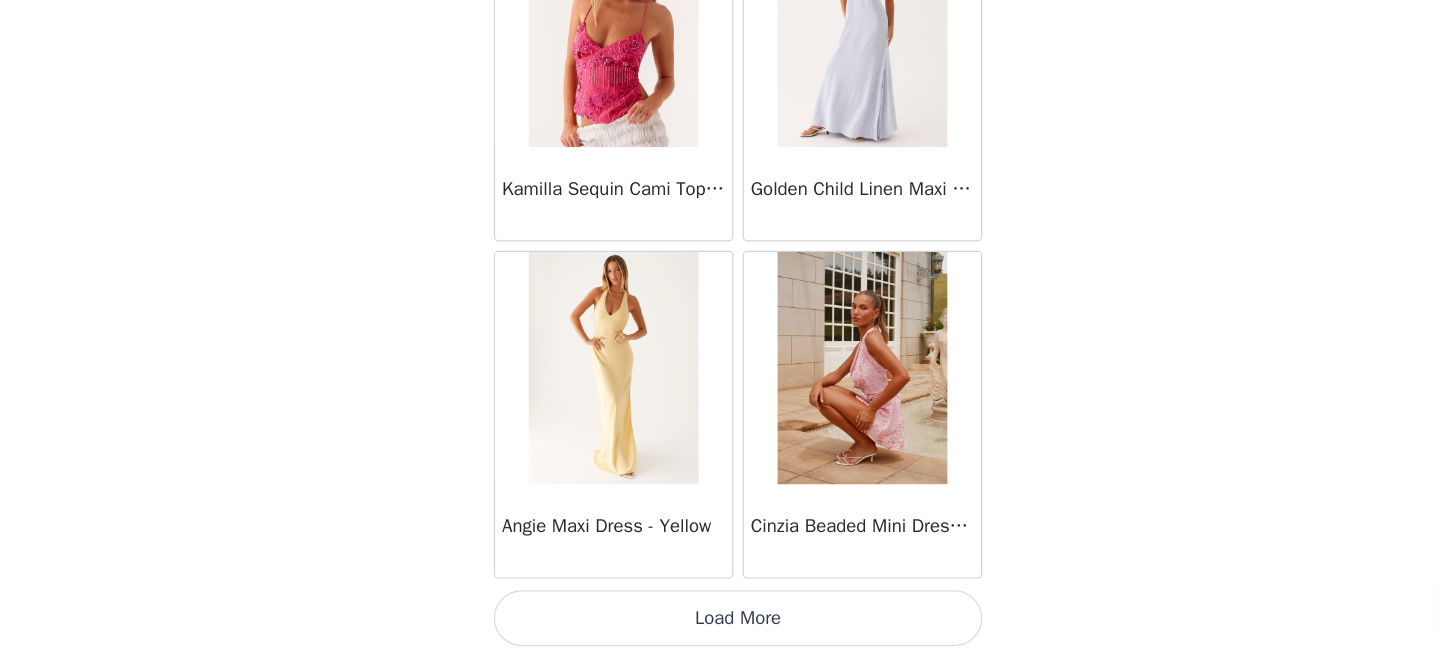 click on "Load More" at bounding box center [720, 624] 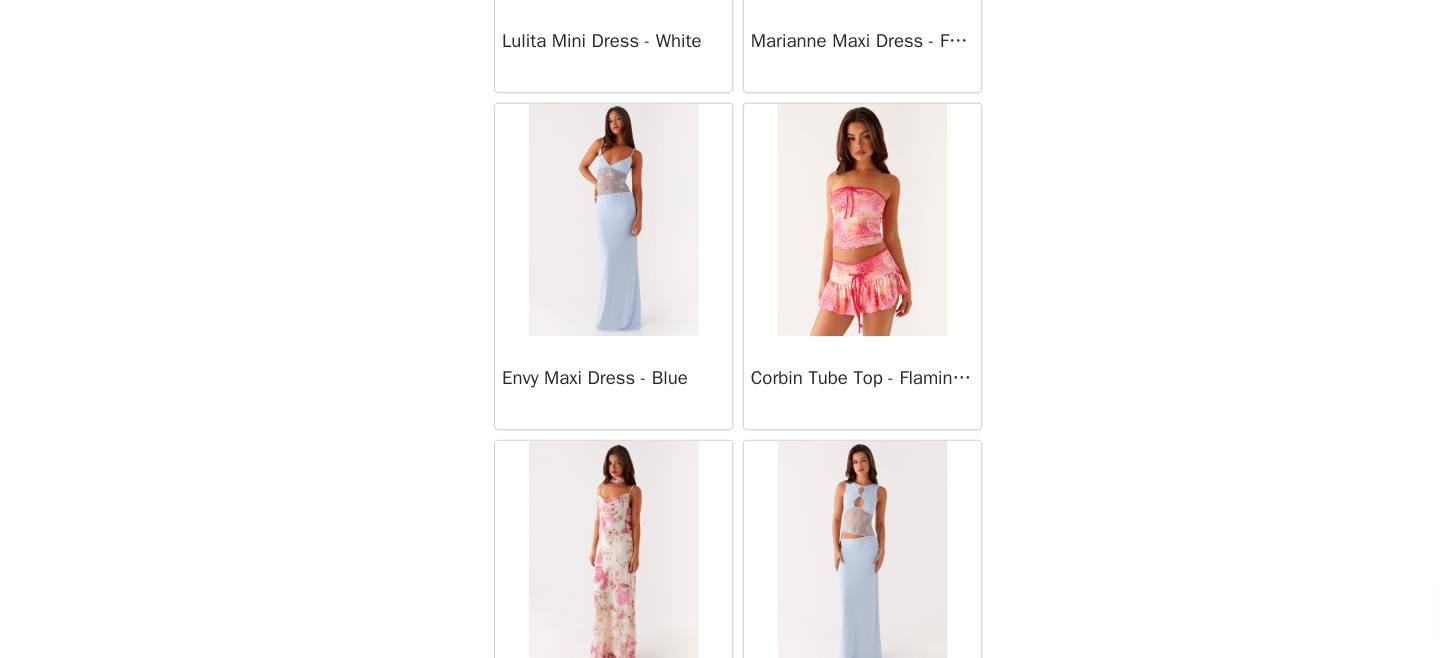 scroll, scrollTop: 25602, scrollLeft: 0, axis: vertical 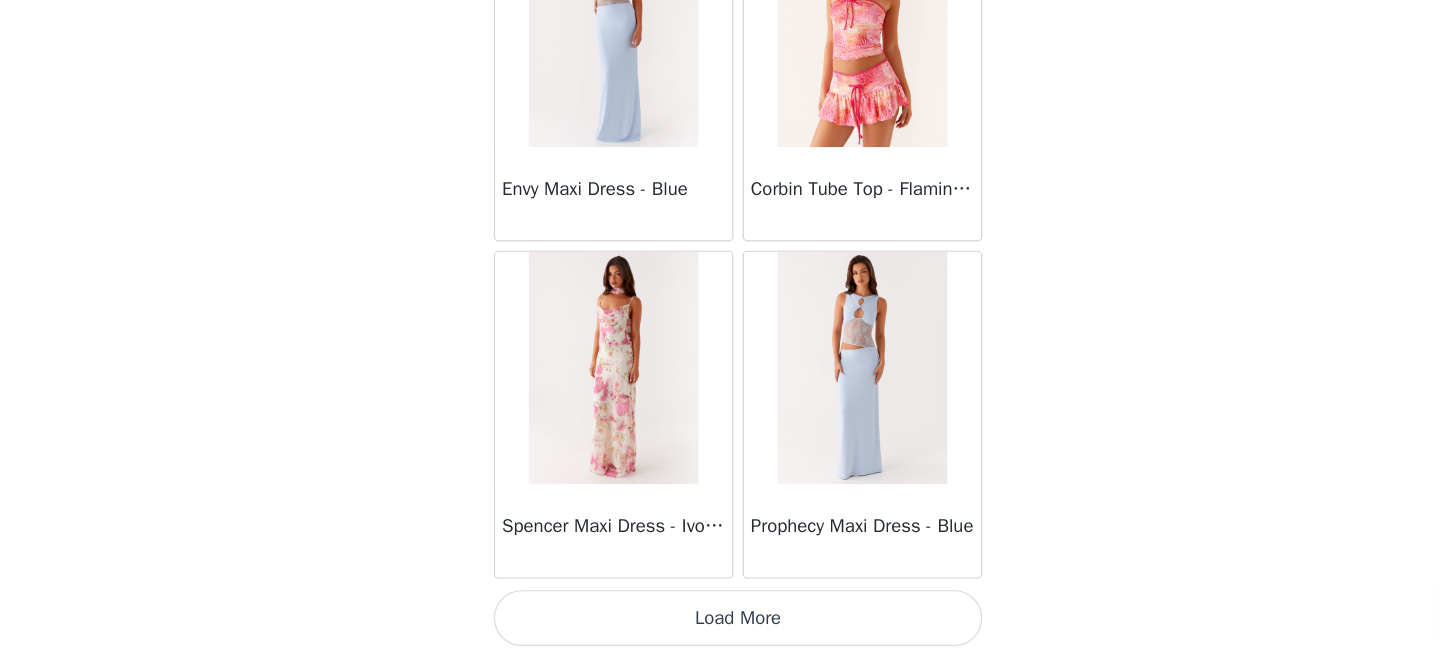 click on "Load More" at bounding box center [720, 624] 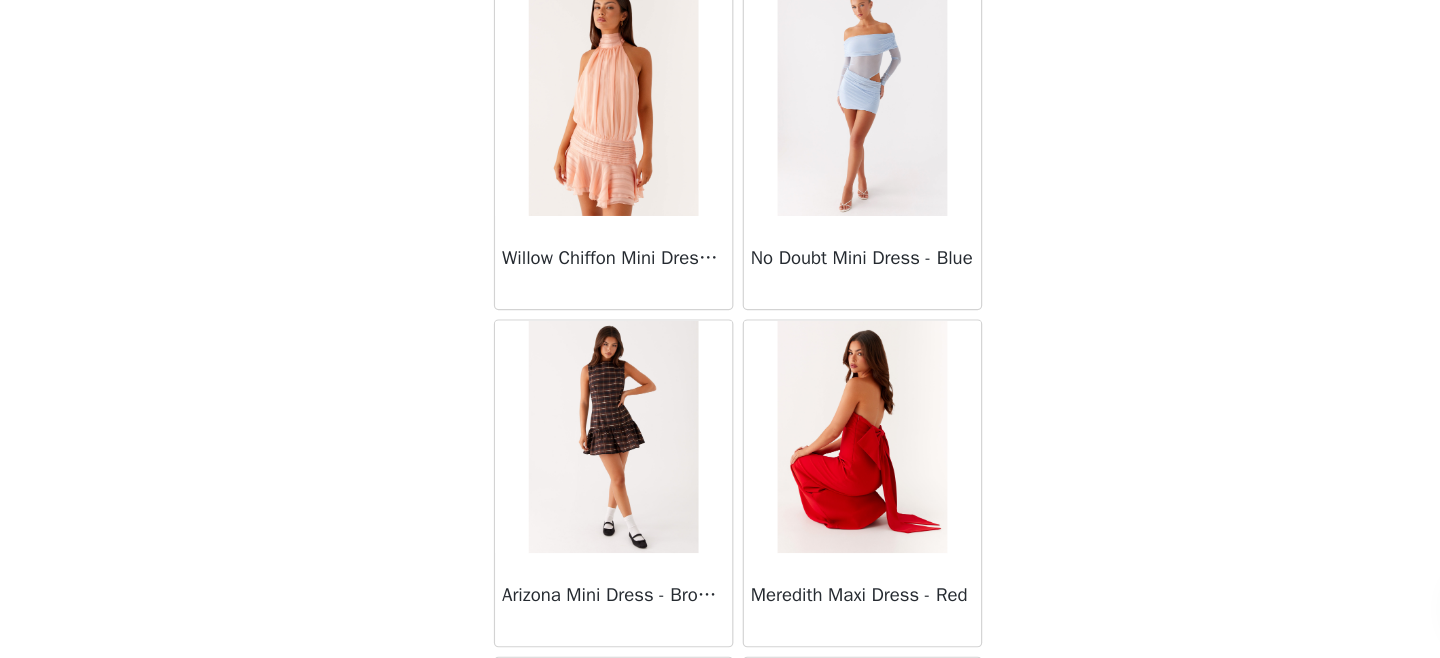 scroll, scrollTop: 28155, scrollLeft: 0, axis: vertical 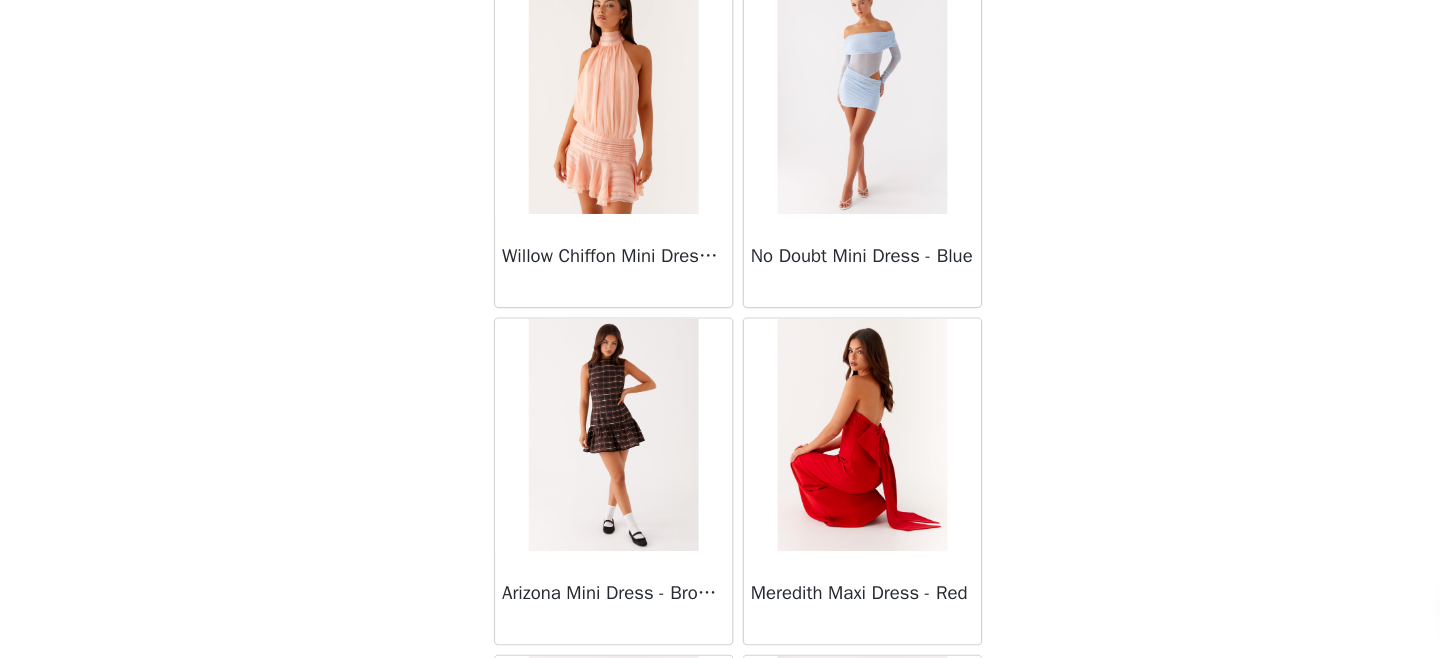 click on "Willow Chiffon Mini Dress - Orange" at bounding box center [613, 312] 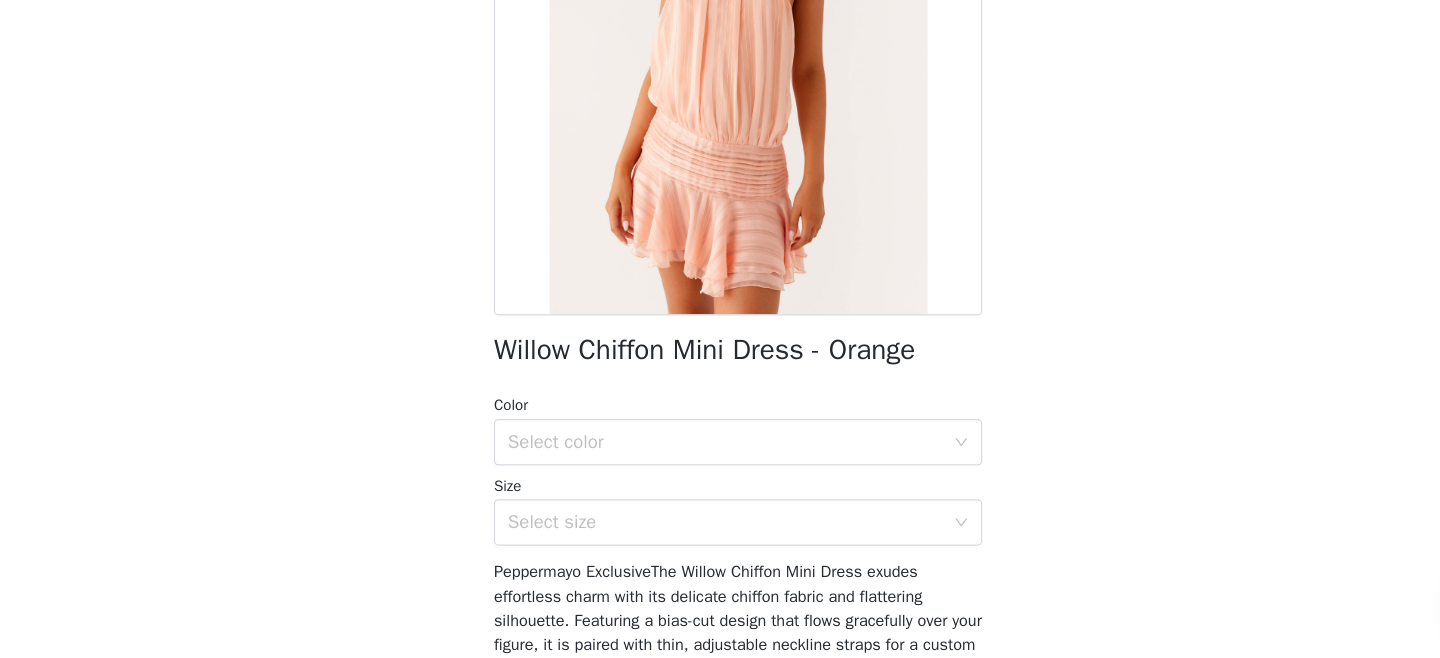 scroll, scrollTop: 216, scrollLeft: 0, axis: vertical 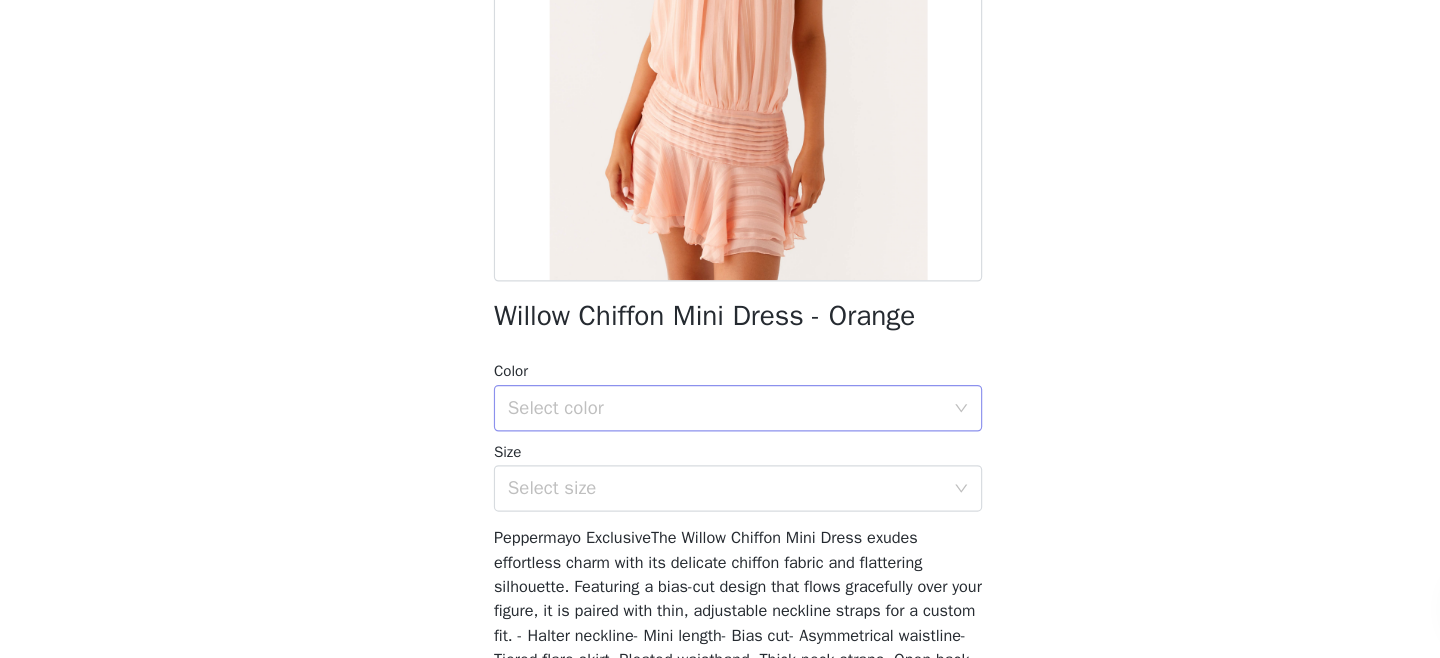 click on "Select color" at bounding box center [709, 443] 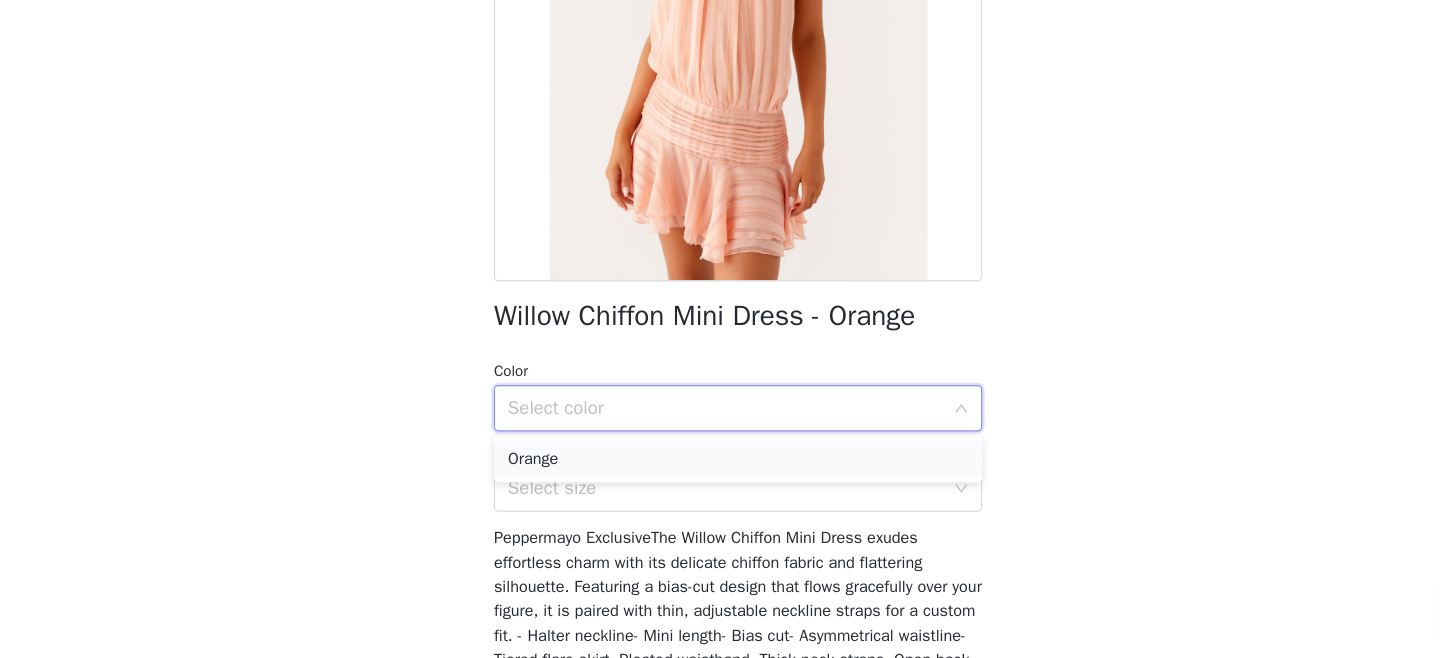 click on "Orange" at bounding box center (720, 487) 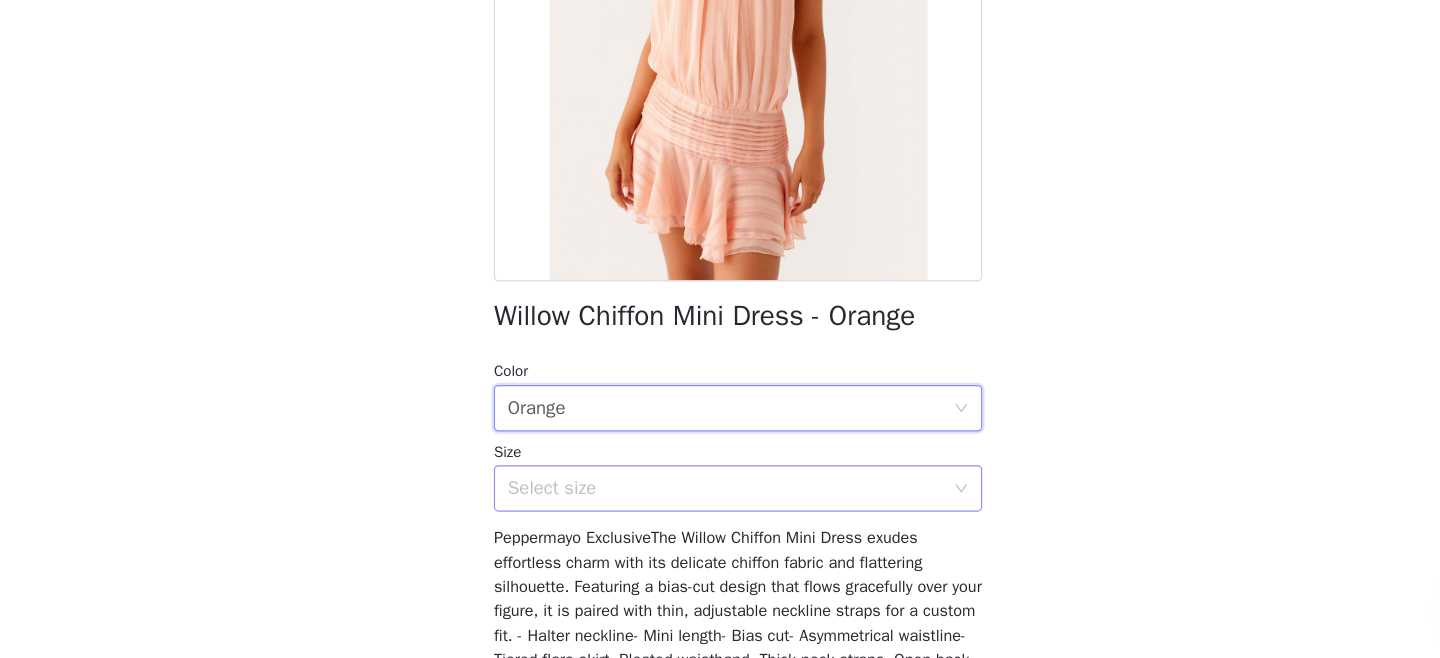 click on "Select size" at bounding box center (709, 512) 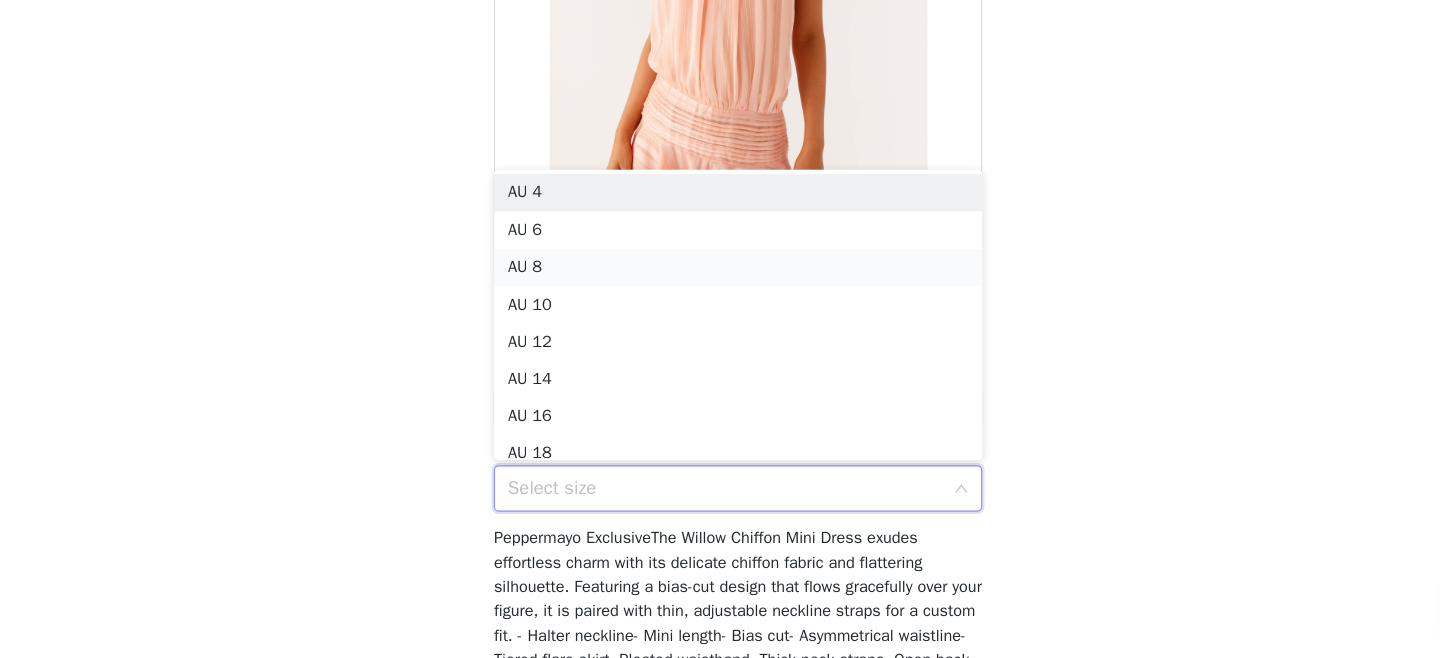 scroll, scrollTop: 10, scrollLeft: 0, axis: vertical 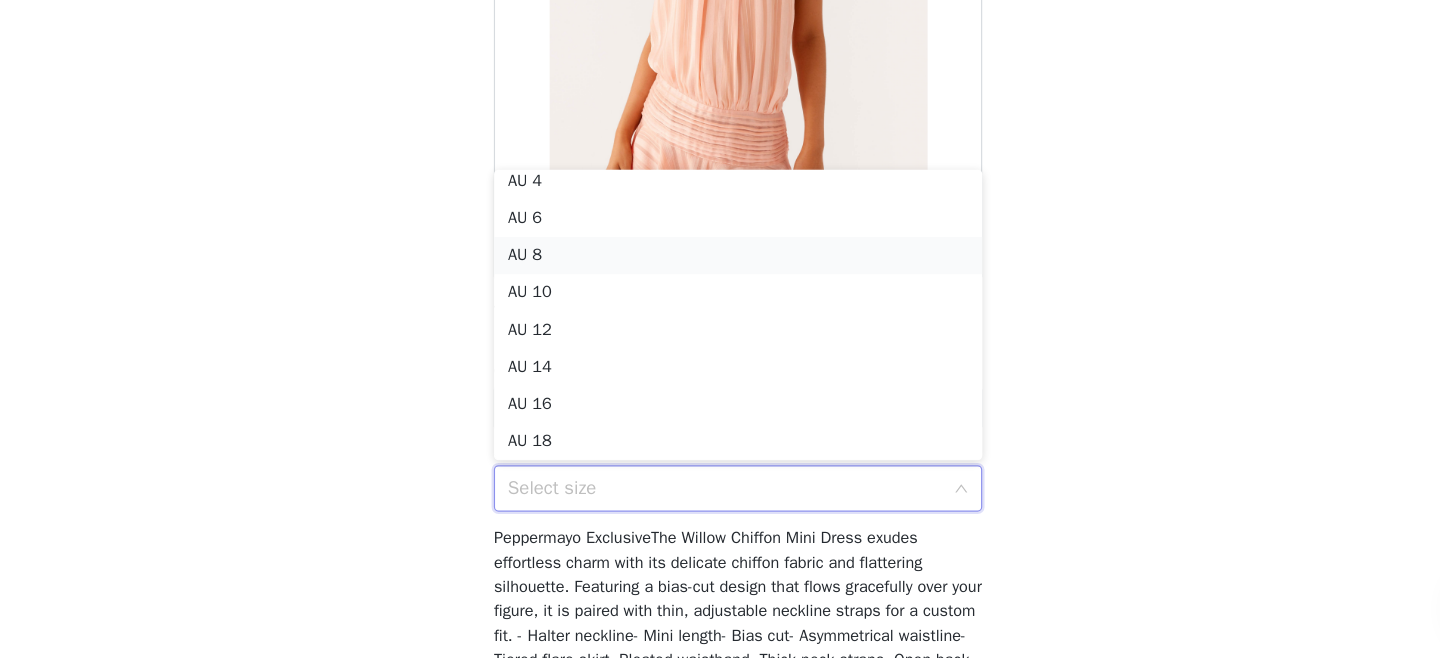 click on "AU 8" at bounding box center [720, 312] 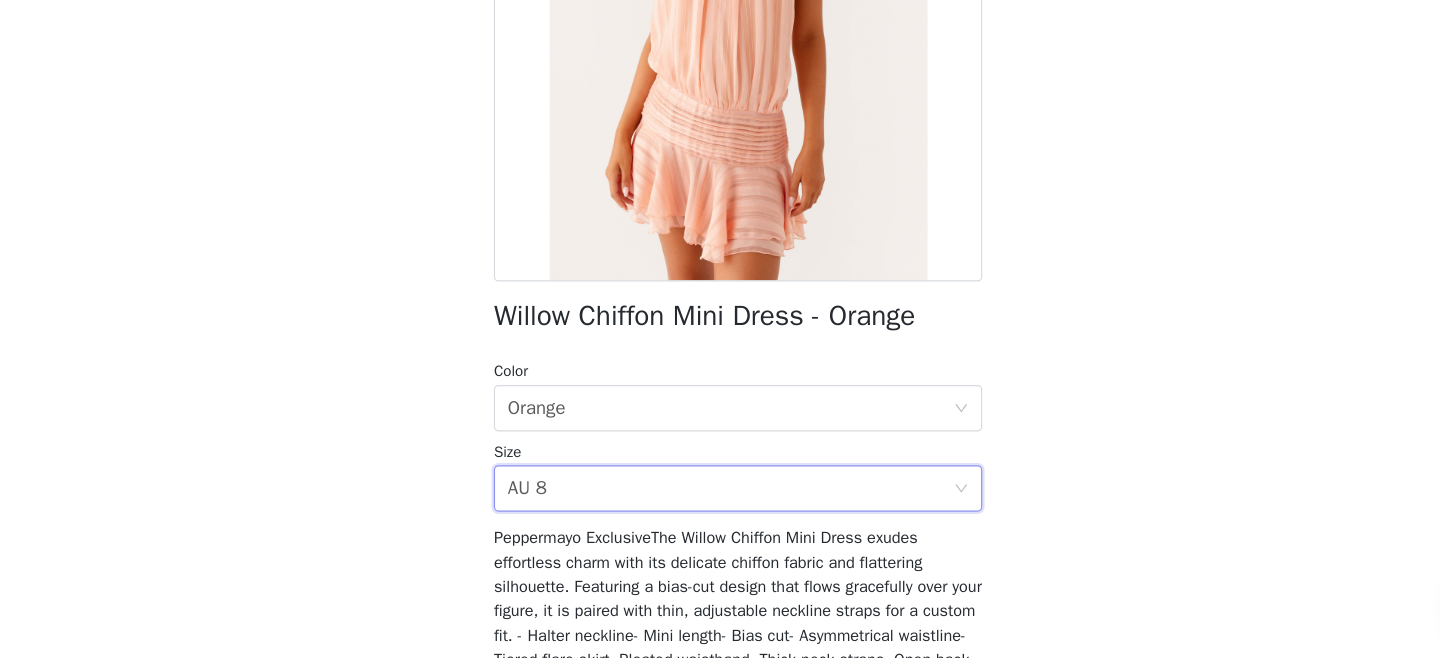 scroll, scrollTop: 417, scrollLeft: 0, axis: vertical 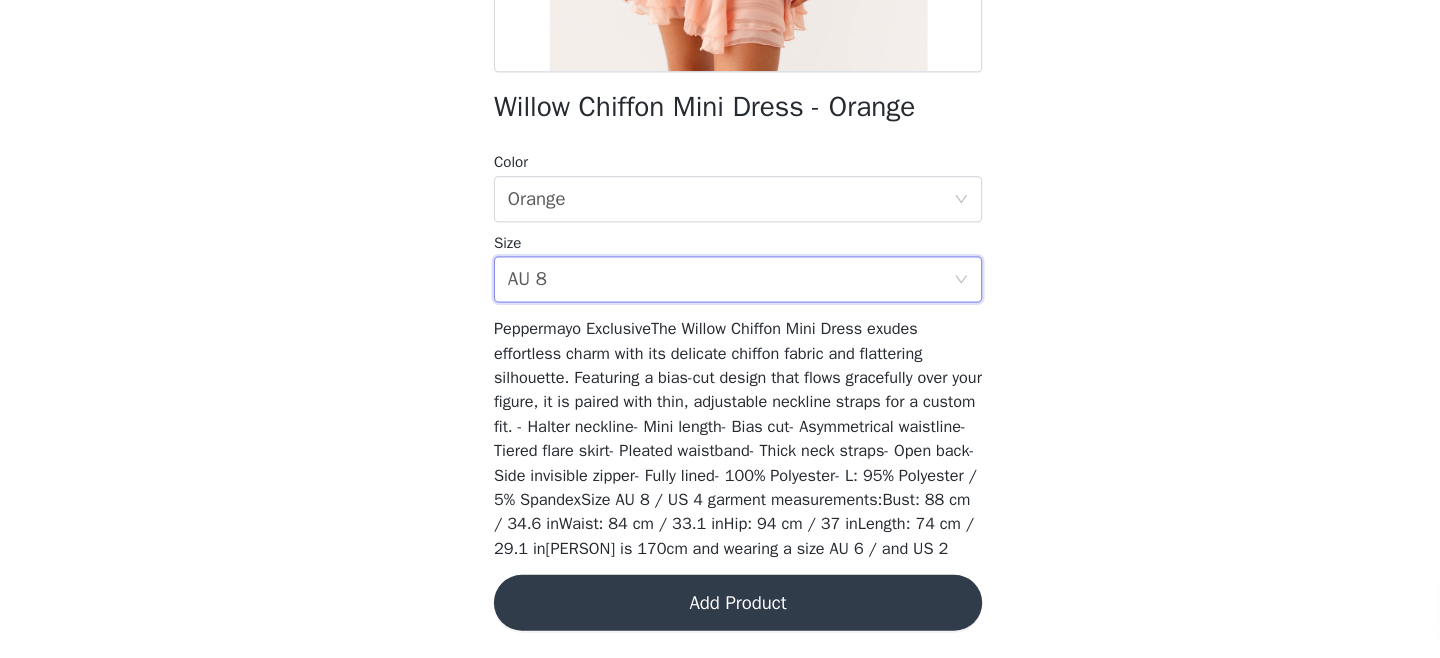 click on "Add Product" at bounding box center (720, 610) 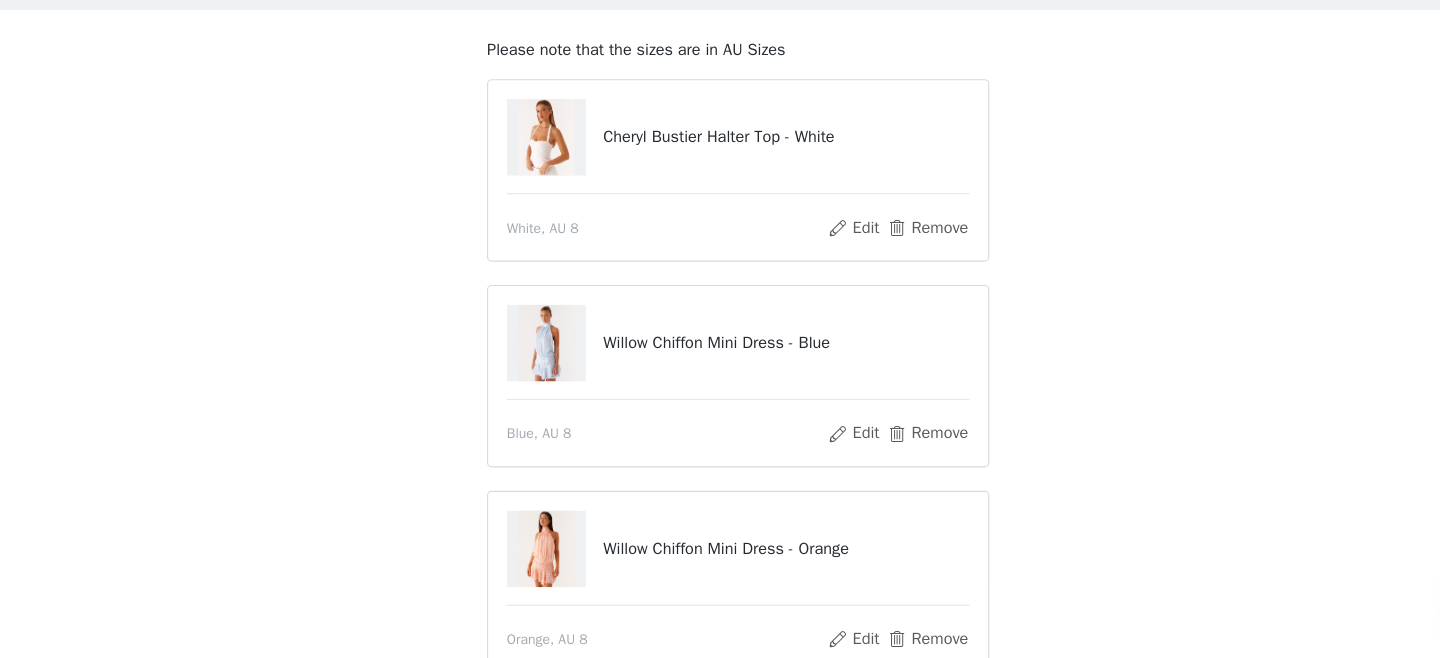 scroll, scrollTop: 96, scrollLeft: 0, axis: vertical 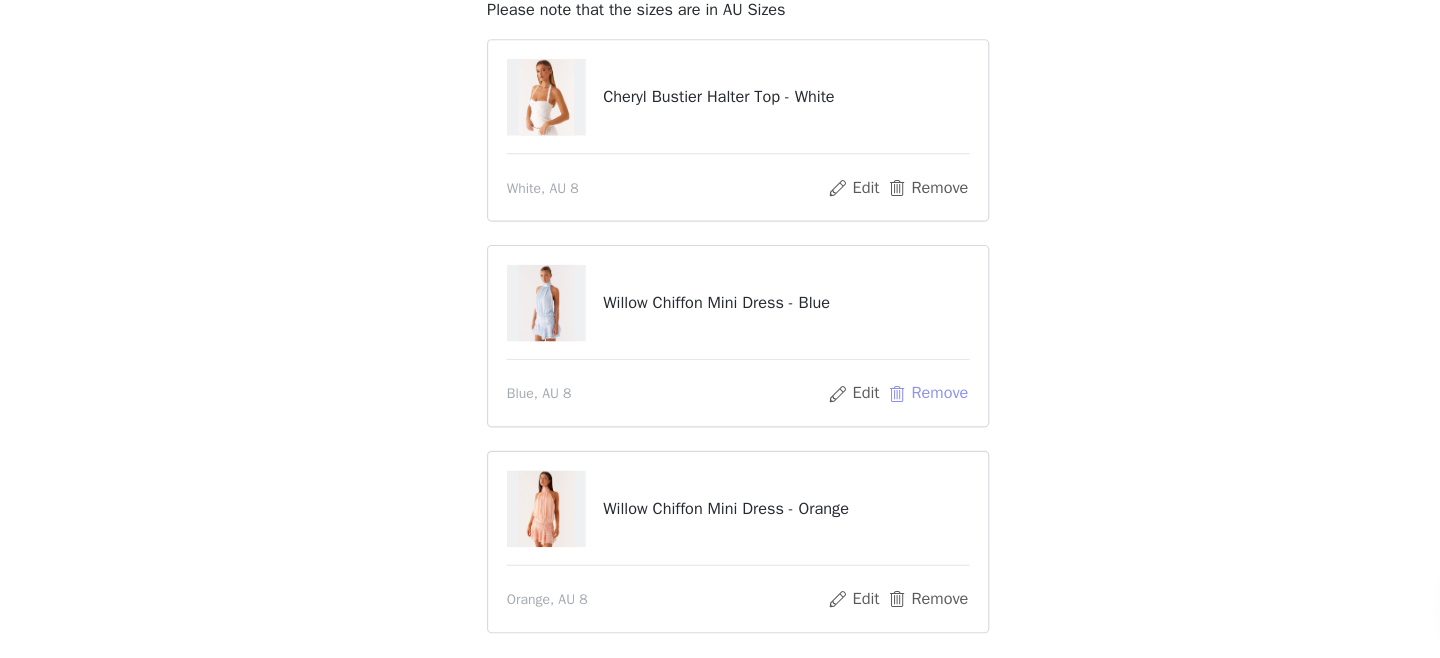 click on "Remove" at bounding box center (883, 431) 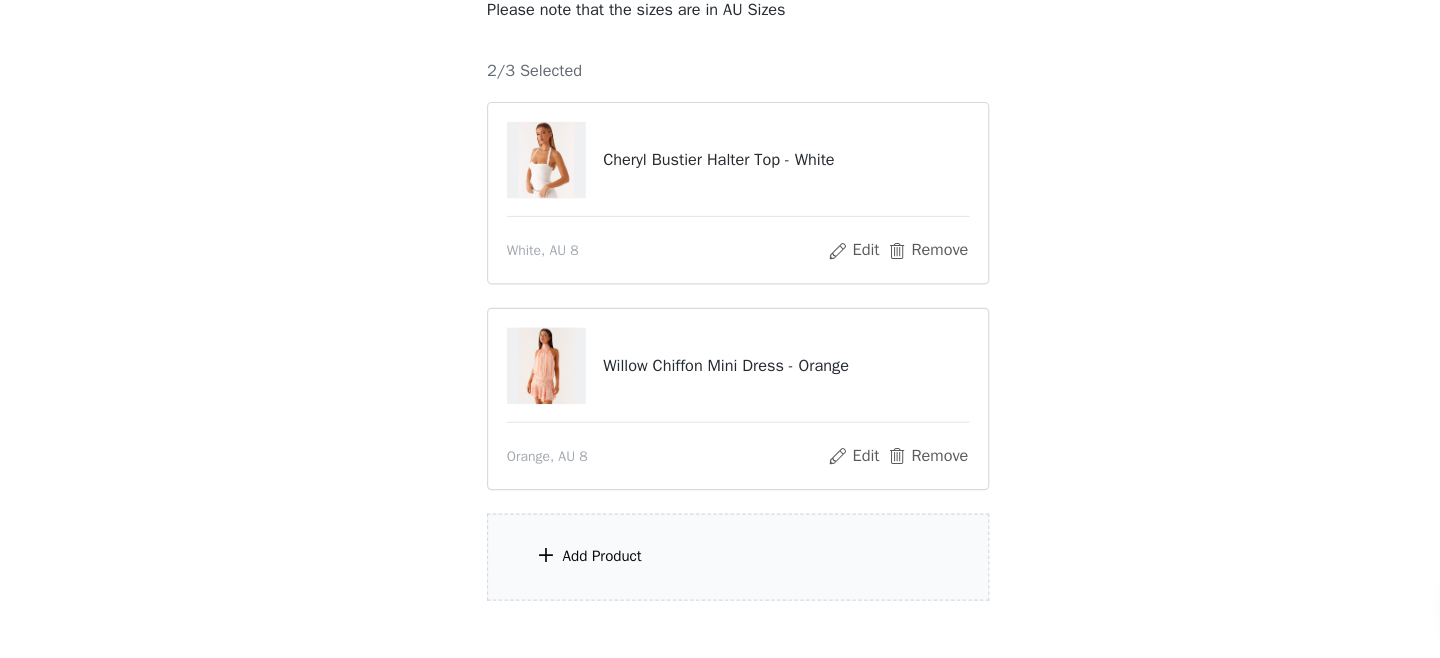 click on "Add Product" at bounding box center [720, 571] 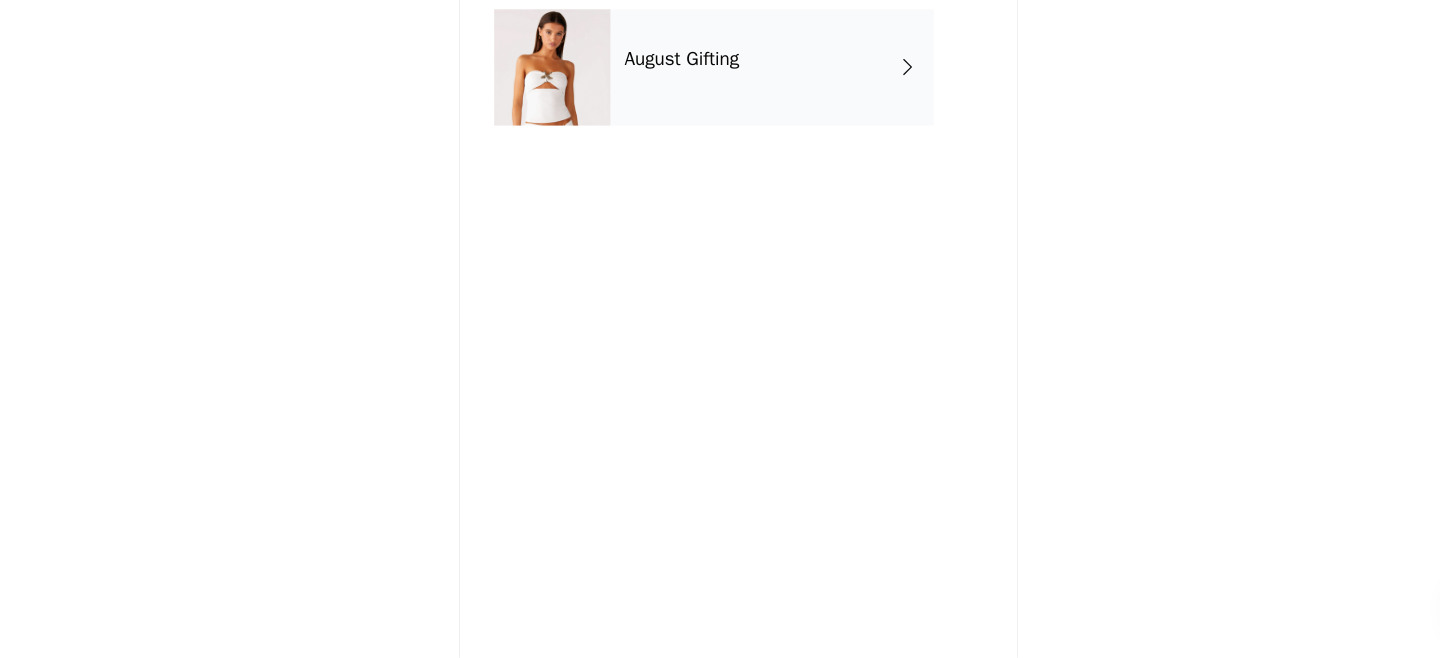 click on "August Gifting" at bounding box center (749, 150) 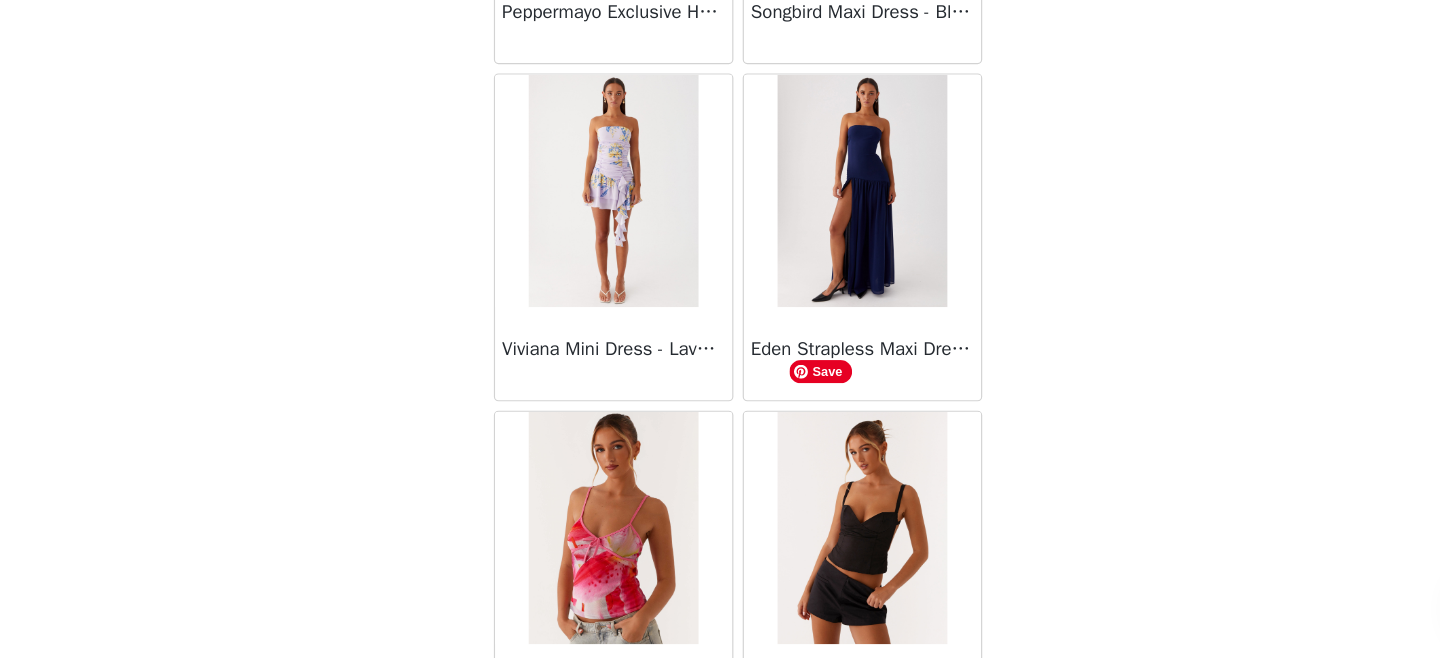 scroll, scrollTop: 2402, scrollLeft: 0, axis: vertical 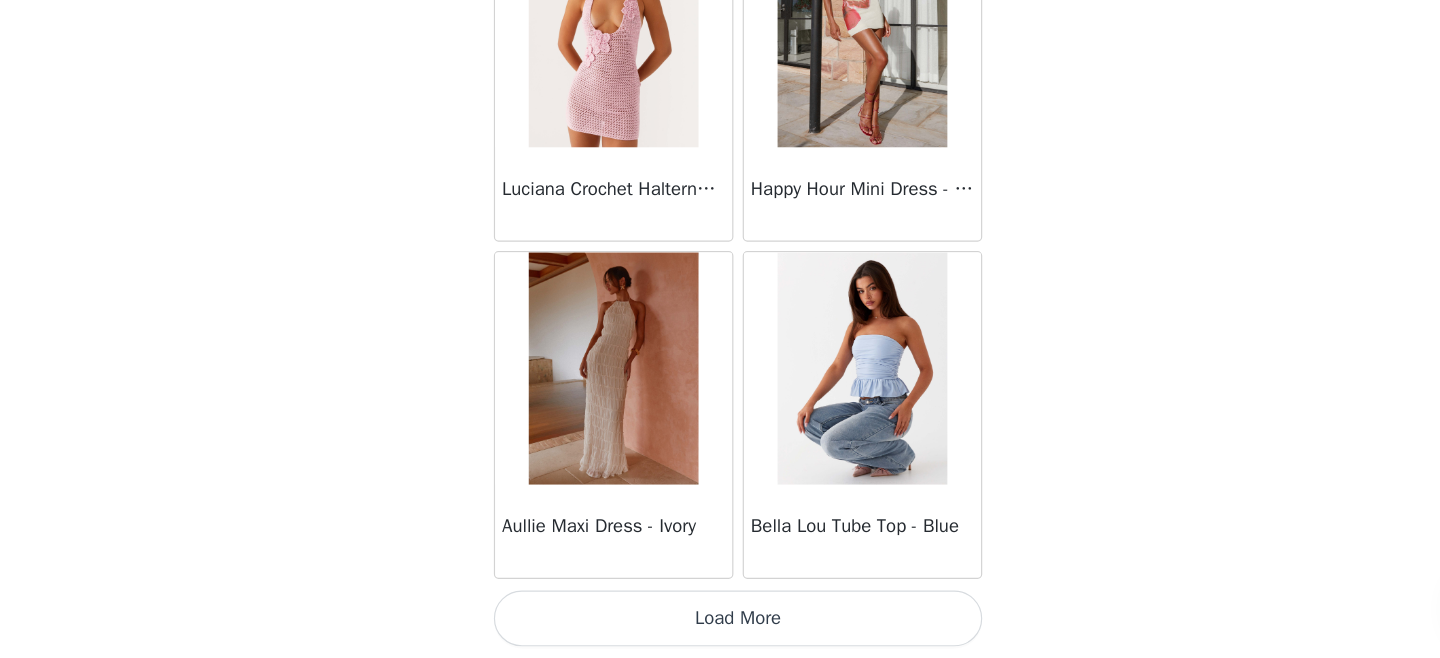 click on "Load More" at bounding box center (720, 624) 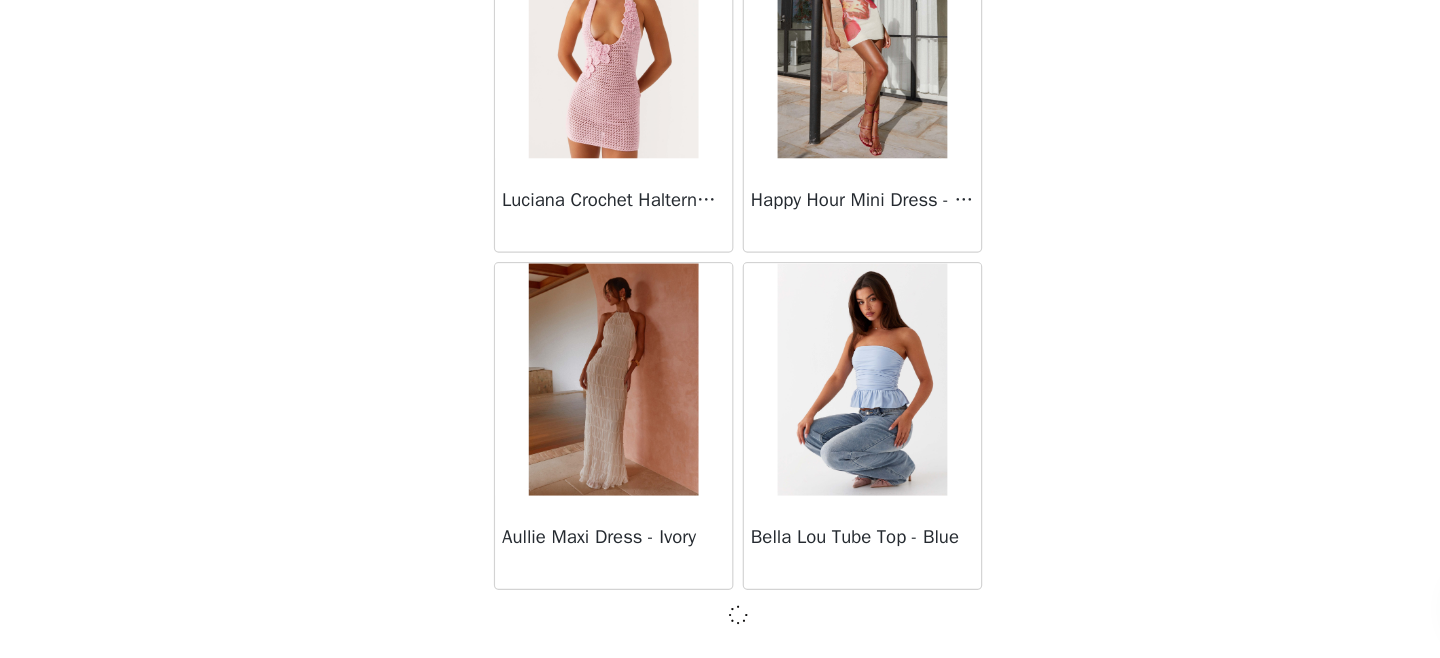 scroll, scrollTop: 2393, scrollLeft: 0, axis: vertical 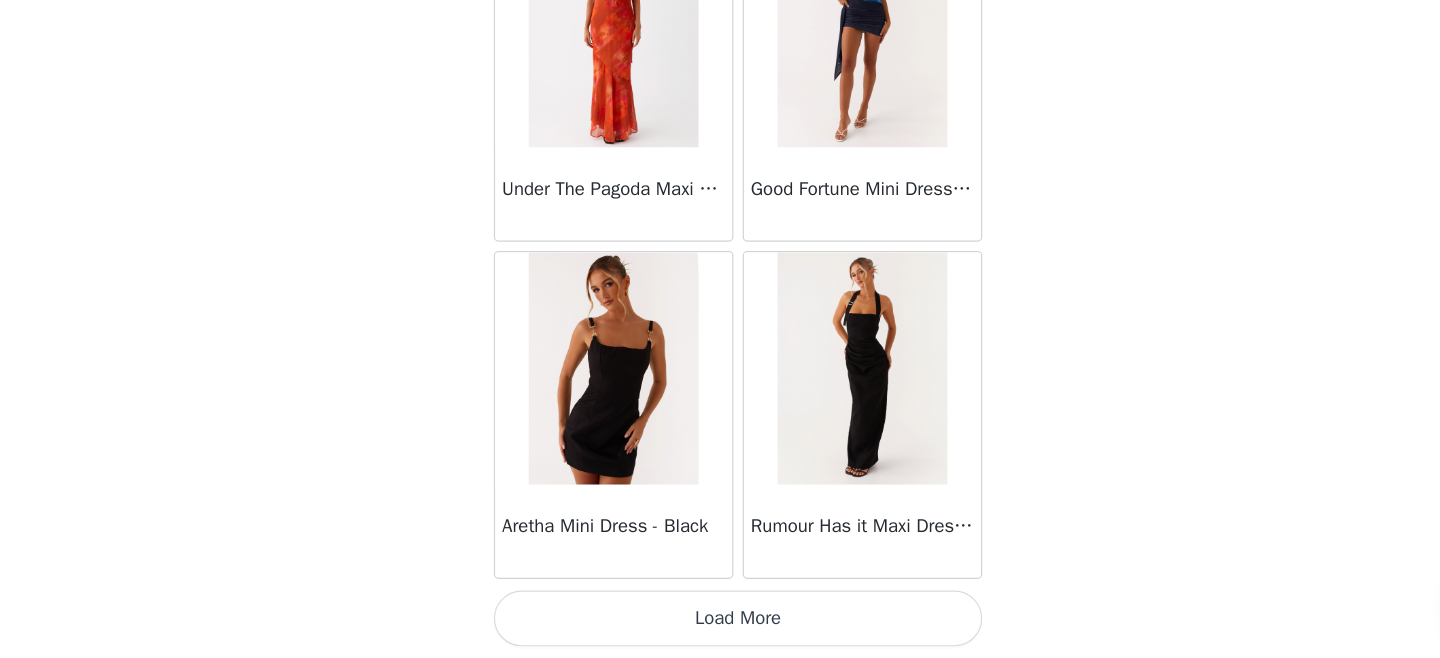 click on "Load More" at bounding box center [720, 624] 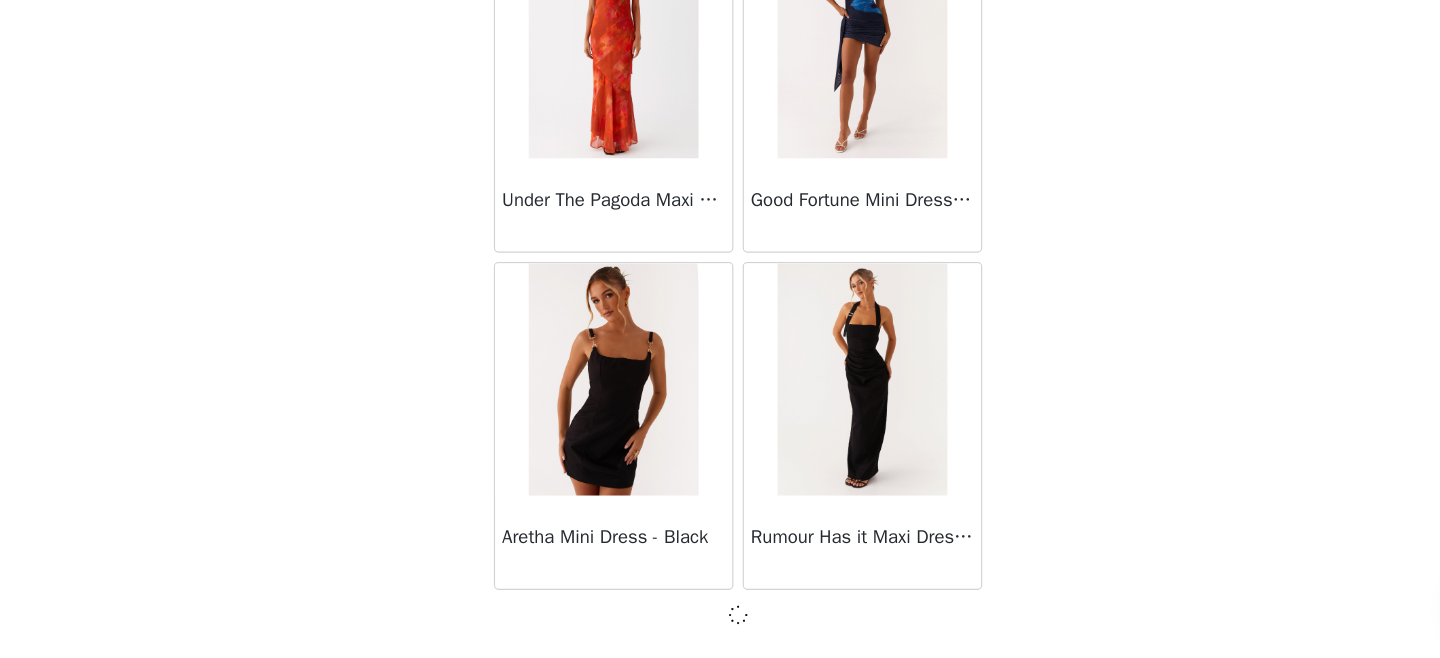 scroll, scrollTop: 5293, scrollLeft: 0, axis: vertical 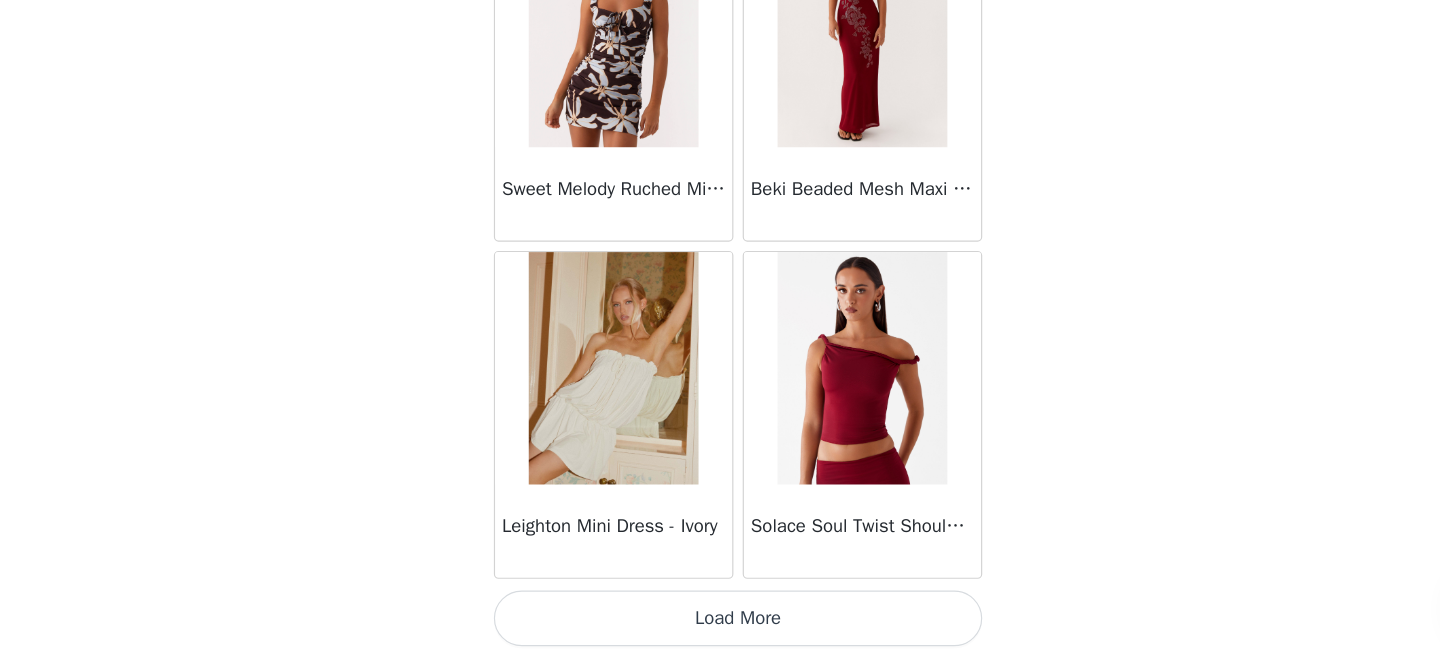 click on "Load More" at bounding box center (720, 624) 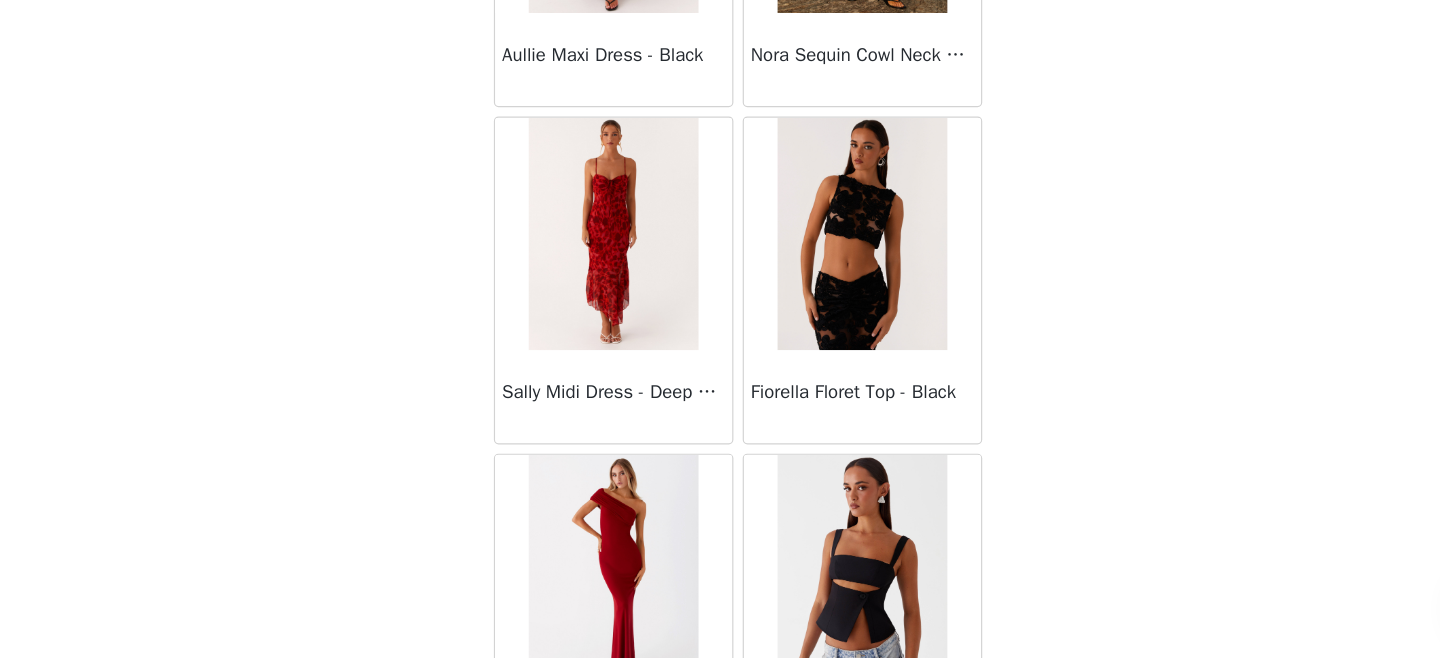 scroll, scrollTop: 11102, scrollLeft: 0, axis: vertical 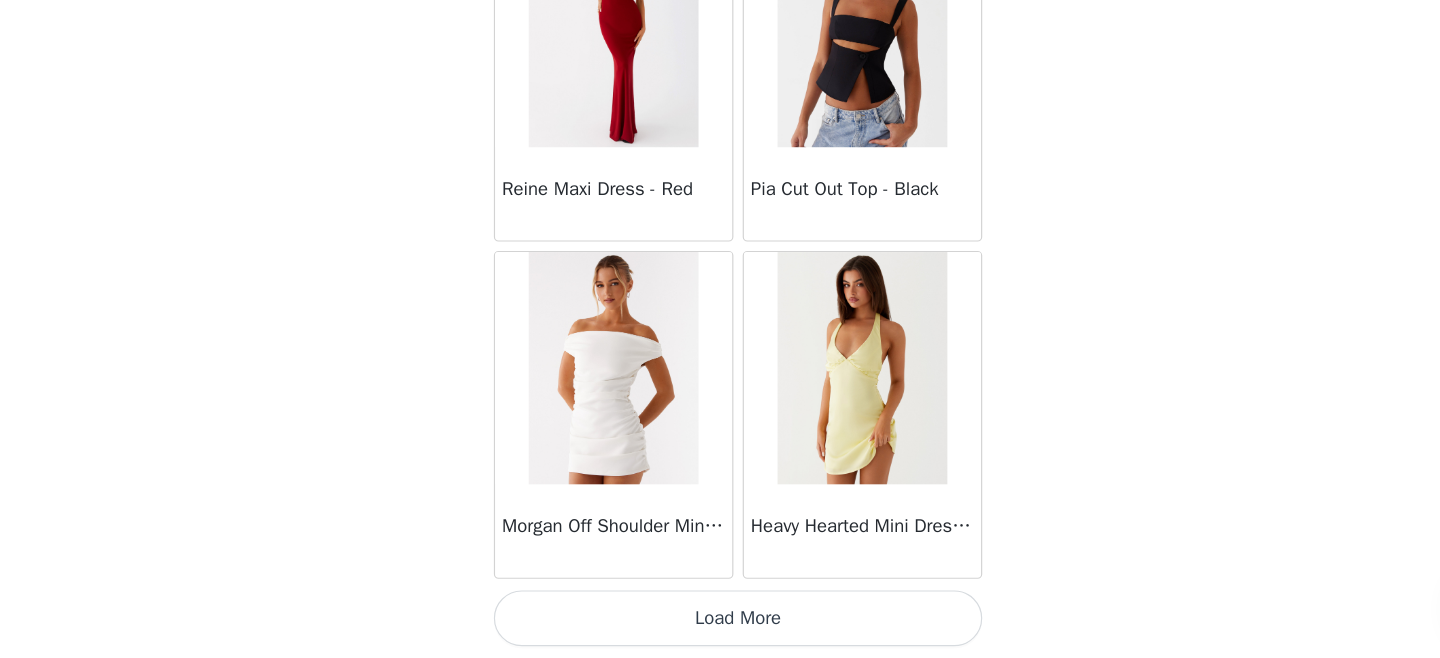 click on "Load More" at bounding box center (720, 624) 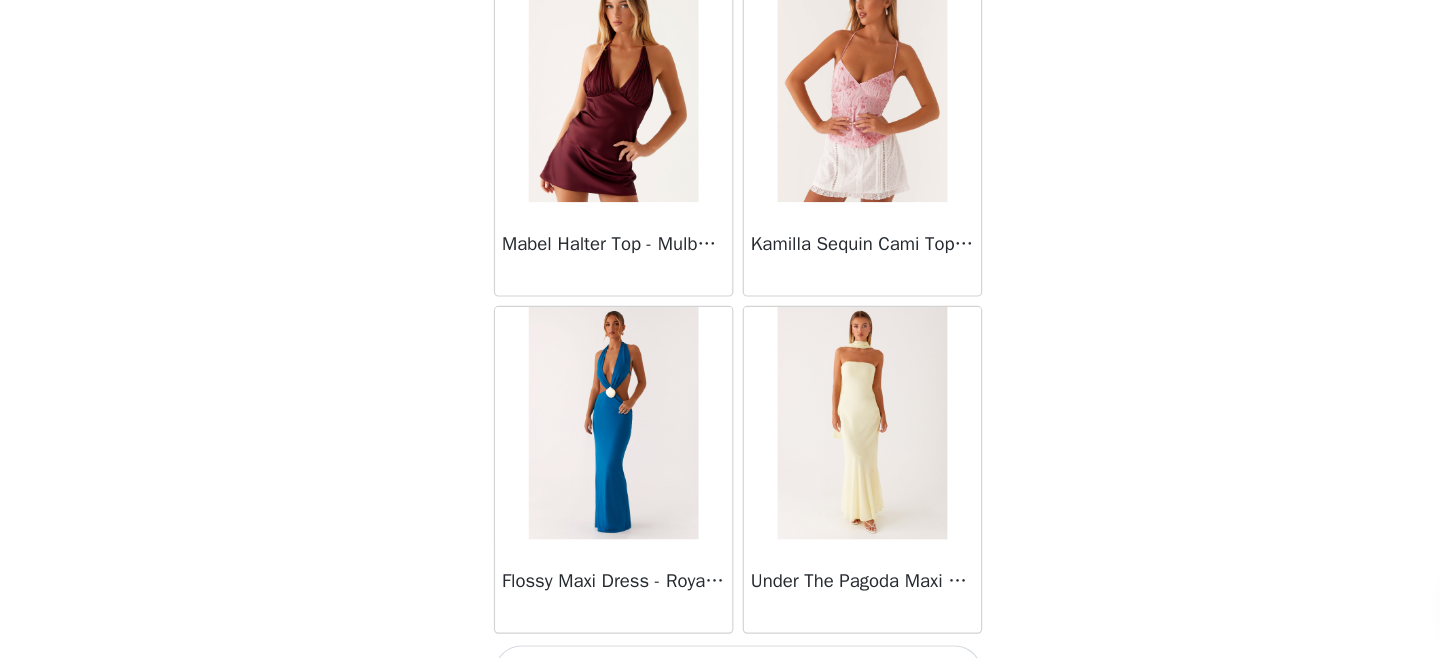 scroll, scrollTop: 14002, scrollLeft: 0, axis: vertical 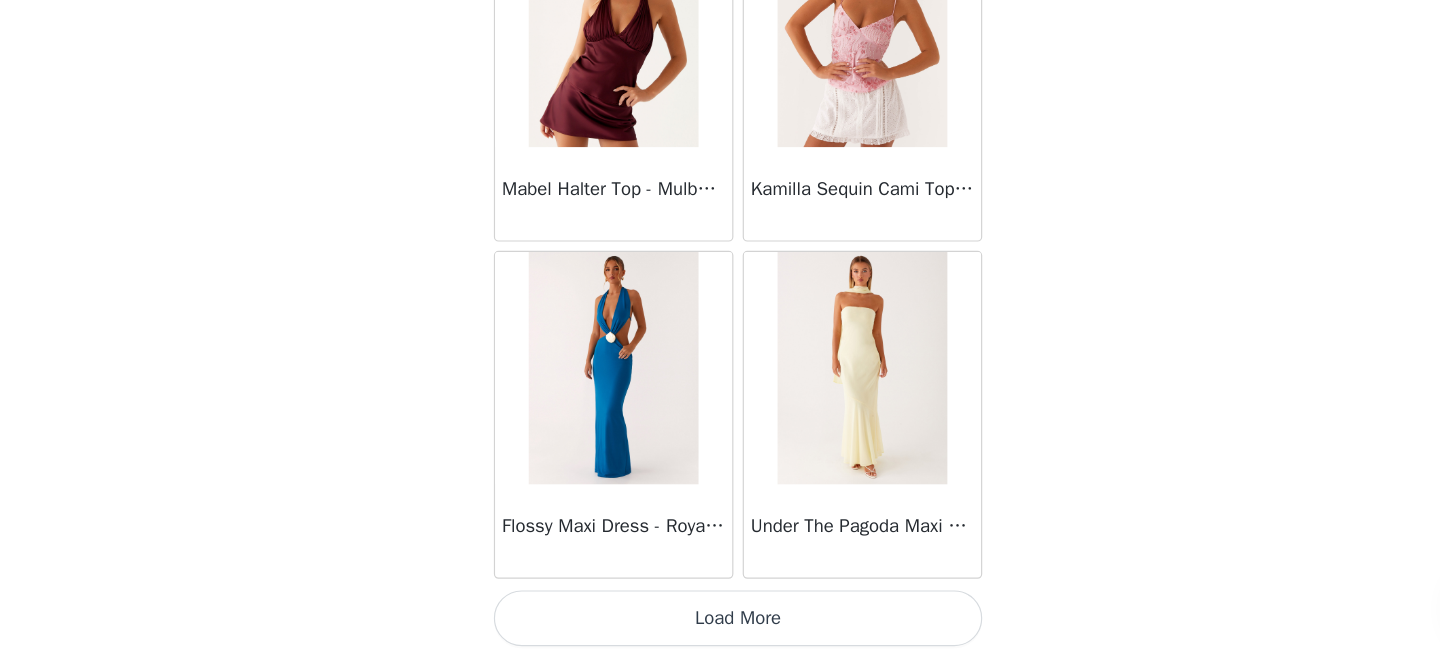 click on "Load More" at bounding box center (720, 624) 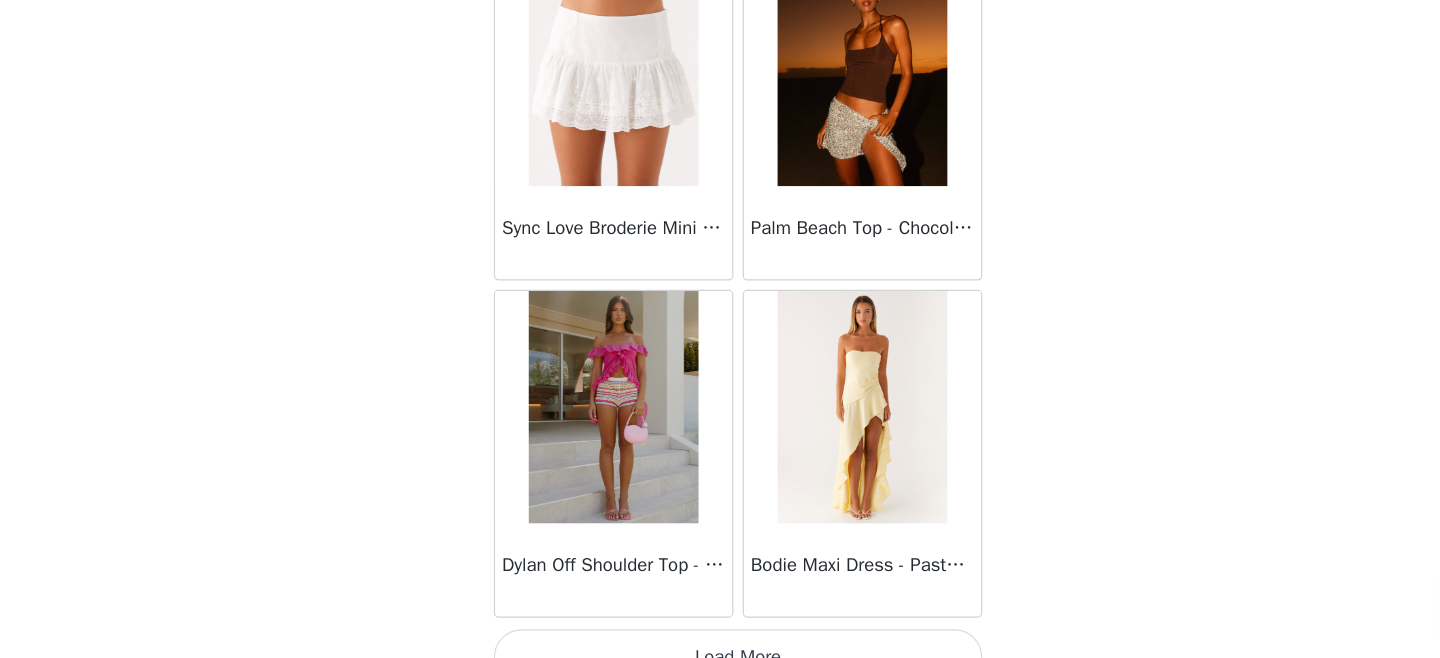 scroll, scrollTop: 16902, scrollLeft: 0, axis: vertical 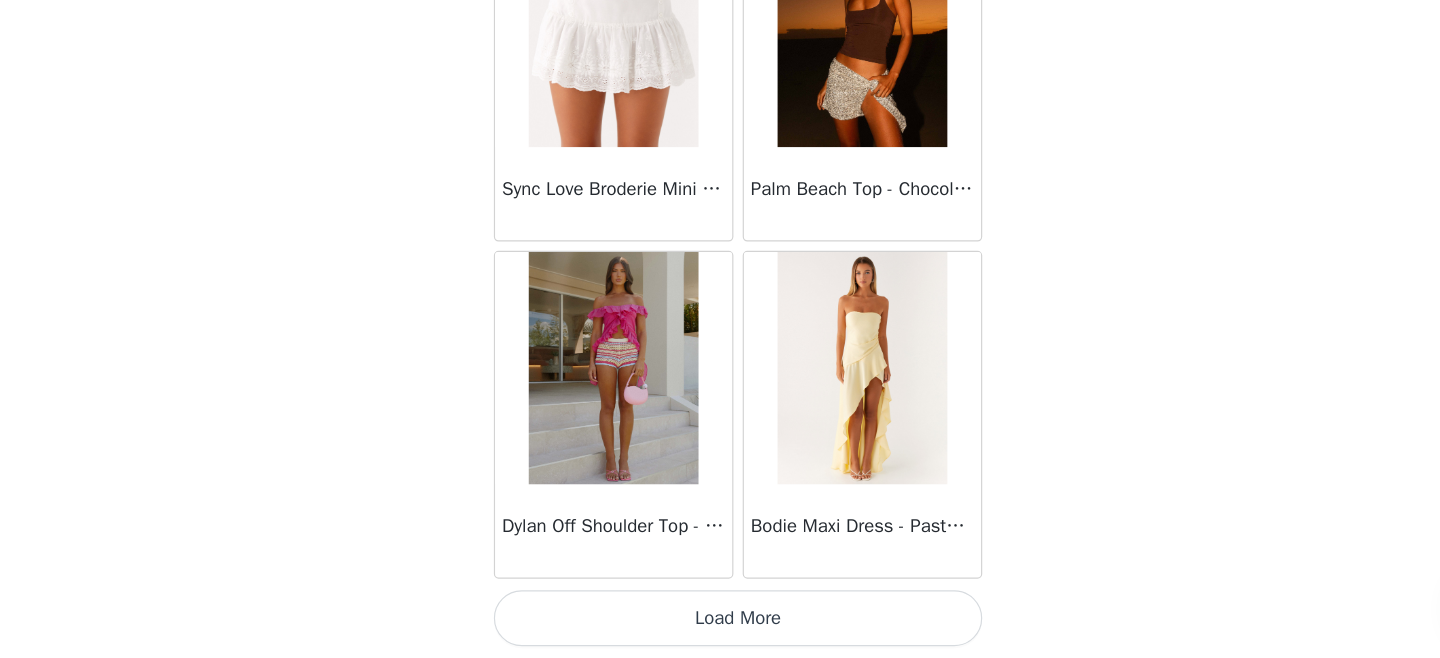 click on "Load More" at bounding box center (720, 624) 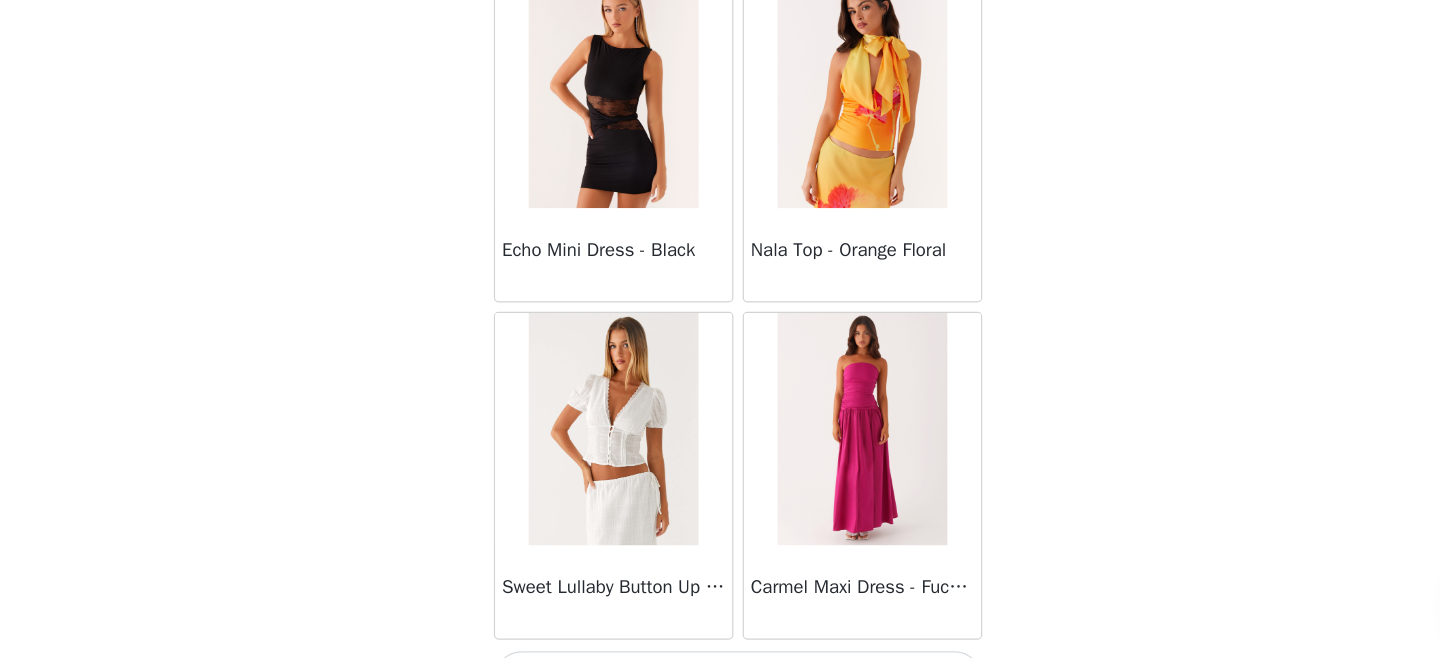scroll, scrollTop: 19802, scrollLeft: 0, axis: vertical 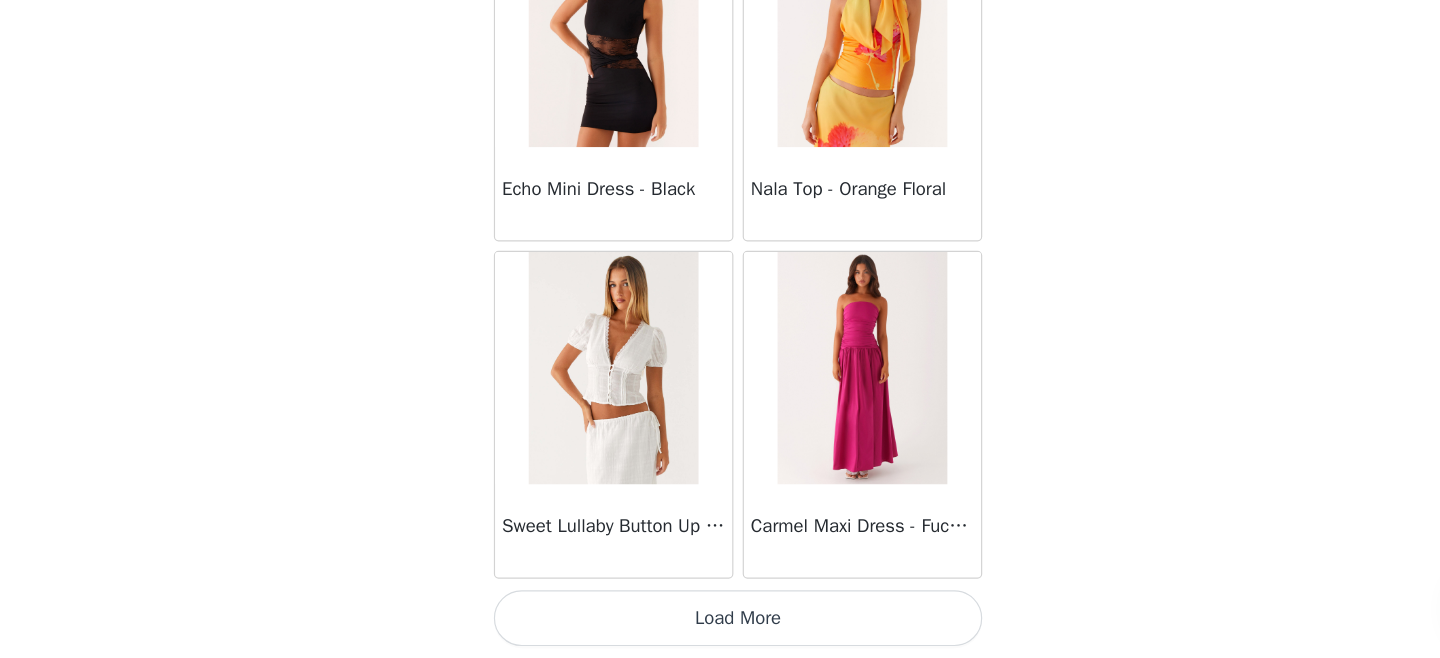 click on "Load More" at bounding box center [720, 624] 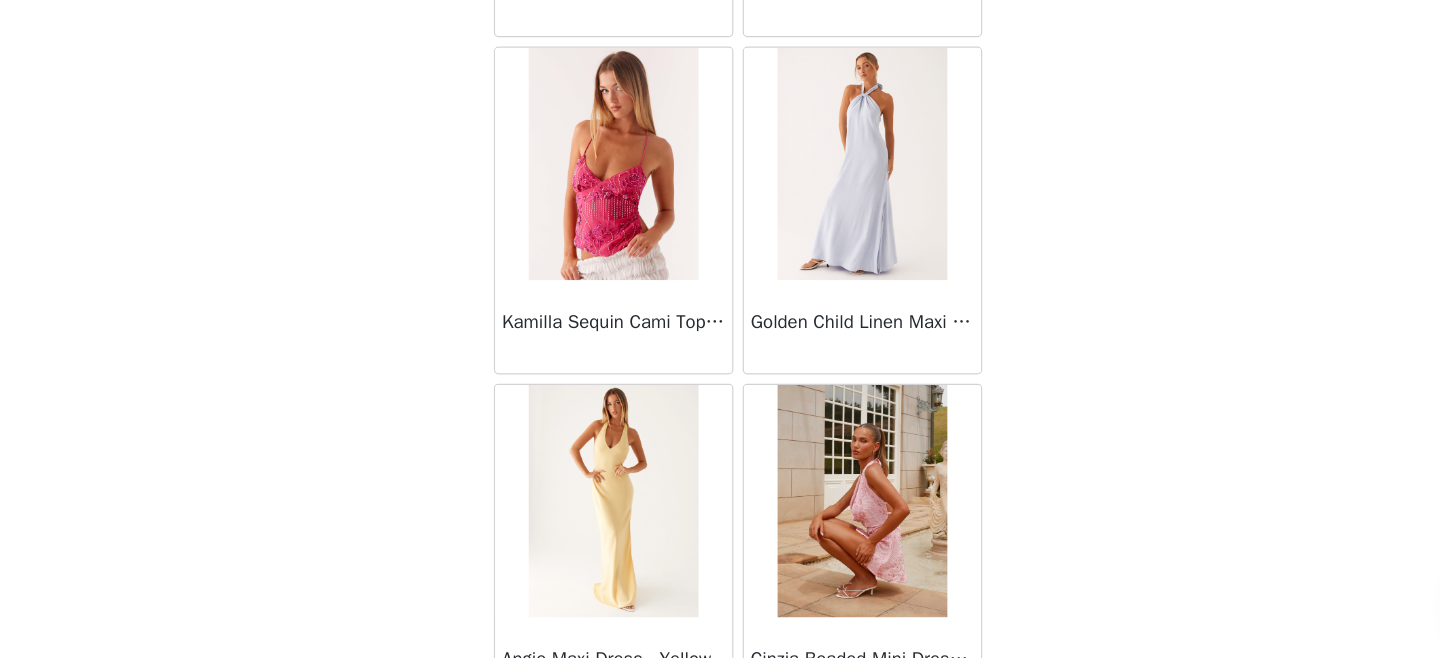 scroll, scrollTop: 22702, scrollLeft: 0, axis: vertical 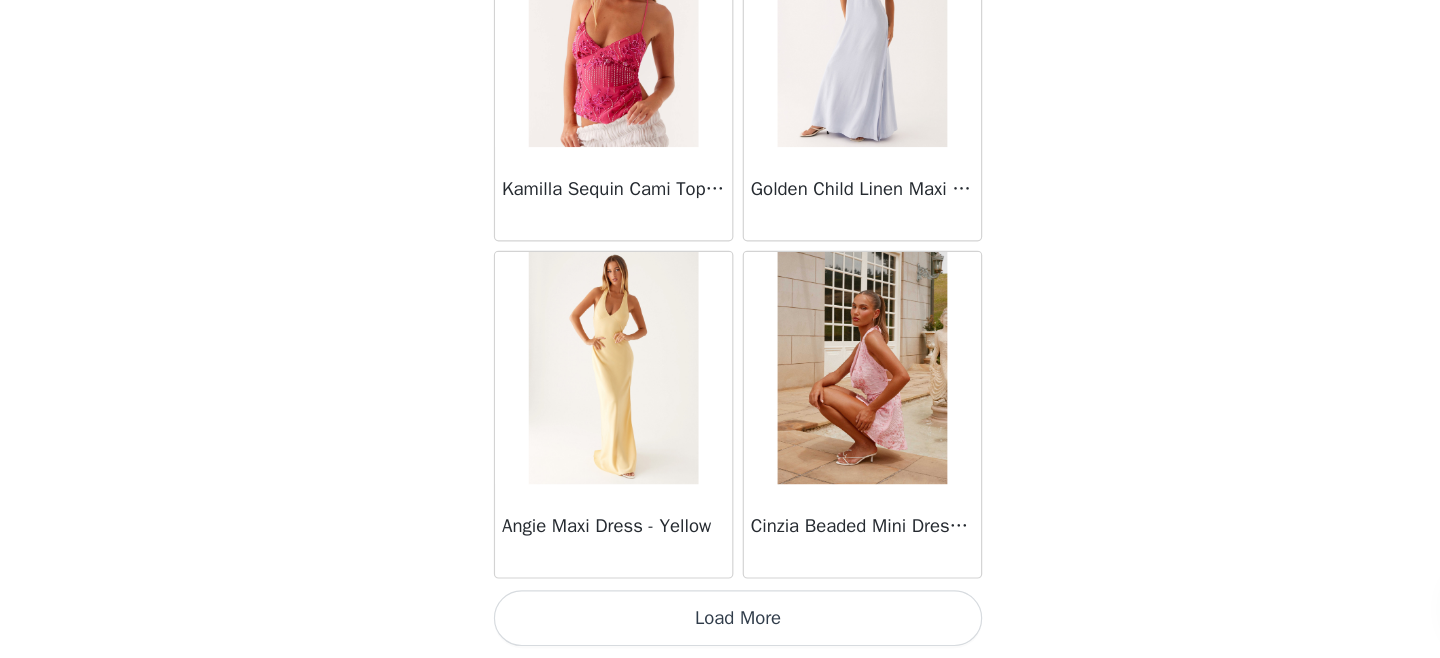 click on "Load More" at bounding box center (720, 624) 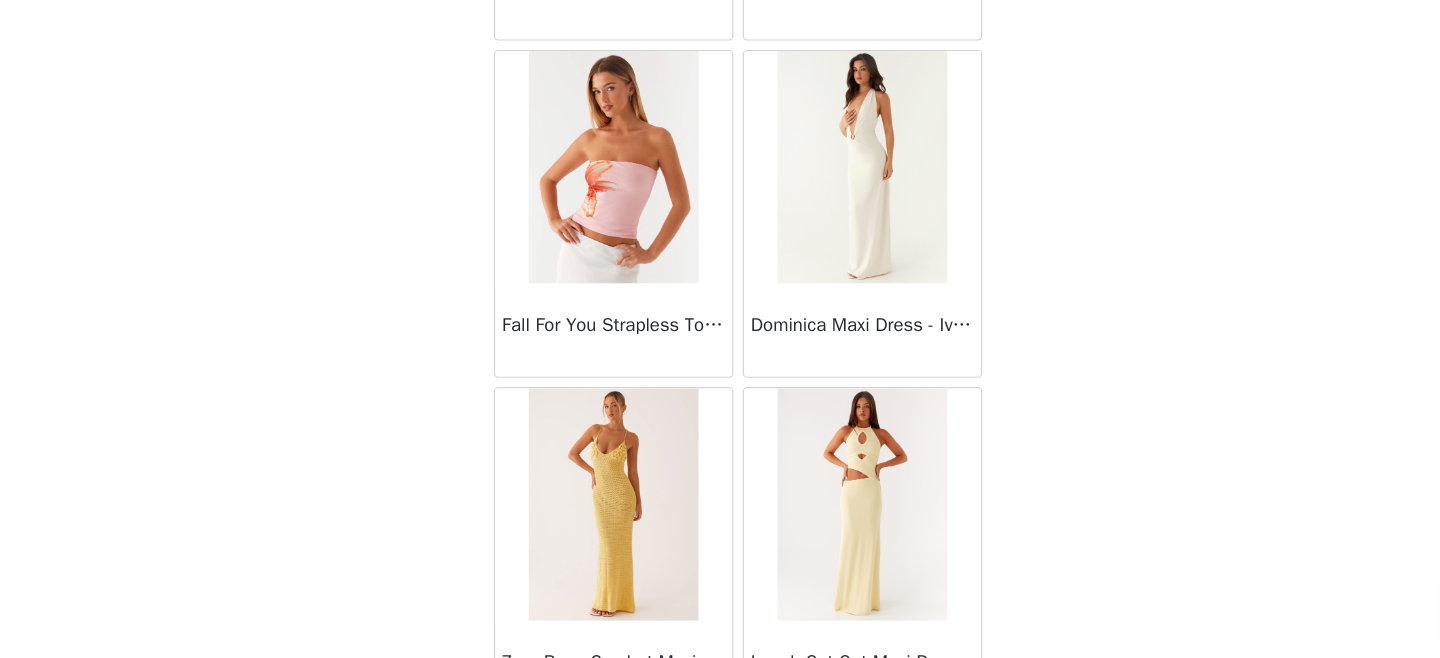 scroll, scrollTop: 25602, scrollLeft: 0, axis: vertical 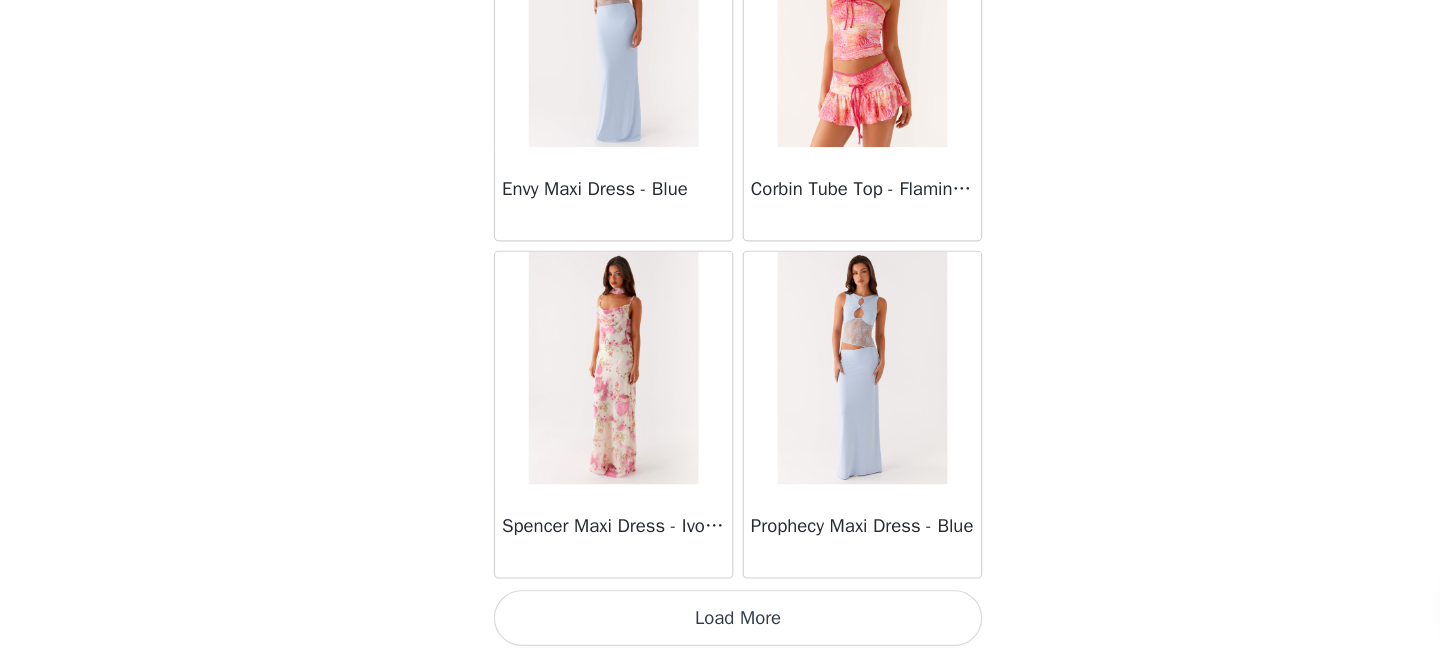 click on "Load More" at bounding box center [720, 624] 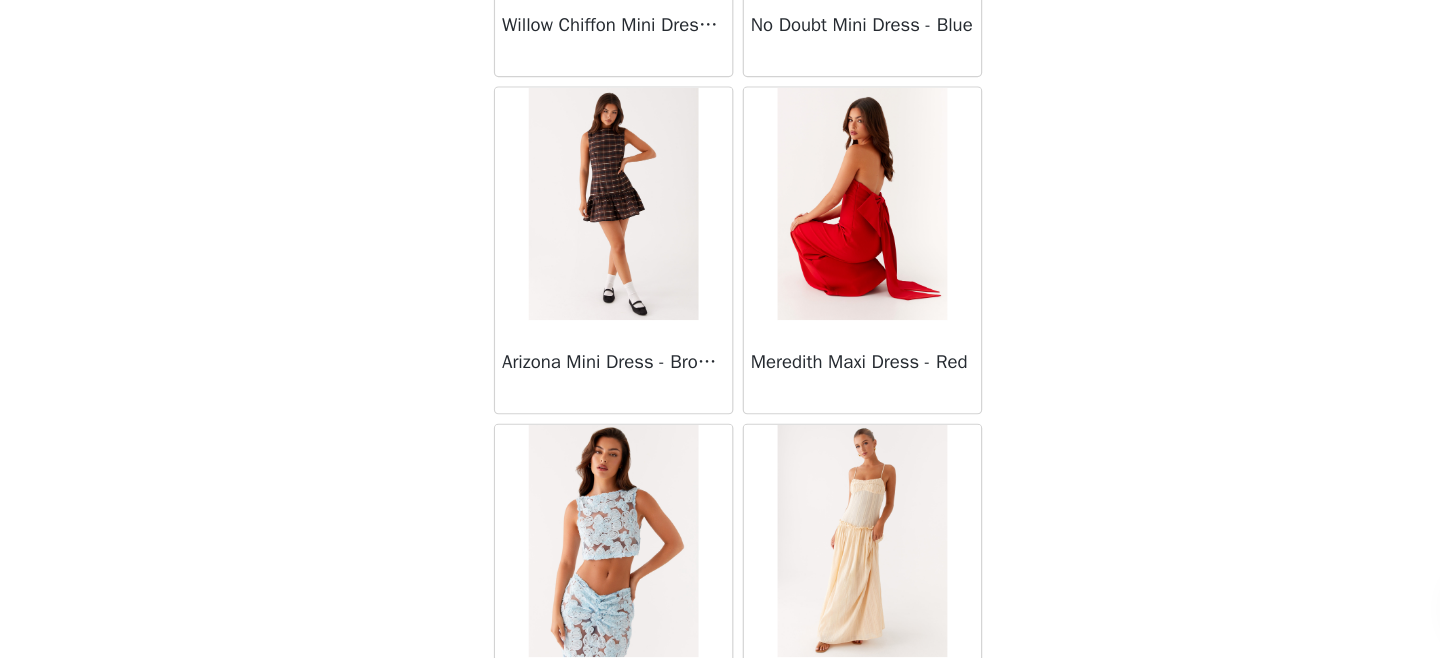 scroll, scrollTop: 28502, scrollLeft: 0, axis: vertical 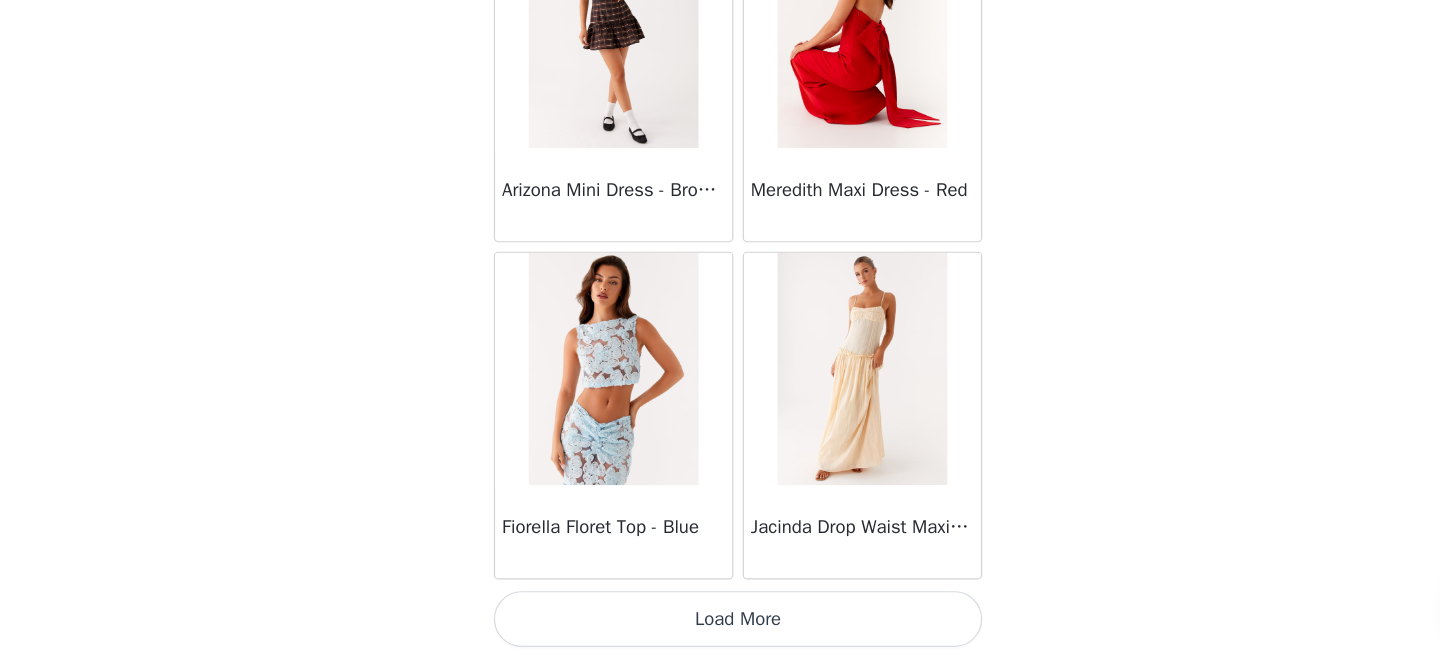 click on "Load More" at bounding box center [720, 624] 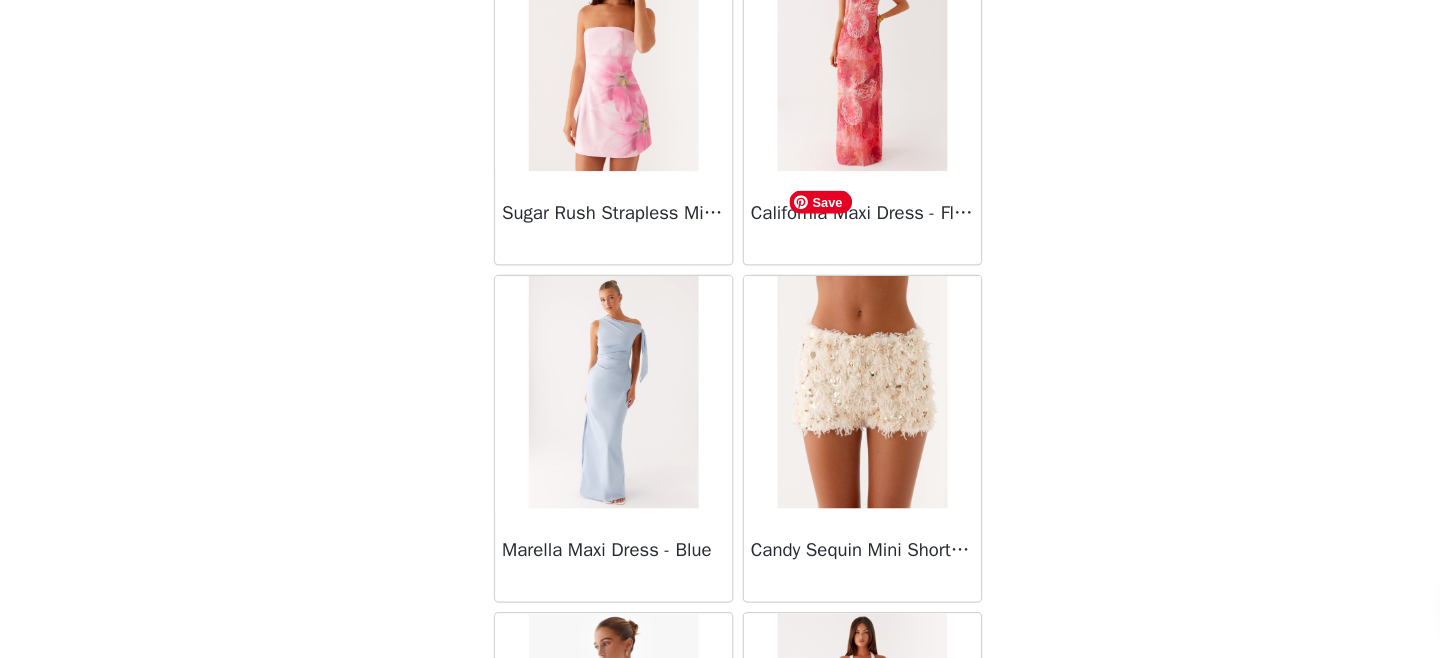 scroll, scrollTop: 30278, scrollLeft: 0, axis: vertical 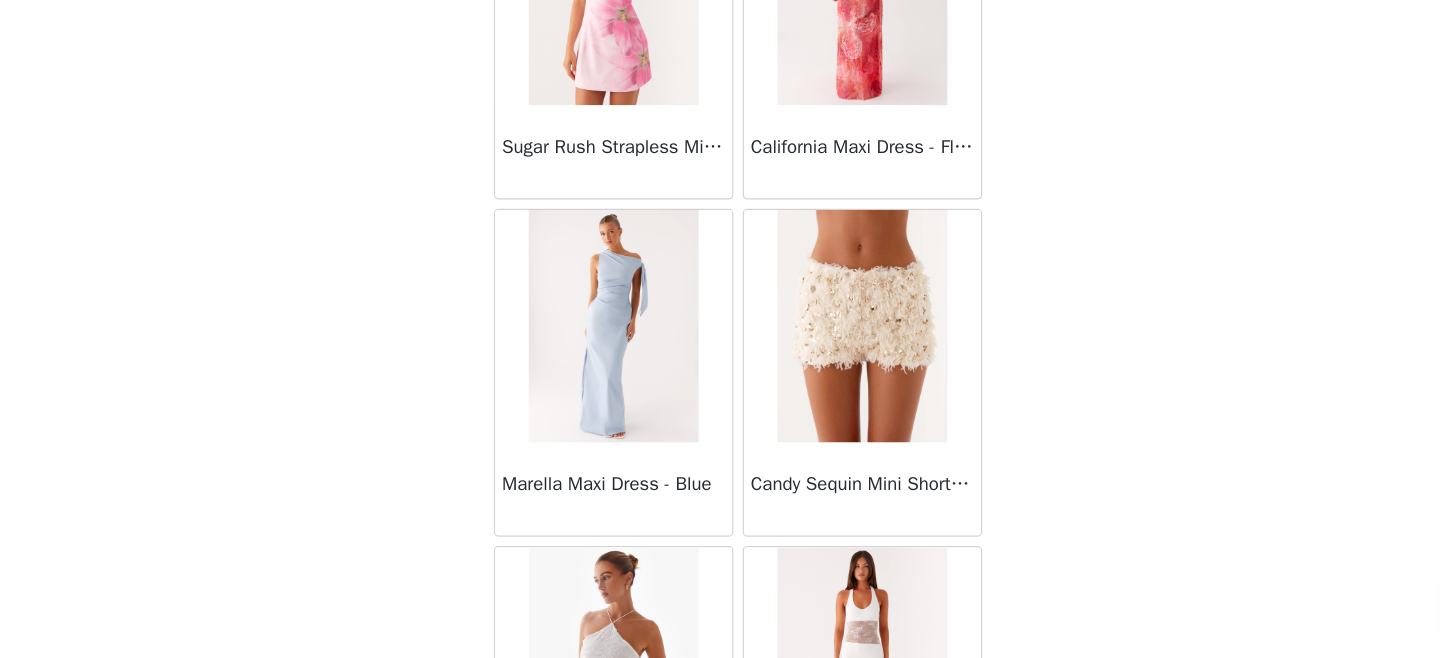 click on "STEP 1 OF 5
Select your styles!
Please note that the sizes are in AU Sizes       2/3 Selected           Cheryl Bustier Halter Top - White           White, AU 8       Edit   Remove     Willow Chiffon Mini Dress - Orange           Orange, AU 8       Edit   Remove     Add Product       Back       Sweetpea Mini Dress - Yellow       Manifest Mini Dress - Amber       Raquel Off Shoulder Long Sleeve Top - Pink       Julianna Linen Mini Dress - Black       Radiate Halterneck Top - Pink       Arden Mesh Mini Dress - White       Cheryl Bustier Halter Top - Cherry Red       Under The Pagoda Maxi Dress - Deep Red Floral       Sweetest Pie T-Shirt - Black Gingham       That Girl Maxi Dress - Pink       Peppermayo Exclusive Heavy Hearted Mini - Black       Songbird Maxi Dress - Blue Black Floral       Viviana Mini Dress - Lavender       Eden Strapless Maxi Dress - Navy       Claudie Mesh Top - White Pink Lilly" at bounding box center (720, 179) 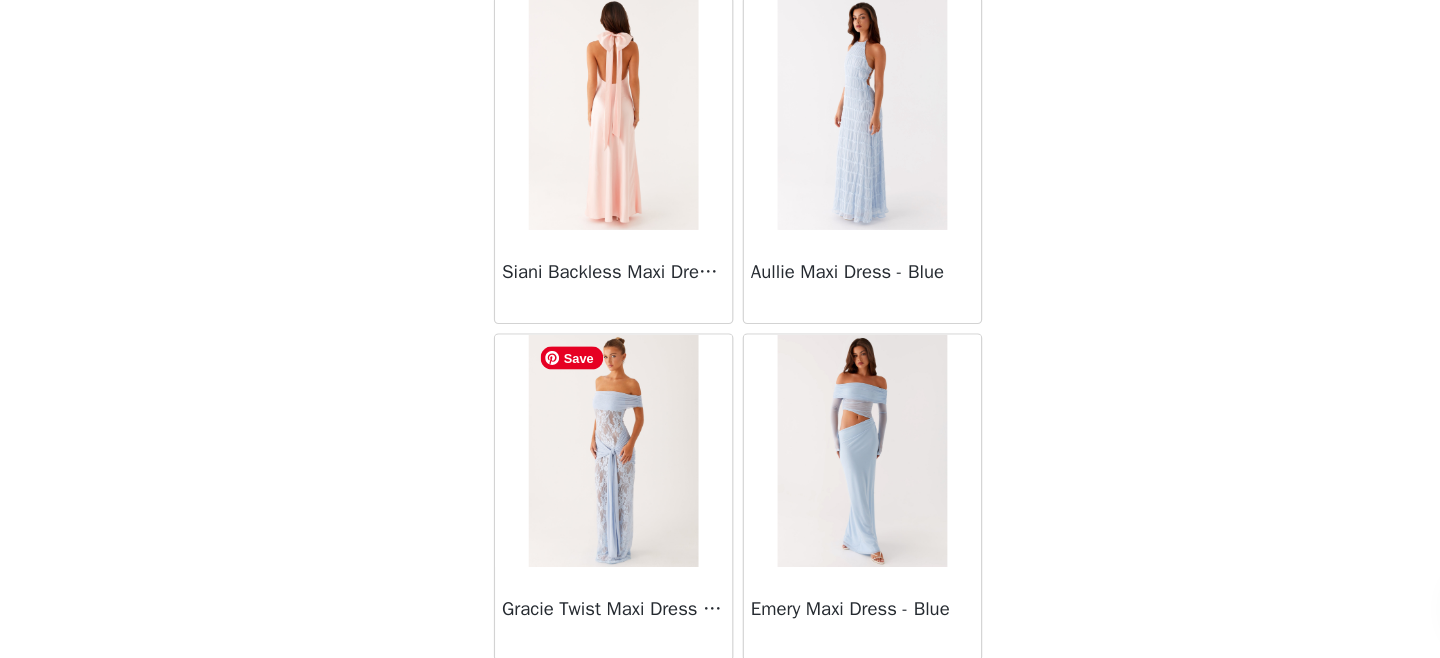 scroll, scrollTop: 31402, scrollLeft: 0, axis: vertical 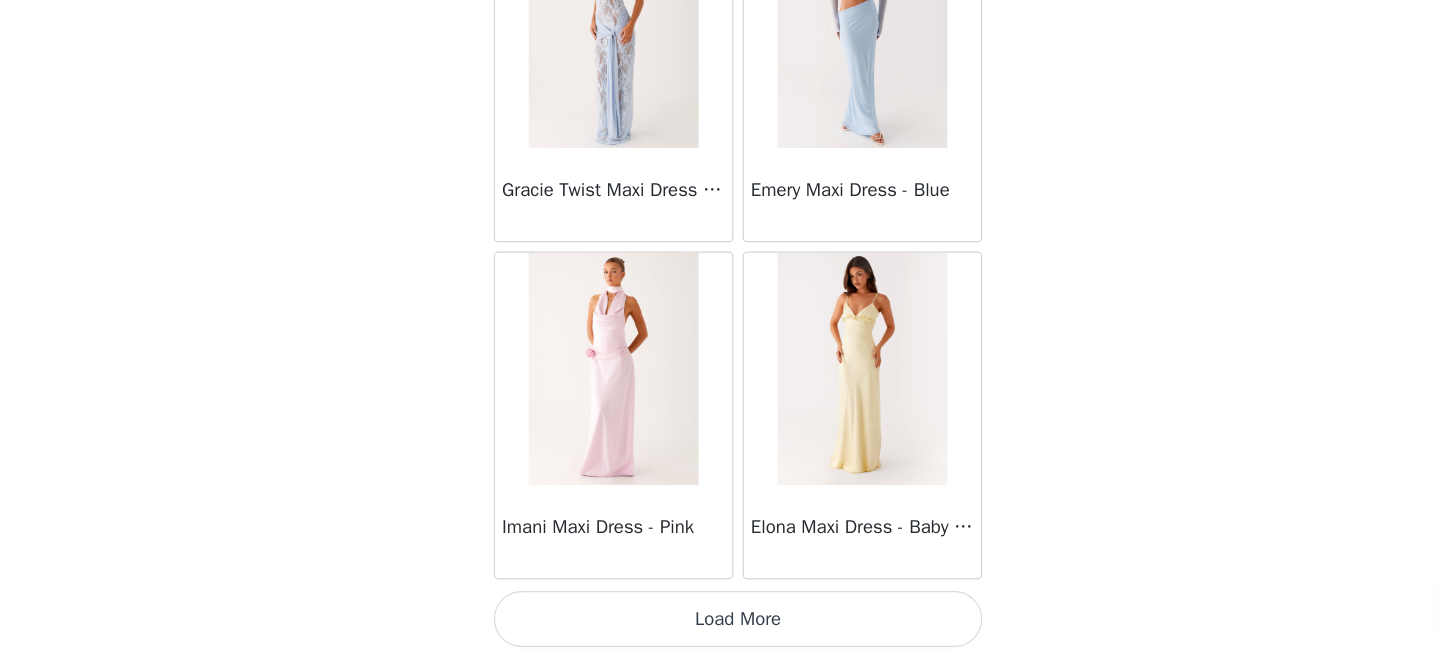 click on "Load More" at bounding box center (720, 624) 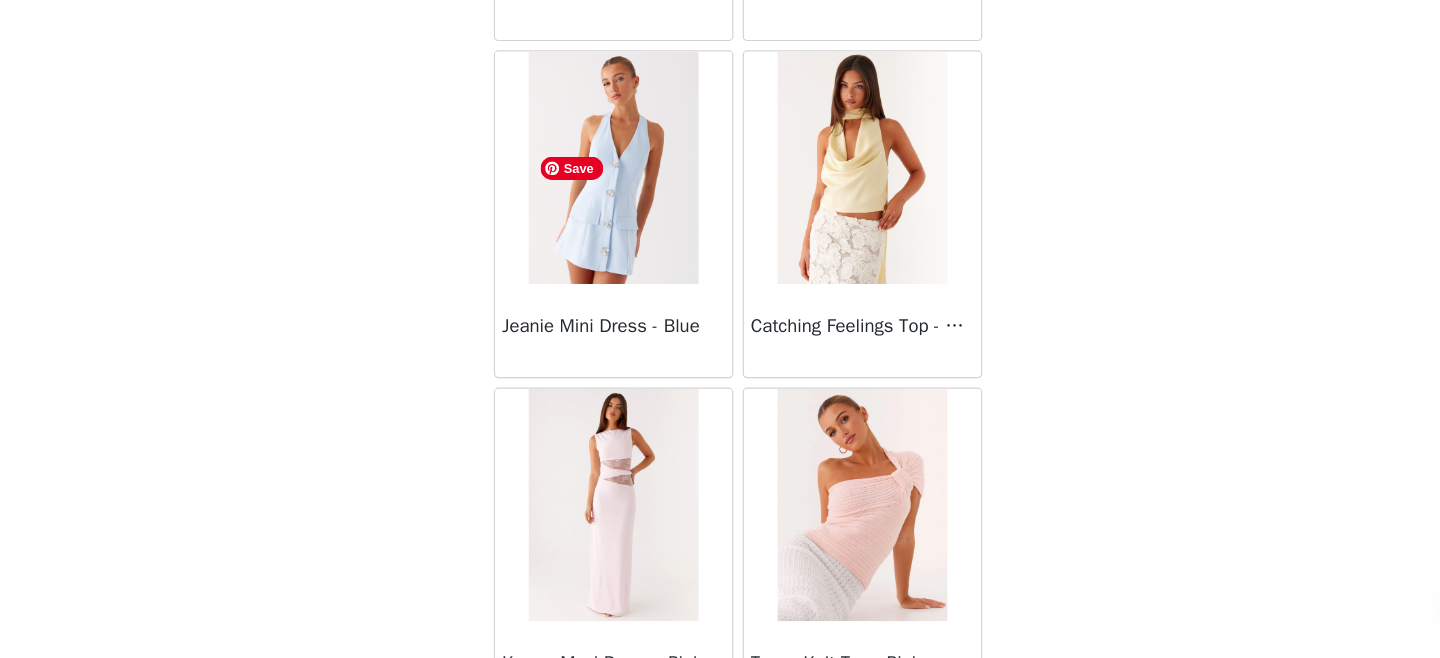 scroll, scrollTop: 32669, scrollLeft: 0, axis: vertical 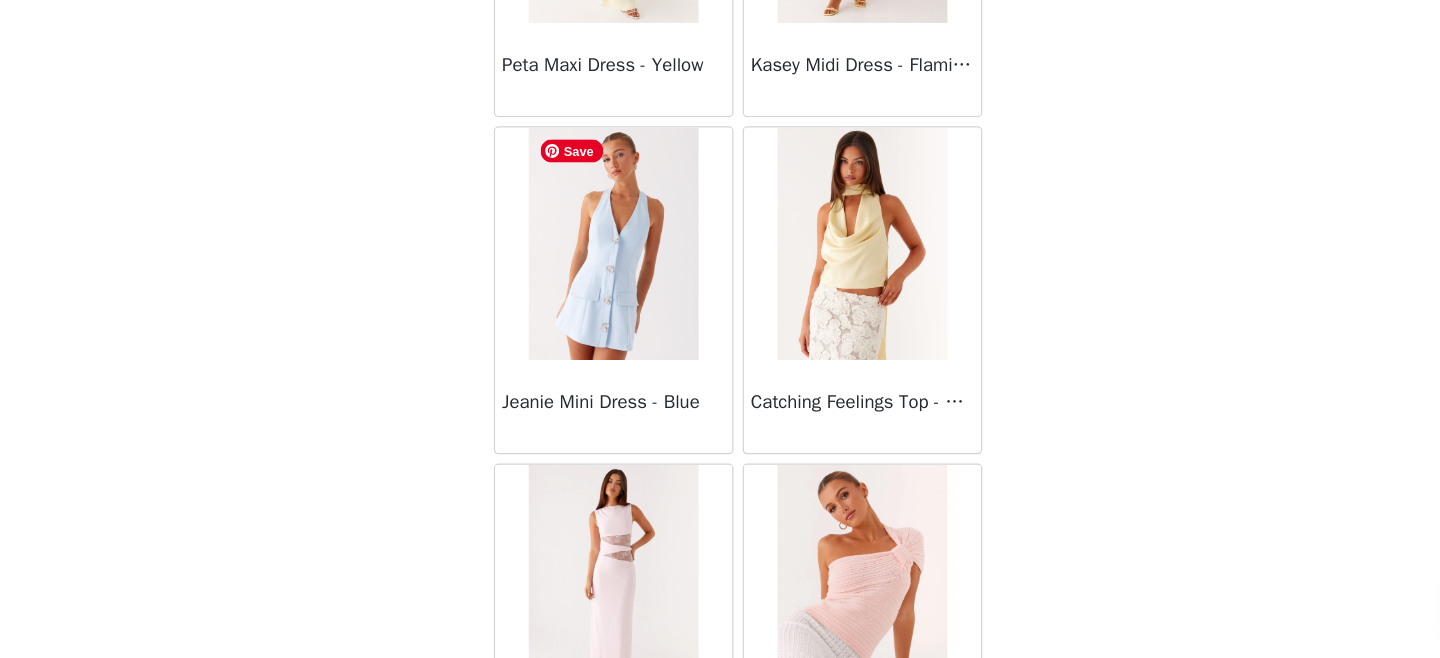 click at bounding box center [612, 302] 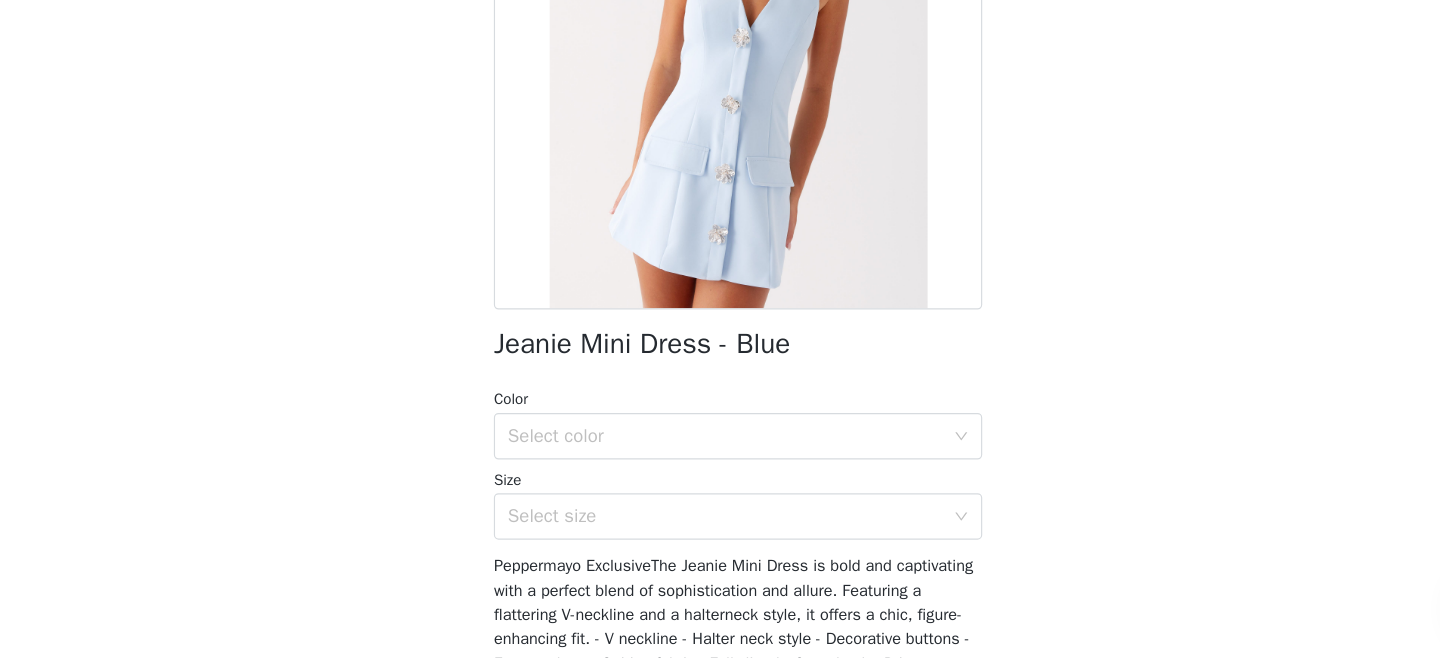 scroll, scrollTop: 227, scrollLeft: 0, axis: vertical 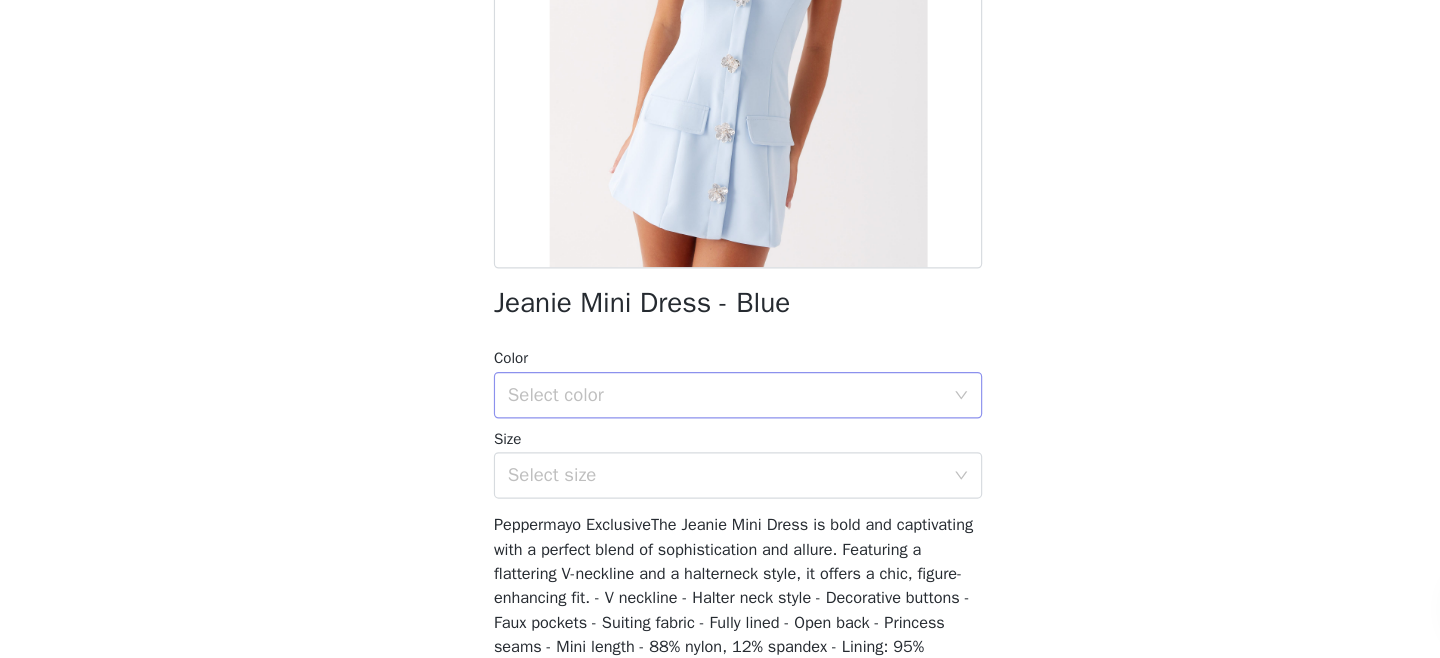 click on "Select color" at bounding box center [709, 432] 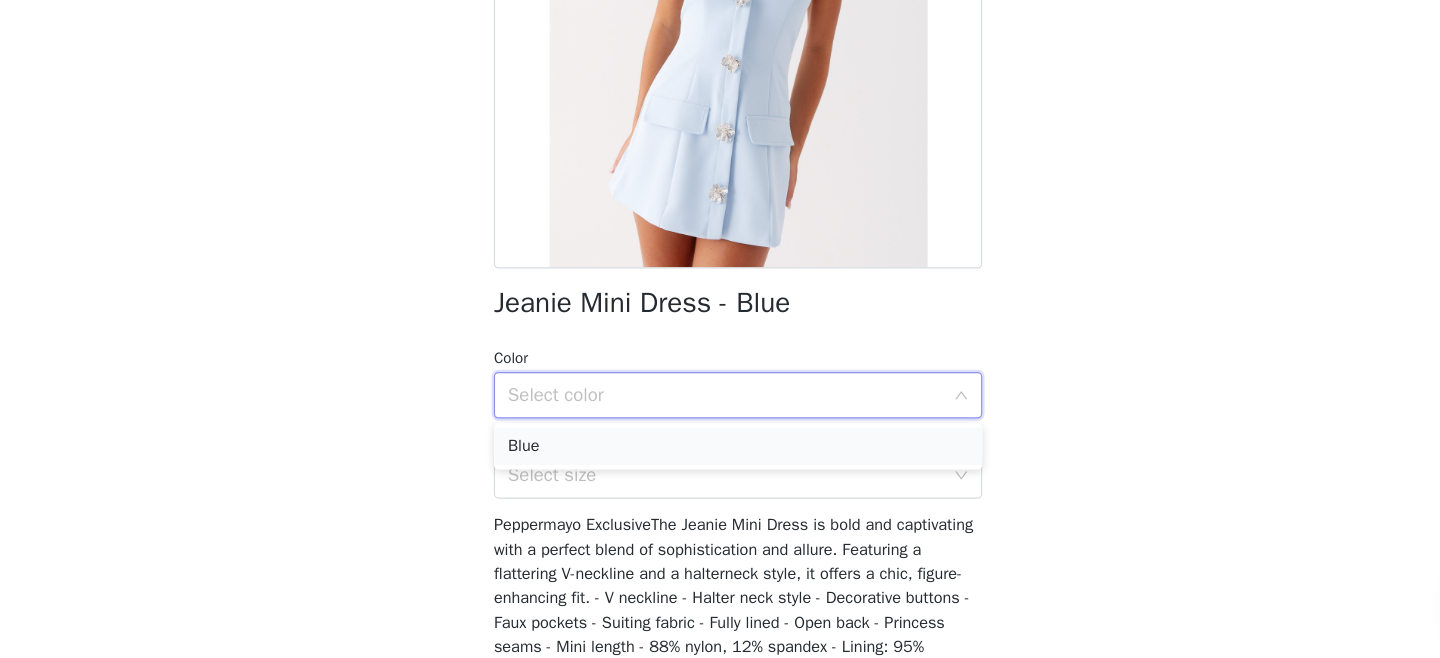 click on "Blue" at bounding box center [720, 476] 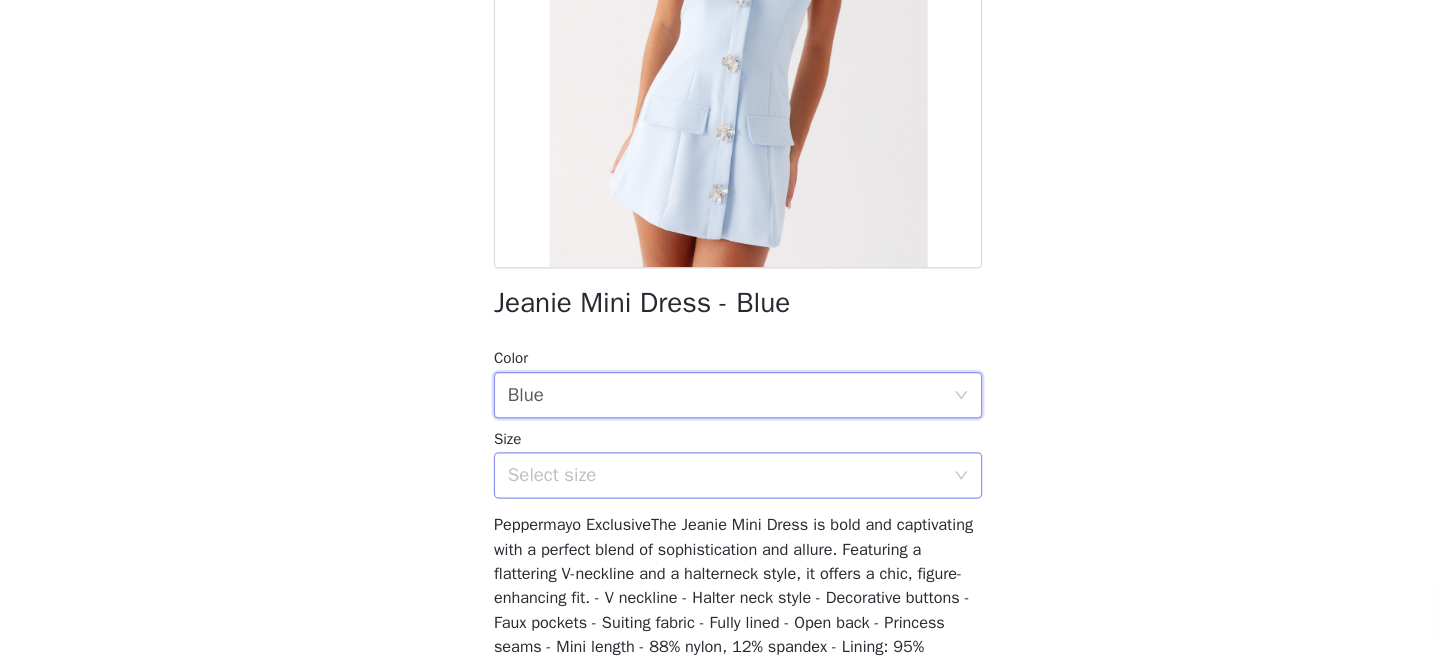 click on "Select size" at bounding box center (709, 501) 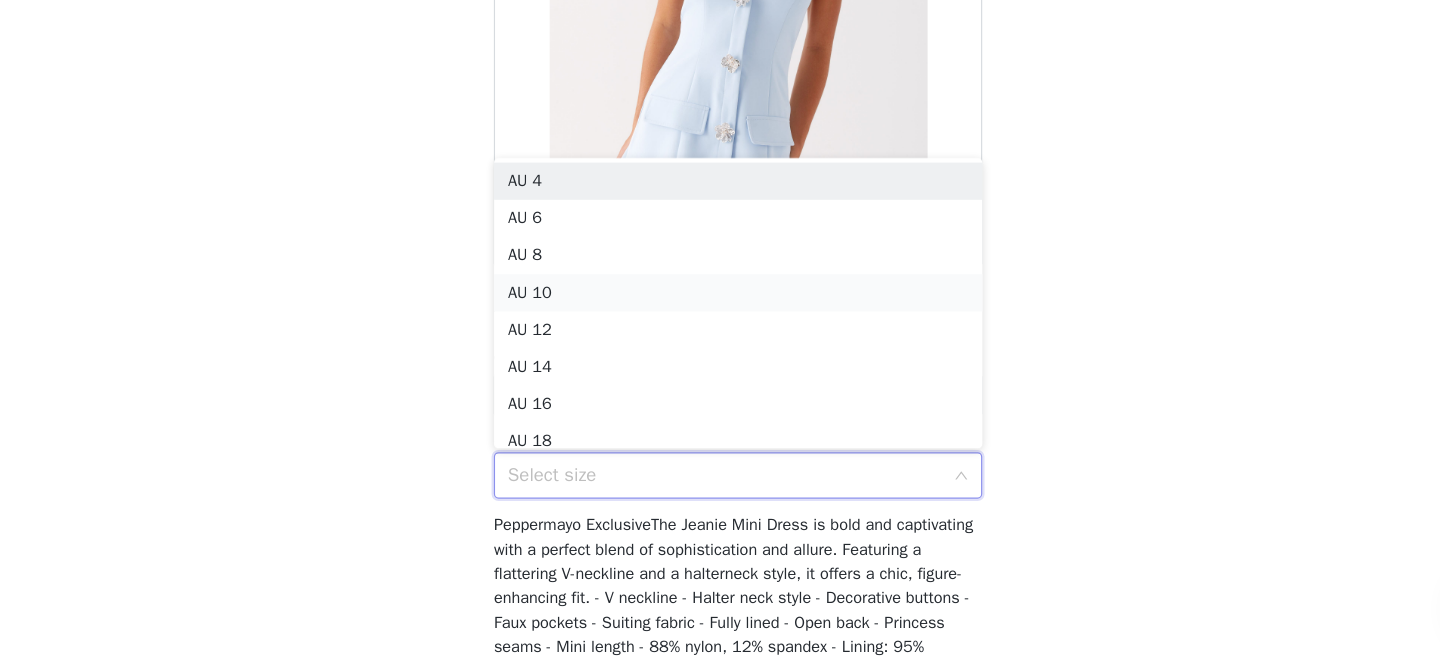 scroll, scrollTop: 10, scrollLeft: 0, axis: vertical 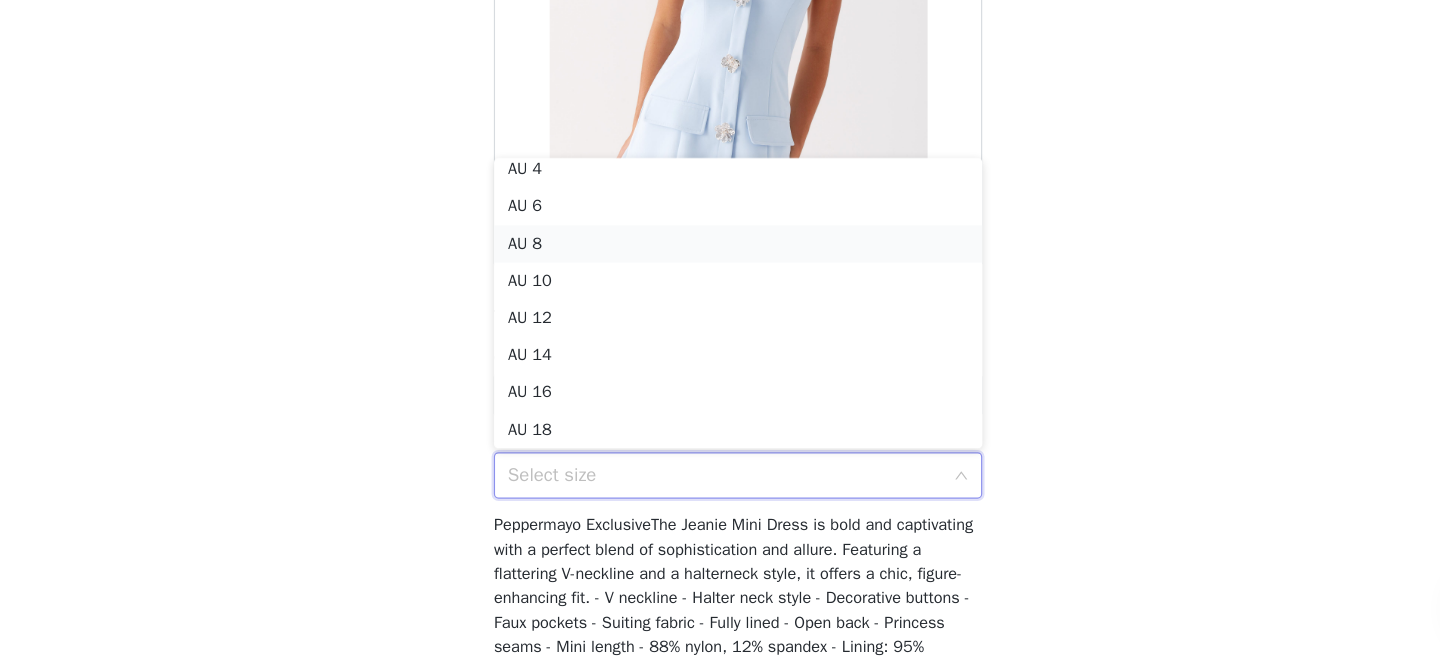 click on "AU 8" at bounding box center (720, 302) 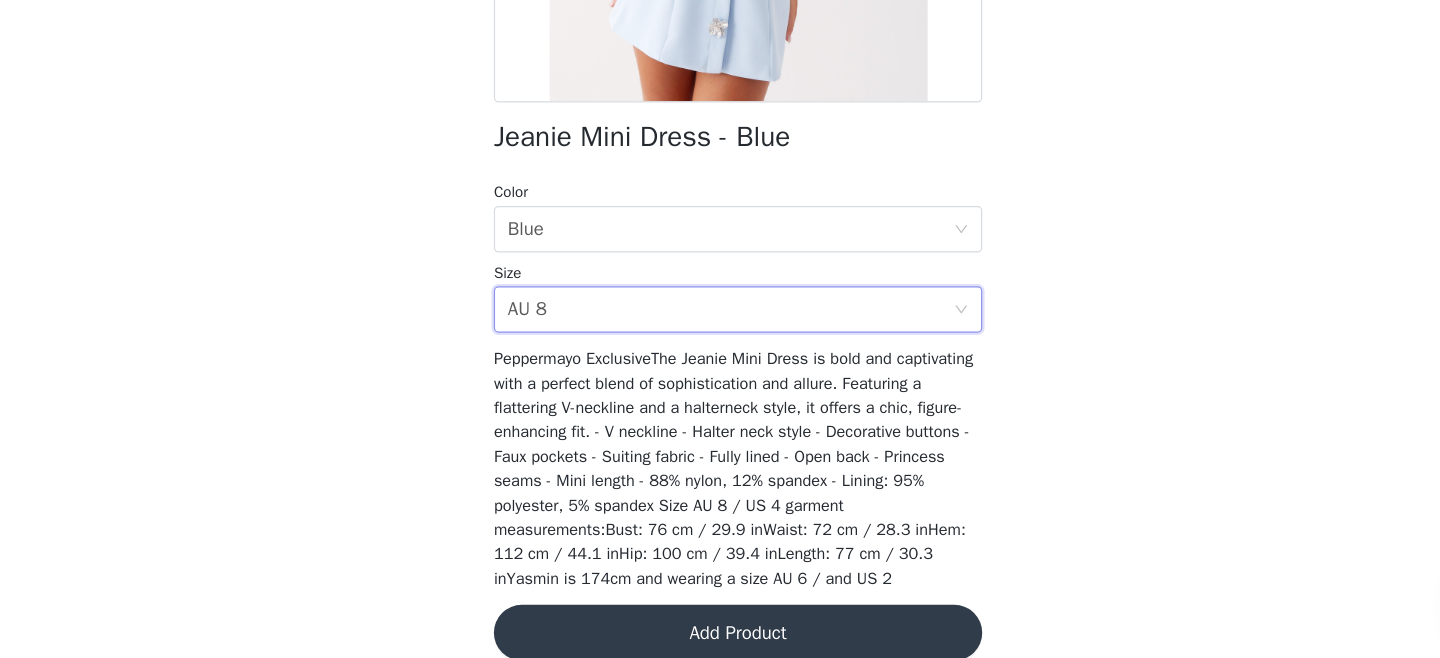 scroll, scrollTop: 396, scrollLeft: 0, axis: vertical 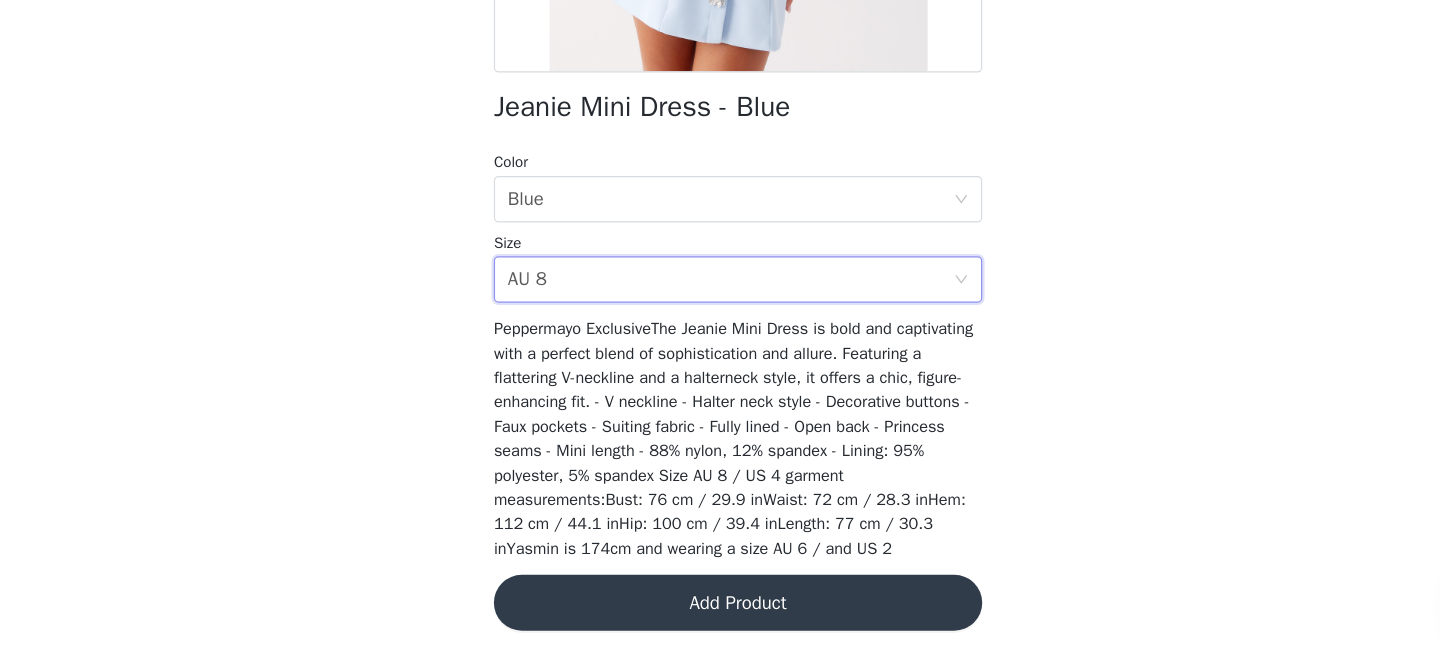 click on "Add Product" at bounding box center (720, 610) 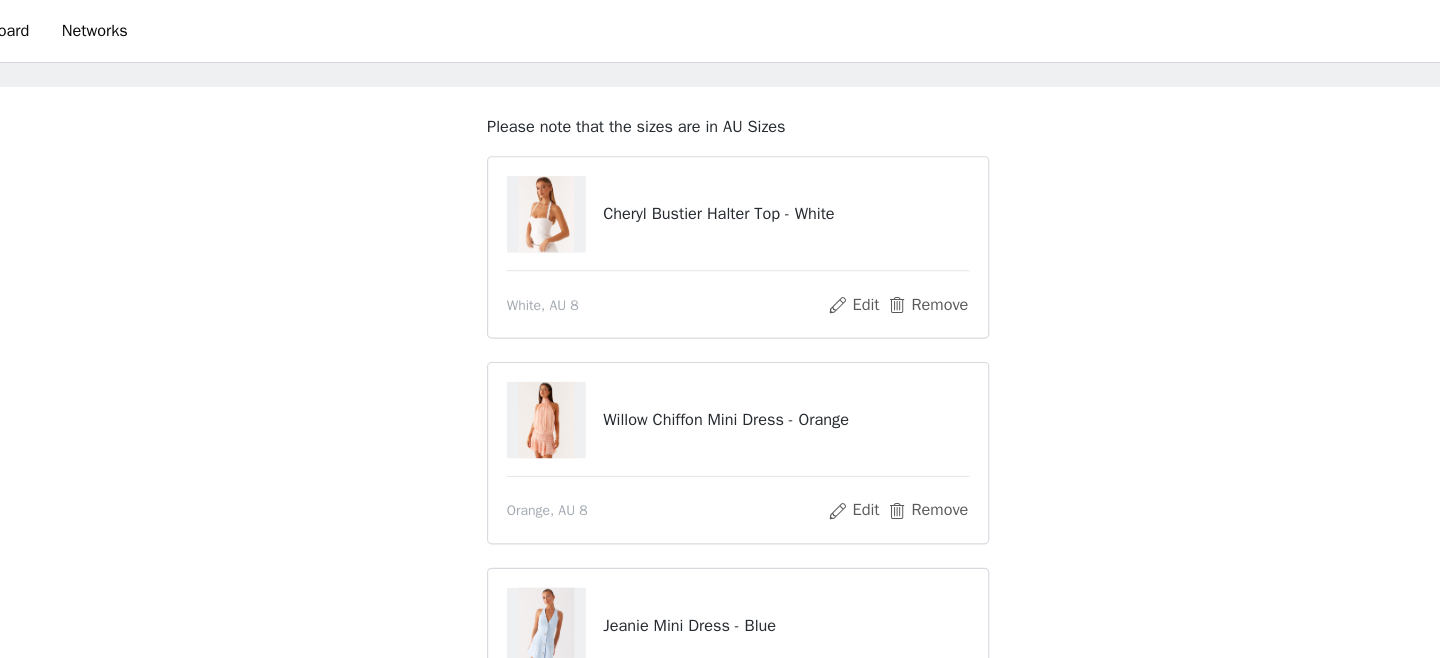 scroll, scrollTop: 87, scrollLeft: 0, axis: vertical 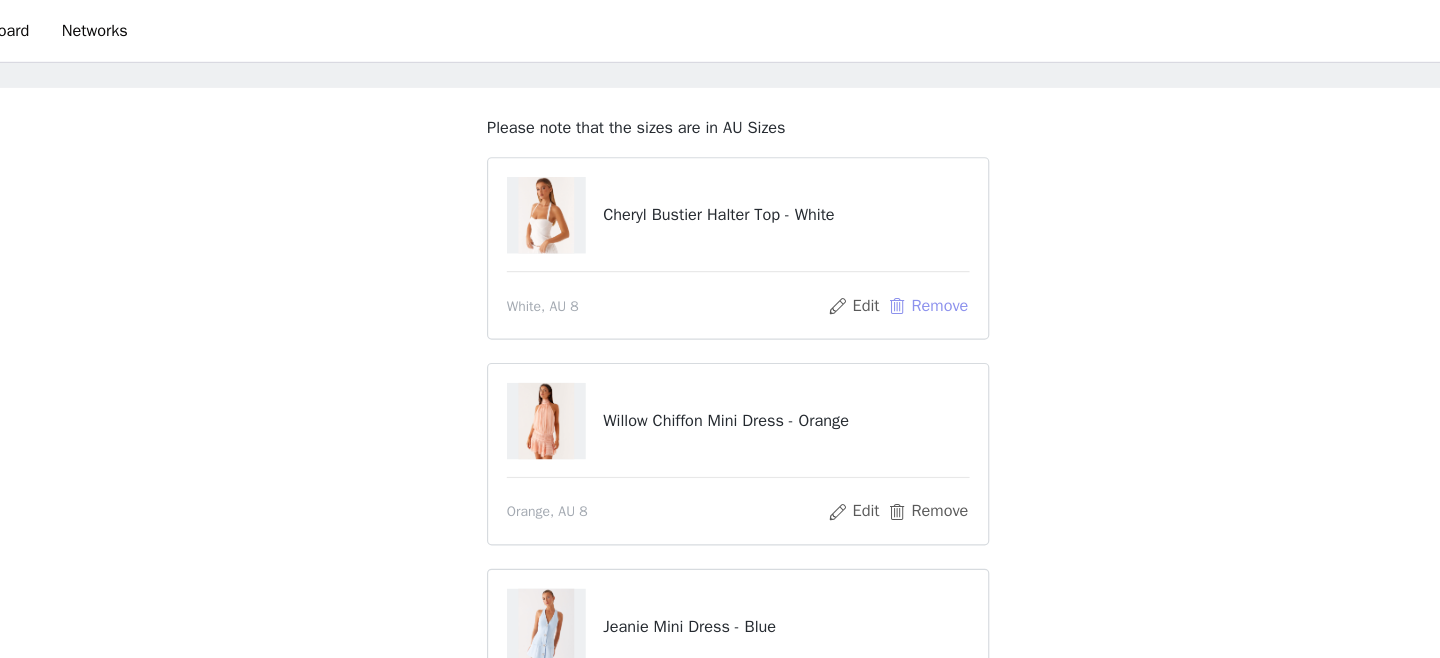 click on "Remove" at bounding box center [883, 263] 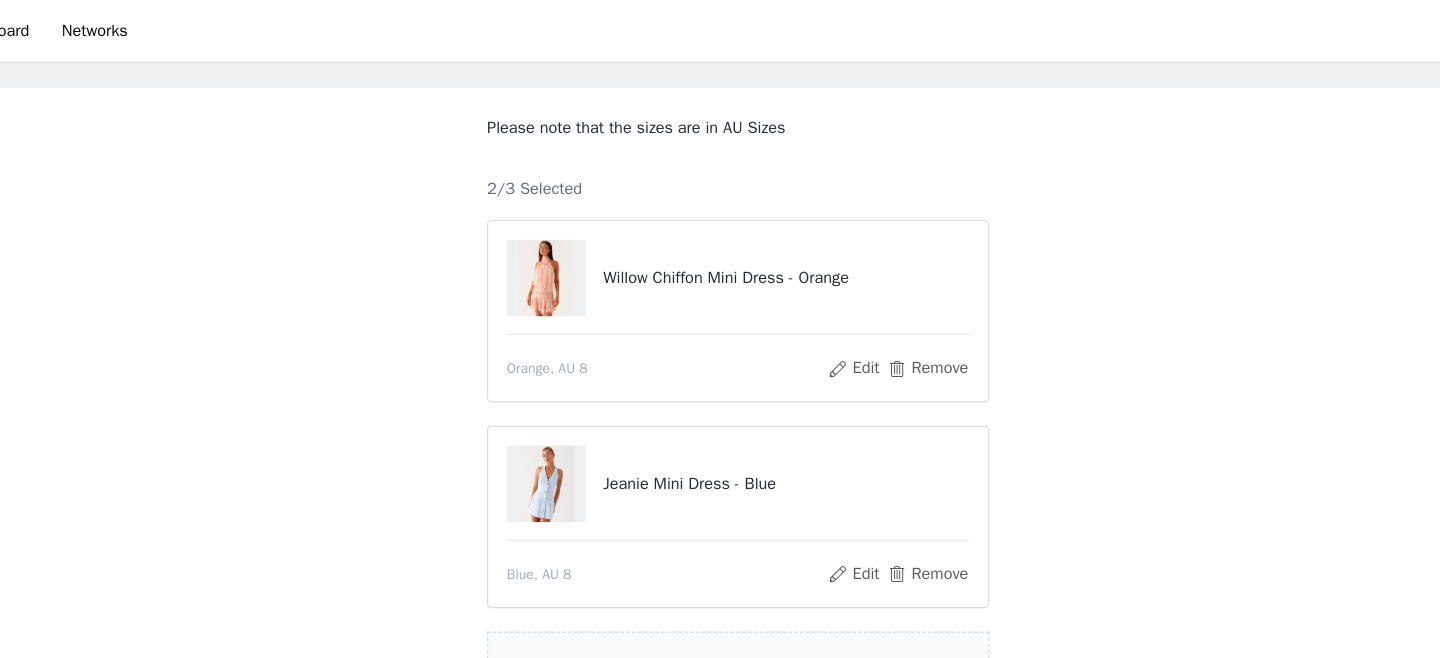 scroll, scrollTop: 214, scrollLeft: 0, axis: vertical 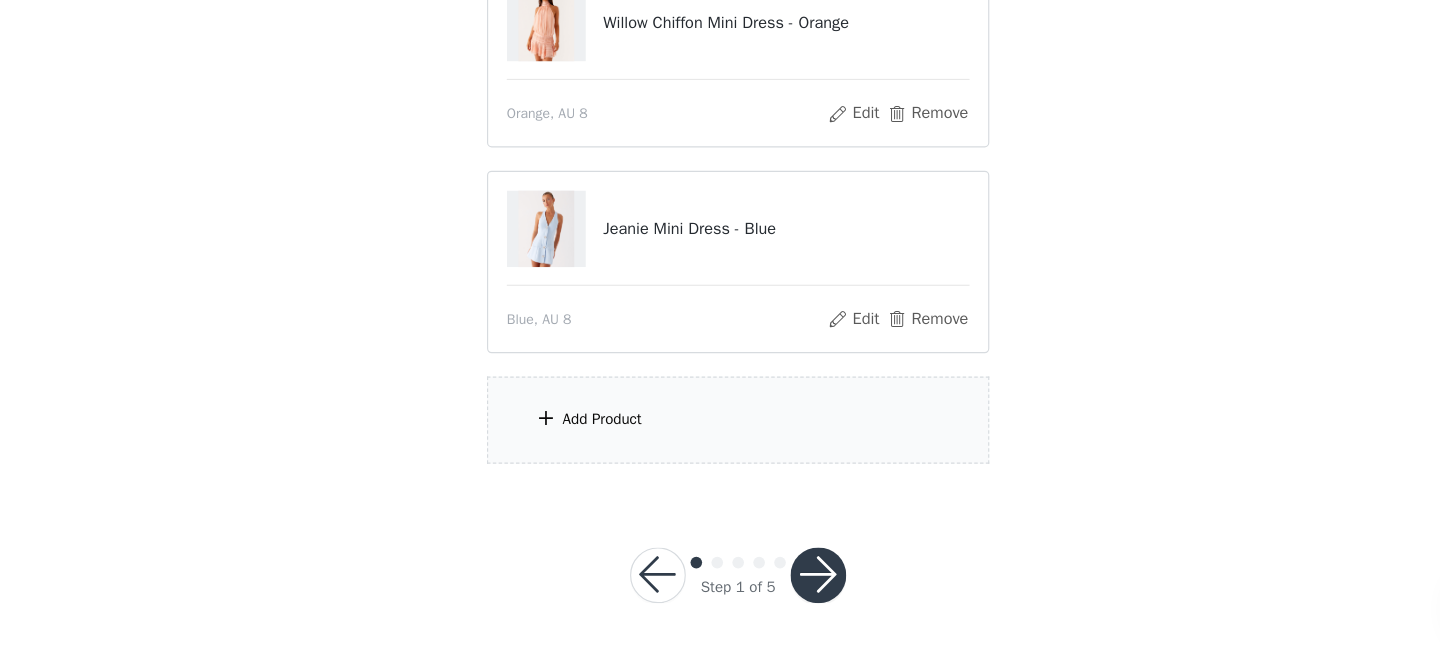 click on "Add Product" at bounding box center (720, 453) 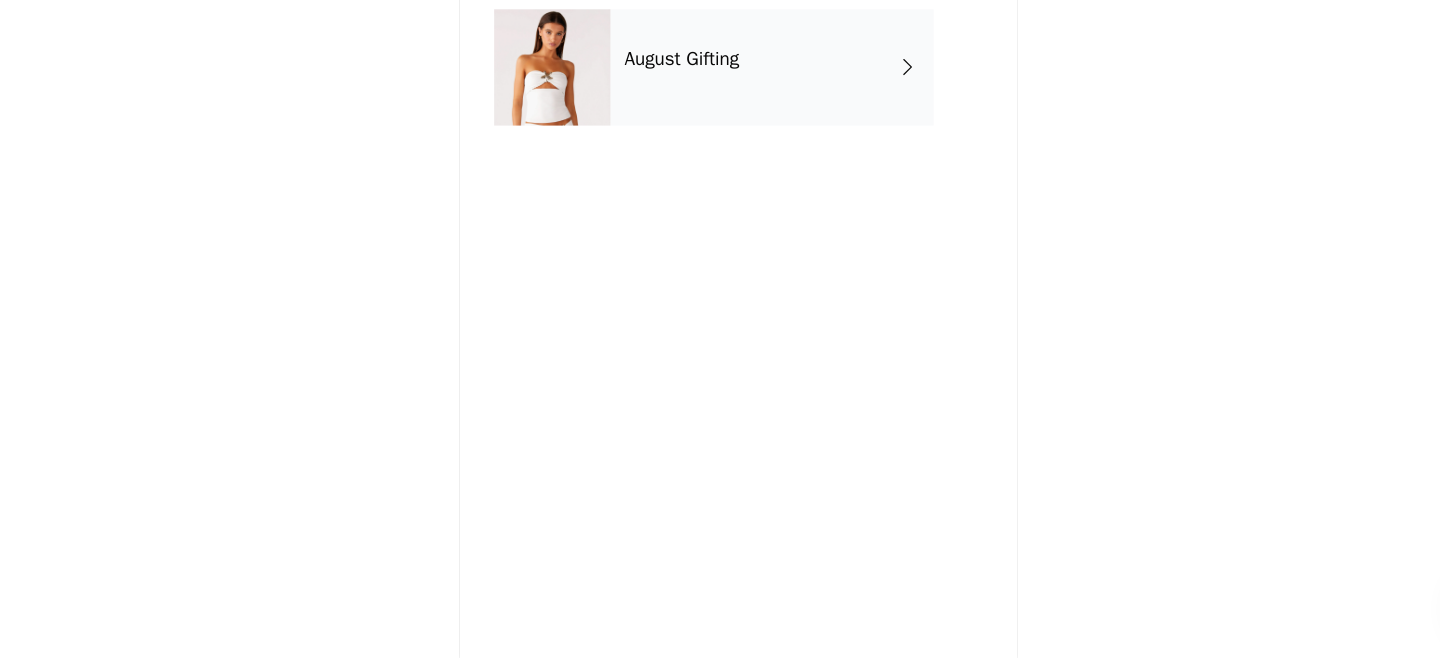 click on "August Gifting" at bounding box center [749, 150] 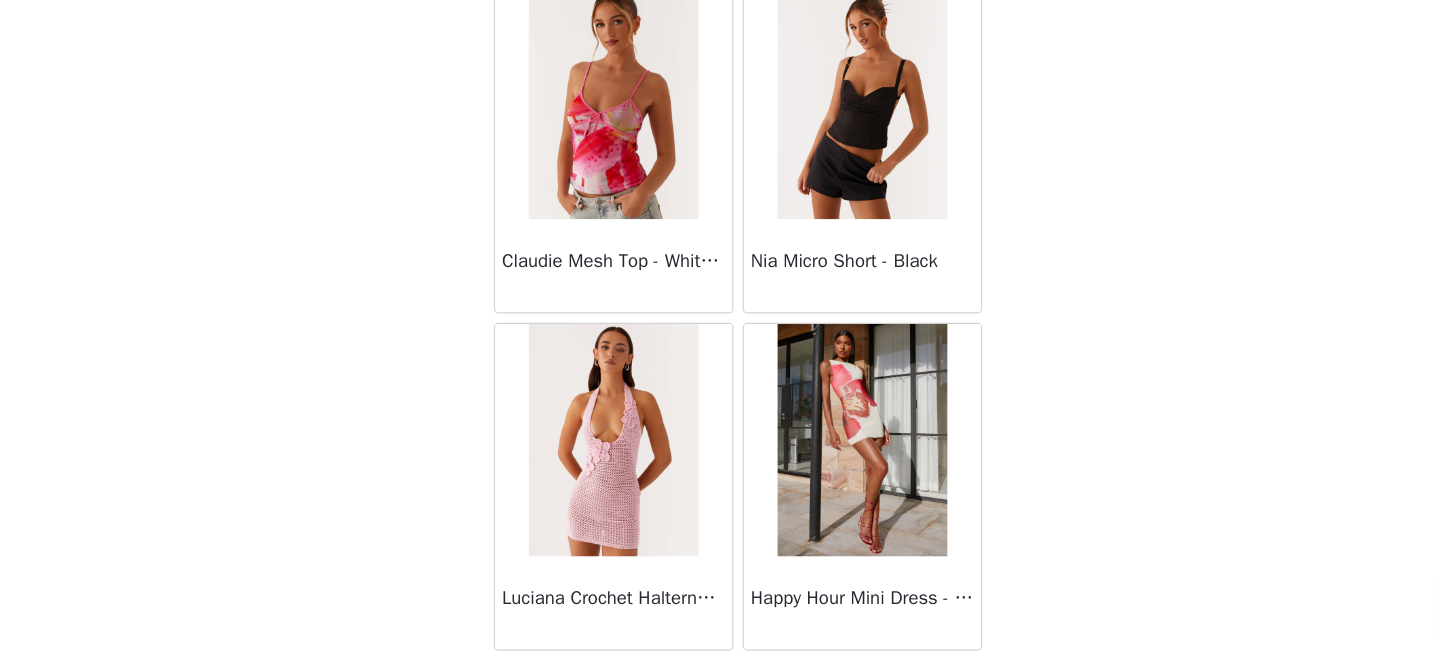 scroll, scrollTop: 2402, scrollLeft: 0, axis: vertical 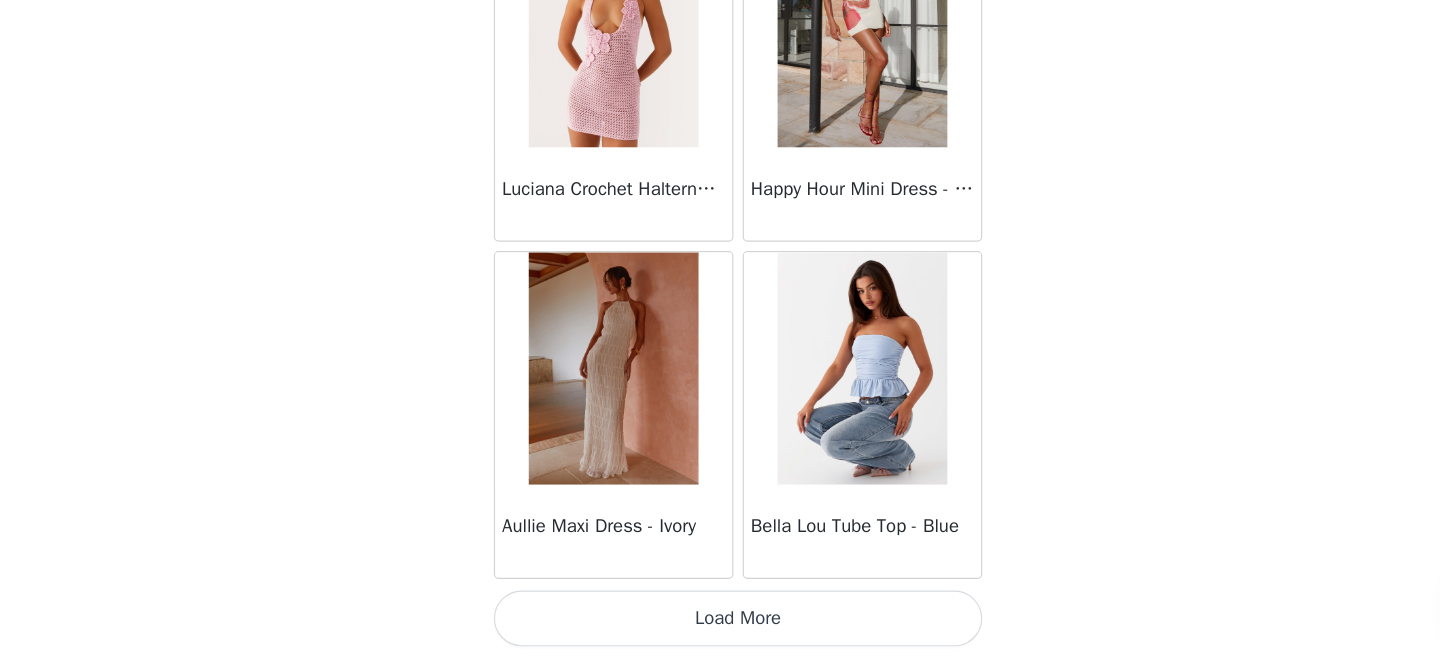 click on "Load More" at bounding box center (720, 624) 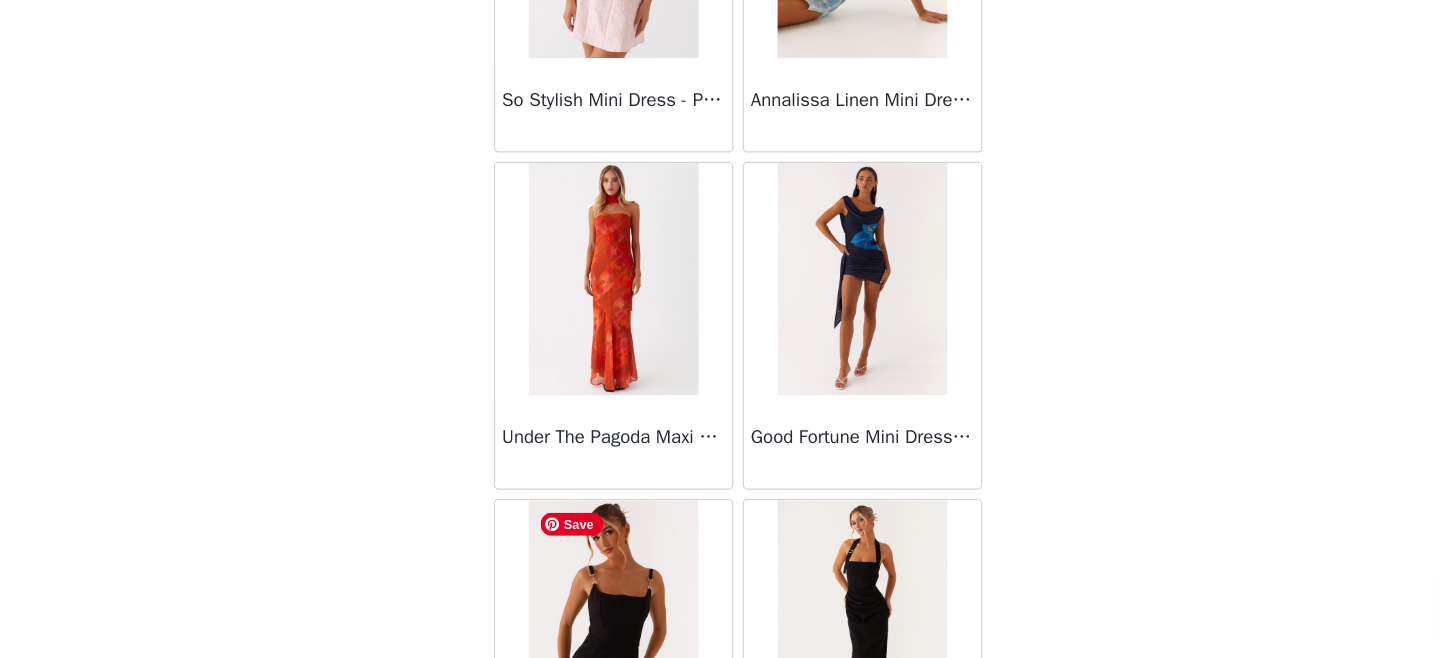 scroll, scrollTop: 5302, scrollLeft: 0, axis: vertical 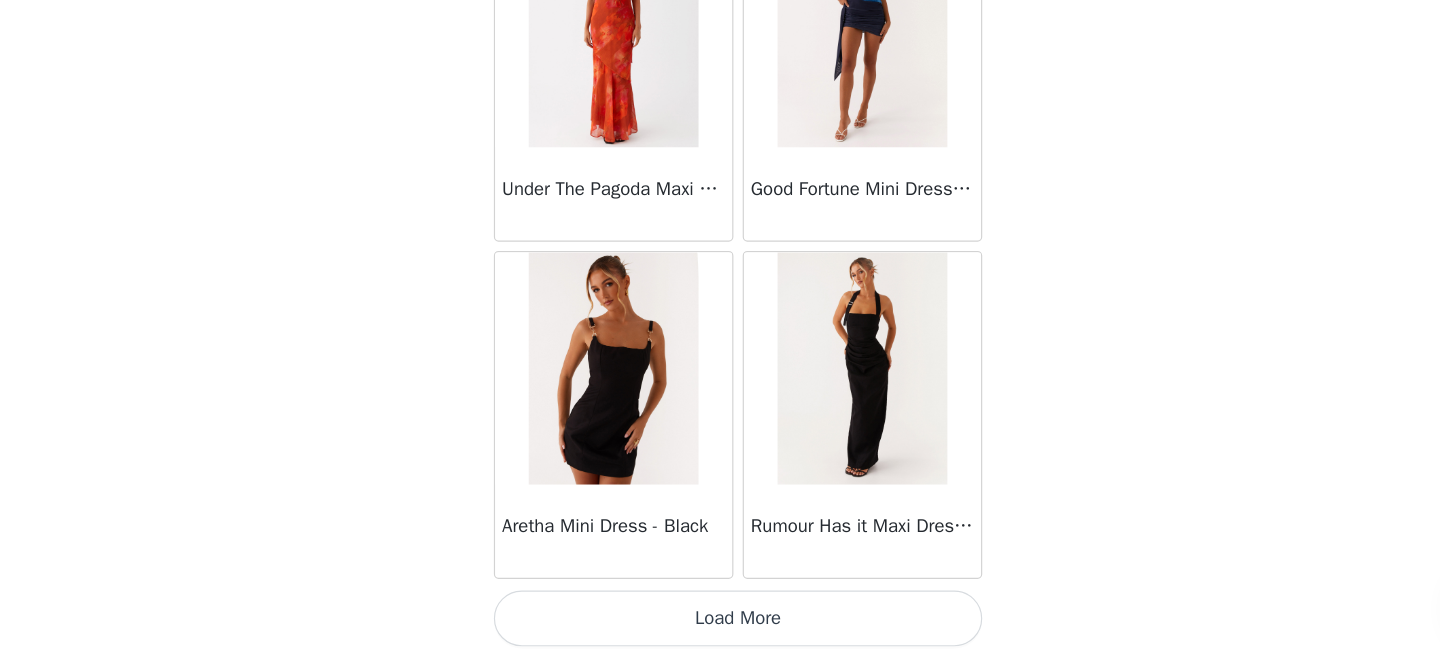 click on "Load More" at bounding box center (720, 624) 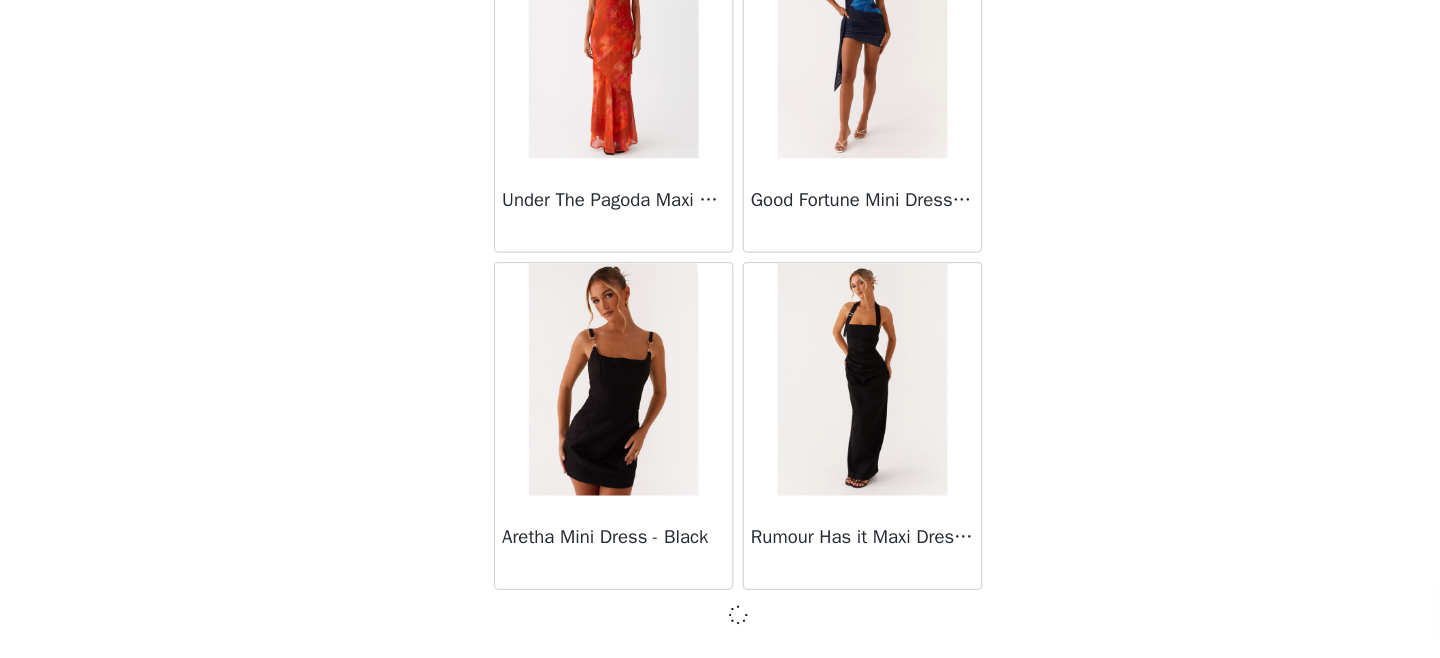 scroll, scrollTop: 5293, scrollLeft: 0, axis: vertical 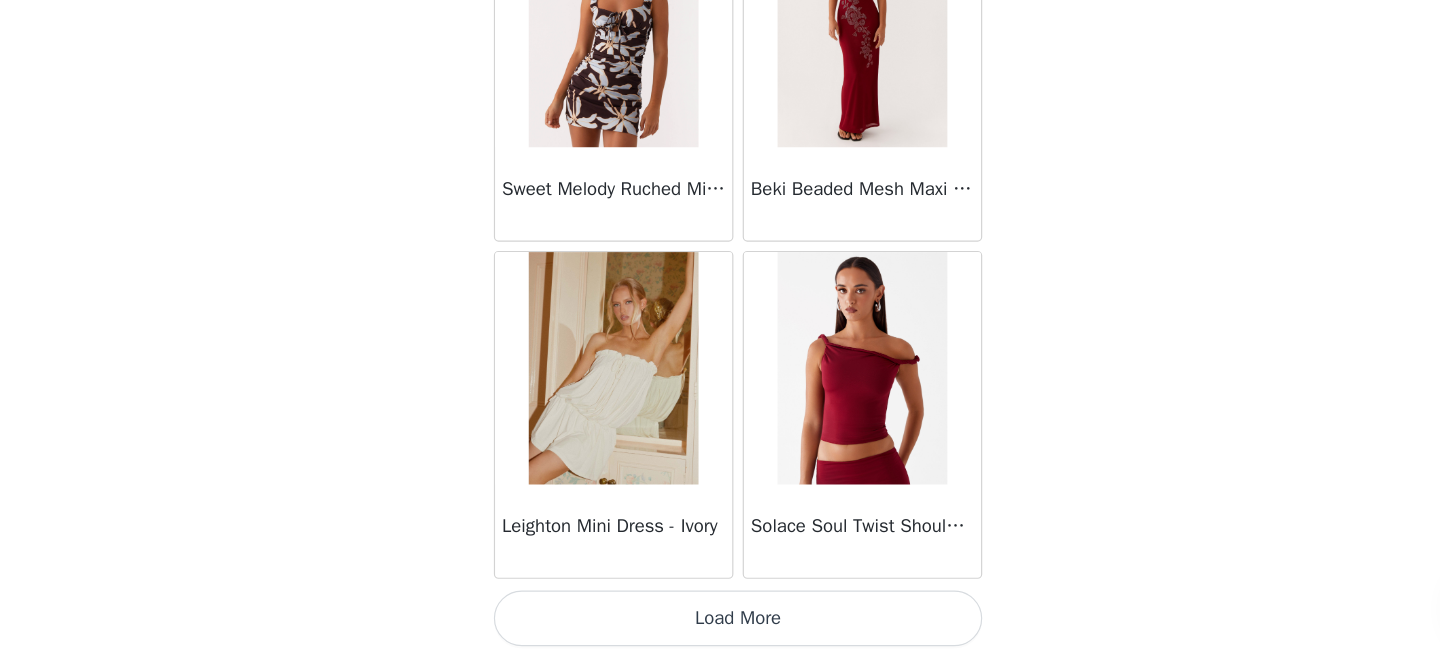 click on "Load More" at bounding box center (720, 624) 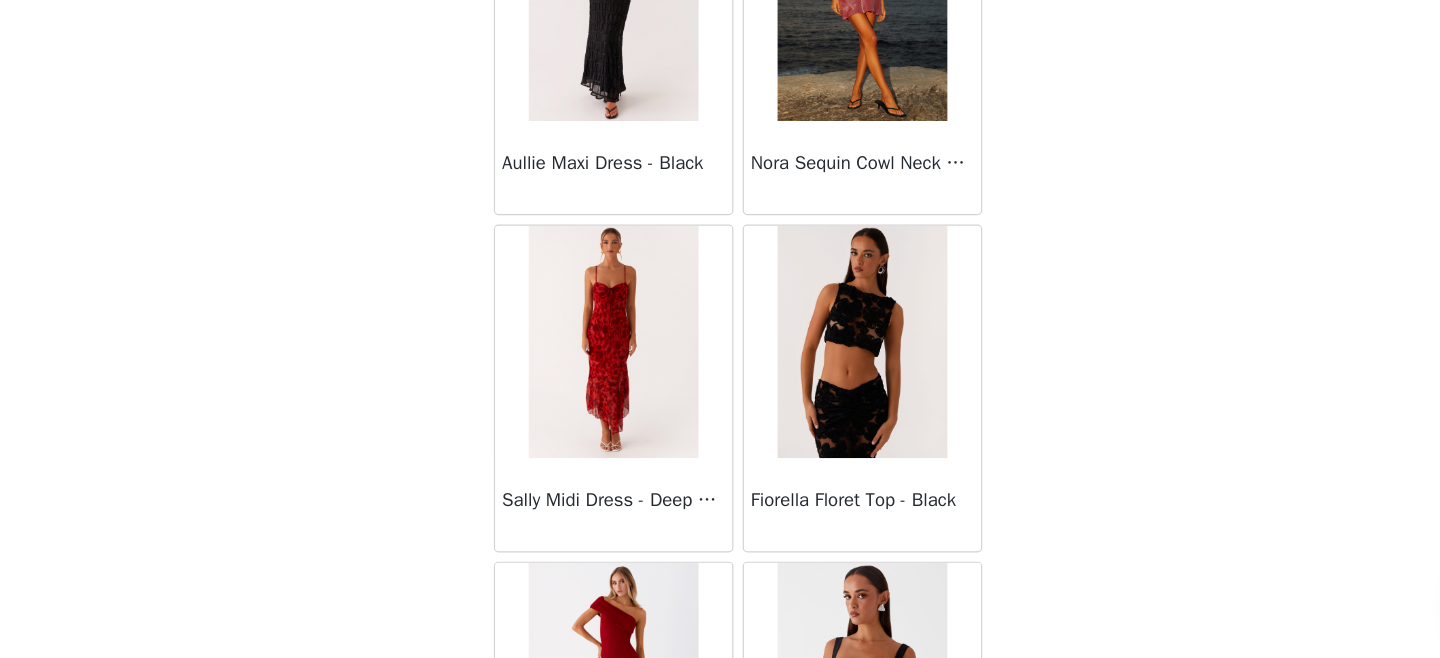 scroll, scrollTop: 11102, scrollLeft: 0, axis: vertical 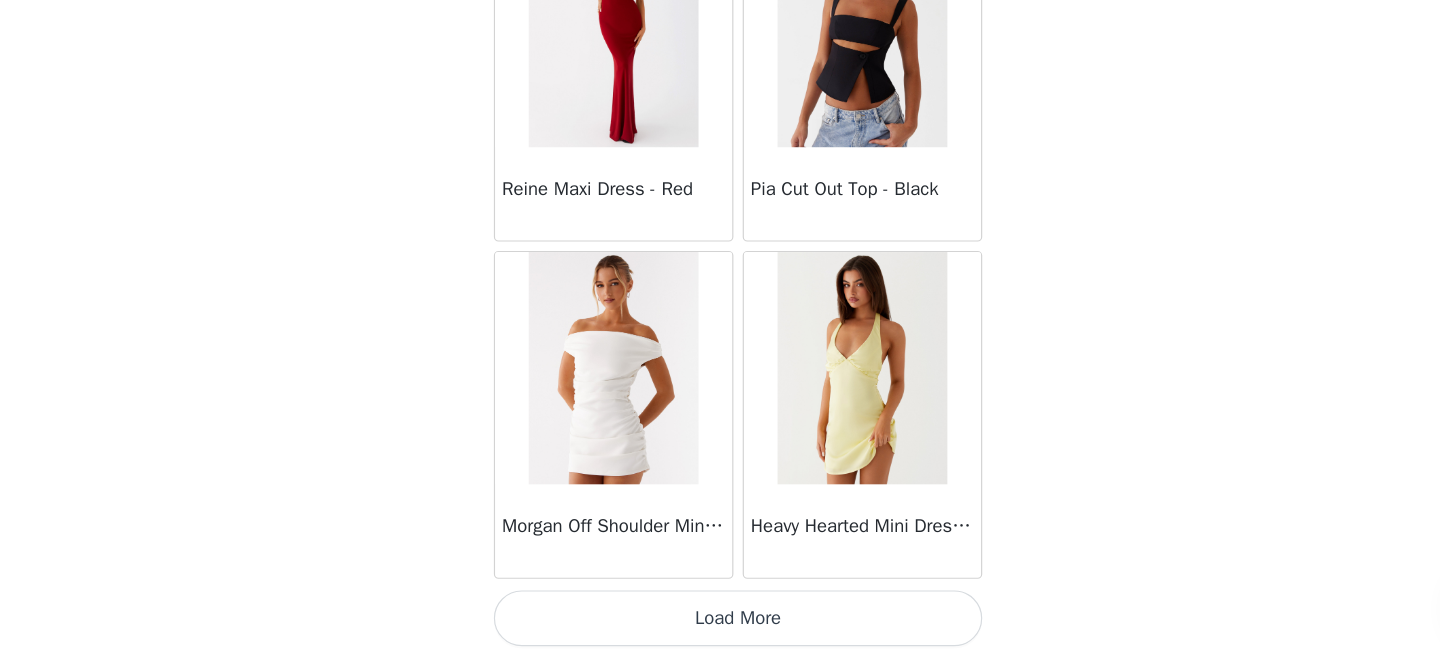 click on "Load More" at bounding box center (720, 624) 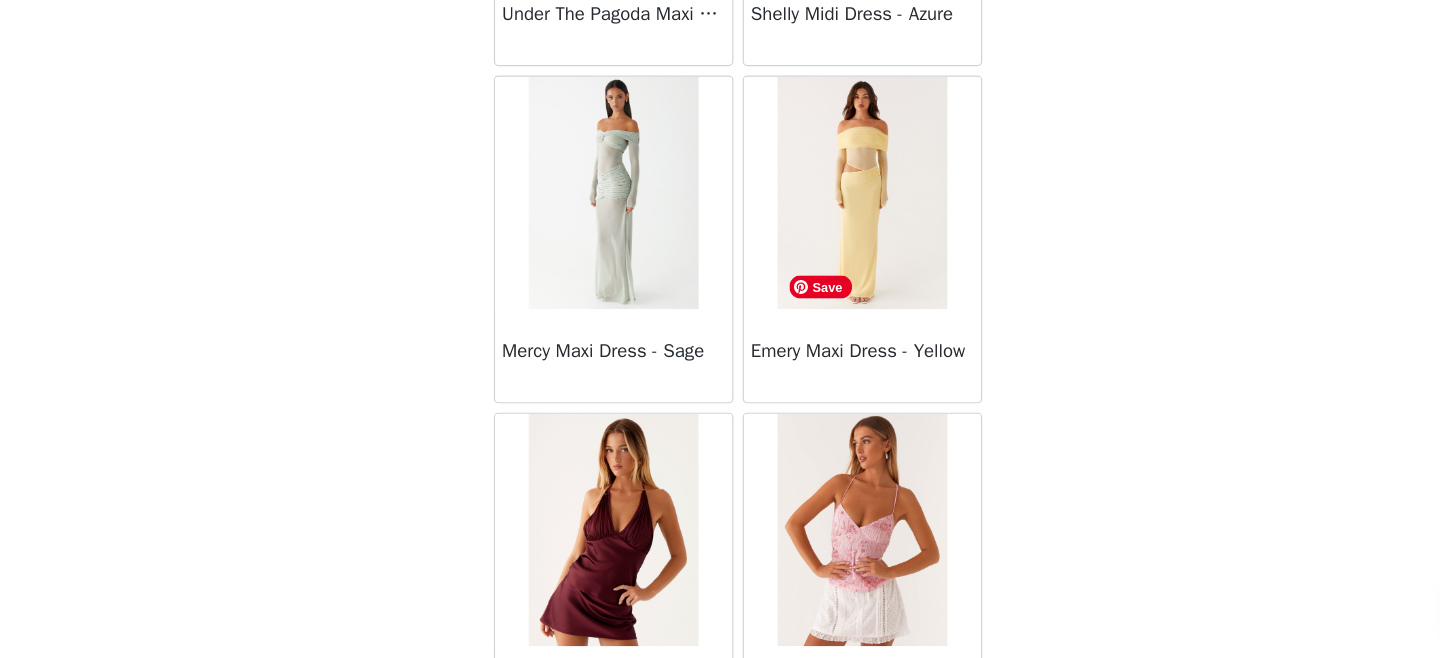 scroll, scrollTop: 14002, scrollLeft: 0, axis: vertical 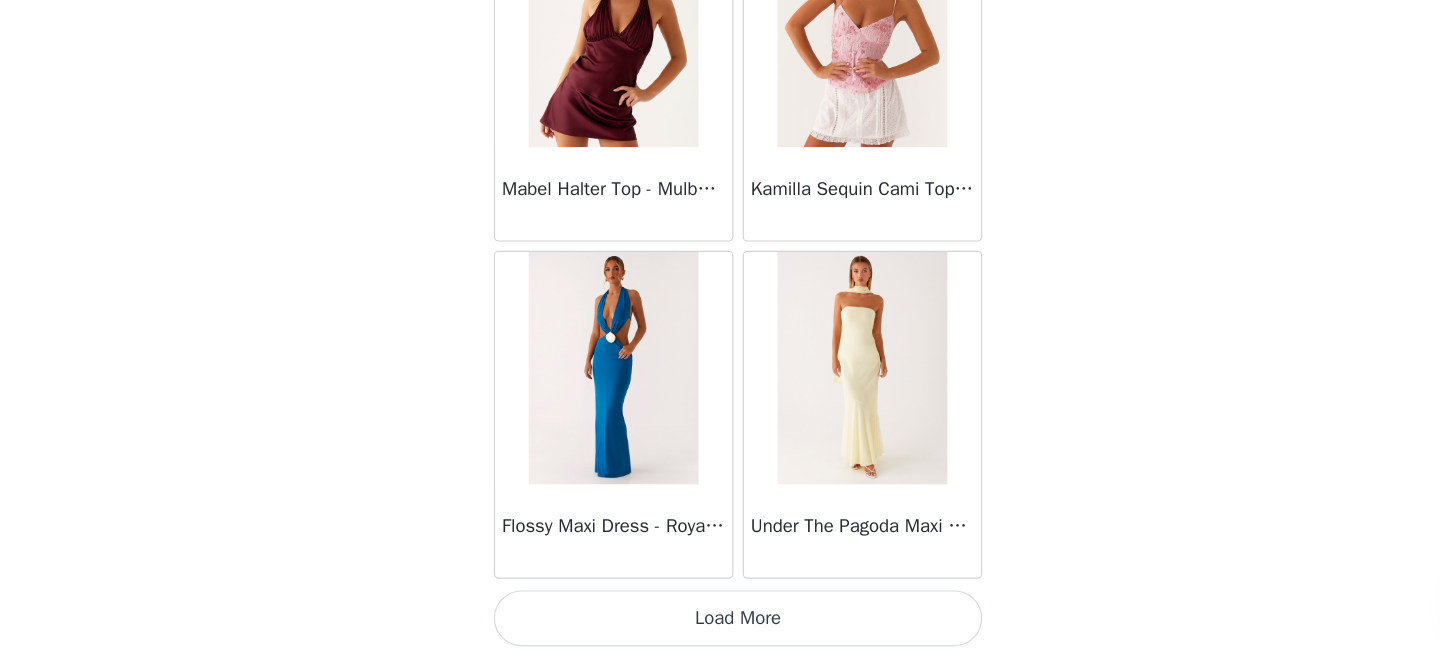 click on "Load More" at bounding box center (720, 624) 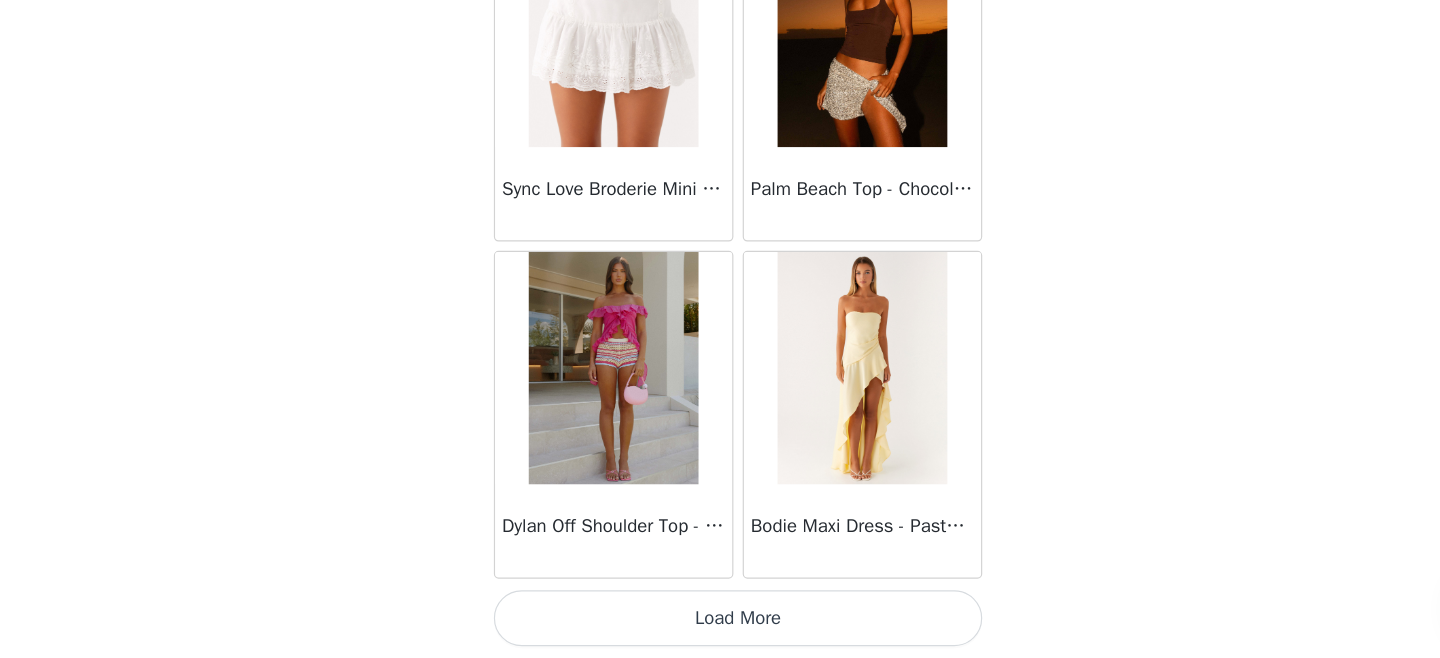 click on "Load More" at bounding box center [720, 624] 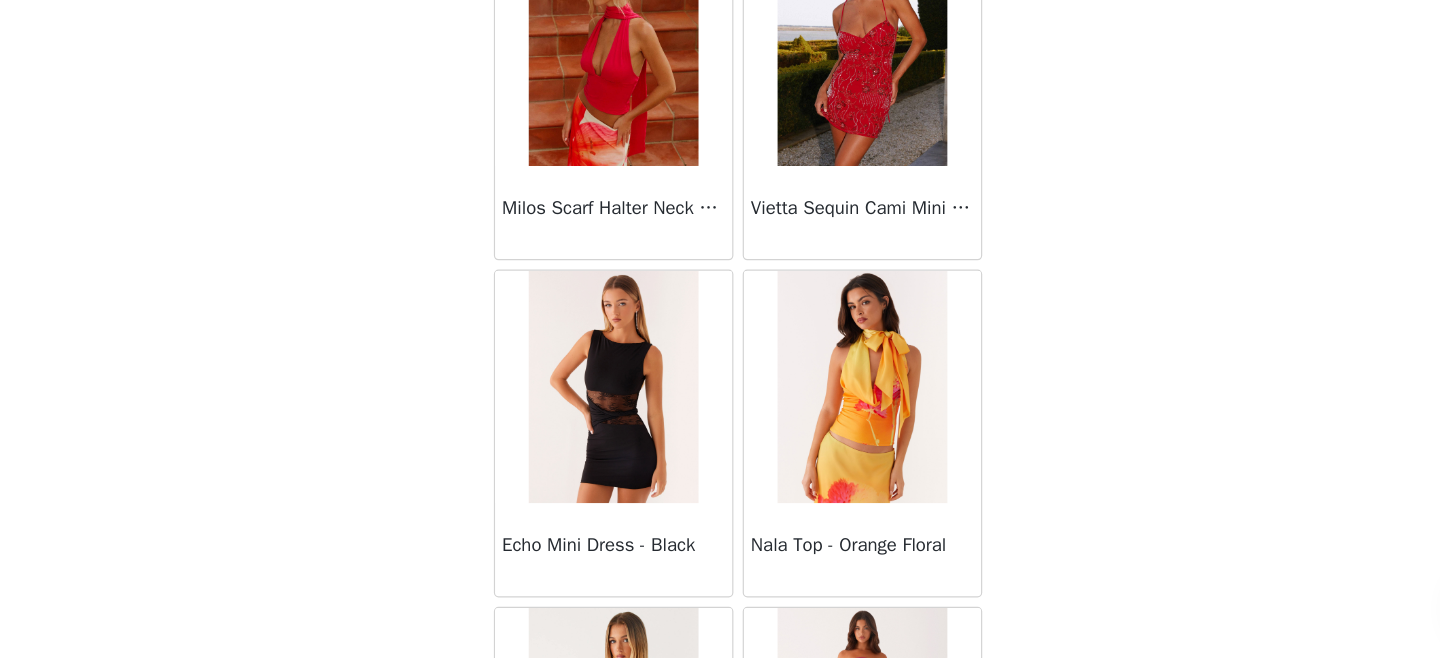 scroll, scrollTop: 19802, scrollLeft: 0, axis: vertical 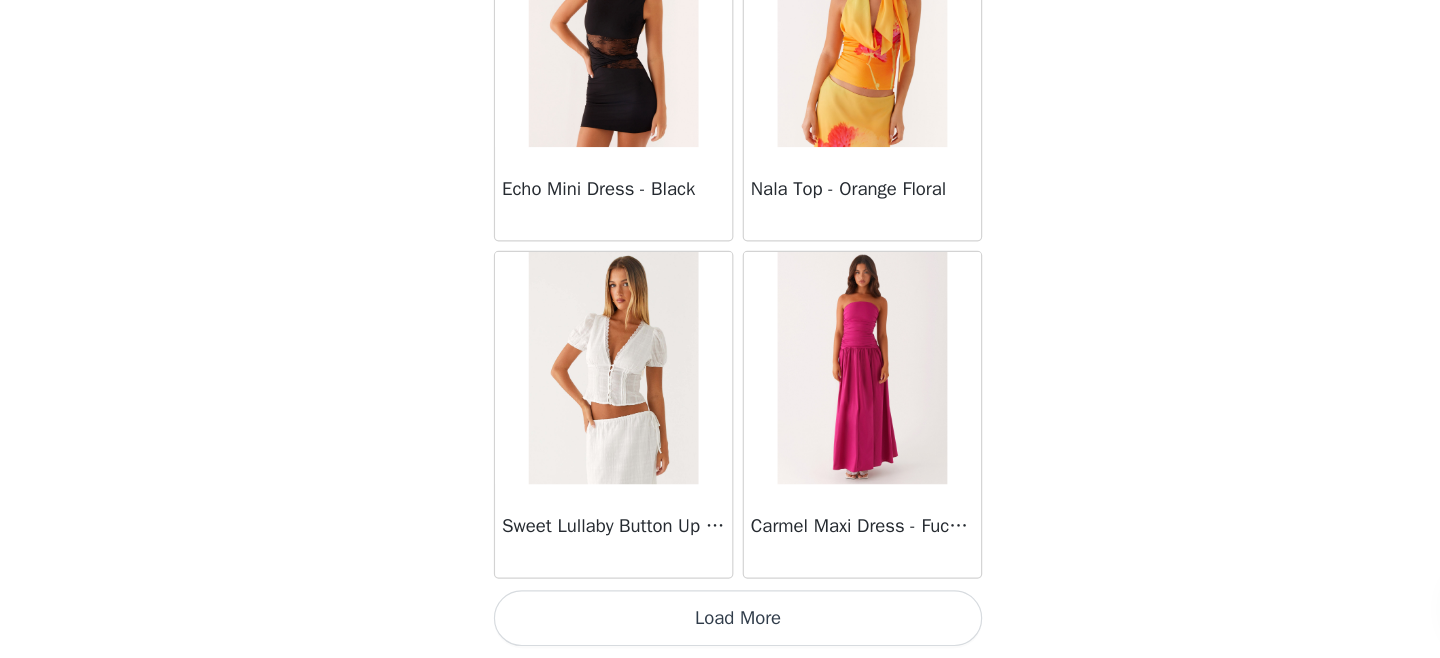 click on "Load More" at bounding box center [720, 624] 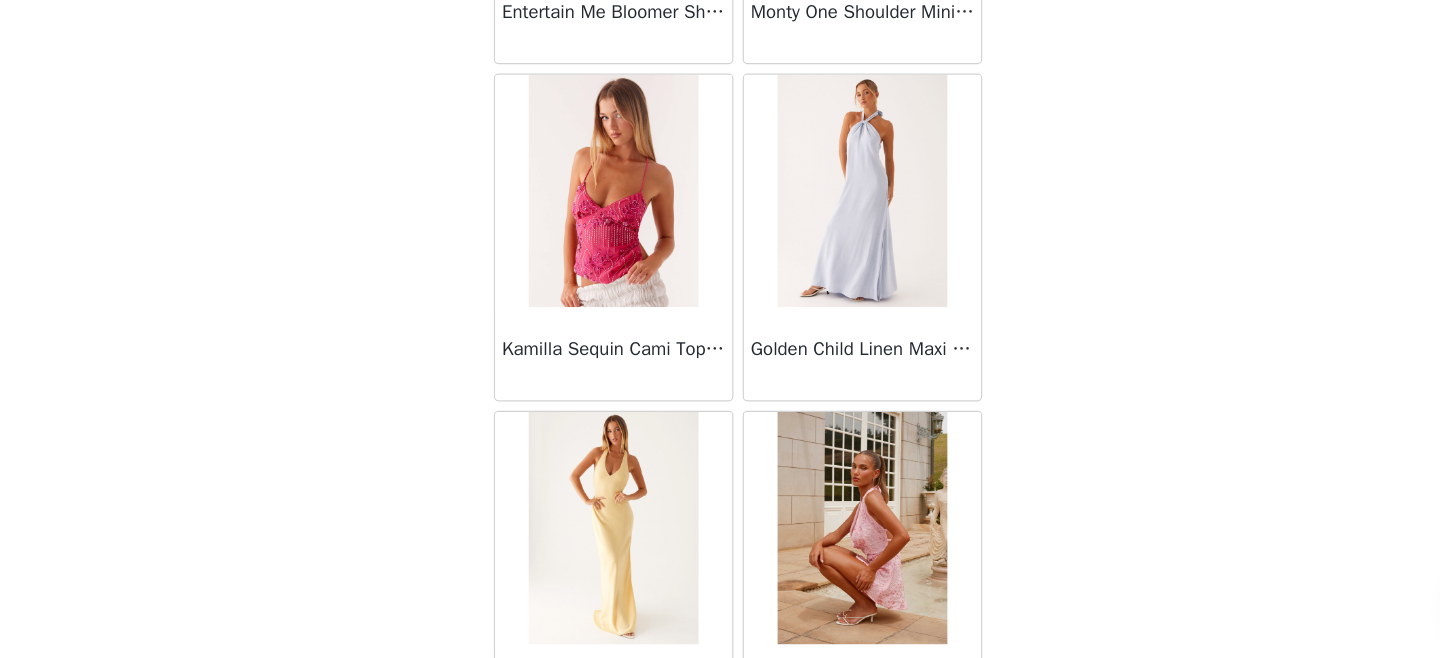 scroll, scrollTop: 22702, scrollLeft: 0, axis: vertical 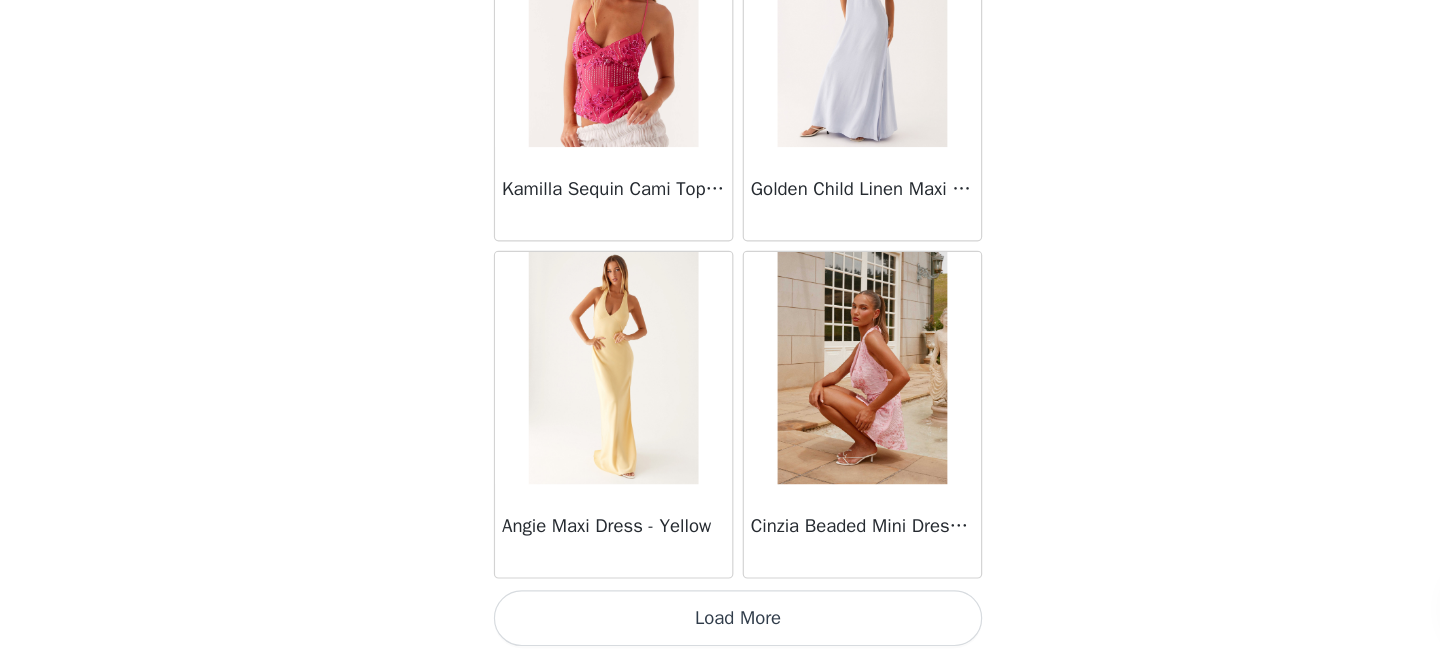 click on "Load More" at bounding box center (720, 624) 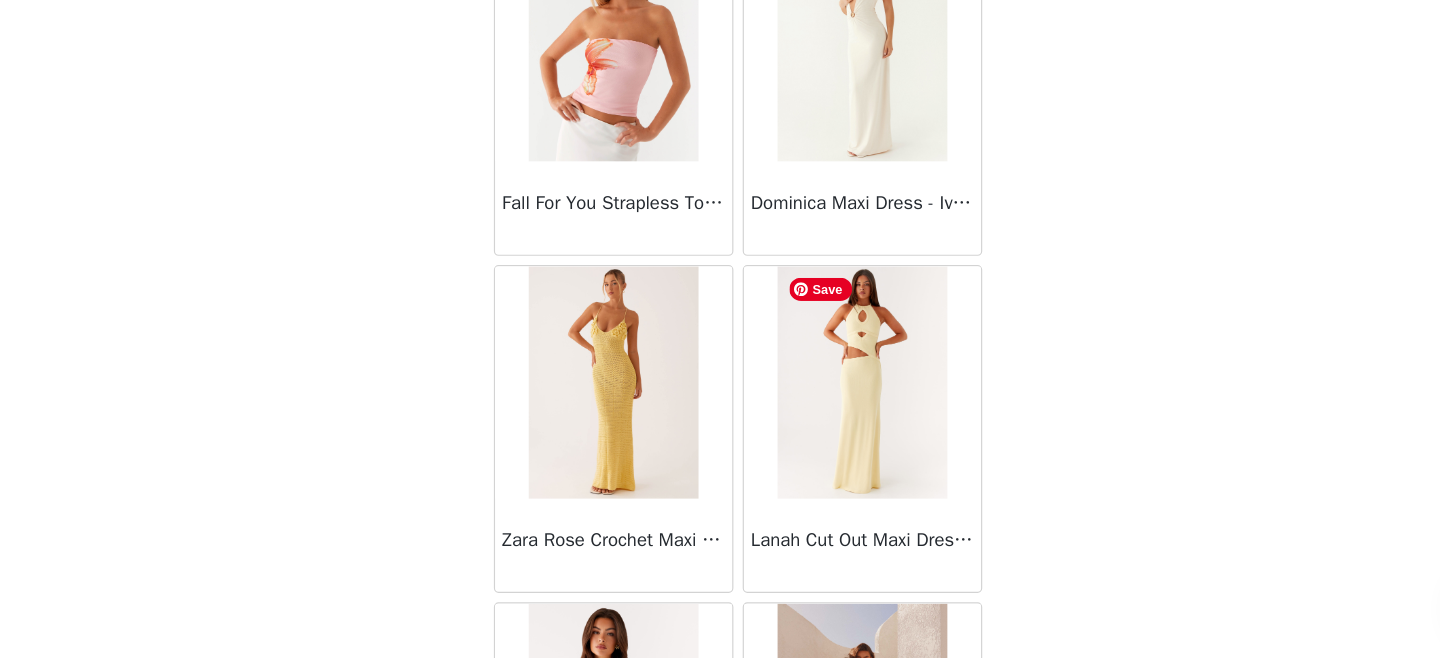 scroll, scrollTop: 25602, scrollLeft: 0, axis: vertical 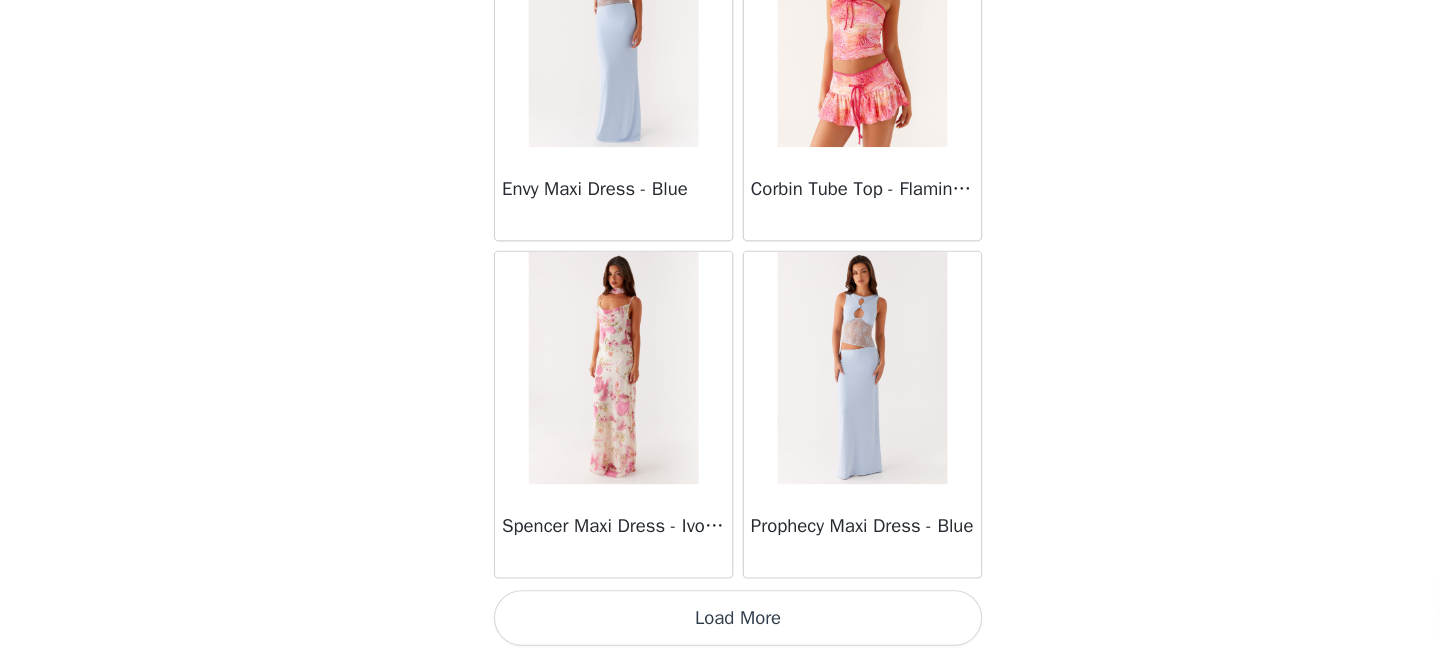 click on "Load More" at bounding box center [720, 624] 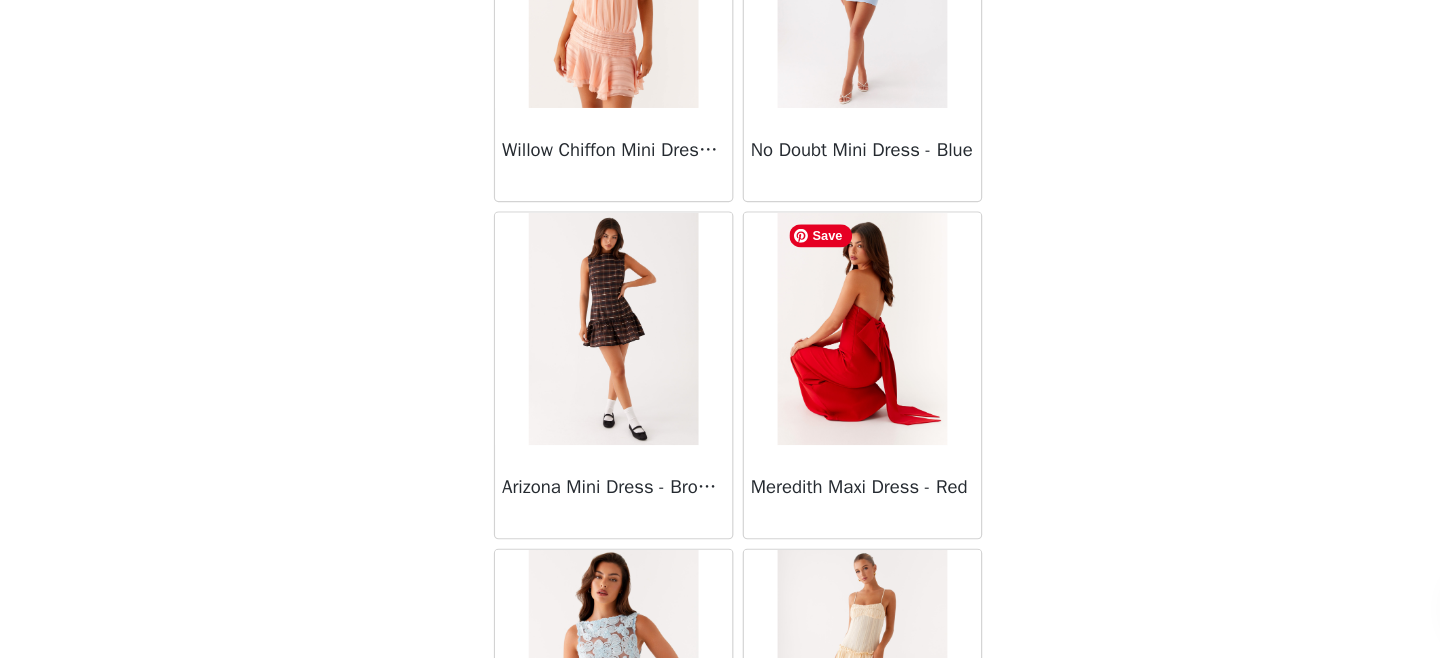 scroll, scrollTop: 28502, scrollLeft: 0, axis: vertical 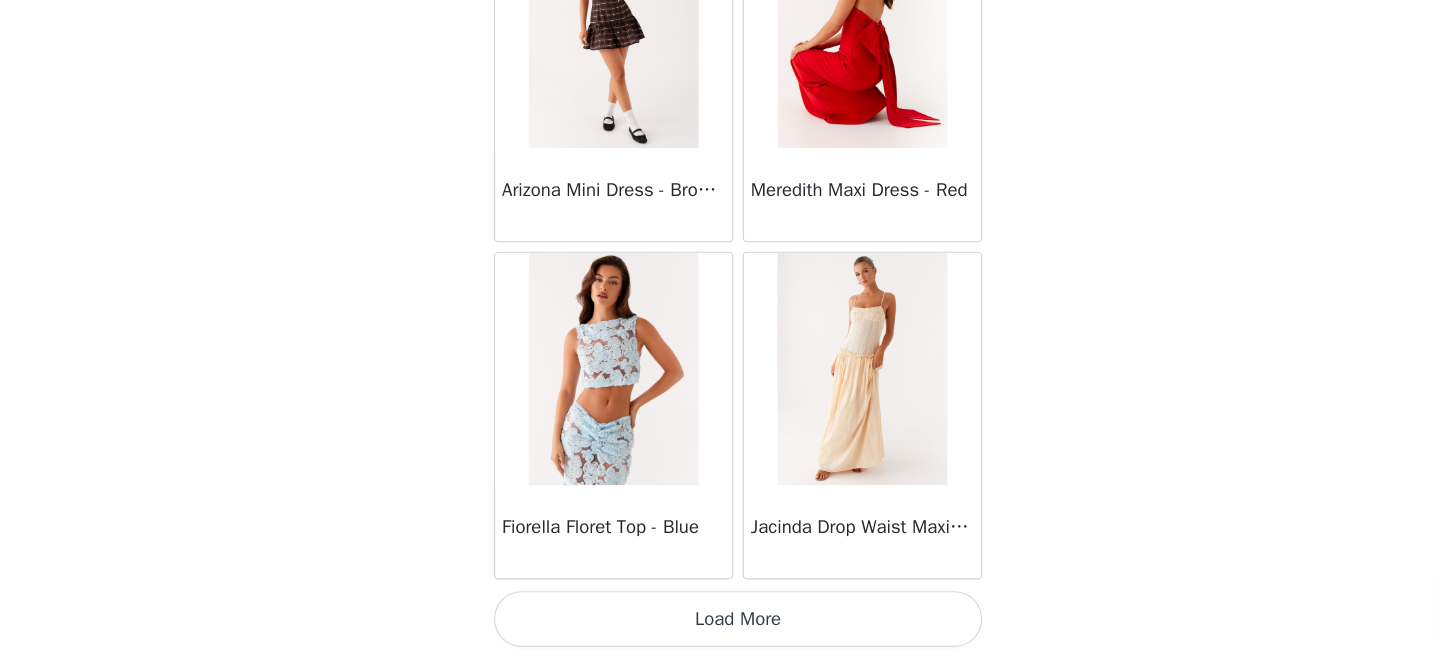 click on "Load More" at bounding box center [720, 624] 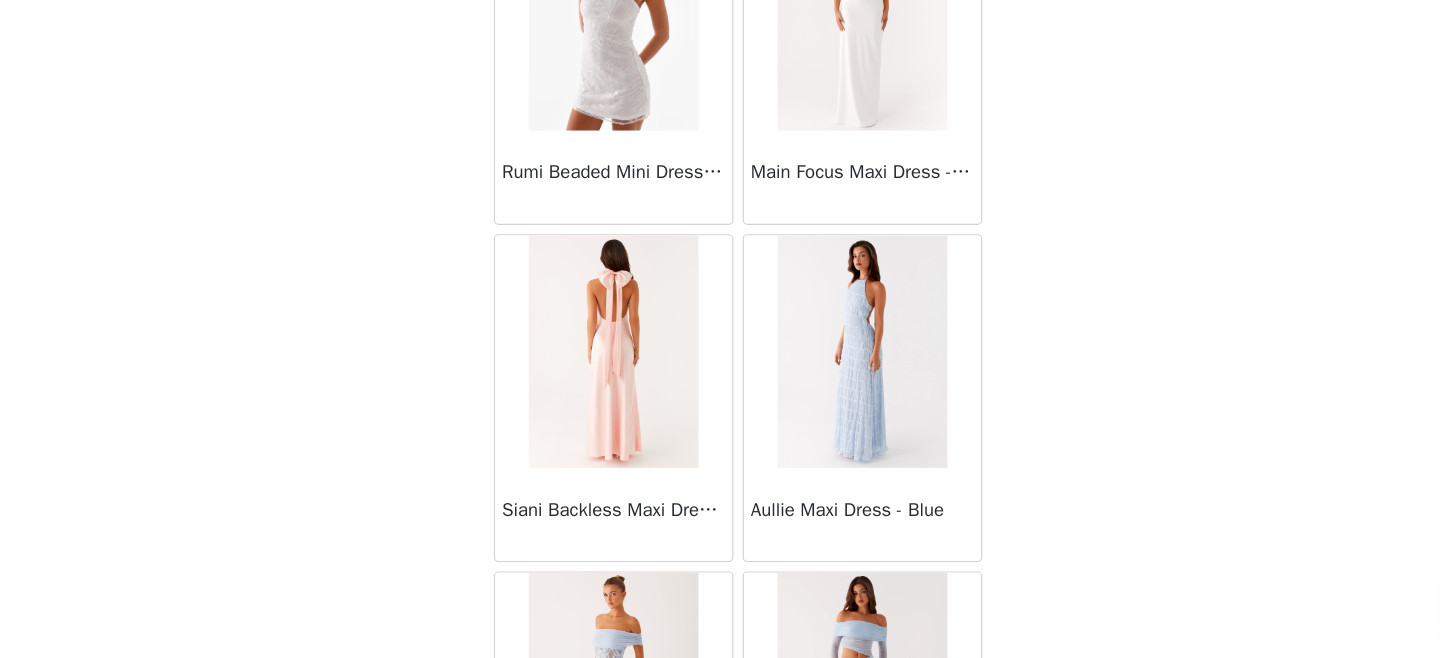 scroll, scrollTop: 30842, scrollLeft: 0, axis: vertical 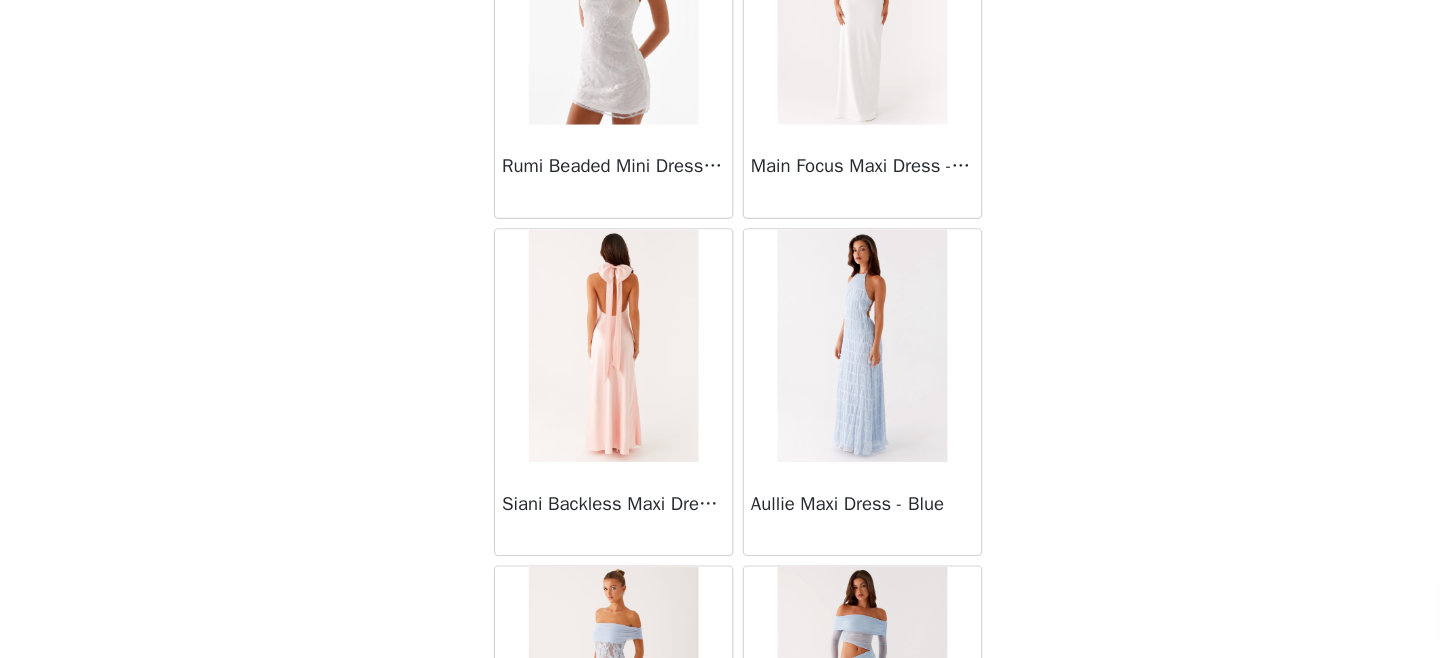 click on "STEP 1 OF 5
Select your styles!
Please note that the sizes are in AU Sizes       2/3 Selected           Willow Chiffon Mini Dress - Orange           Orange, AU 8       Edit   Remove     Jeanie Mini Dress - Blue           Blue, AU 8       Edit   Remove     Add Product       Back       Sweetpea Mini Dress - Yellow       Manifest Mini Dress - Amber       Raquel Off Shoulder Long Sleeve Top - Pink       Julianna Linen Mini Dress - Black       Radiate Halterneck Top - Pink       Arden Mesh Mini Dress - White       Cheryl Bustier Halter Top - Cherry Red       Under The Pagoda Maxi Dress - Deep Red Floral       Sweetest Pie T-Shirt - Black Gingham       That Girl Maxi Dress - Pink       Peppermayo Exclusive Heavy Hearted Mini - Black       Songbird Maxi Dress - Blue Black Floral       Viviana Mini Dress - Lavender       Eden Strapless Maxi Dress - Navy       Claudie Mesh Top - White Pink Lilly" at bounding box center [720, 179] 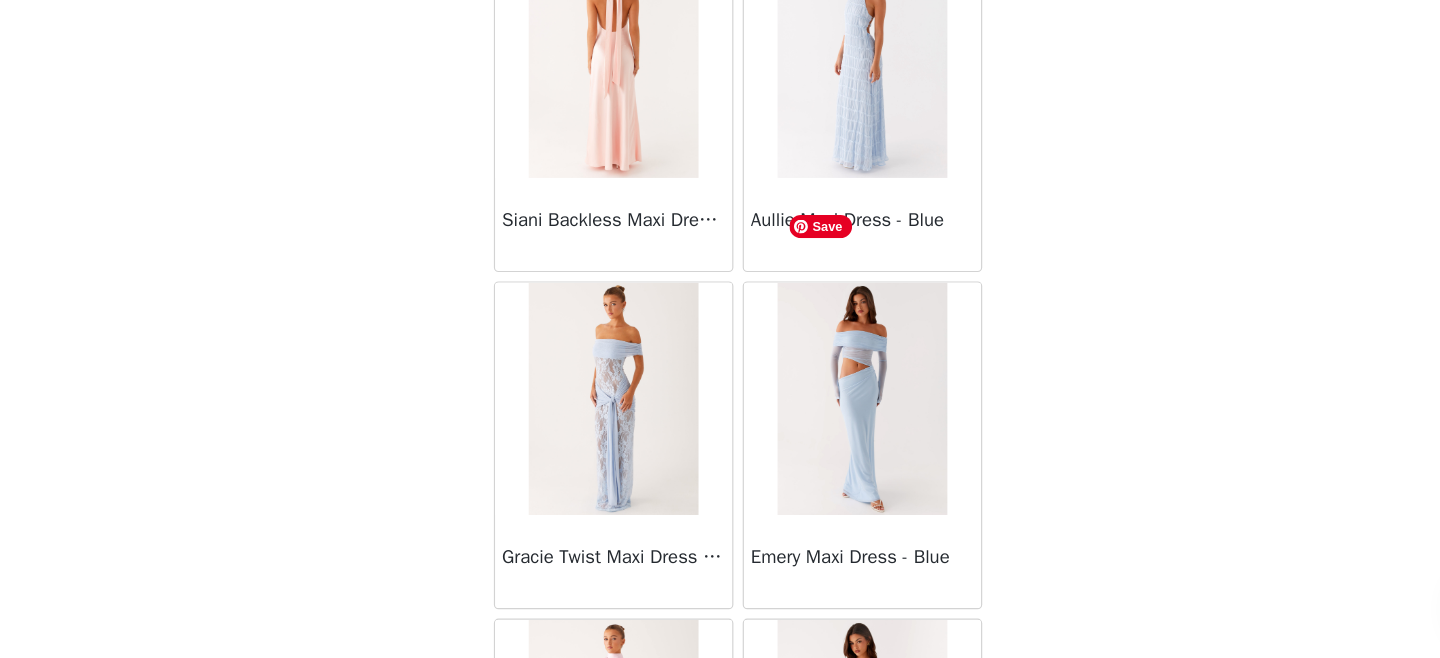 scroll, scrollTop: 31402, scrollLeft: 0, axis: vertical 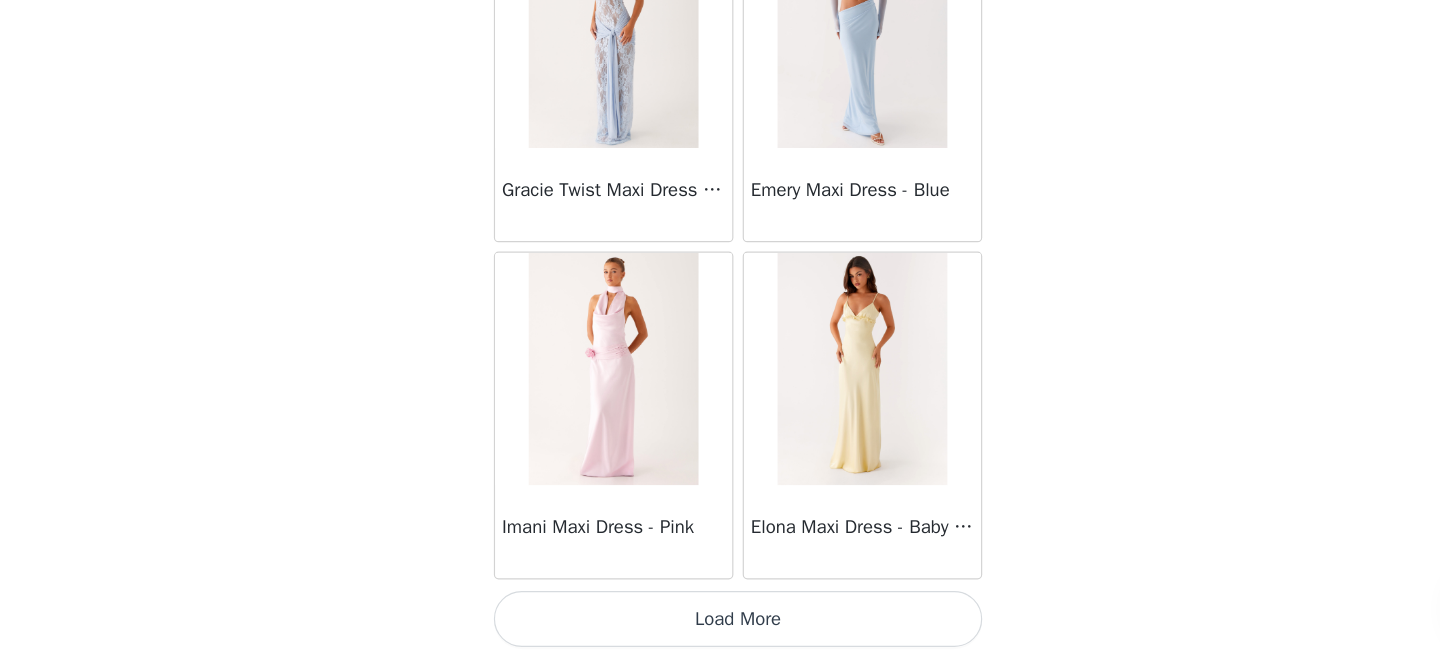 click on "Load More" at bounding box center [720, 624] 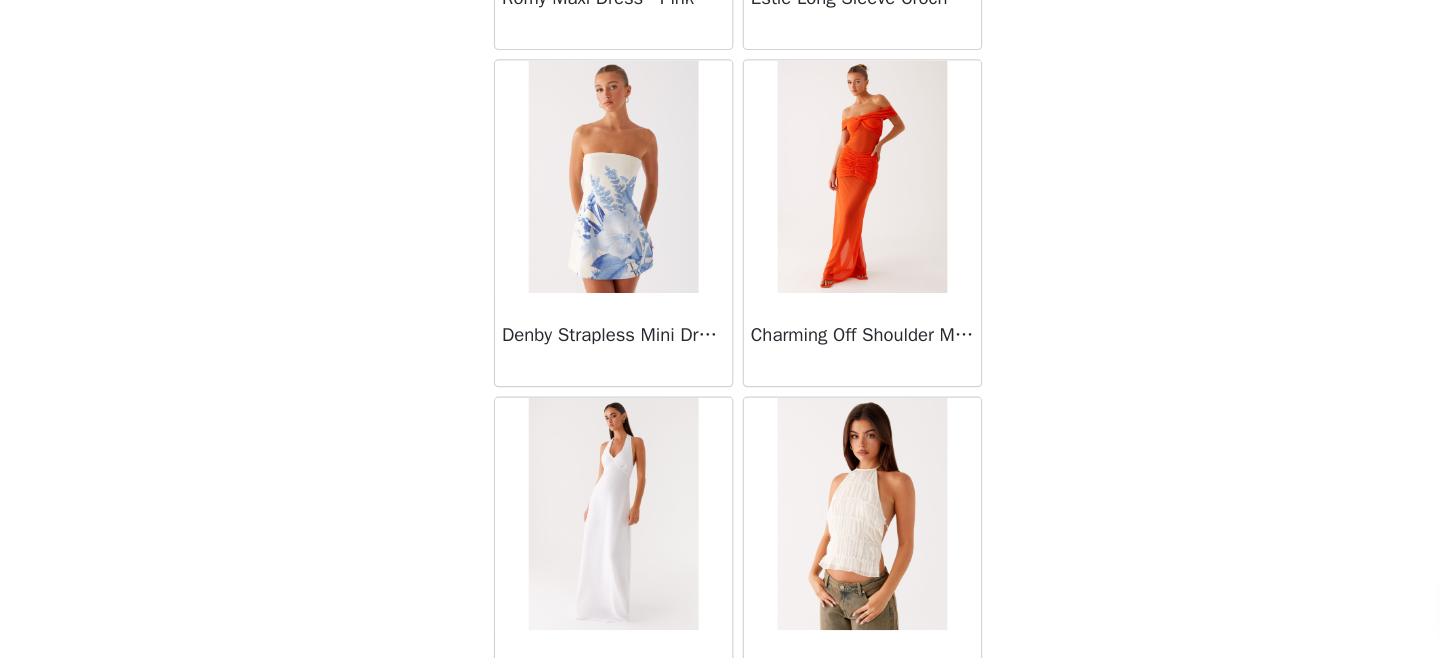 scroll, scrollTop: 34302, scrollLeft: 0, axis: vertical 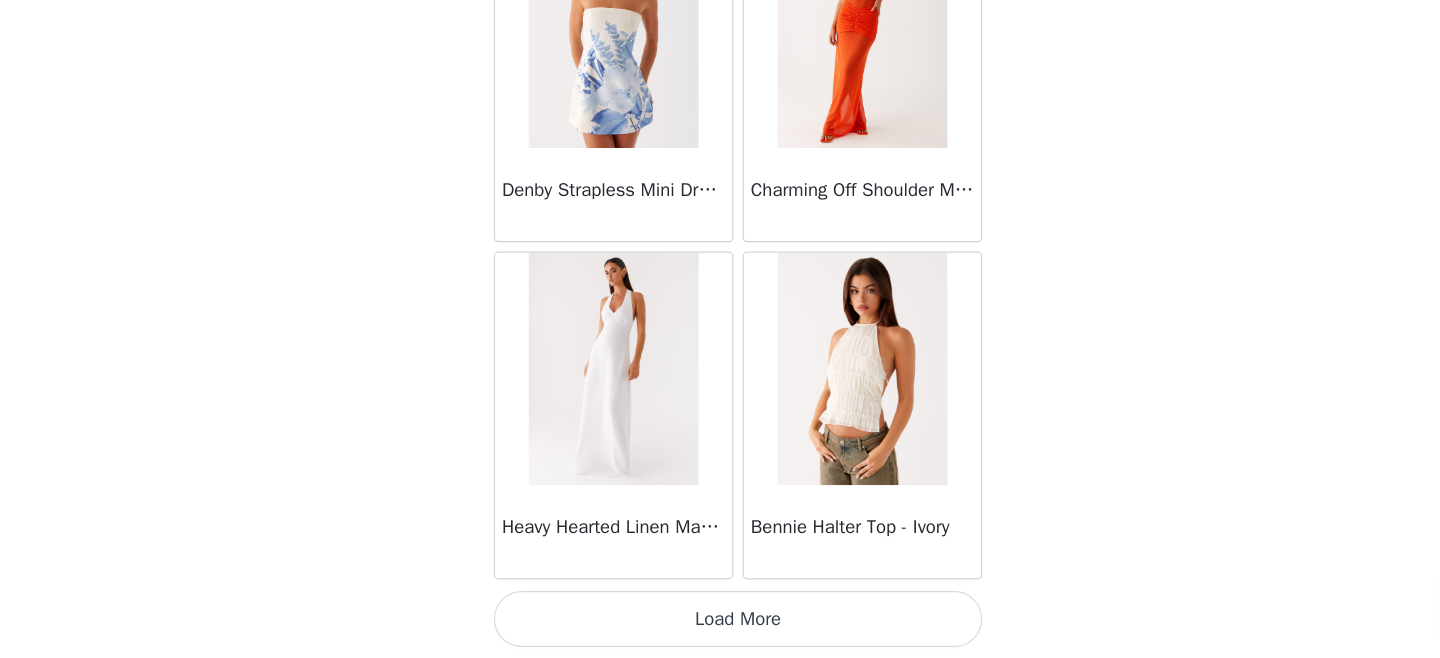click on "Load More" at bounding box center [720, 624] 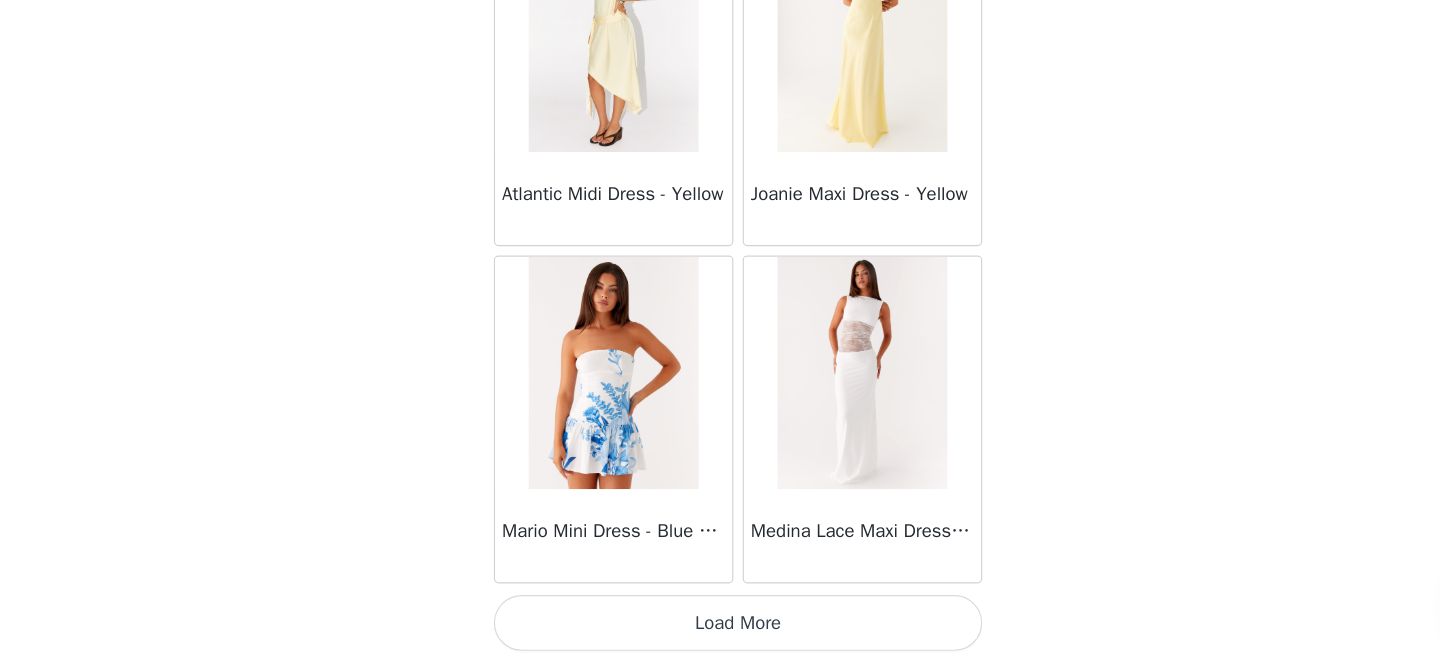 scroll, scrollTop: 37202, scrollLeft: 0, axis: vertical 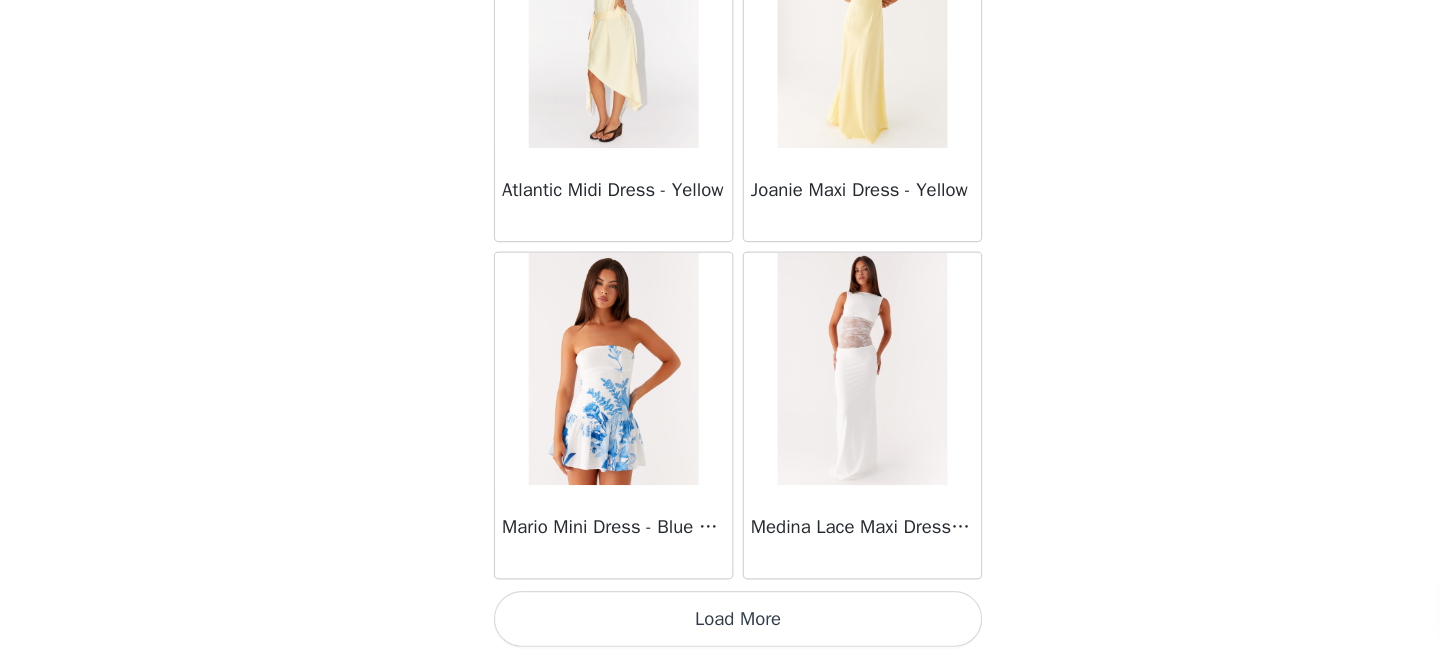 click on "Load More" at bounding box center (720, 624) 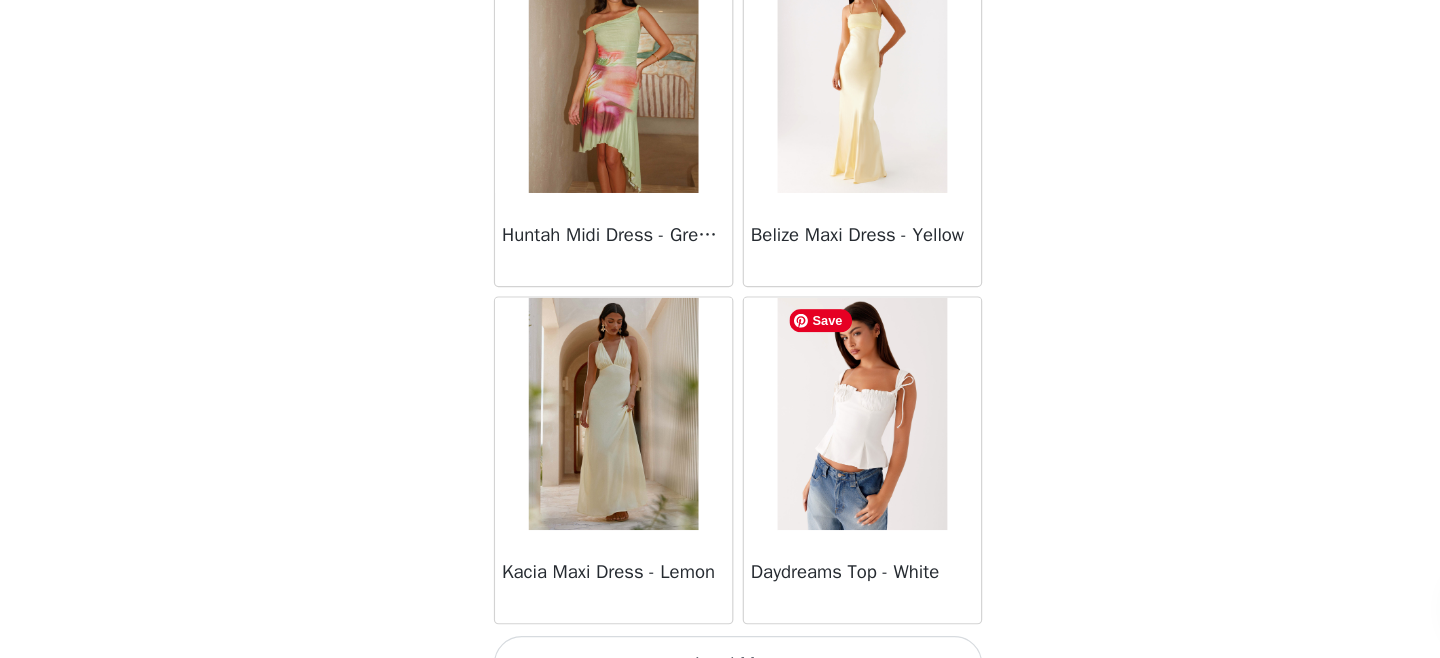 scroll, scrollTop: 40102, scrollLeft: 0, axis: vertical 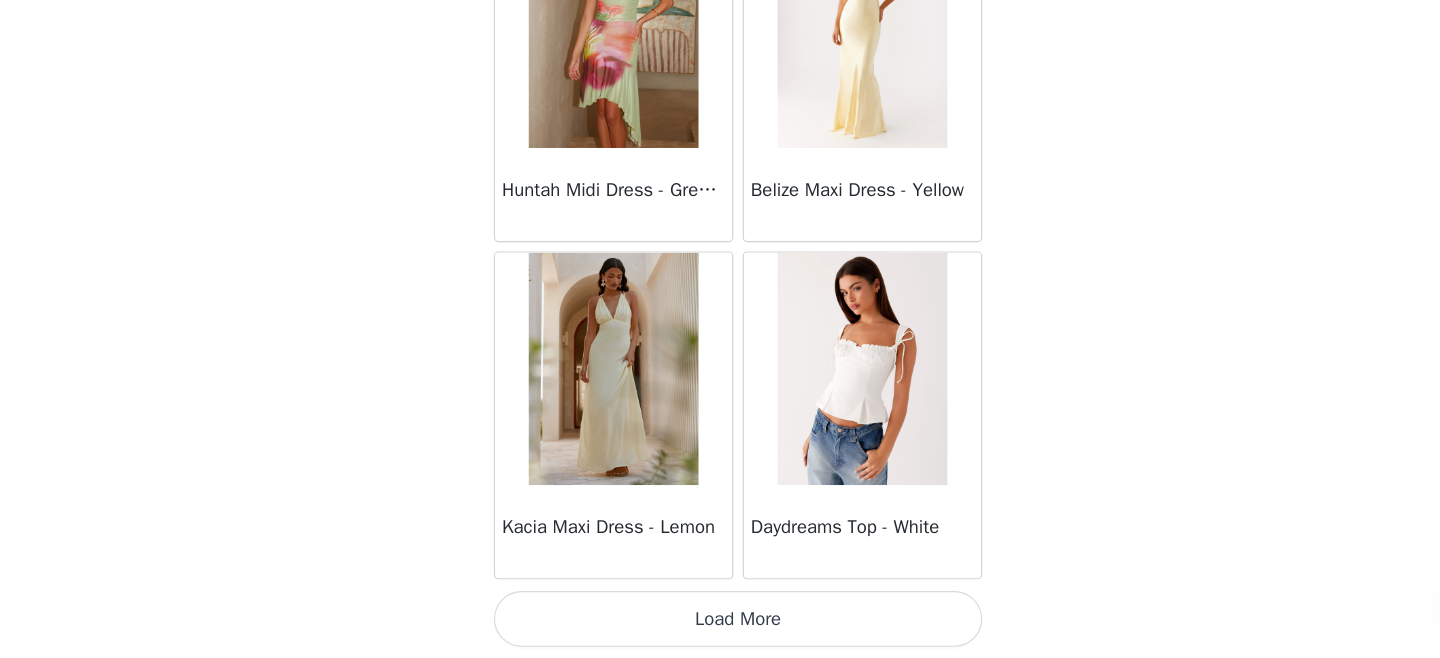 click on "Load More" at bounding box center (720, 624) 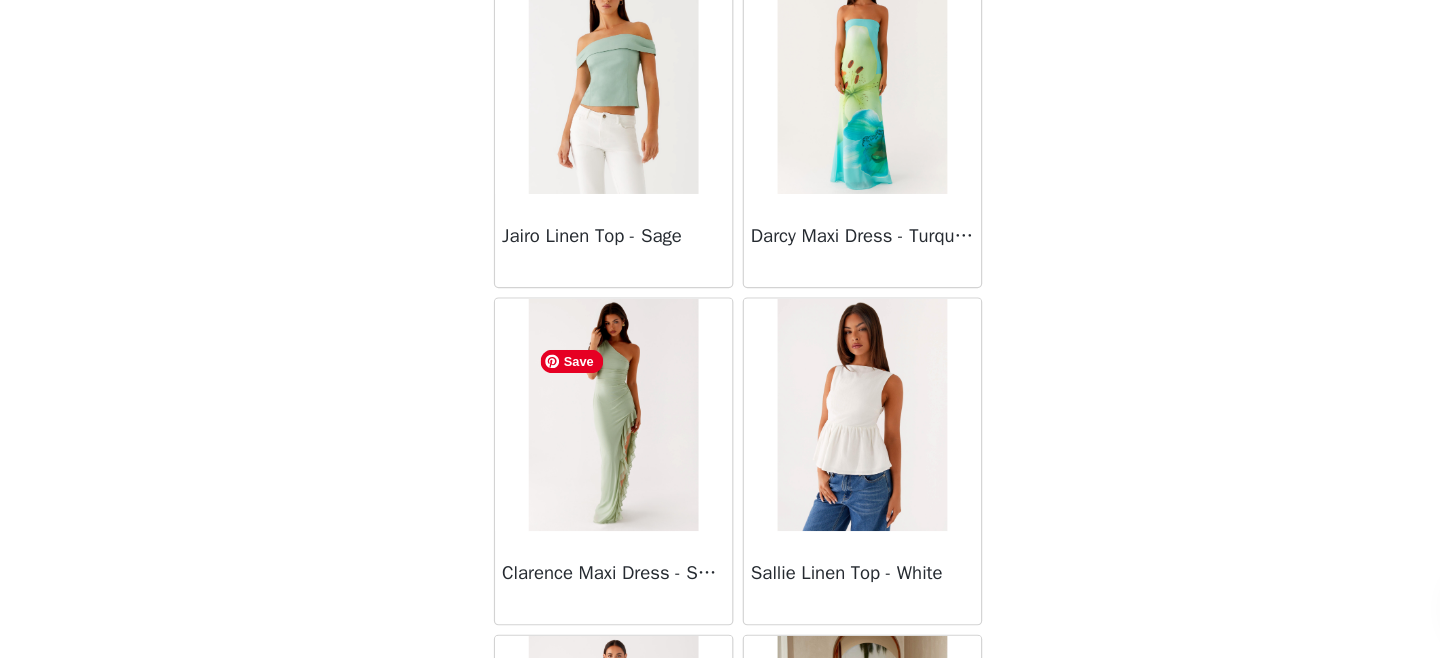 scroll, scrollTop: 41518, scrollLeft: 0, axis: vertical 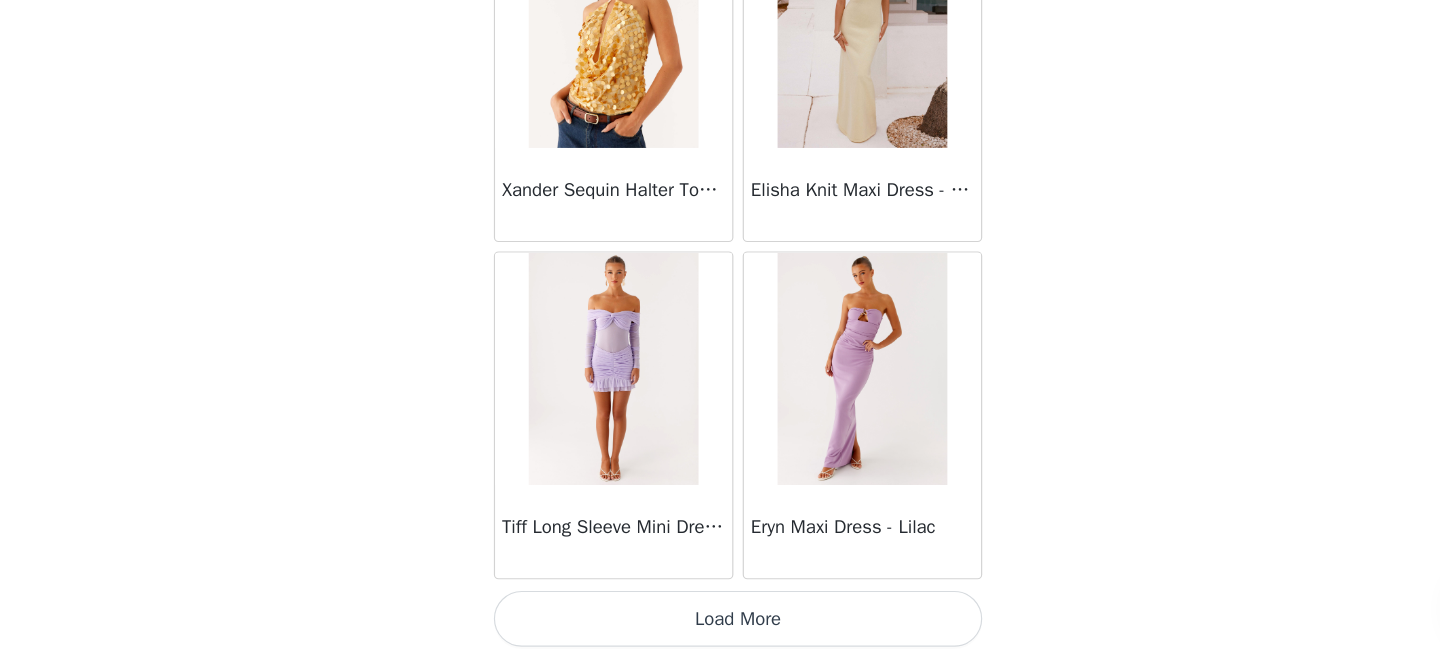 click on "Load More" at bounding box center [720, 624] 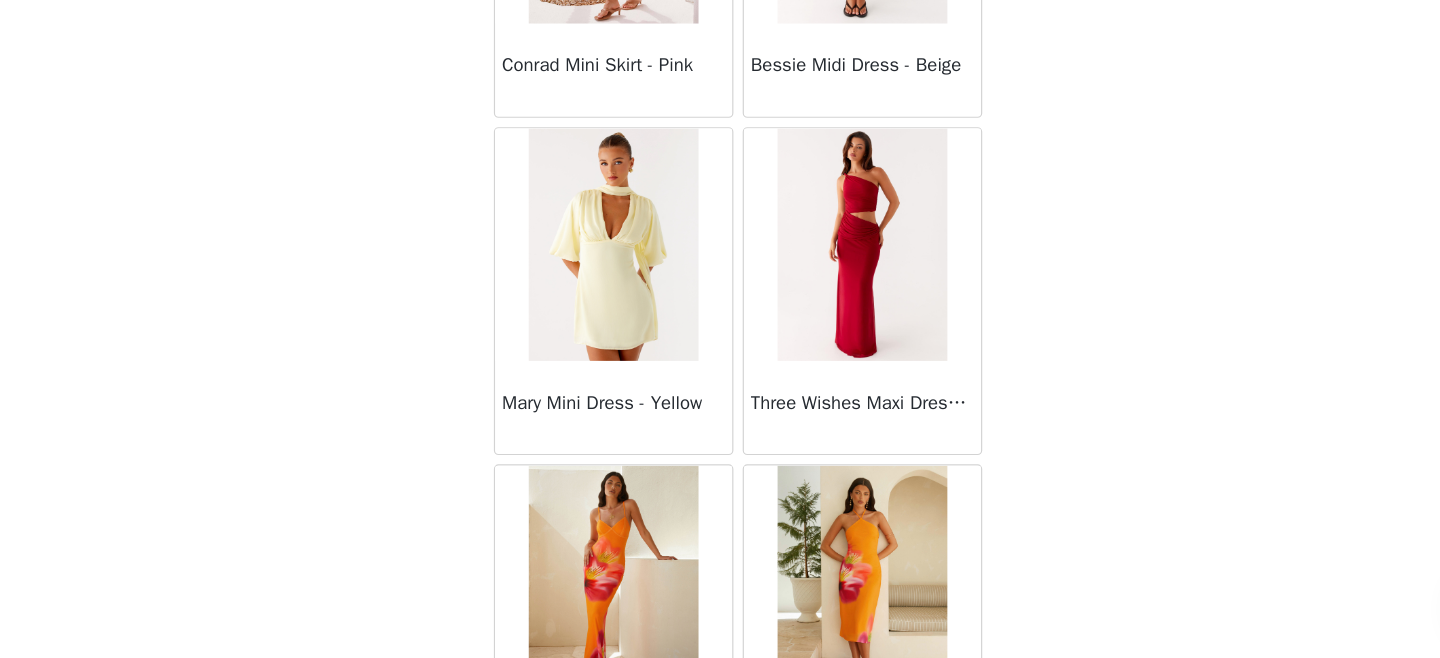scroll, scrollTop: 45902, scrollLeft: 0, axis: vertical 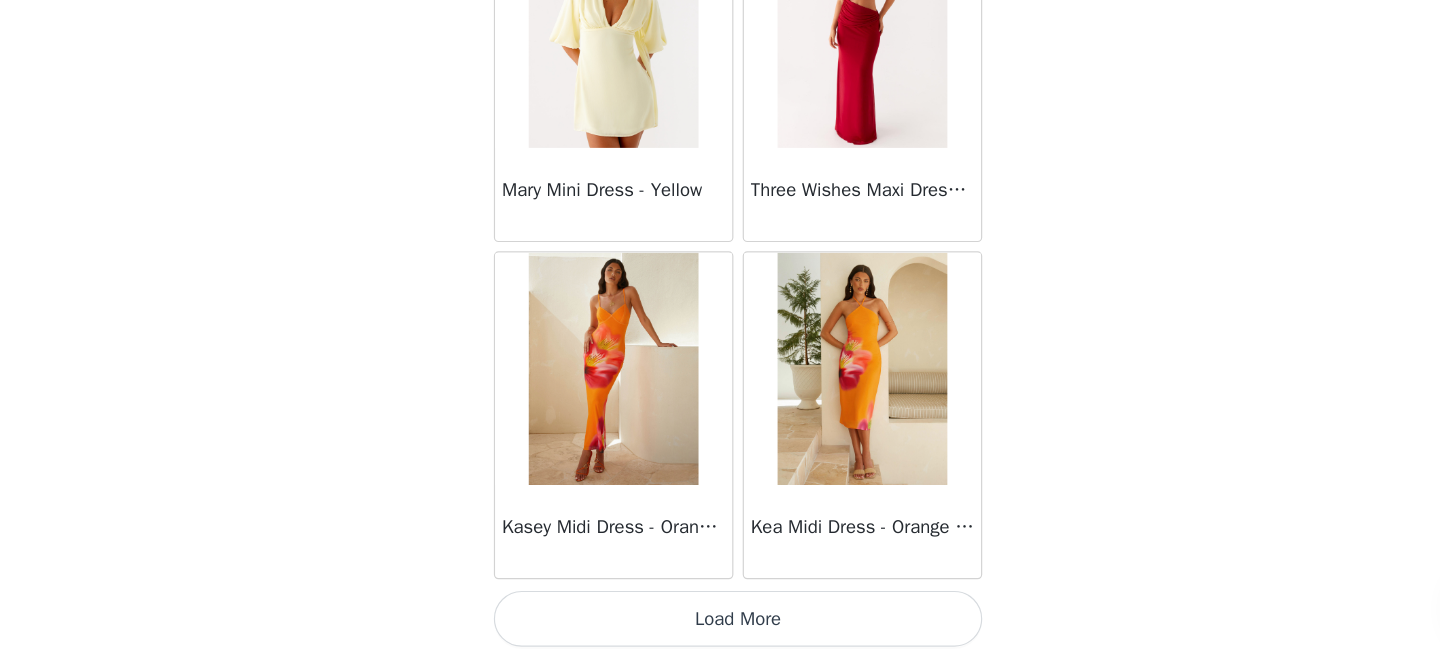 click on "Load More" at bounding box center (720, 624) 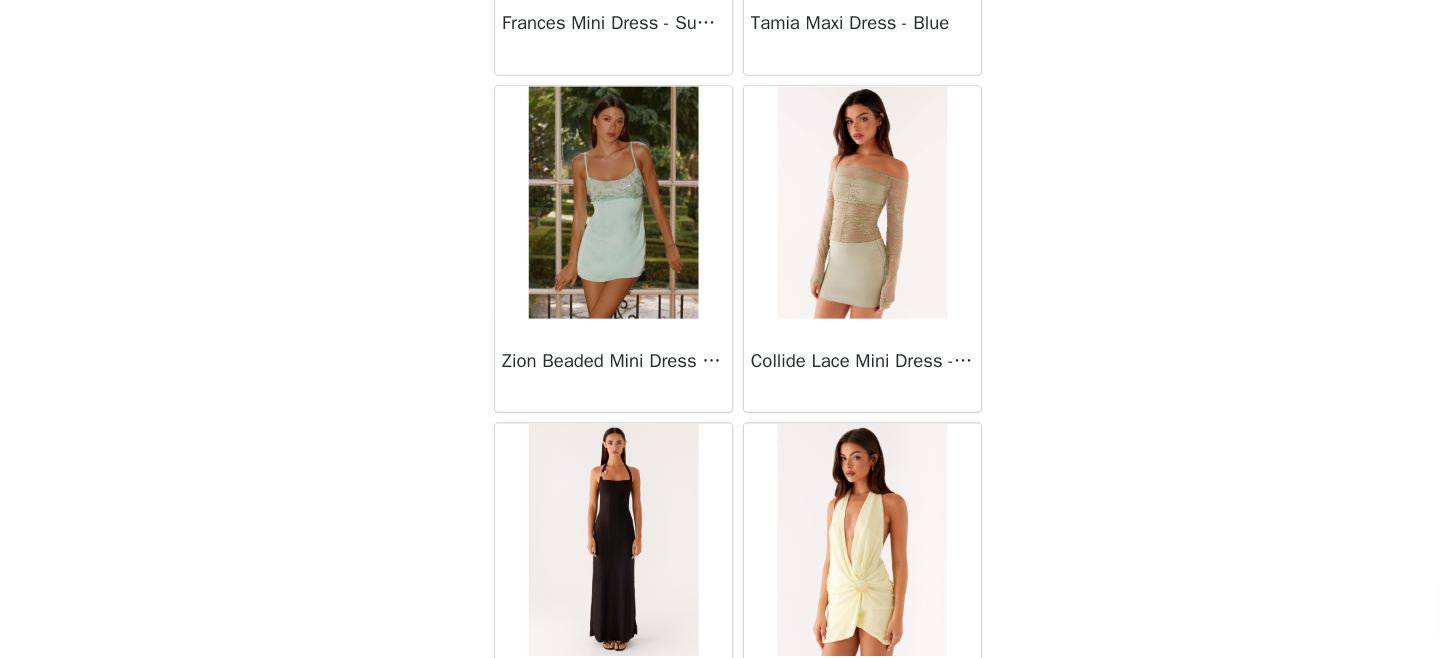 scroll, scrollTop: 48802, scrollLeft: 0, axis: vertical 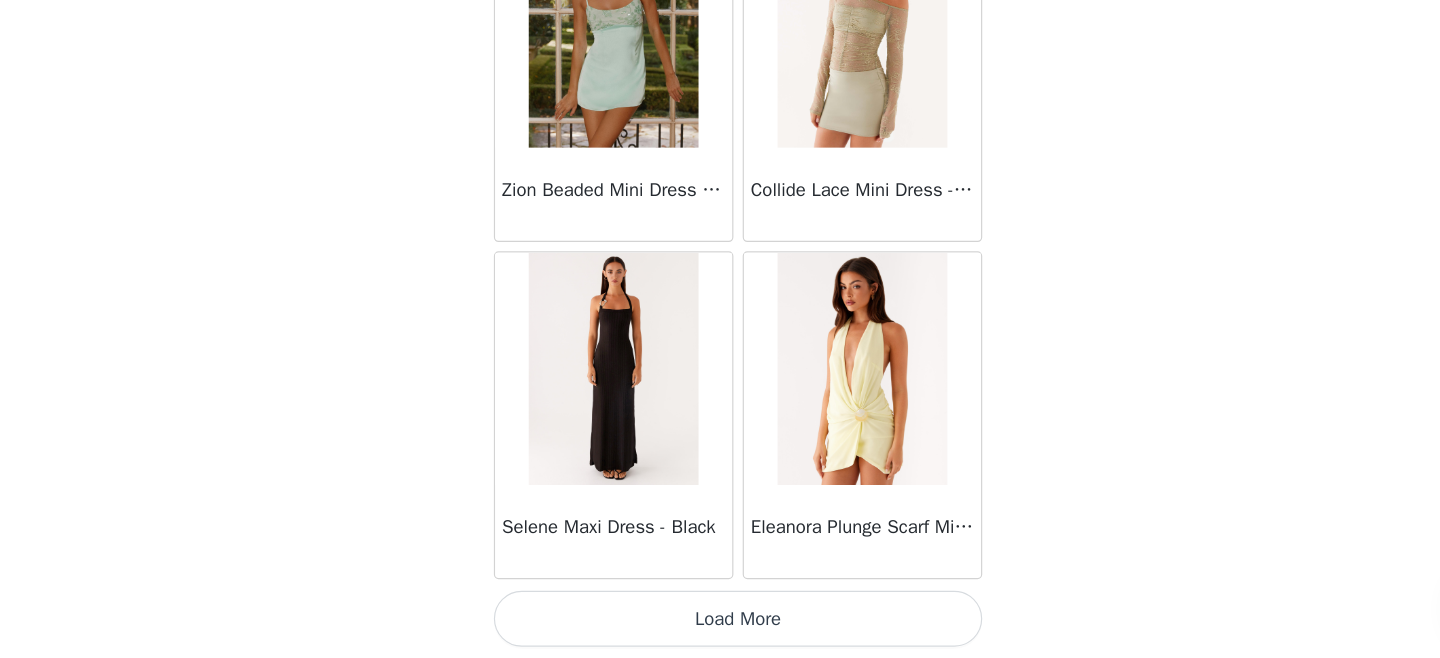 click on "Load More" at bounding box center [720, 624] 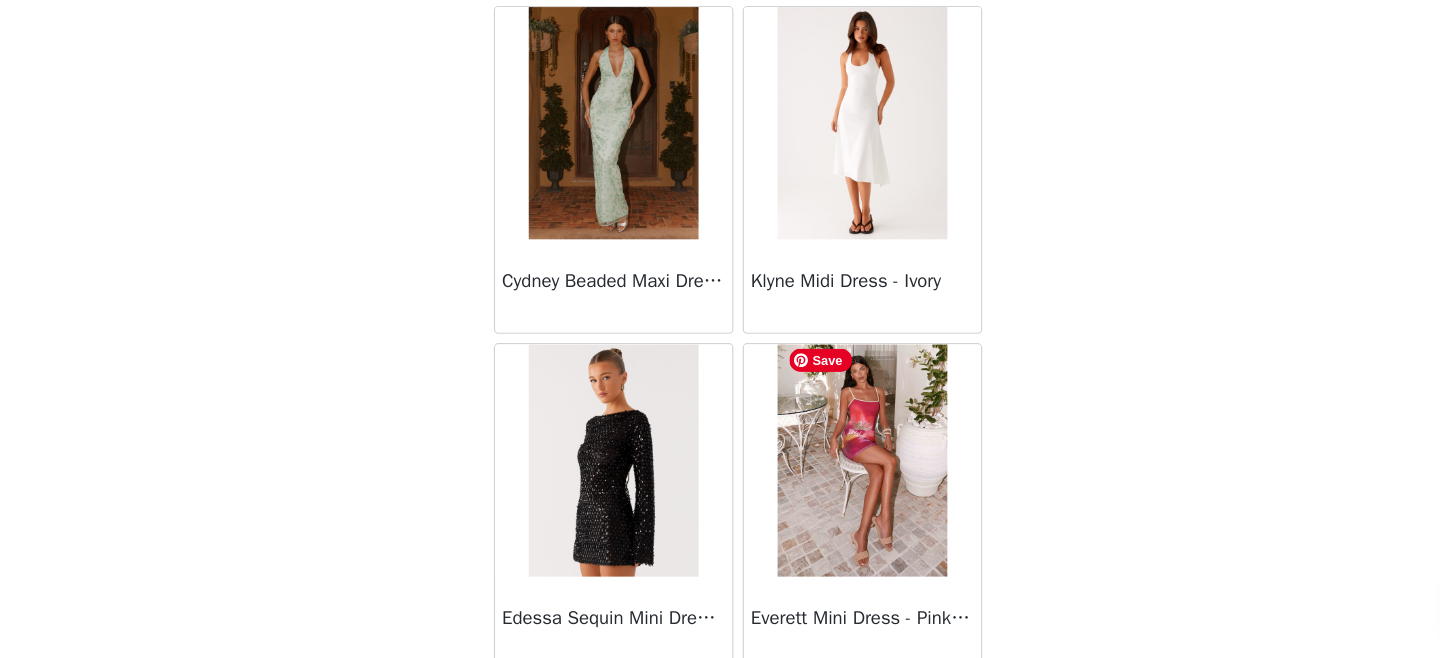 scroll, scrollTop: 49896, scrollLeft: 0, axis: vertical 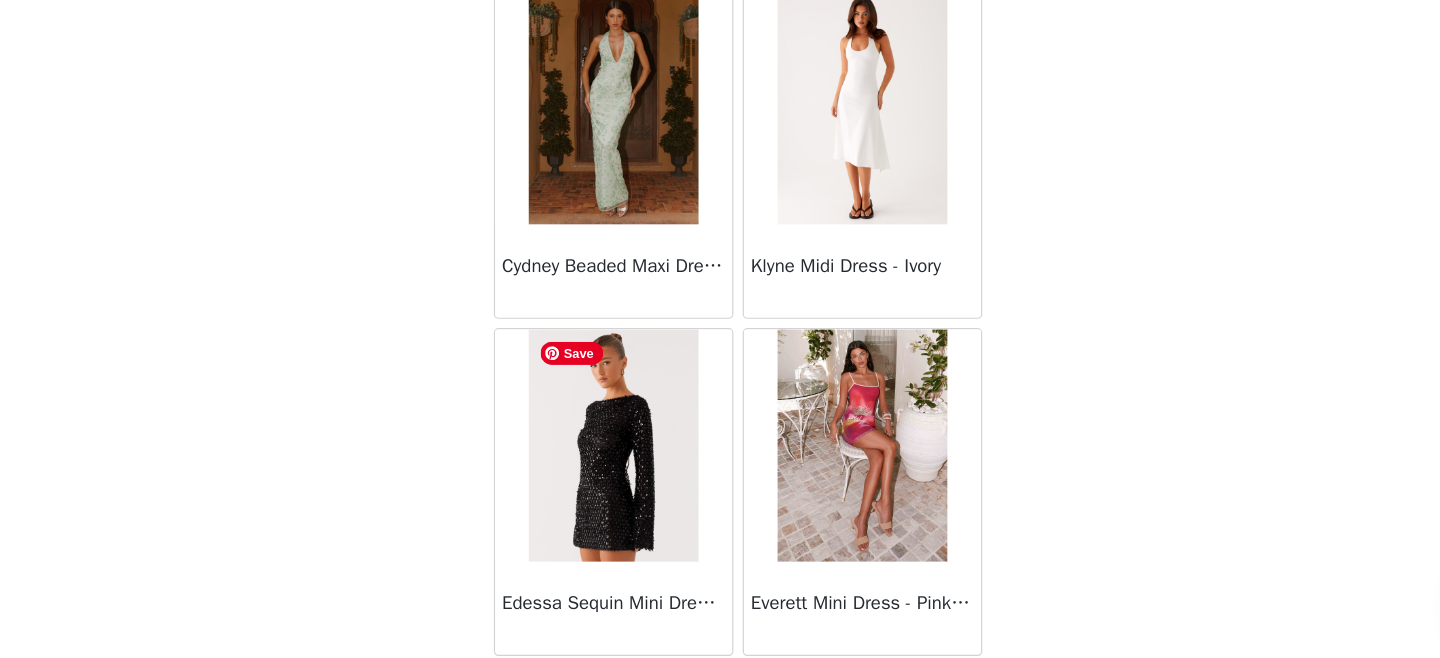 click at bounding box center (612, 475) 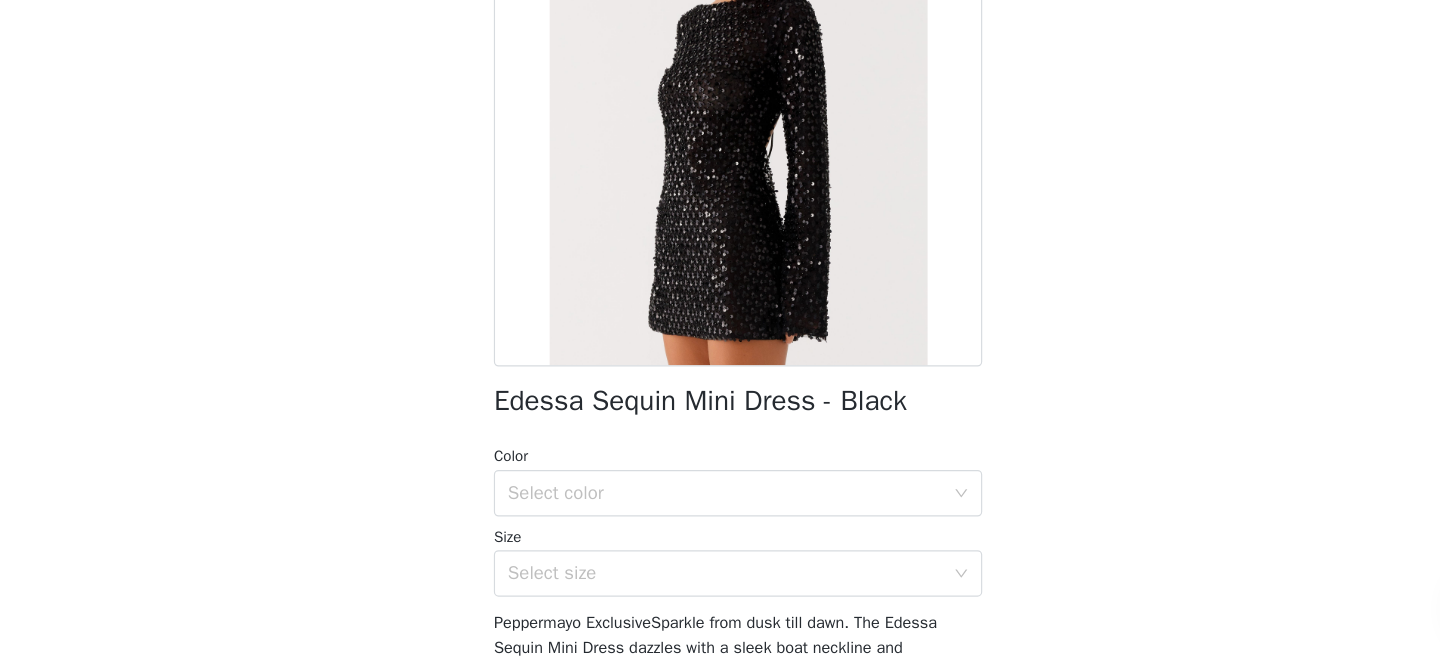 scroll, scrollTop: 144, scrollLeft: 0, axis: vertical 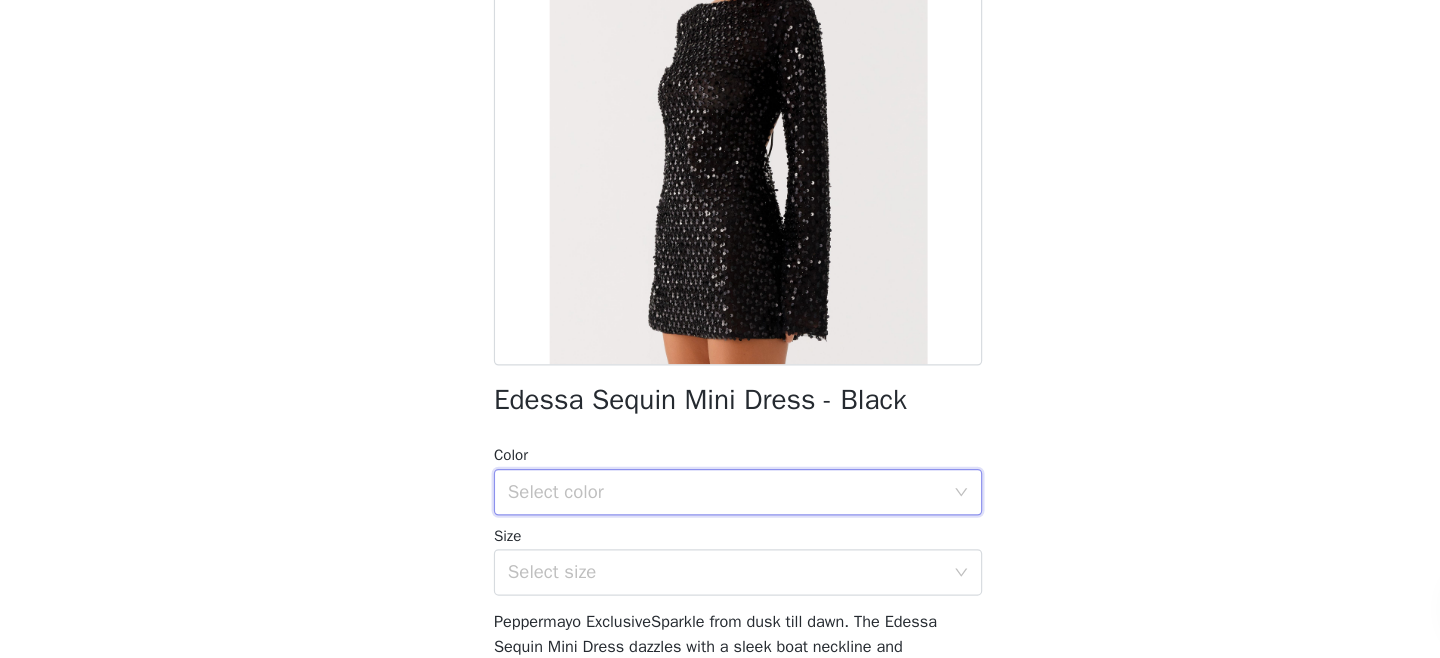 click on "Select color" at bounding box center (713, 515) 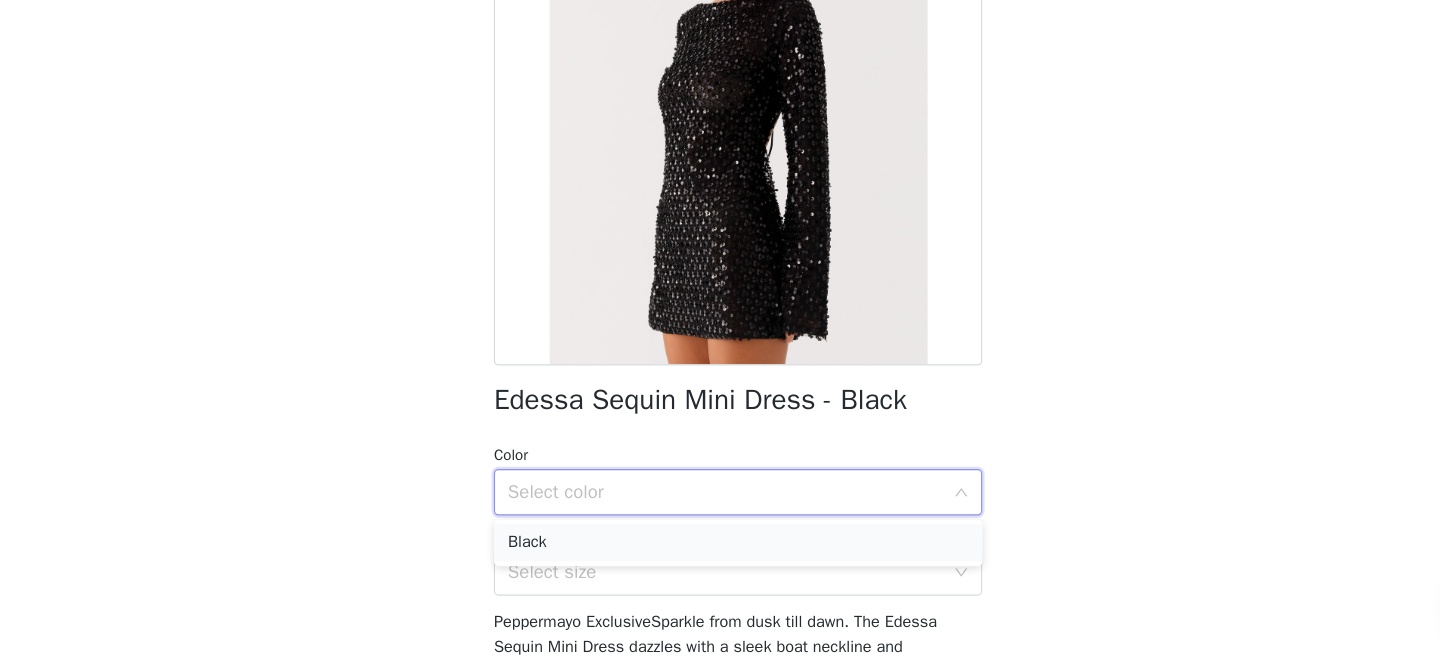 click on "Black" at bounding box center [720, 559] 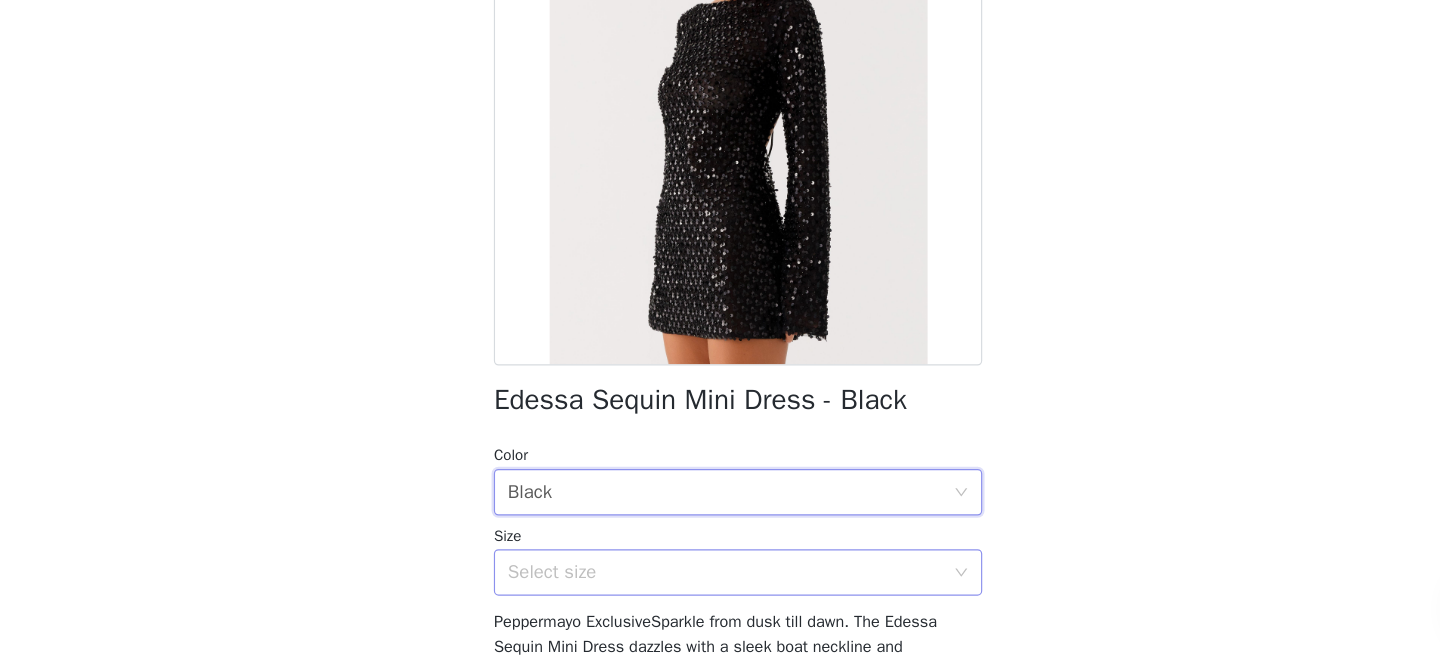 click on "Select size" at bounding box center (709, 584) 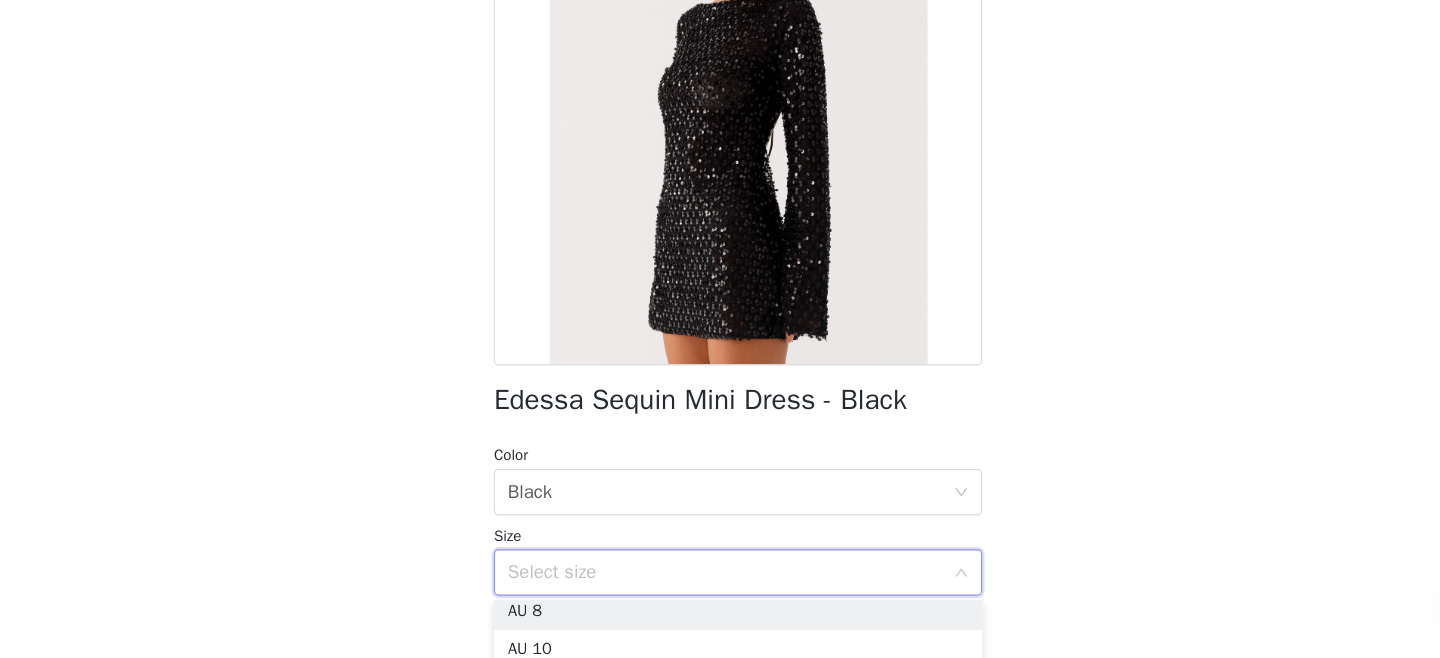 scroll, scrollTop: 68, scrollLeft: 0, axis: vertical 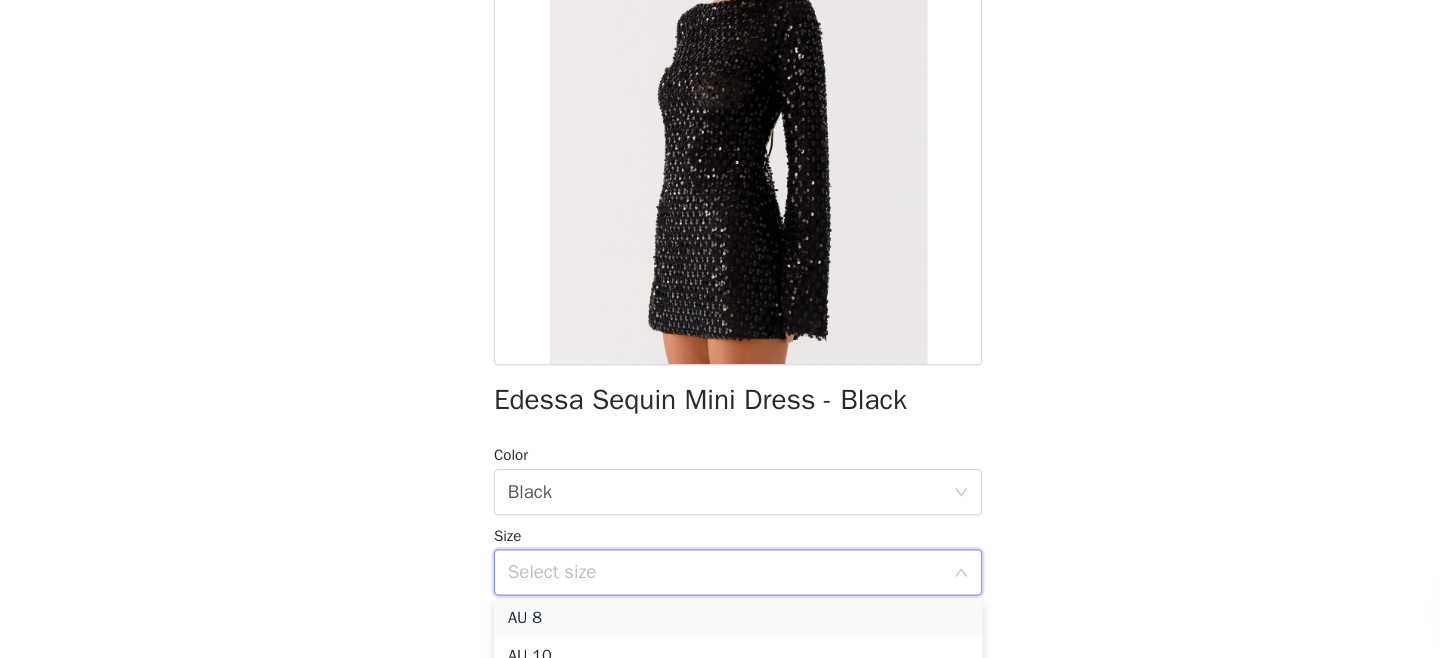 click on "AU 8" at bounding box center [720, 624] 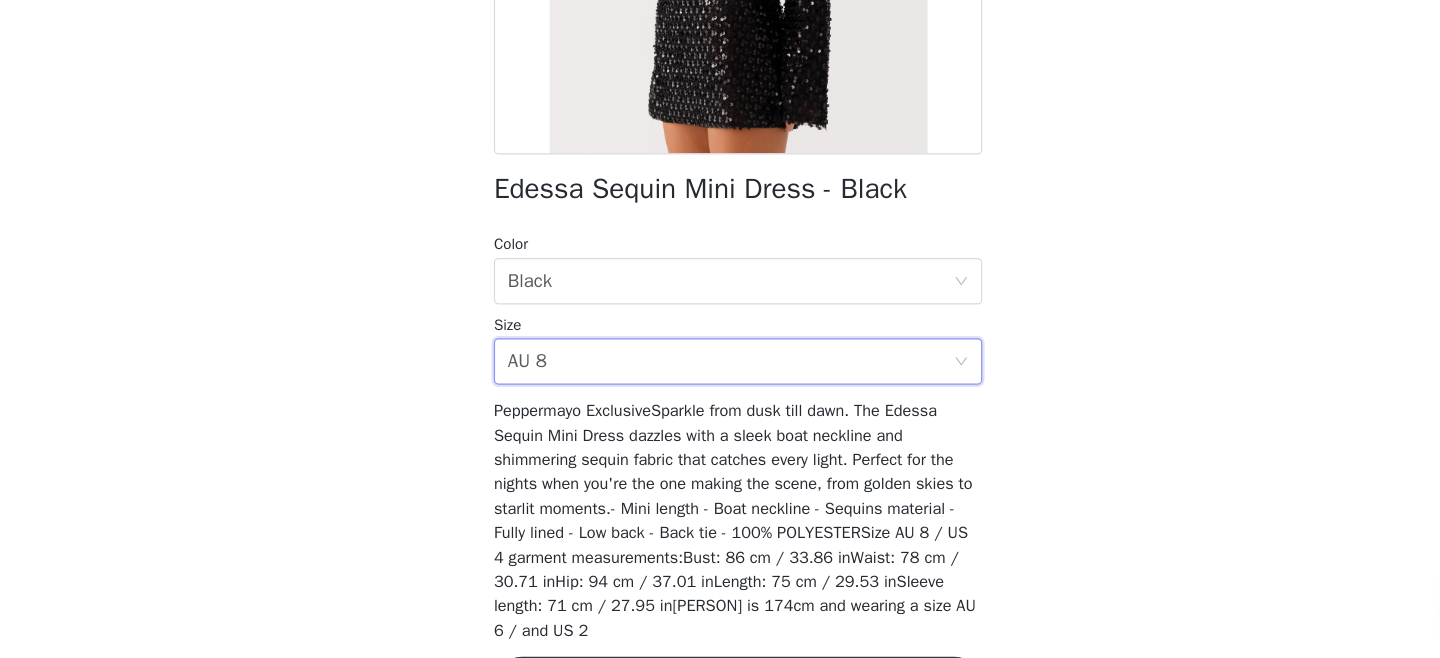 scroll, scrollTop: 396, scrollLeft: 0, axis: vertical 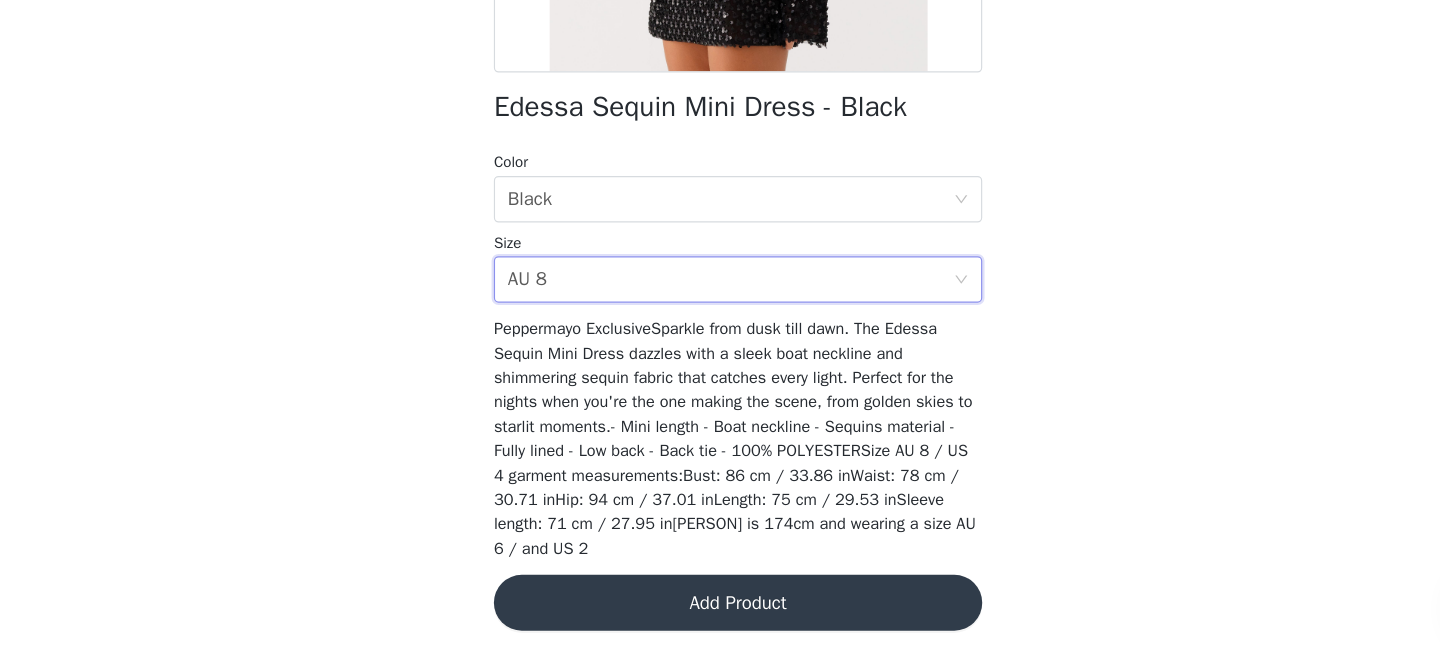 click on "Add Product" at bounding box center [720, 610] 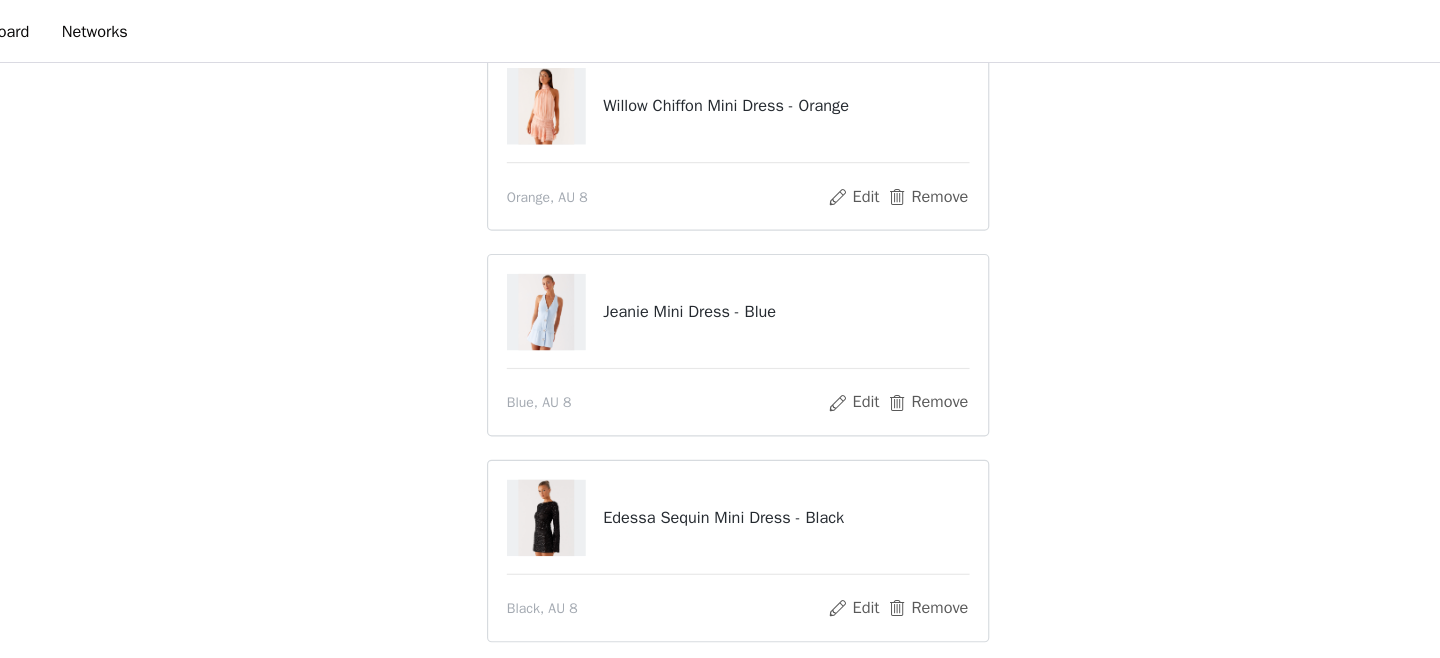 scroll, scrollTop: 180, scrollLeft: 0, axis: vertical 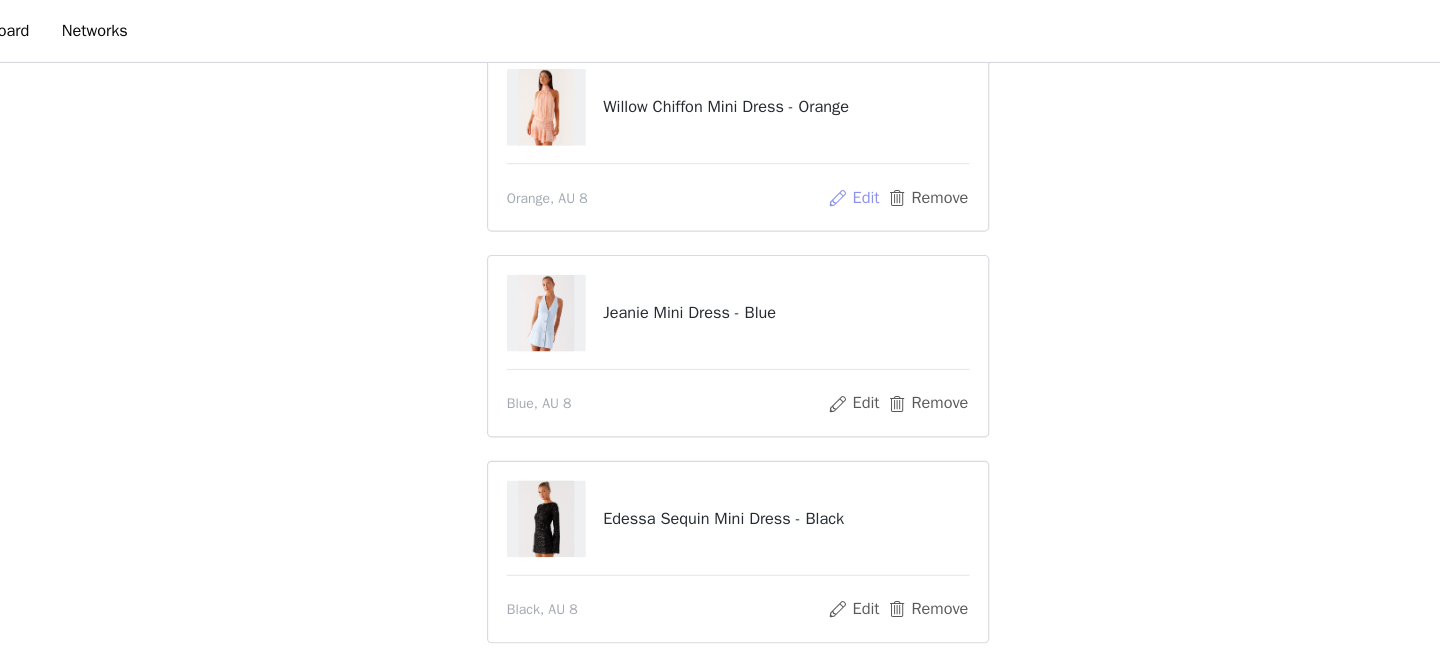 click on "Edit" at bounding box center [819, 170] 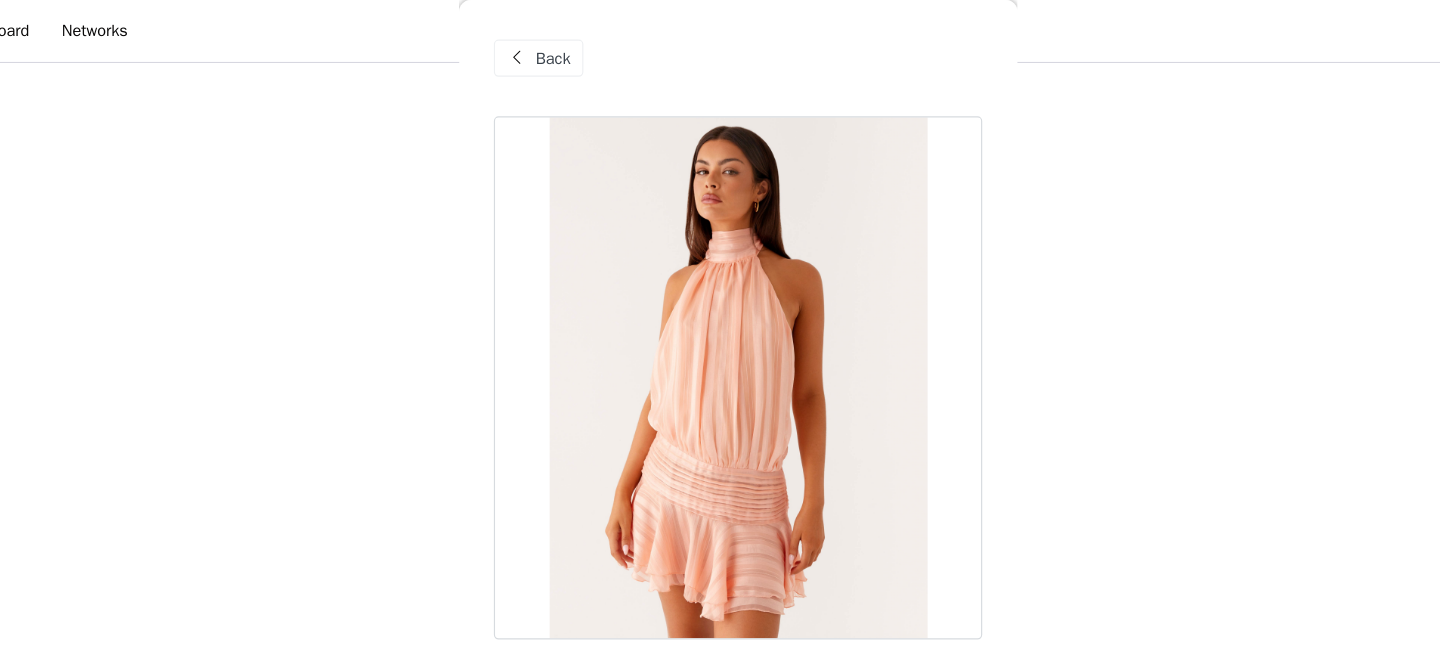 click on "Back" at bounding box center [561, 50] 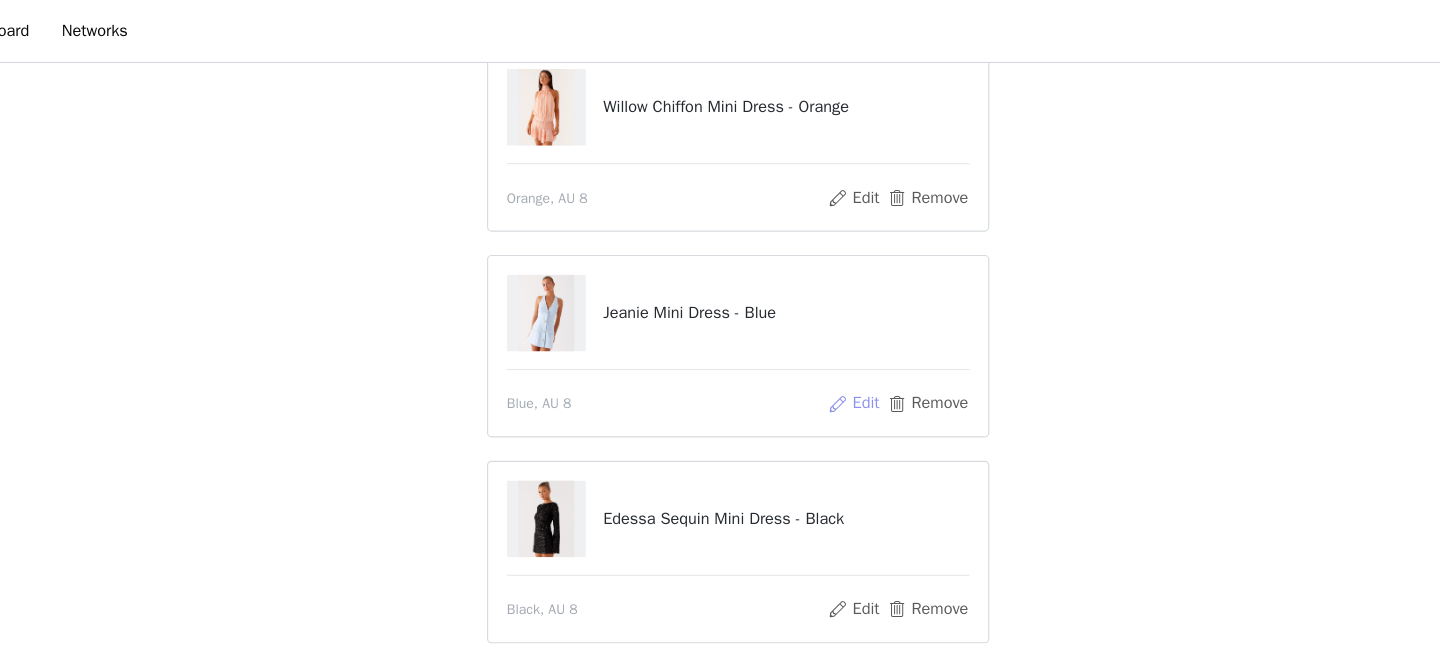 click on "Edit" at bounding box center (819, 347) 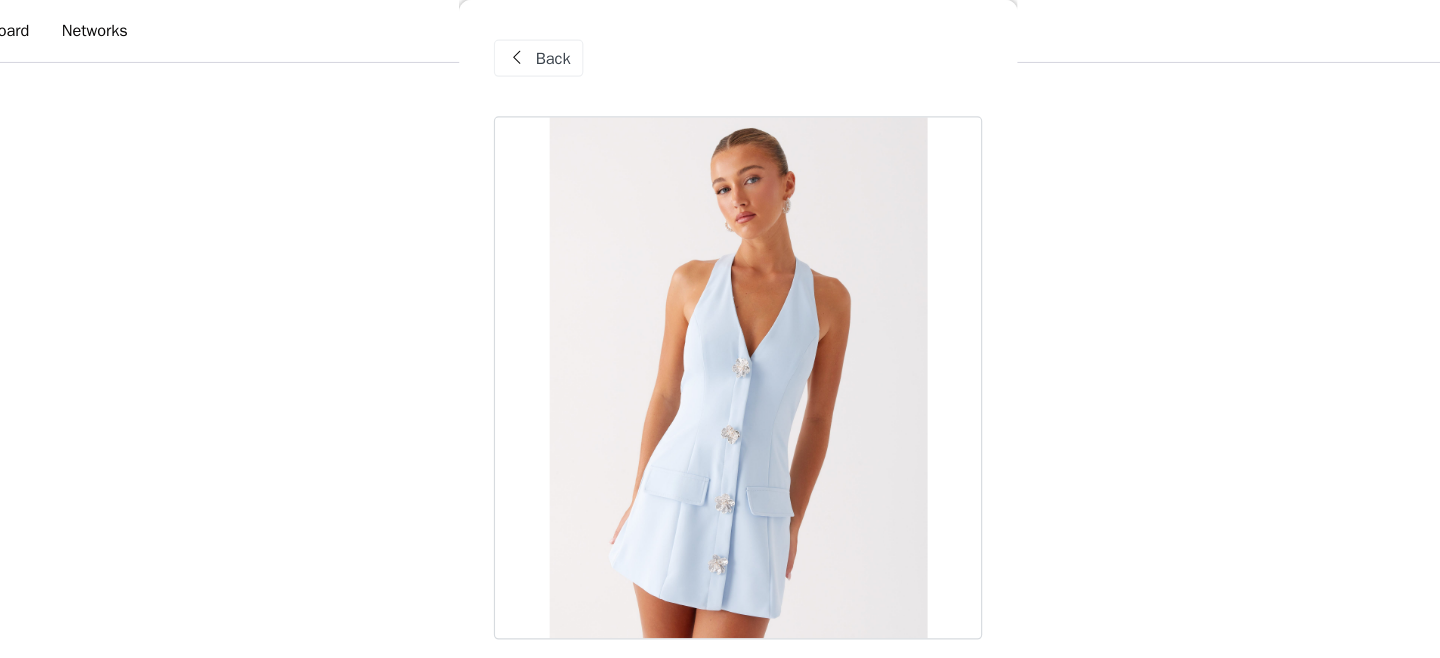 click on "Back" at bounding box center [561, 50] 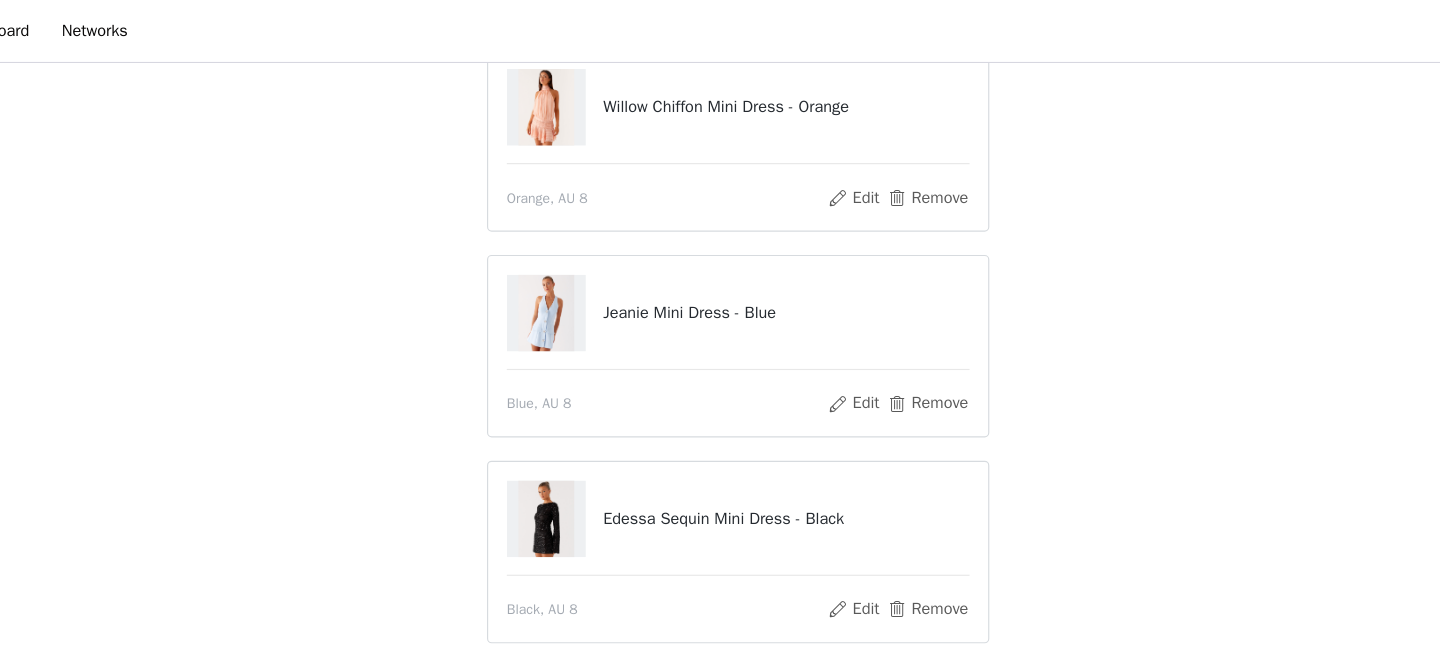 click on "Jeanie Mini Dress - Blue           Blue, AU 8       Edit   Remove" at bounding box center (720, 297) 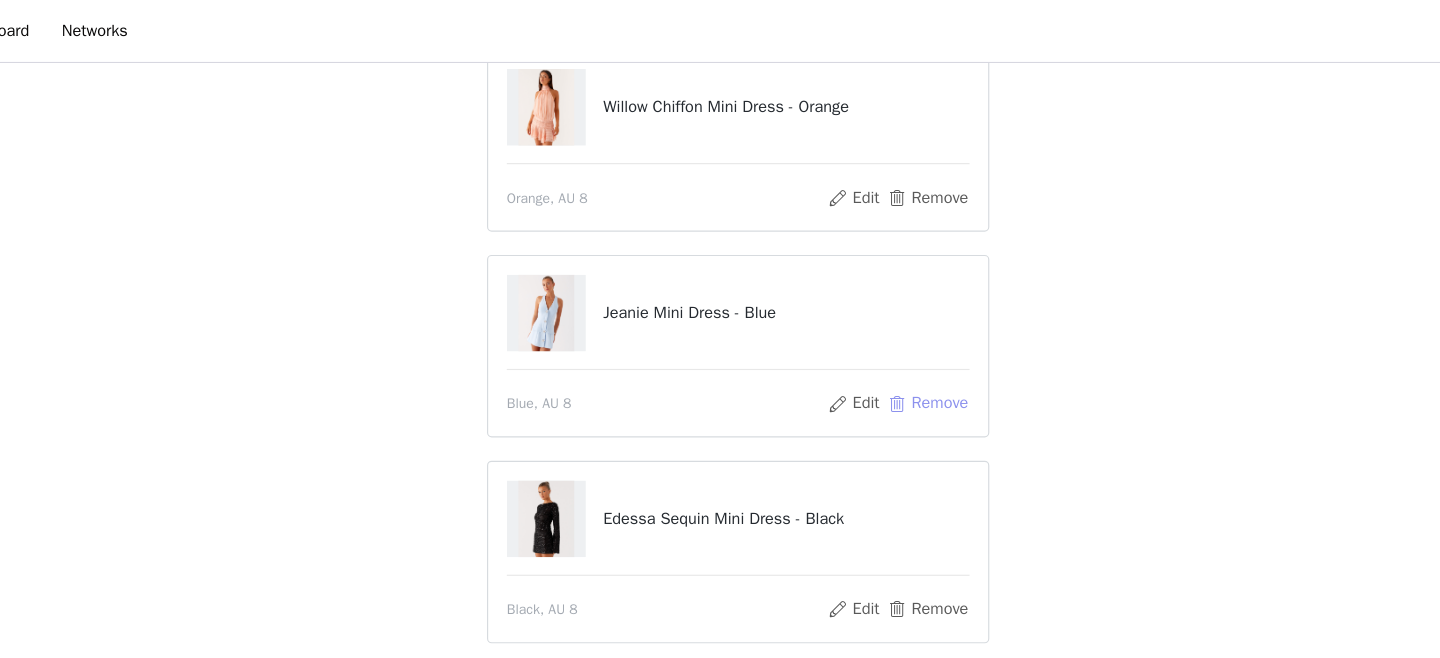 click on "Remove" at bounding box center [883, 347] 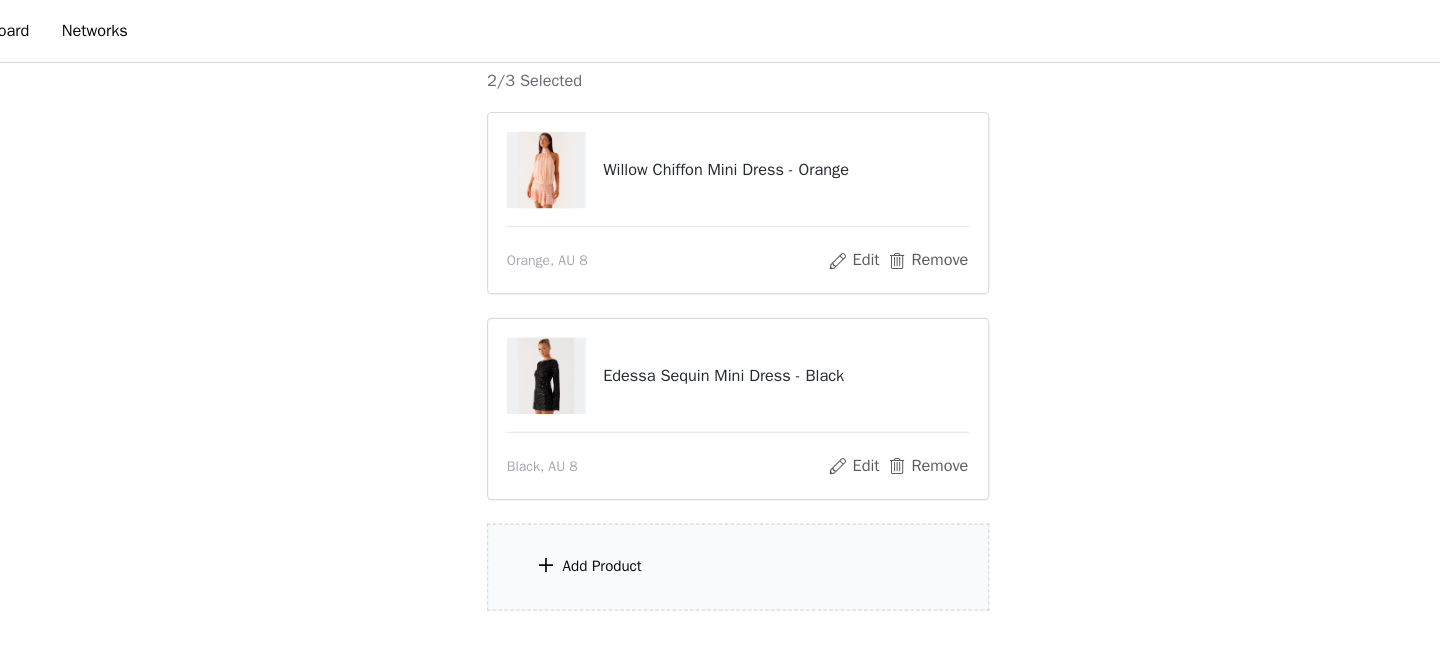 click on "Add Product" at bounding box center [720, 487] 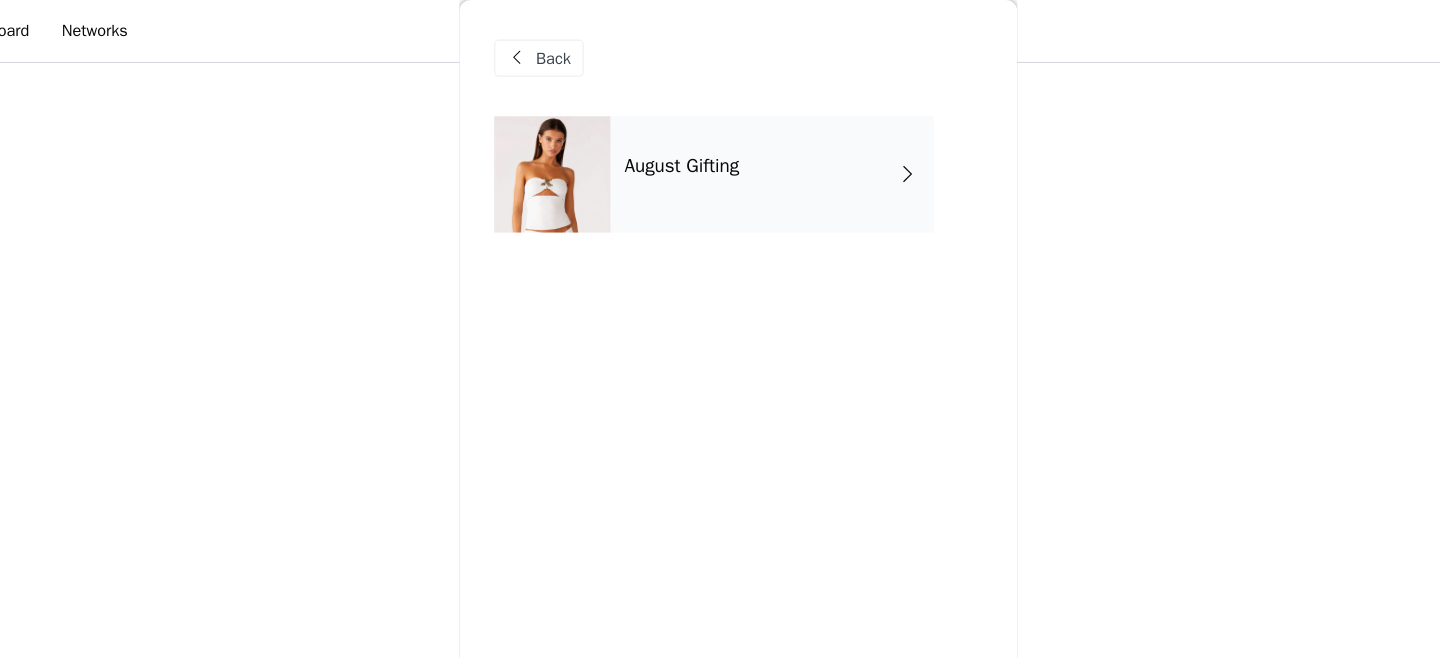 click on "August Gifting" at bounding box center (749, 150) 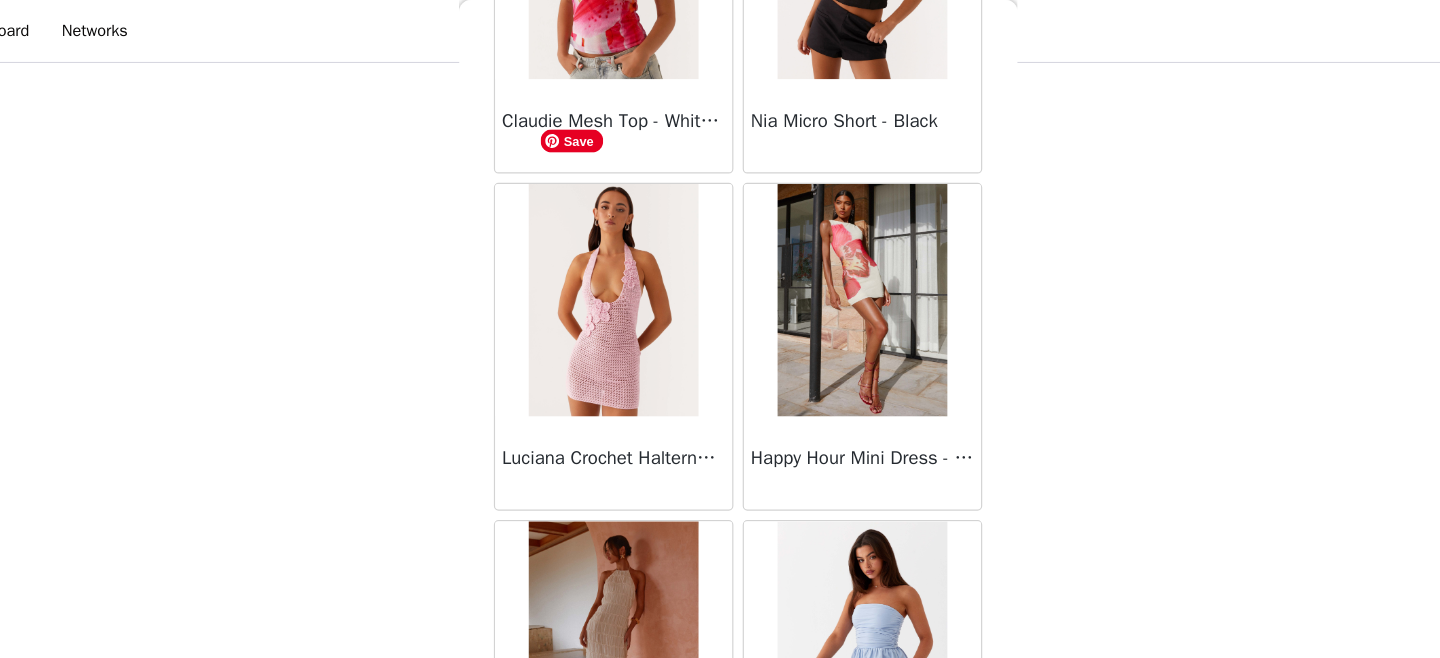 scroll, scrollTop: 2402, scrollLeft: 0, axis: vertical 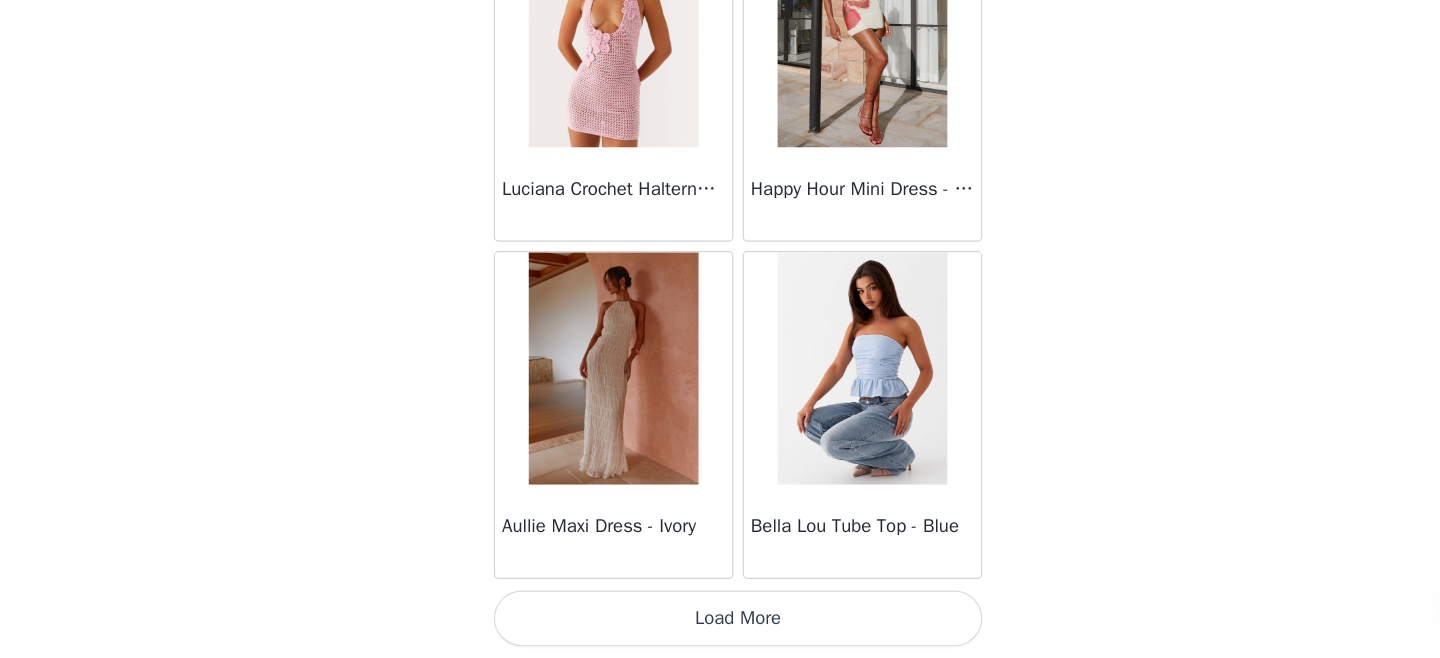 click on "Load More" at bounding box center (720, 624) 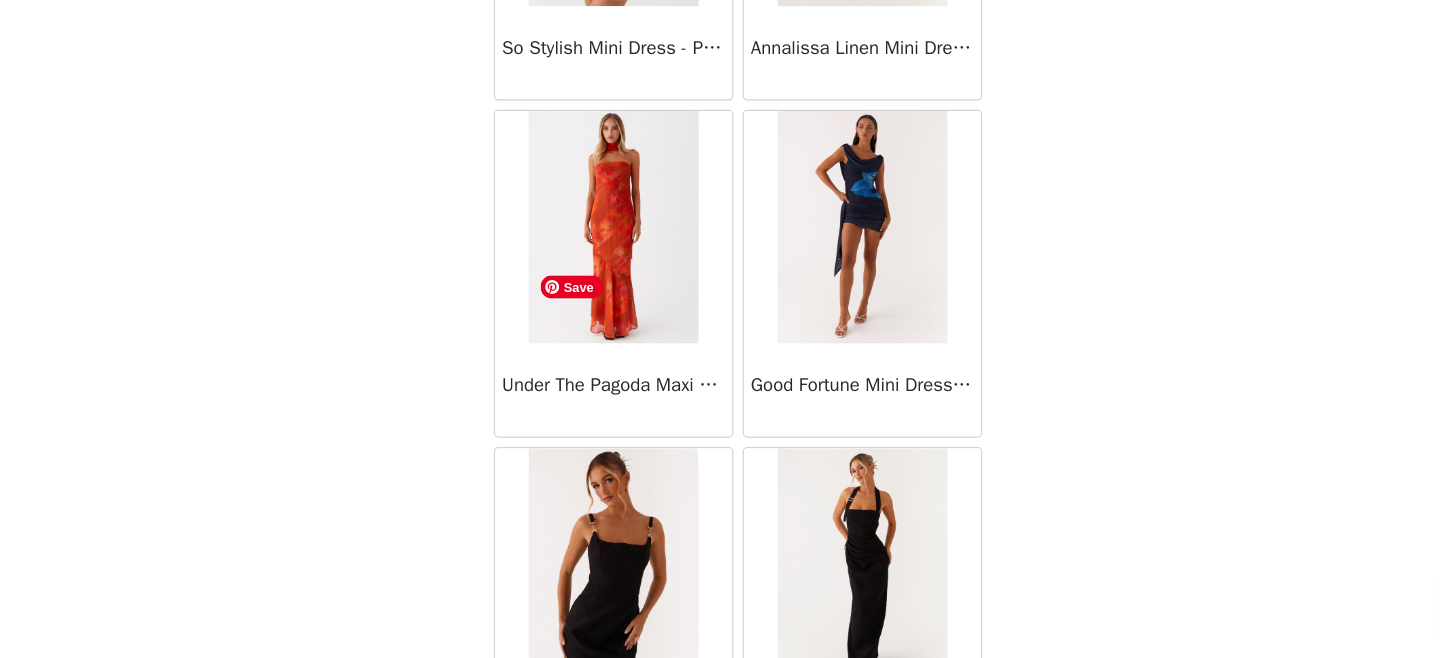 scroll, scrollTop: 5302, scrollLeft: 0, axis: vertical 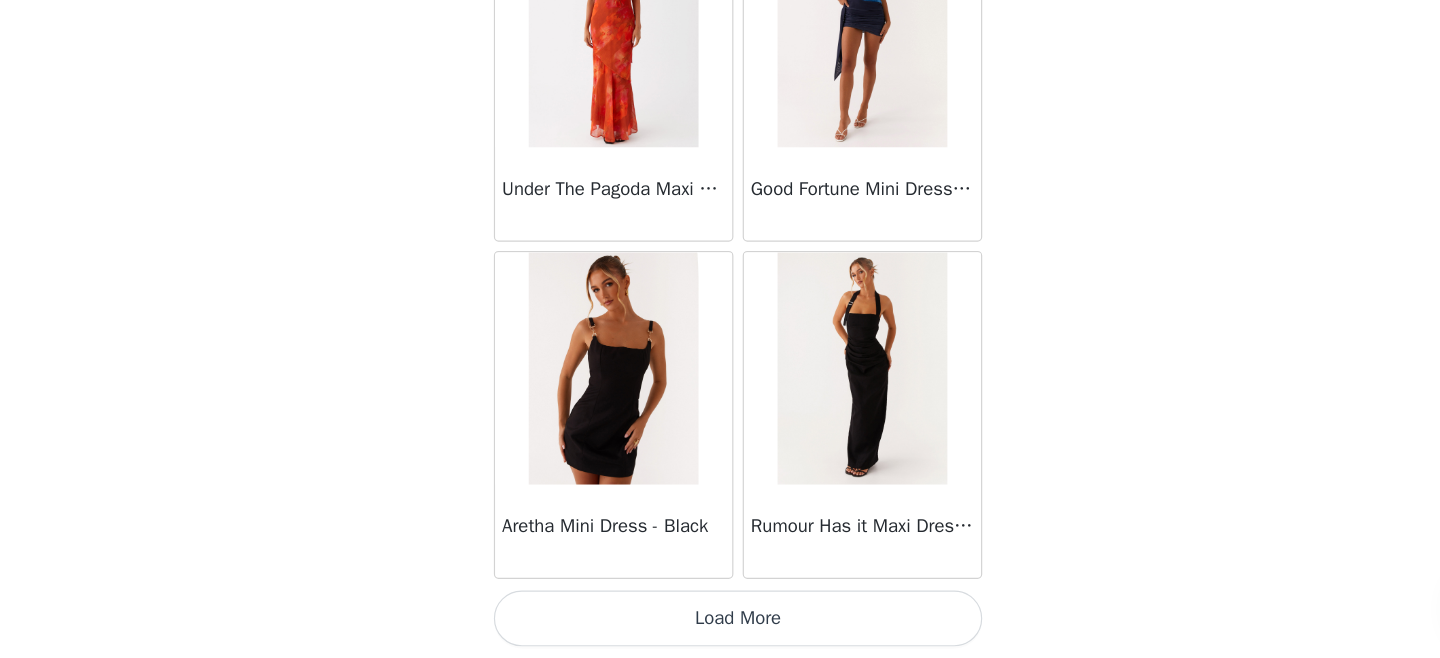 click on "Load More" at bounding box center (720, 624) 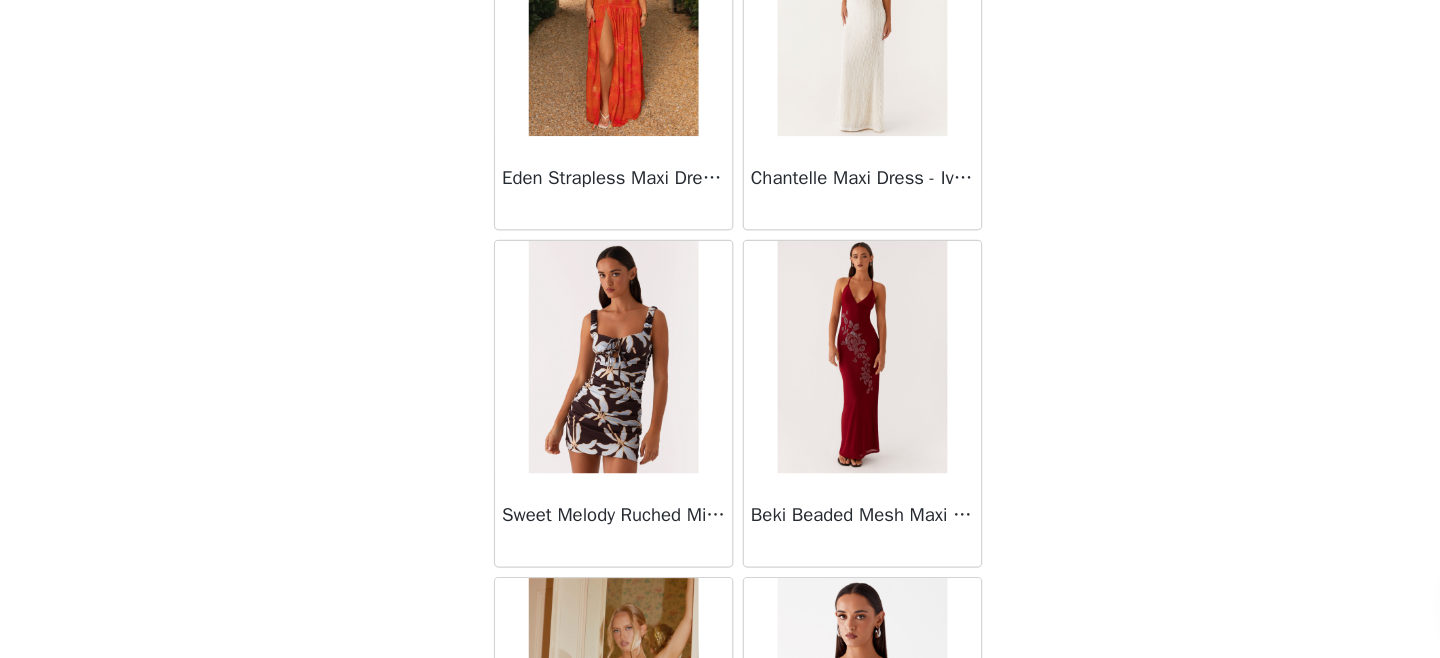 scroll, scrollTop: 8202, scrollLeft: 0, axis: vertical 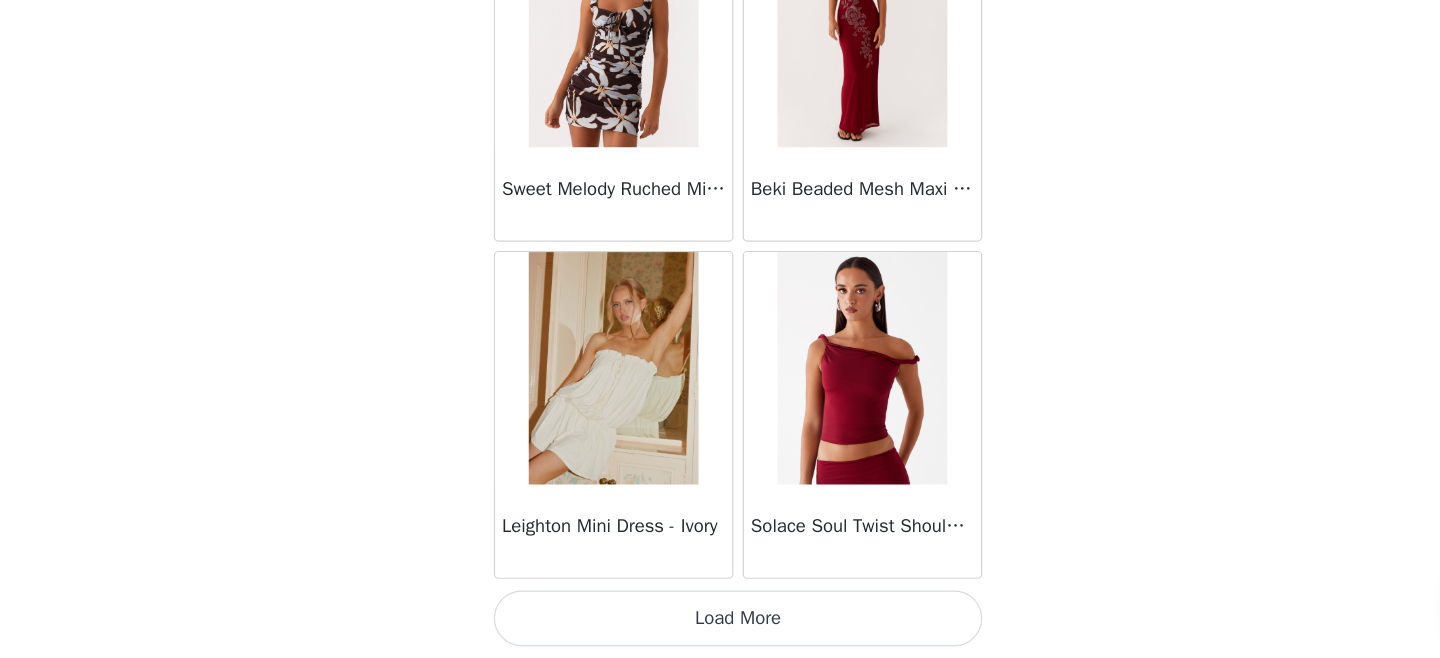 click on "Load More" at bounding box center (720, 624) 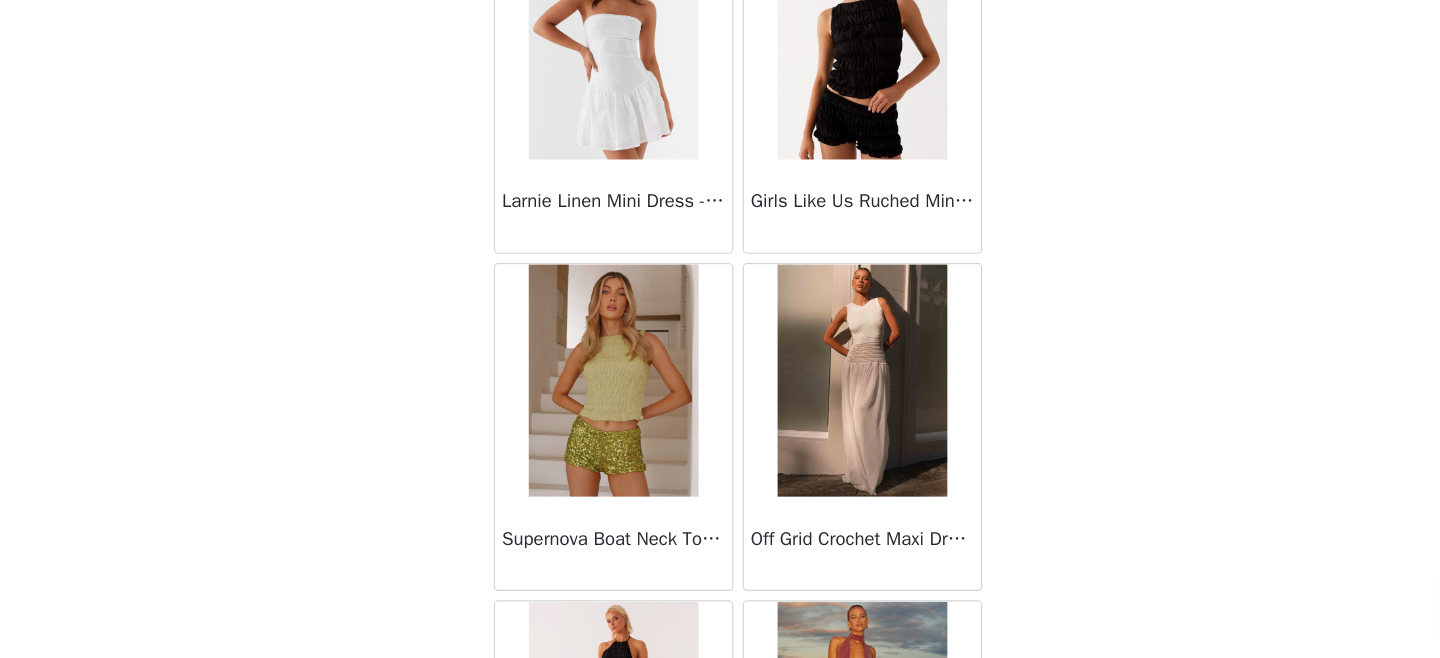 scroll, scrollTop: 11102, scrollLeft: 0, axis: vertical 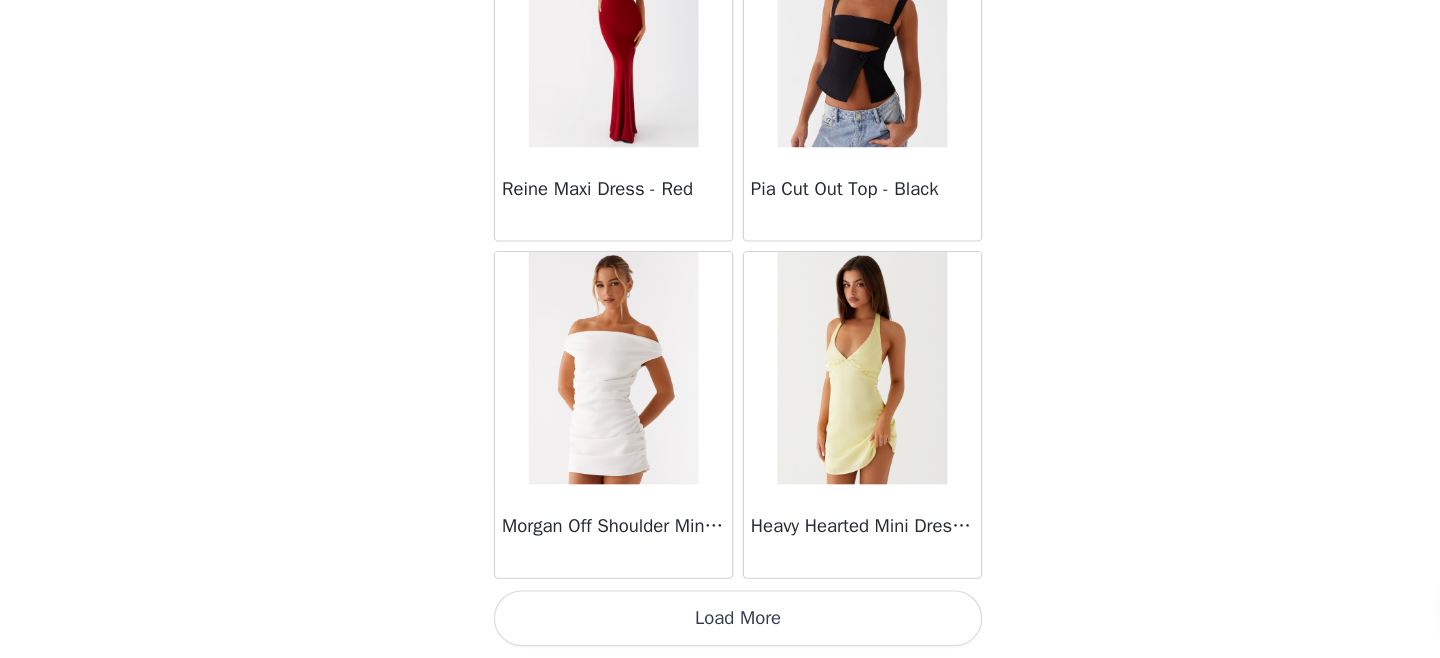 click on "Load More" at bounding box center [720, 624] 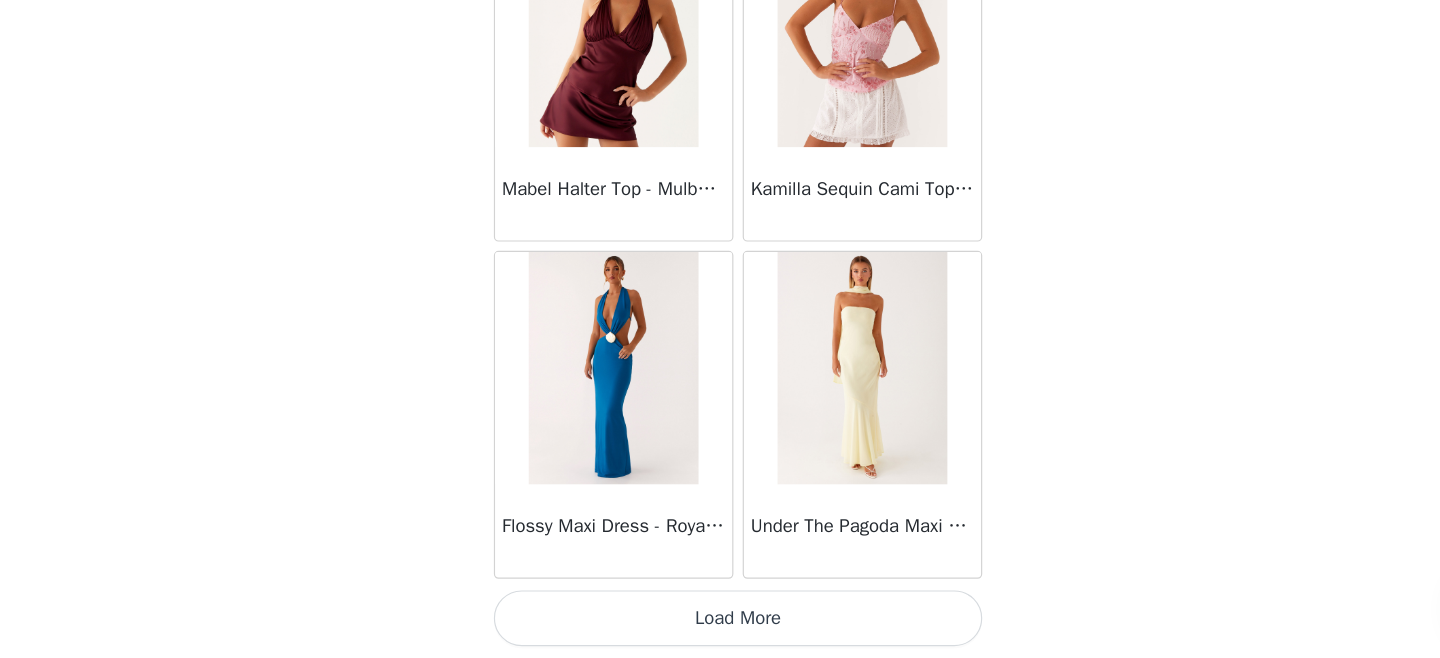 click on "Load More" at bounding box center (720, 624) 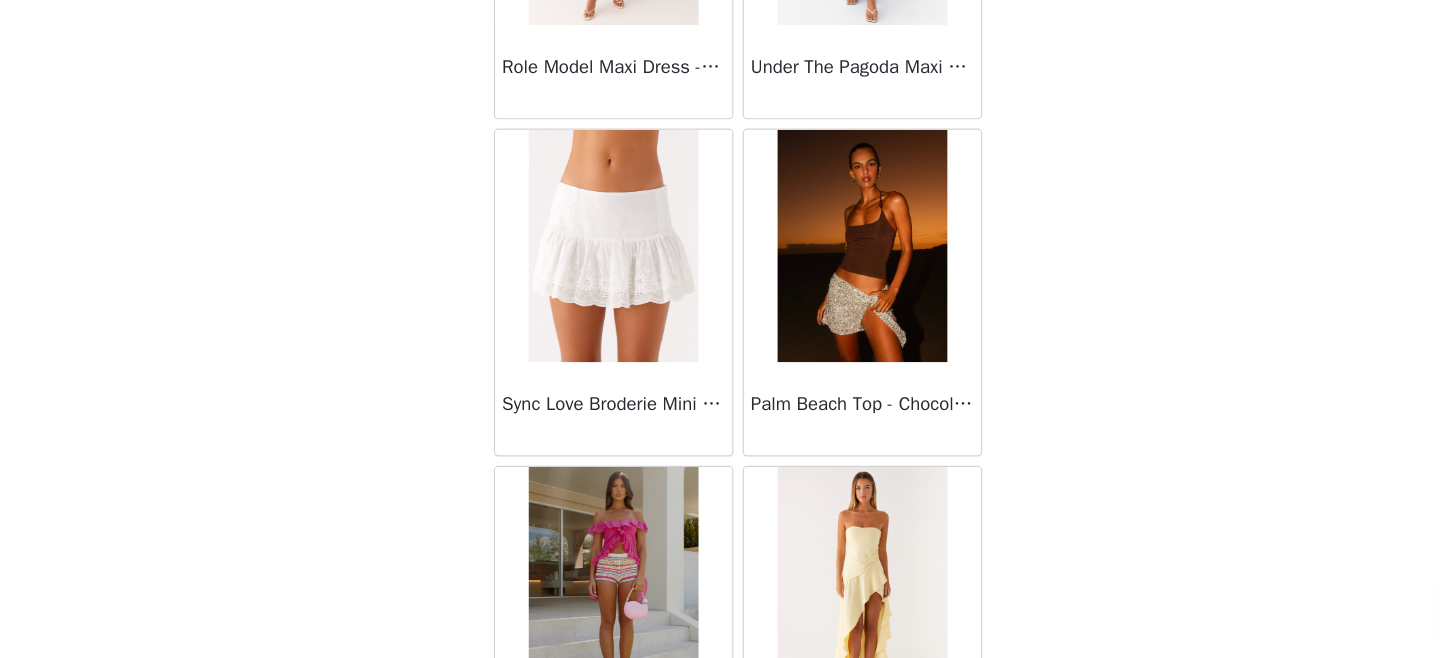 scroll, scrollTop: 16902, scrollLeft: 0, axis: vertical 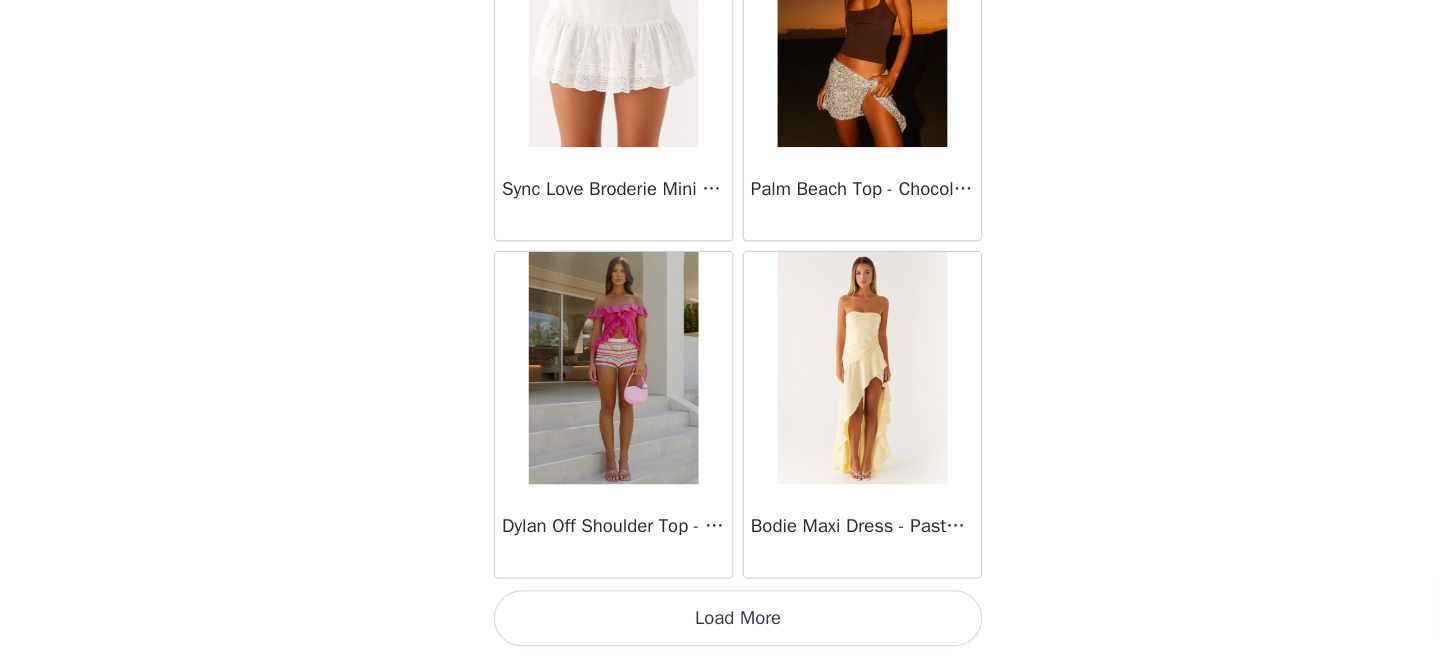 click on "Load More" at bounding box center (720, 624) 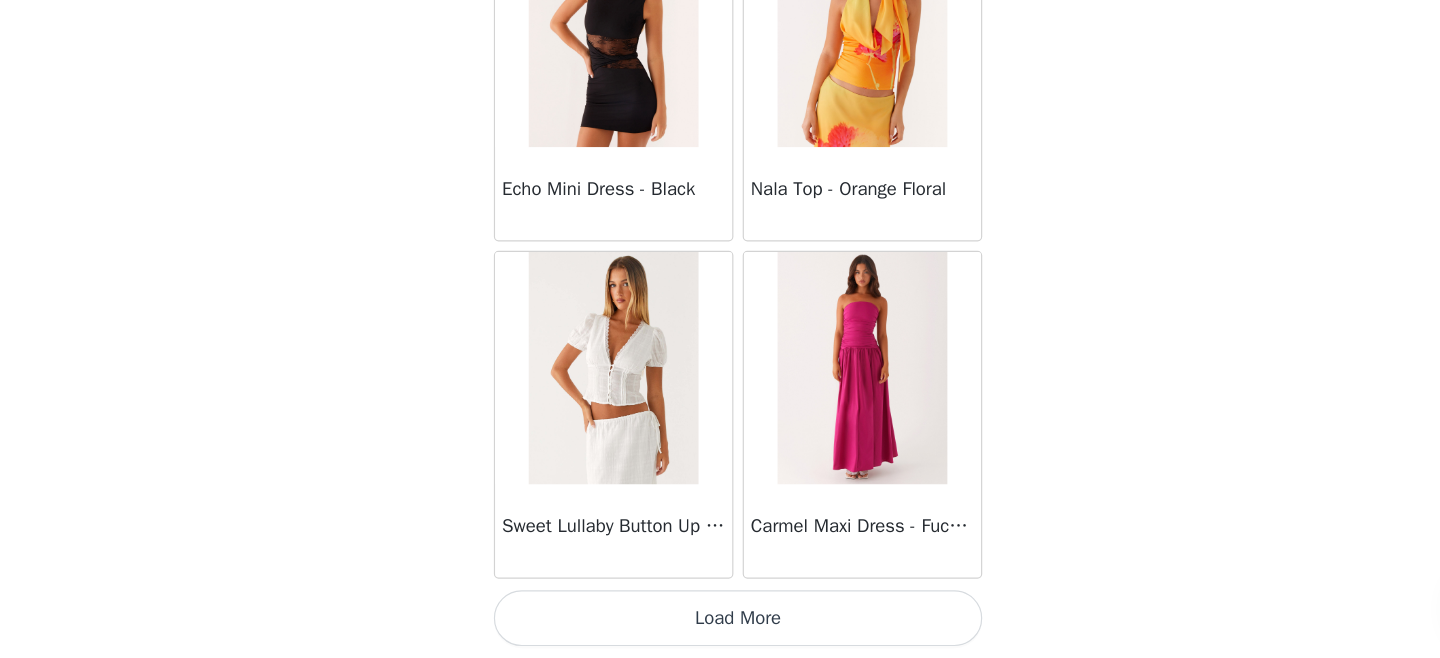 click on "Load More" at bounding box center (720, 624) 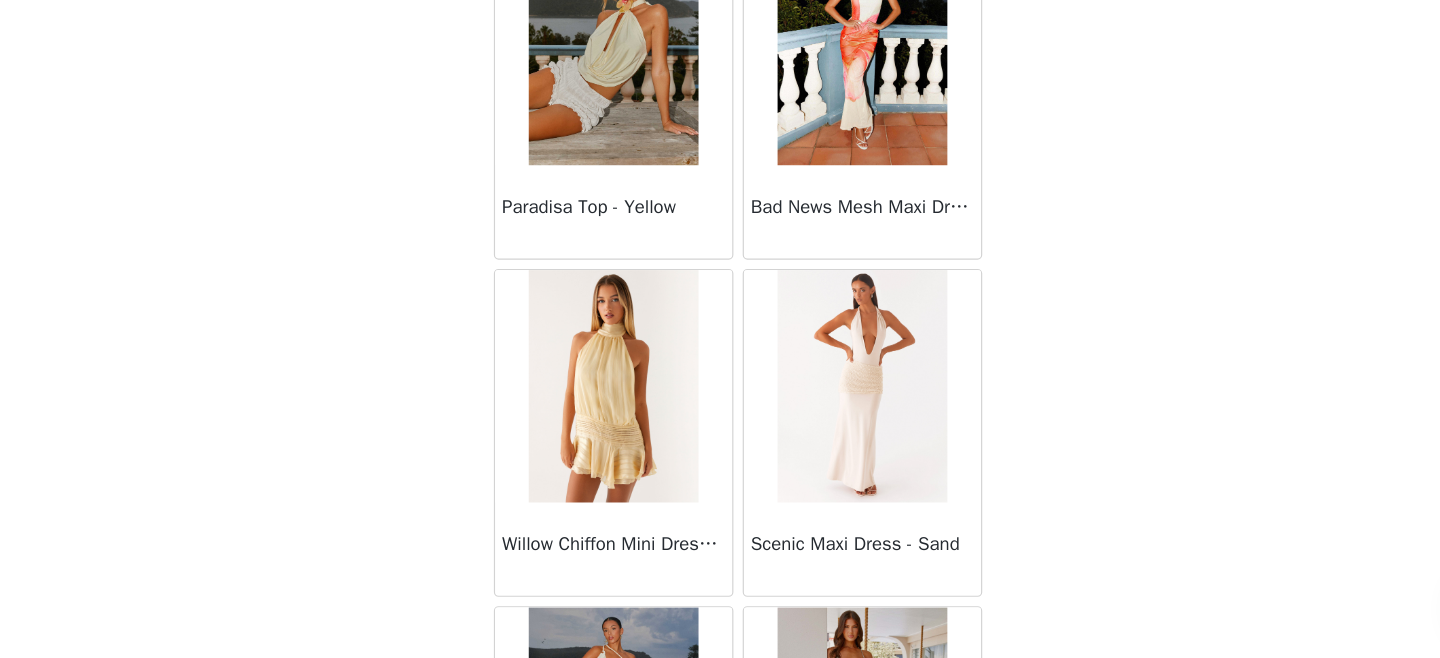 scroll, scrollTop: 22702, scrollLeft: 0, axis: vertical 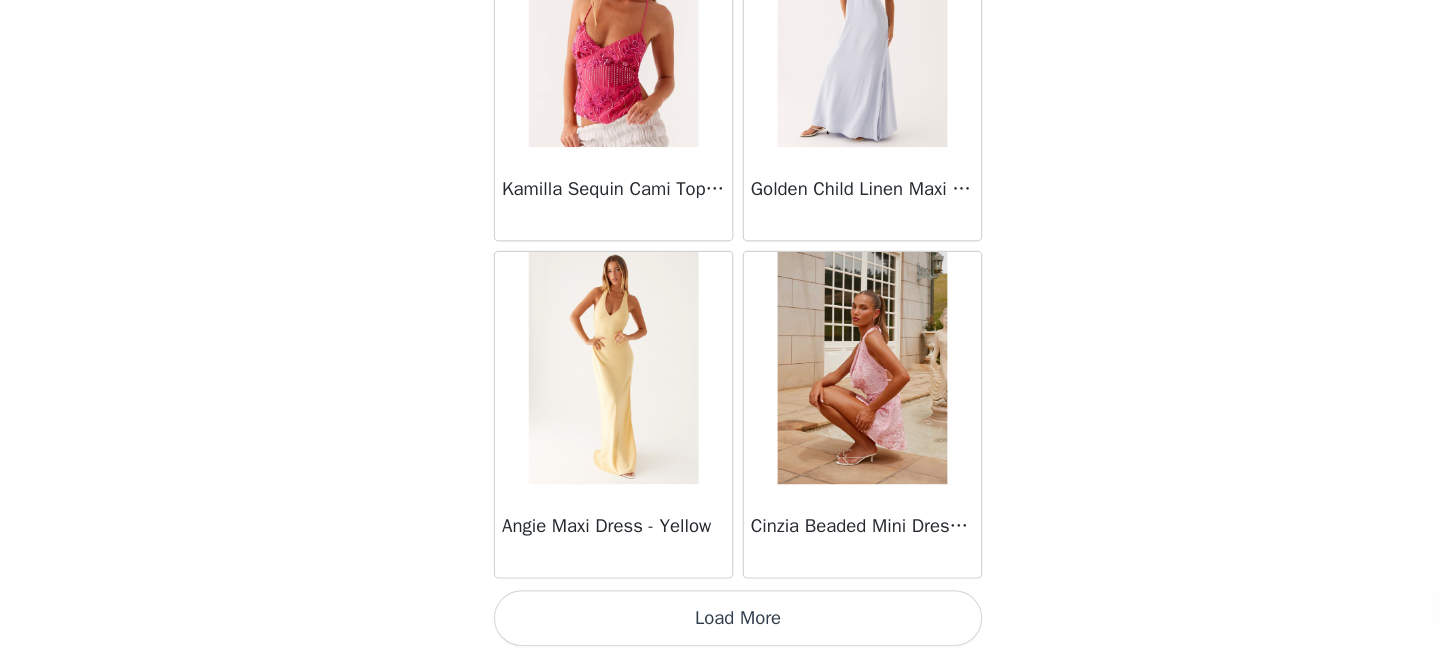 click on "Load More" at bounding box center (720, 624) 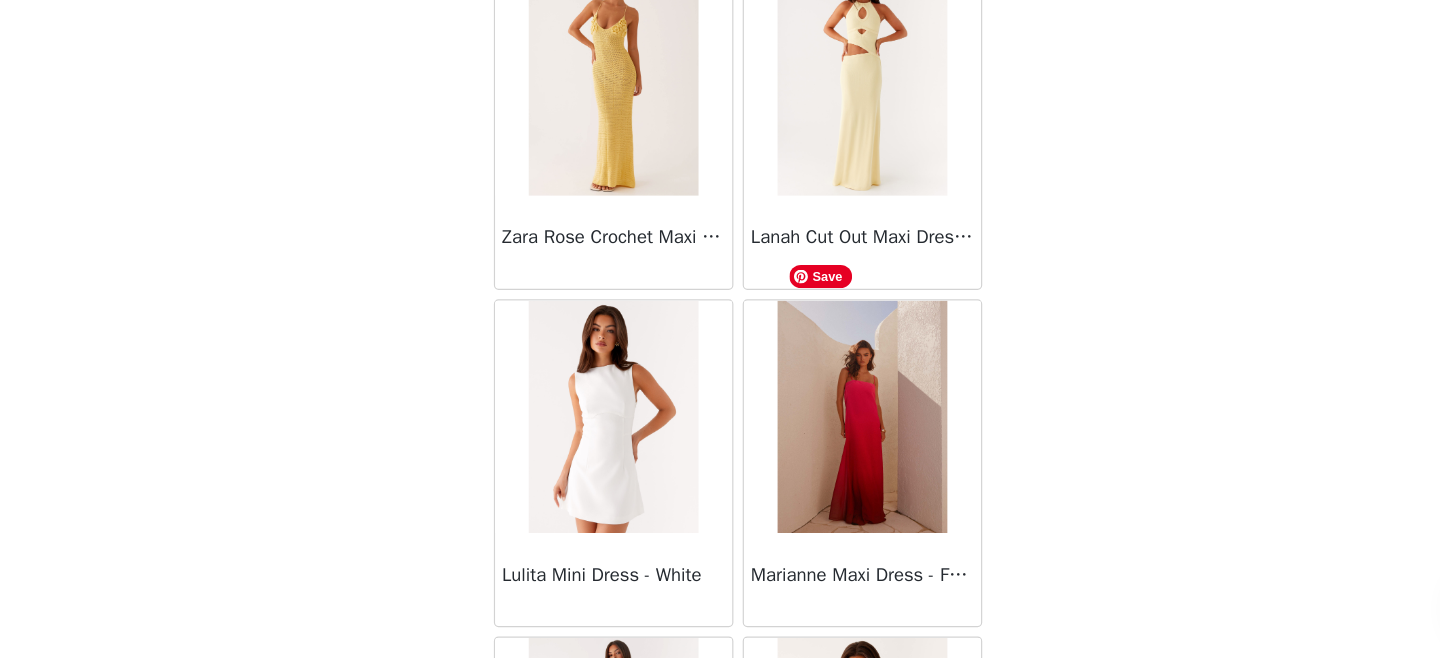 scroll, scrollTop: 25602, scrollLeft: 0, axis: vertical 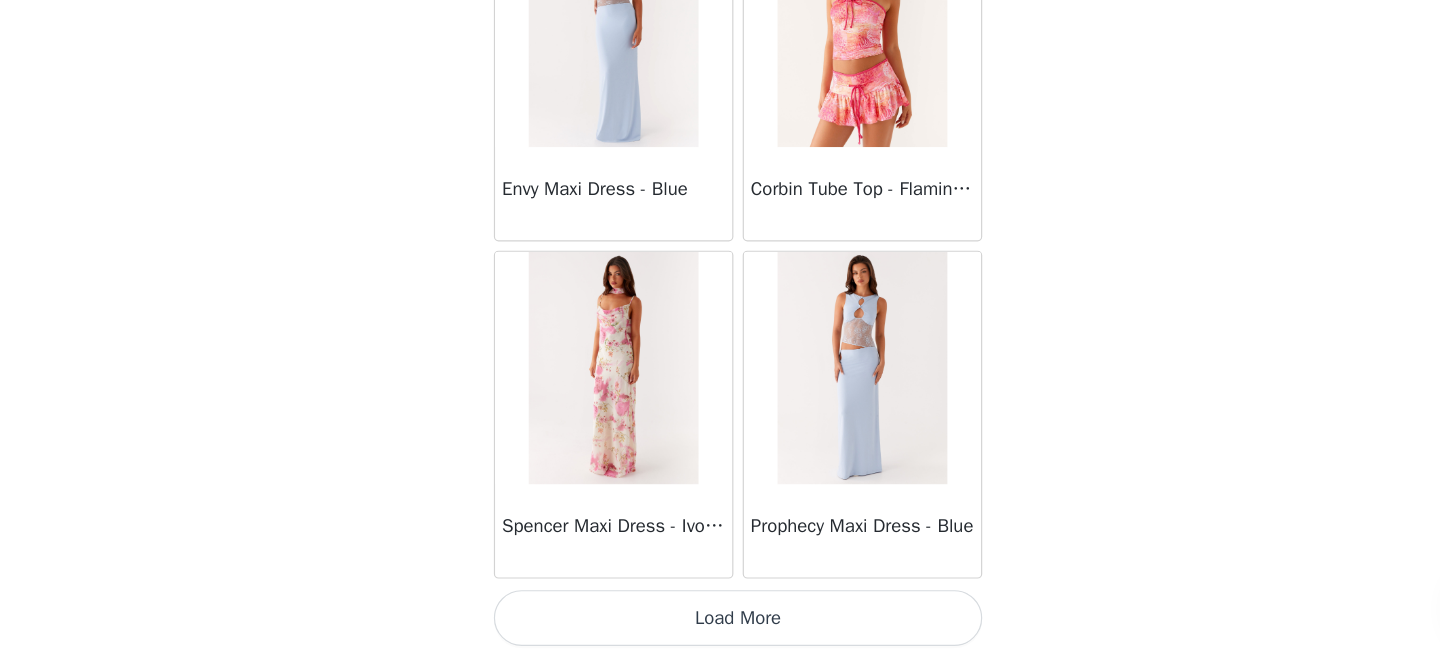 click on "Load More" at bounding box center (720, 624) 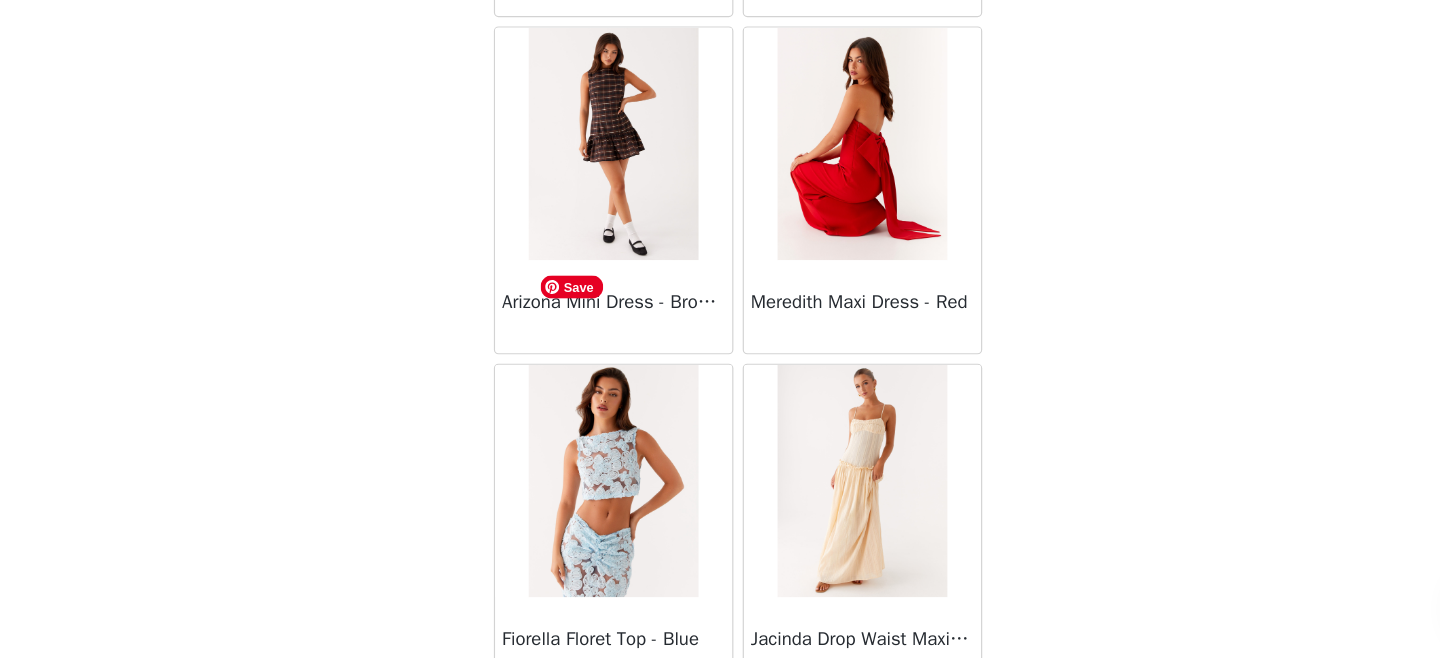 scroll, scrollTop: 28502, scrollLeft: 0, axis: vertical 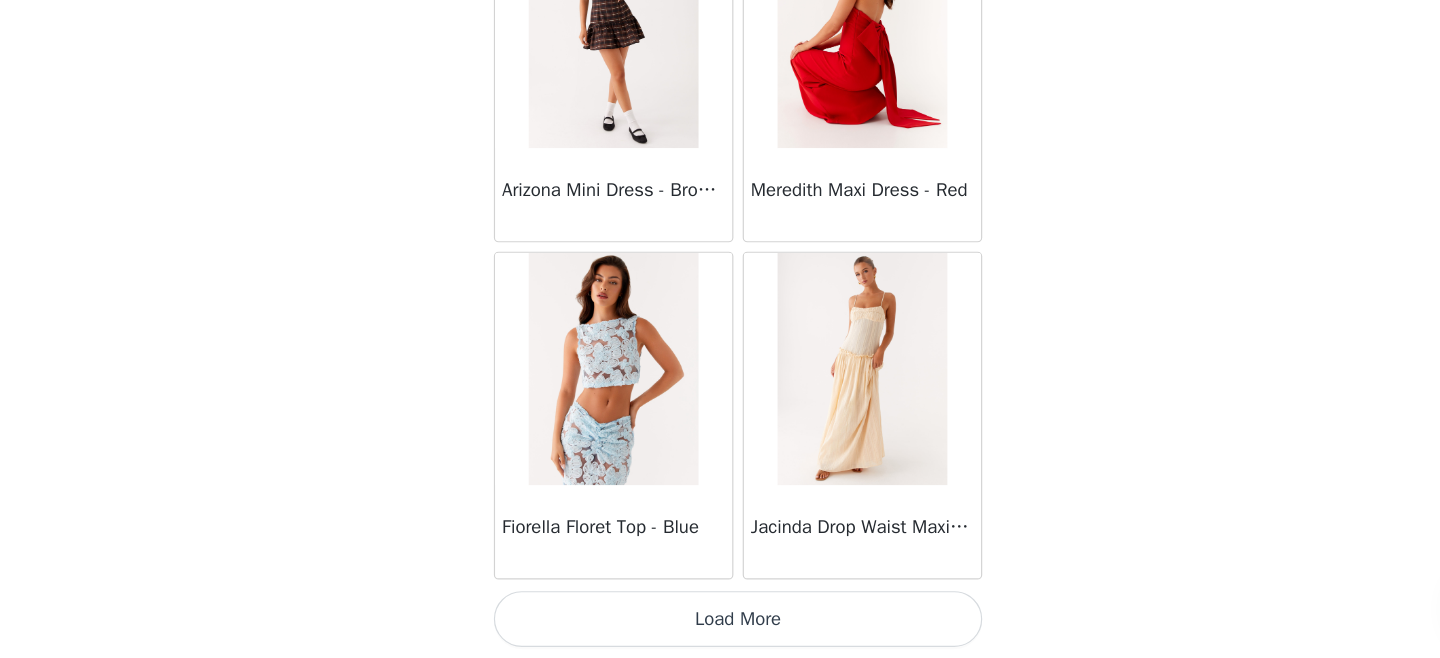 click on "Load More" at bounding box center [720, 624] 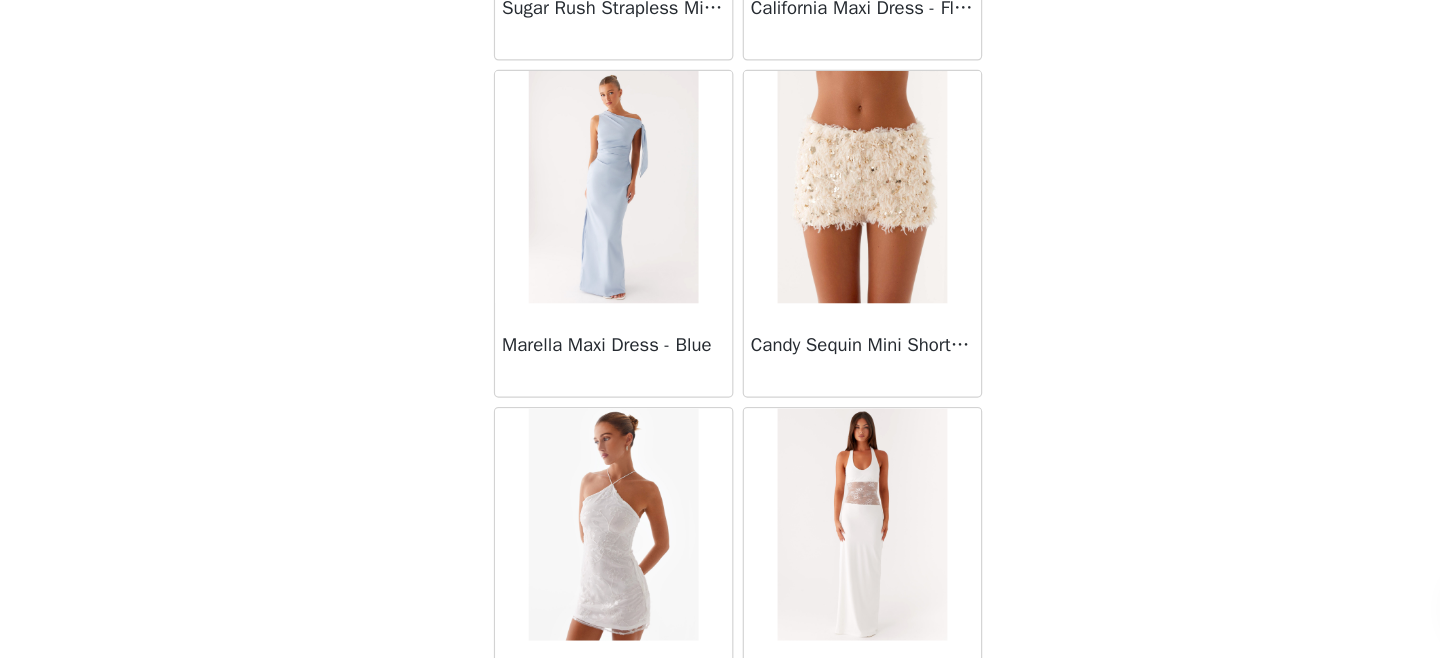 scroll, scrollTop: 31402, scrollLeft: 0, axis: vertical 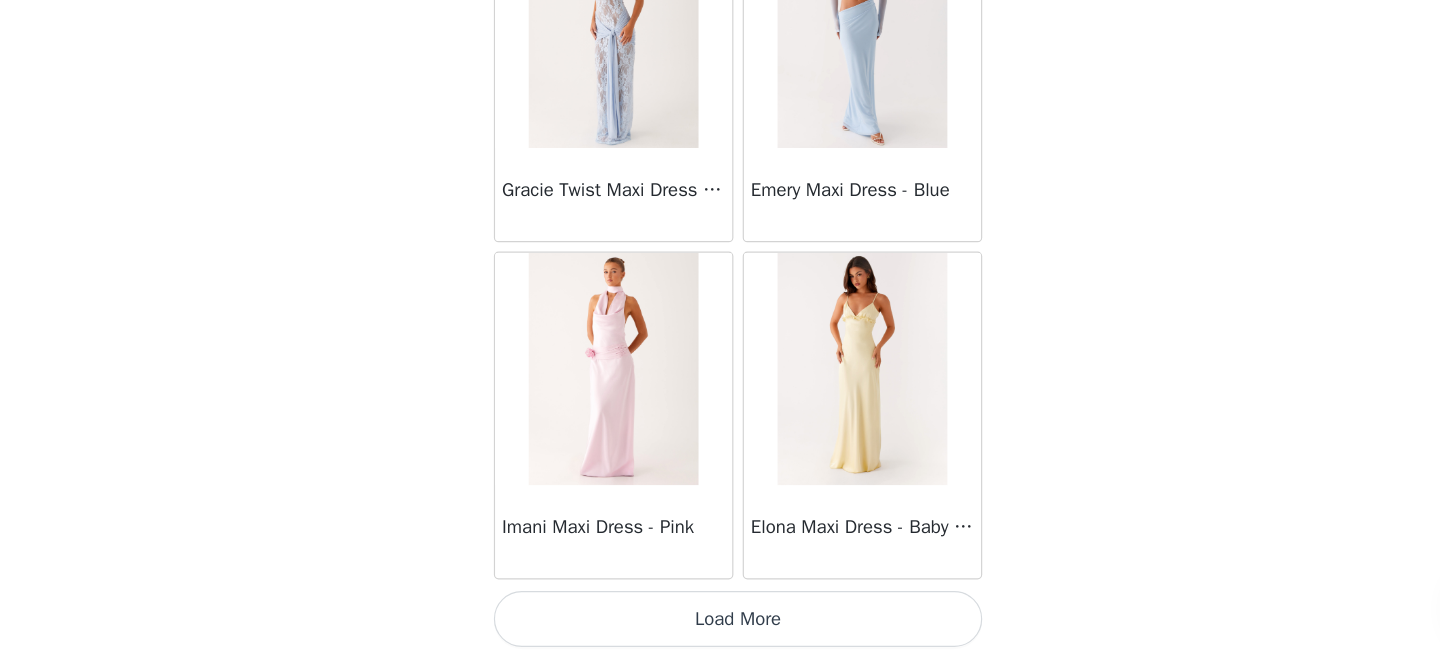 click on "Load More" at bounding box center [720, 624] 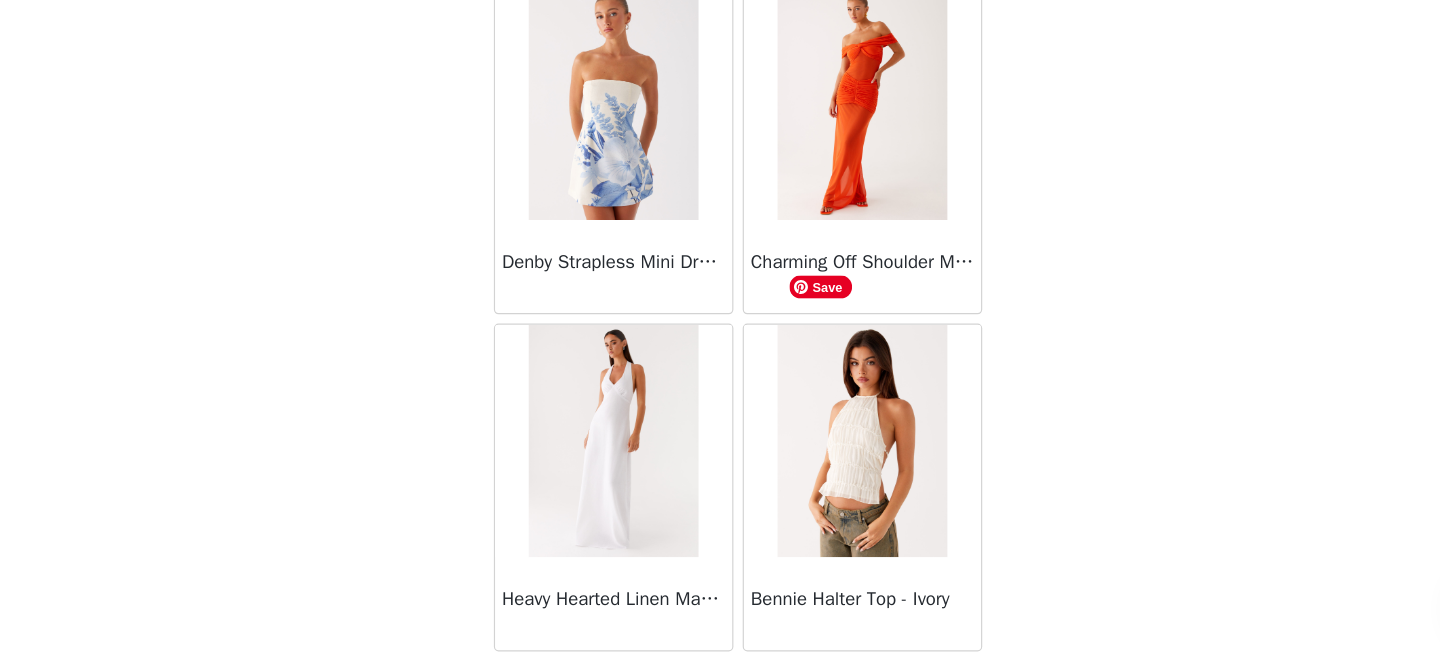 scroll, scrollTop: 34302, scrollLeft: 0, axis: vertical 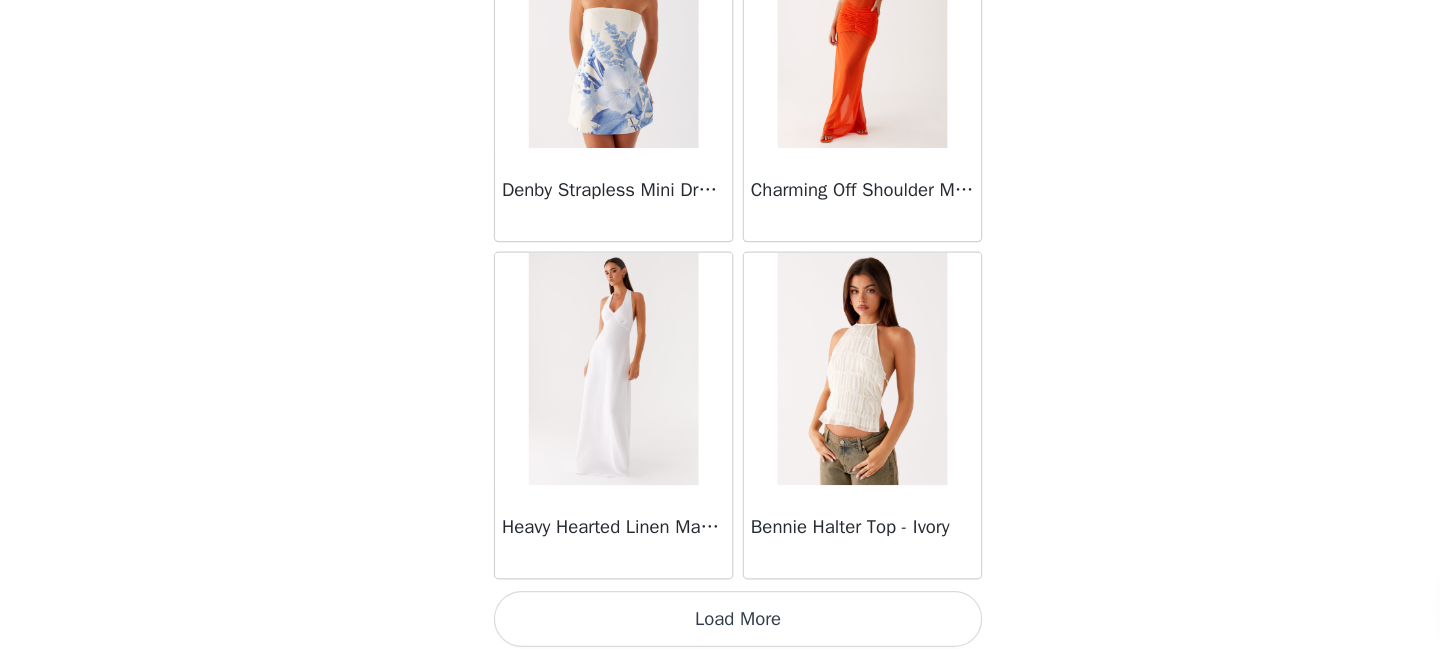 click on "Load More" at bounding box center (720, 624) 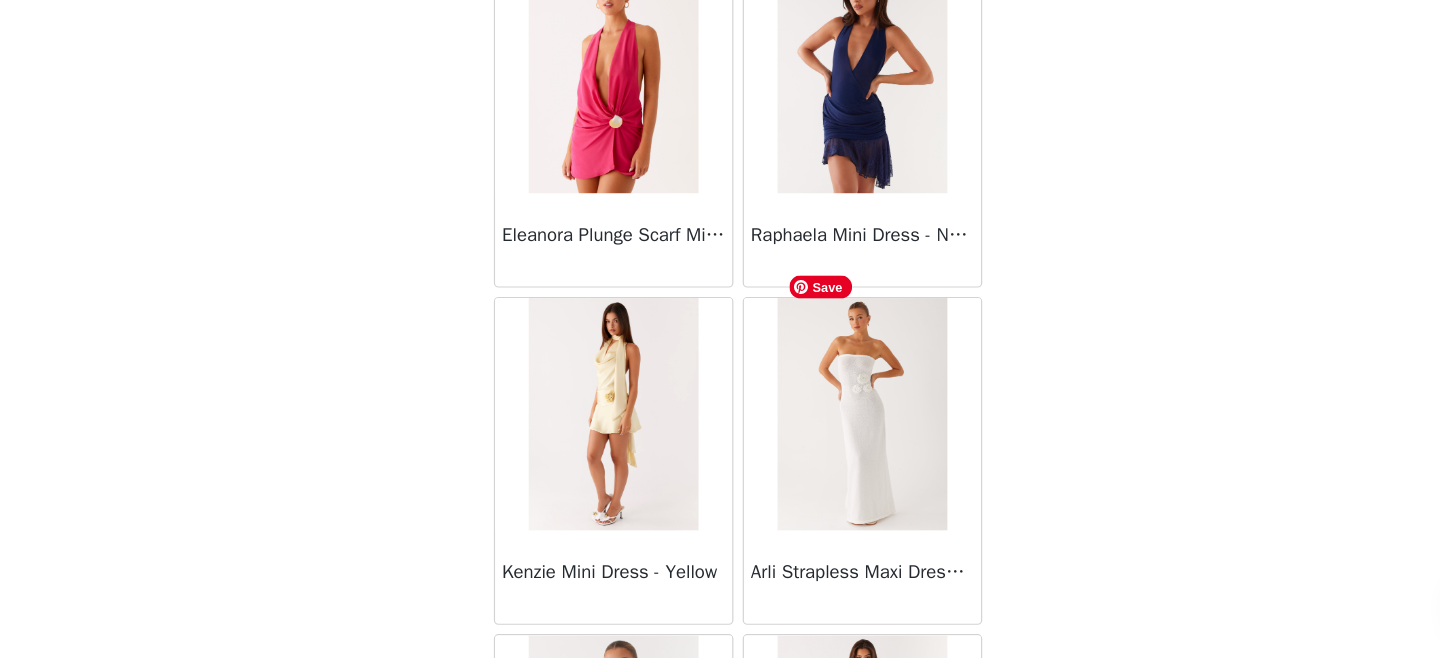 scroll, scrollTop: 37202, scrollLeft: 0, axis: vertical 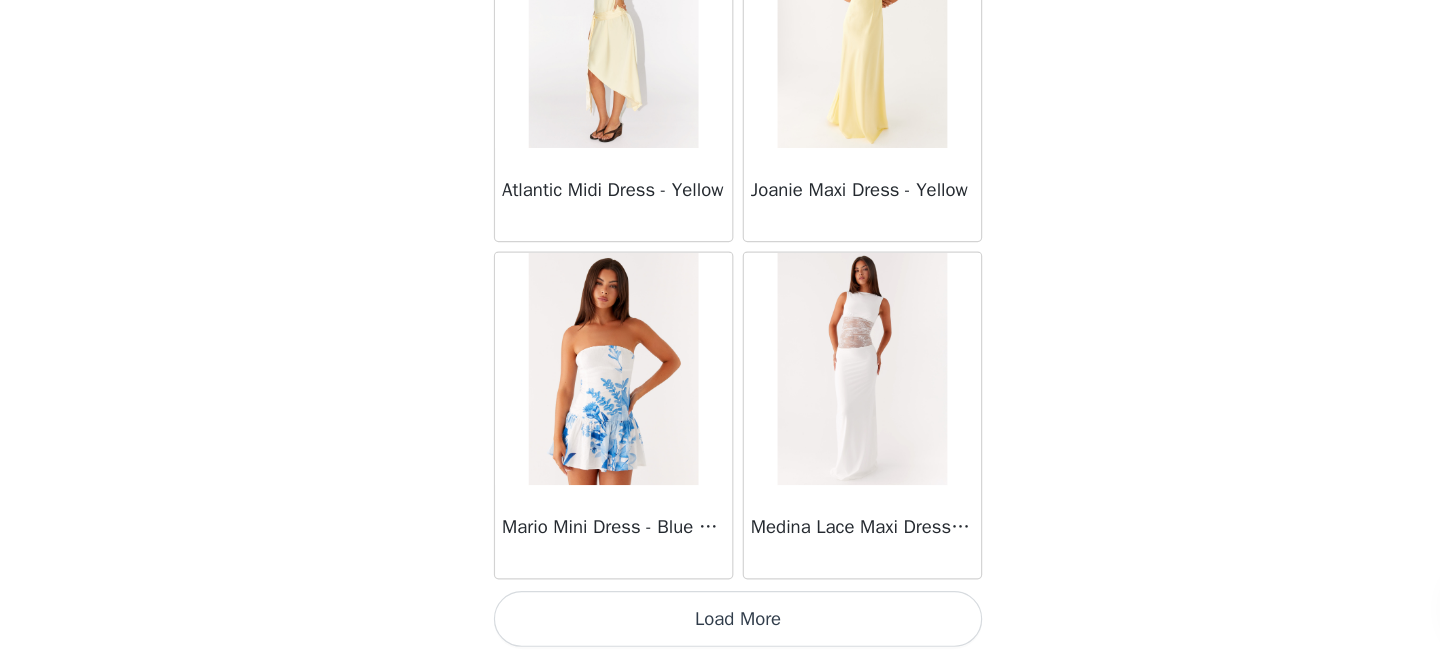 click on "Load More" at bounding box center [720, 624] 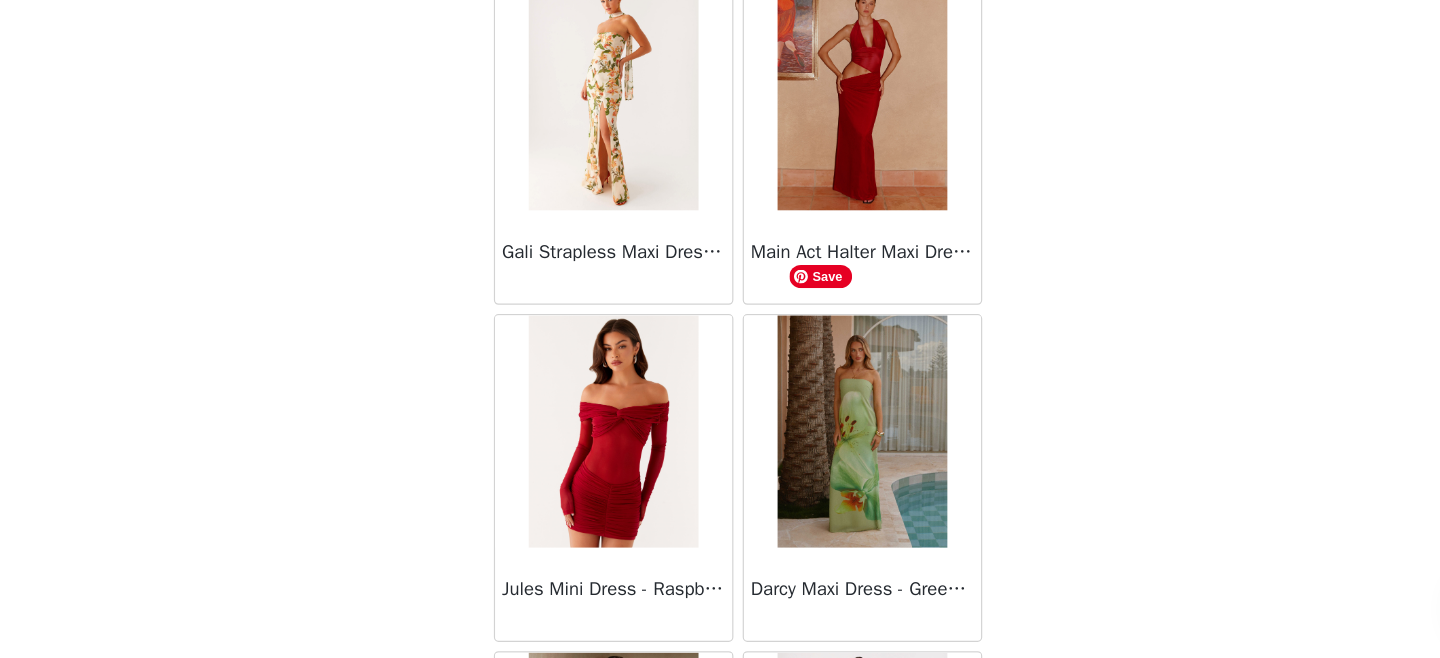 scroll, scrollTop: 40102, scrollLeft: 0, axis: vertical 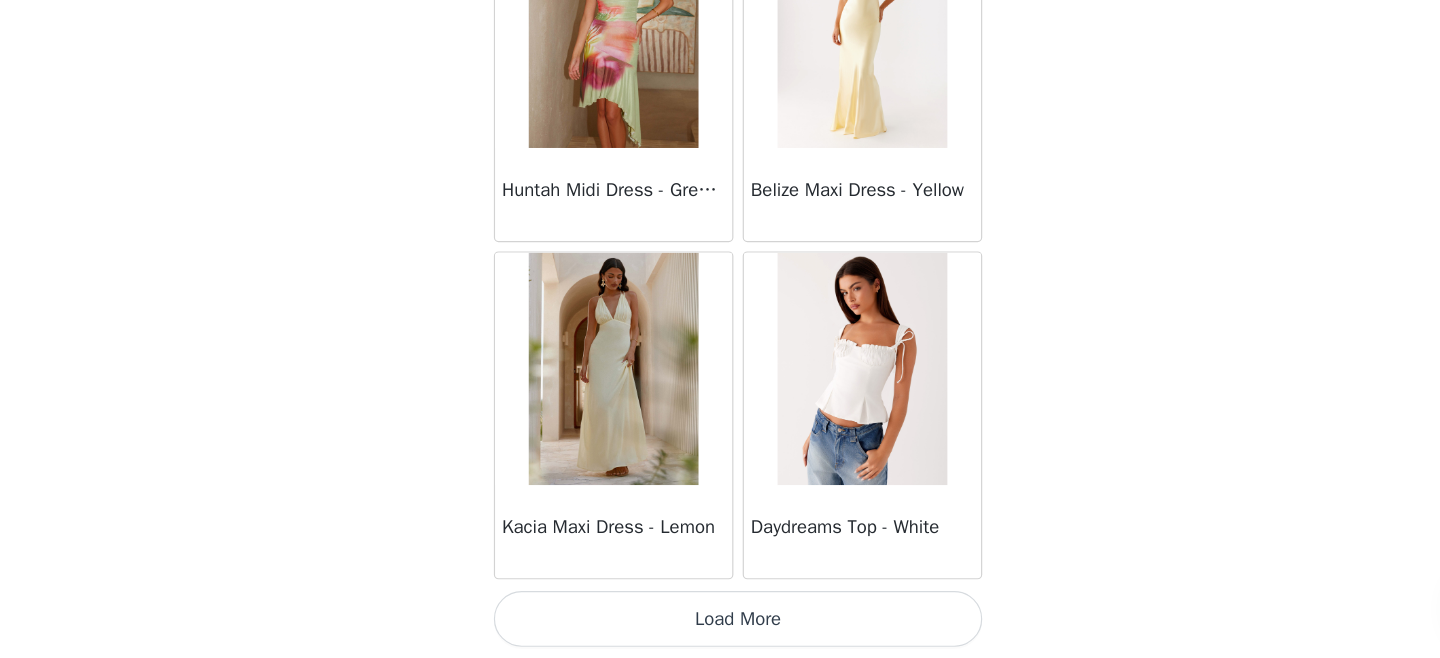 click on "Load More" at bounding box center [720, 624] 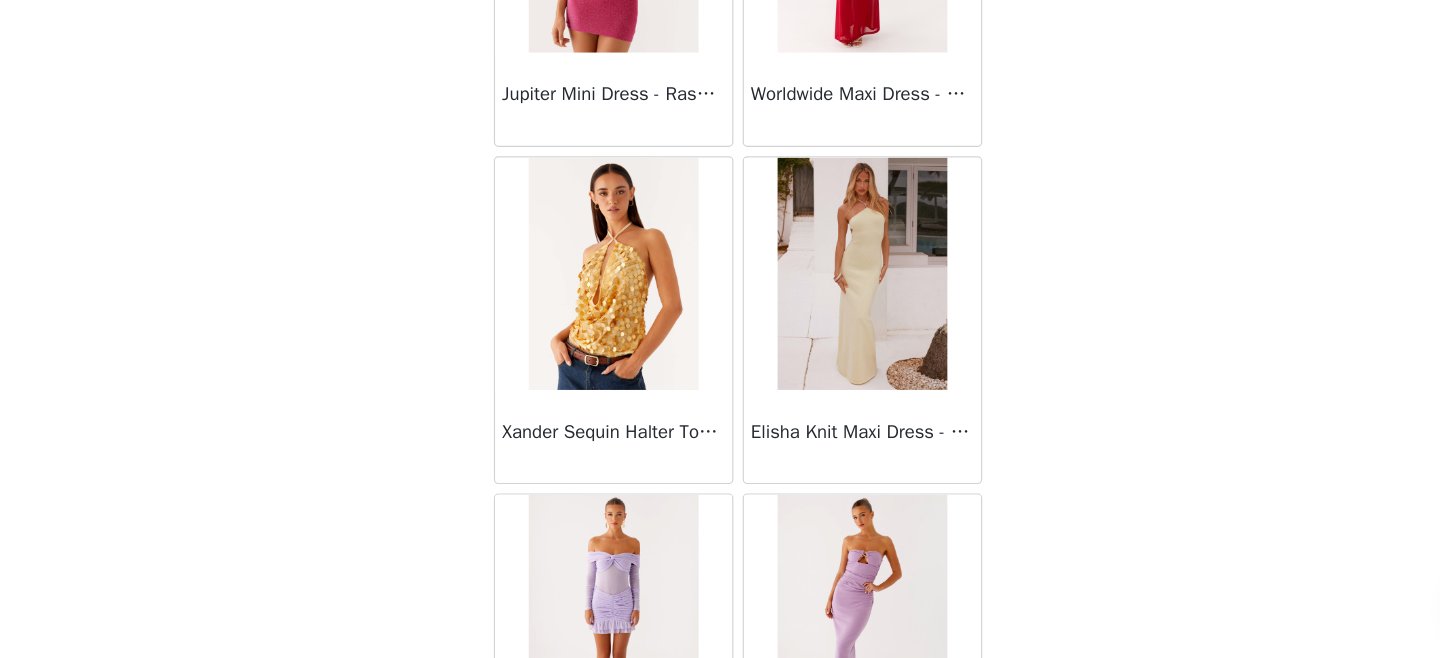 scroll, scrollTop: 43002, scrollLeft: 0, axis: vertical 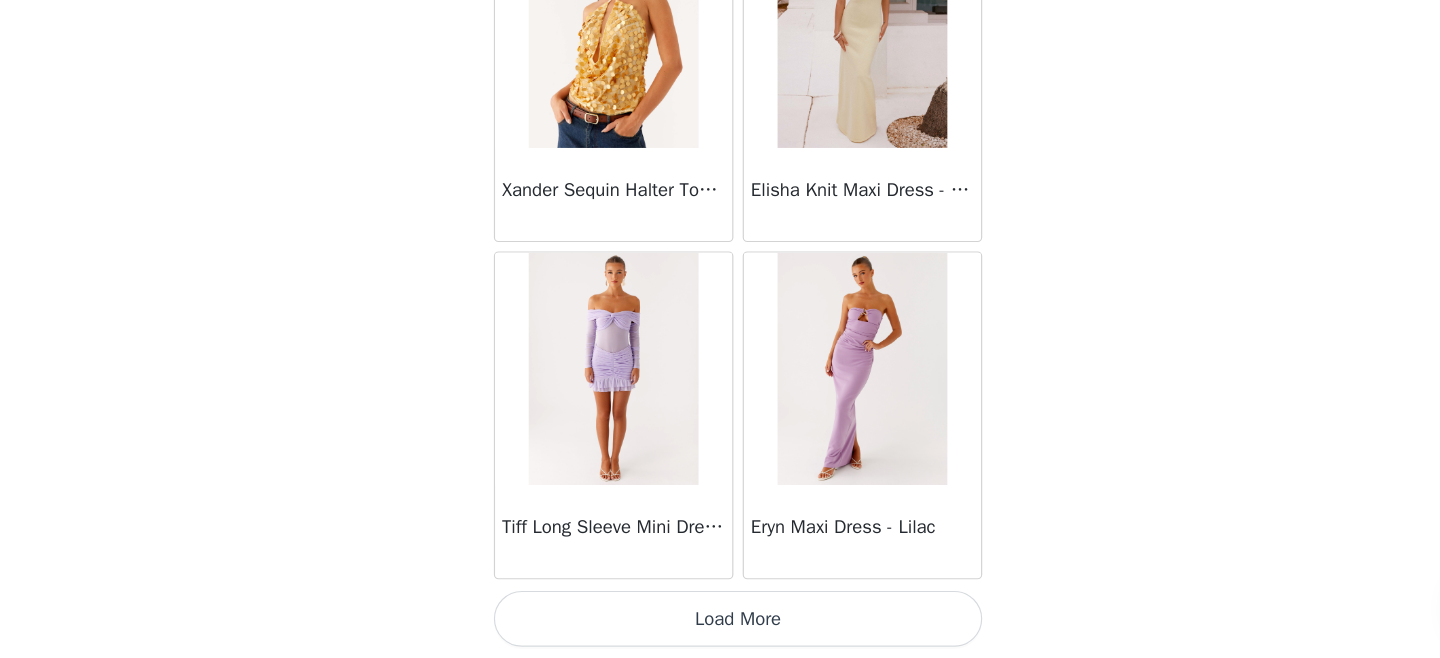 click on "Load More" at bounding box center [720, 624] 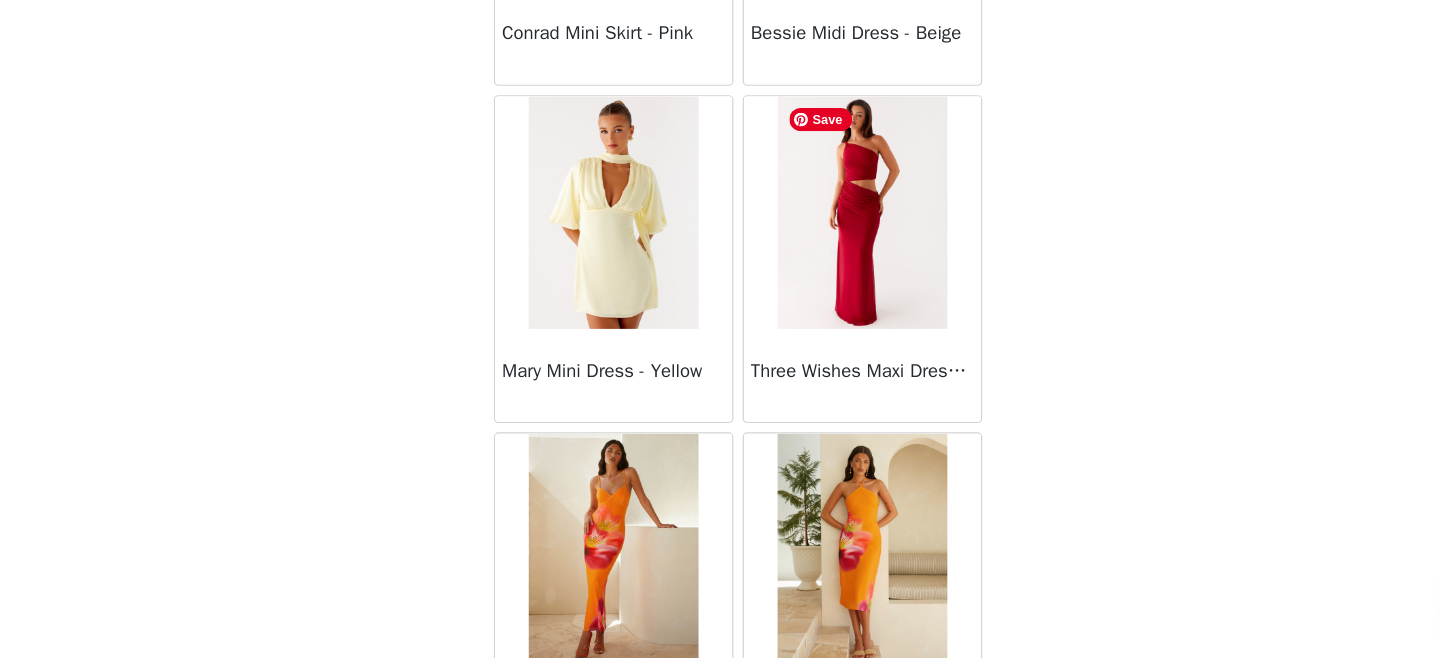 scroll, scrollTop: 45902, scrollLeft: 0, axis: vertical 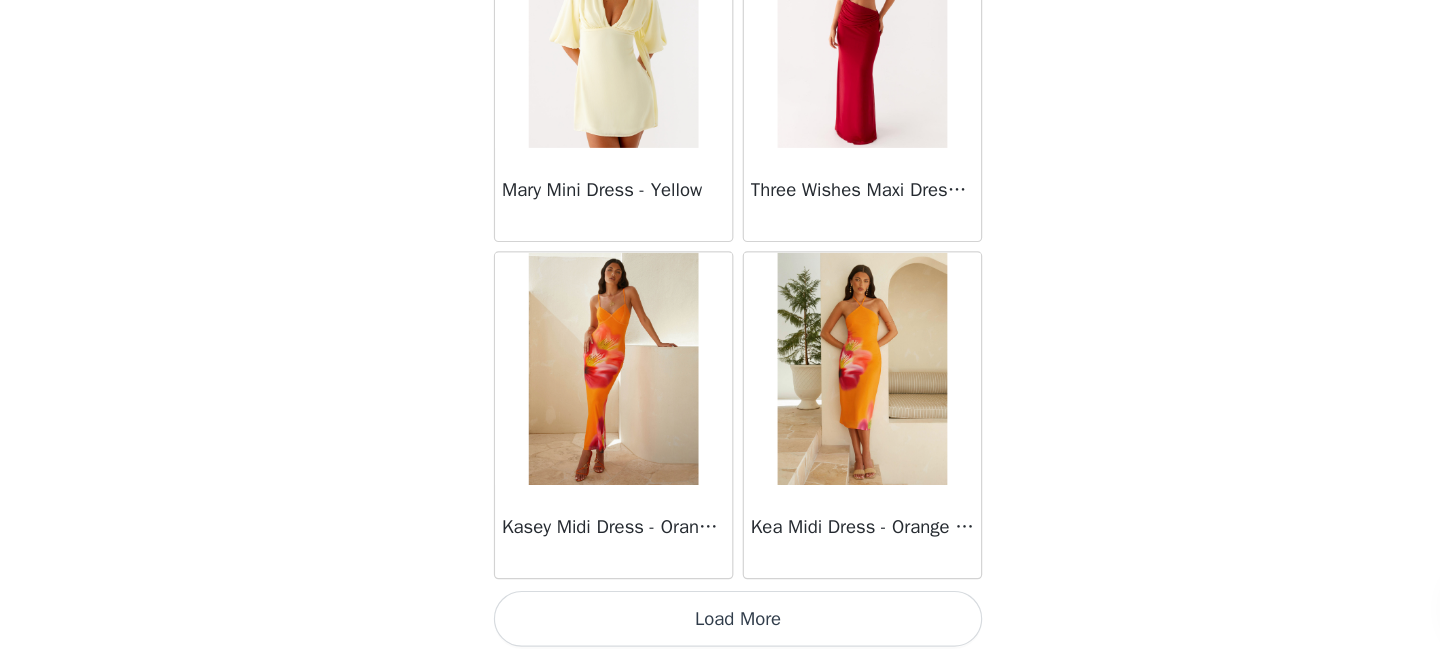 click on "Load More" at bounding box center (720, 624) 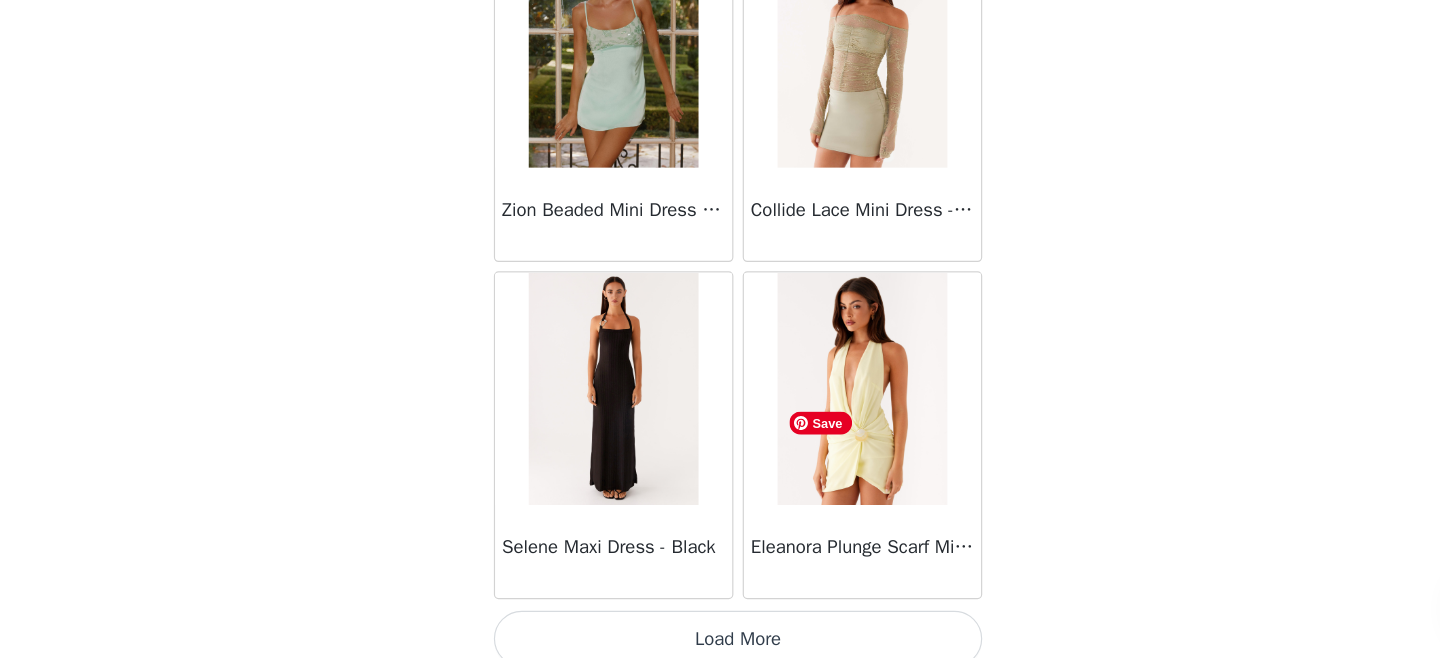 scroll, scrollTop: 48802, scrollLeft: 0, axis: vertical 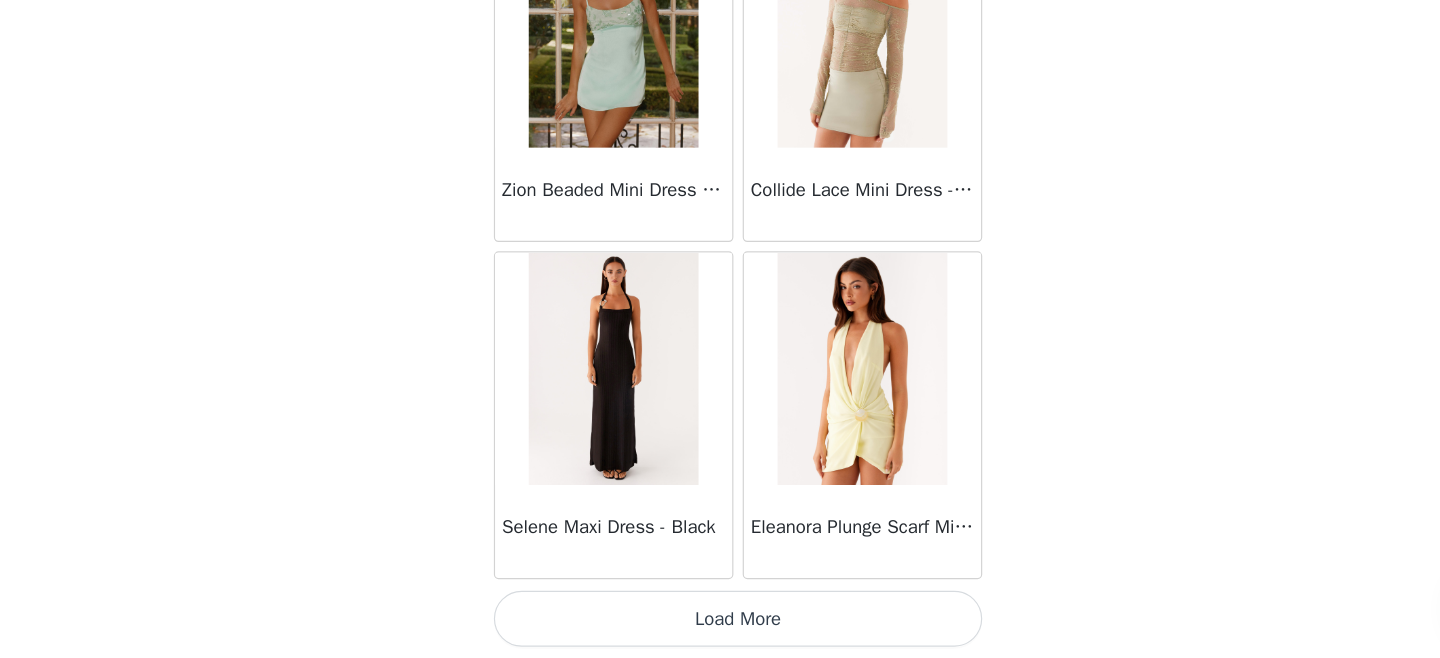 click on "Load More" at bounding box center (720, 624) 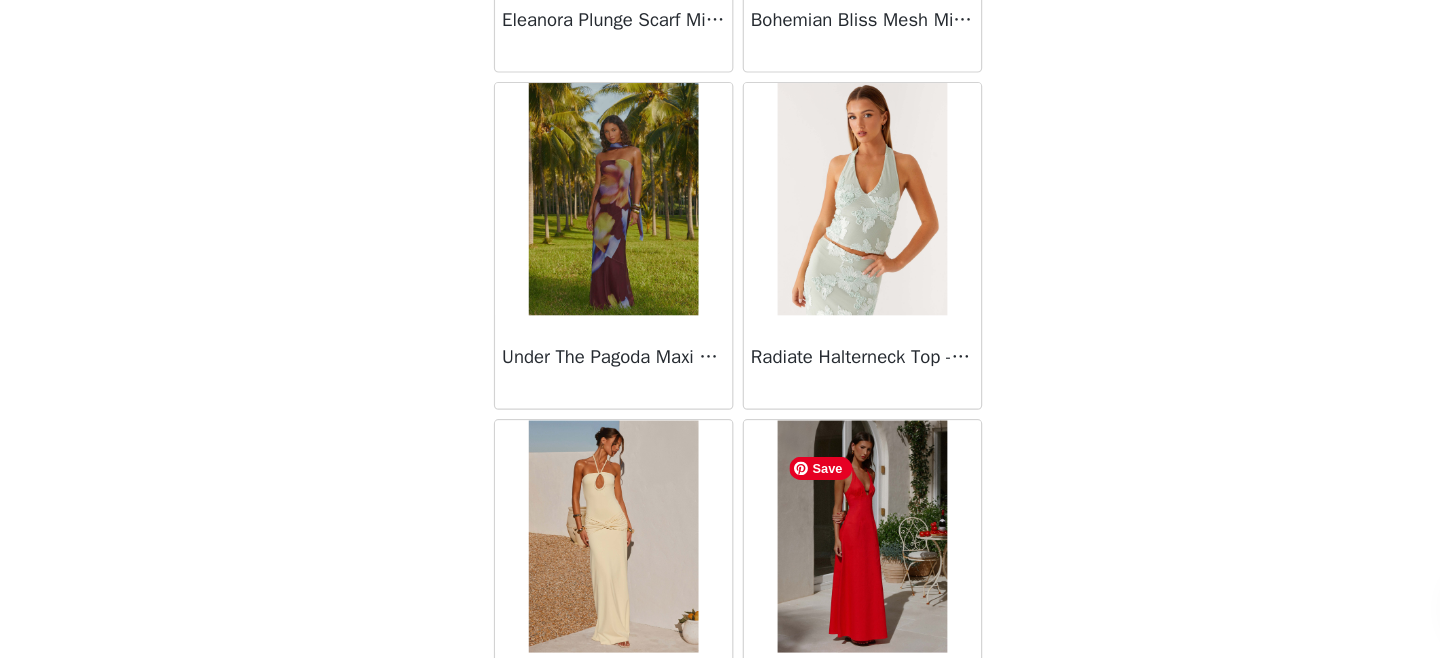 scroll, scrollTop: 51702, scrollLeft: 0, axis: vertical 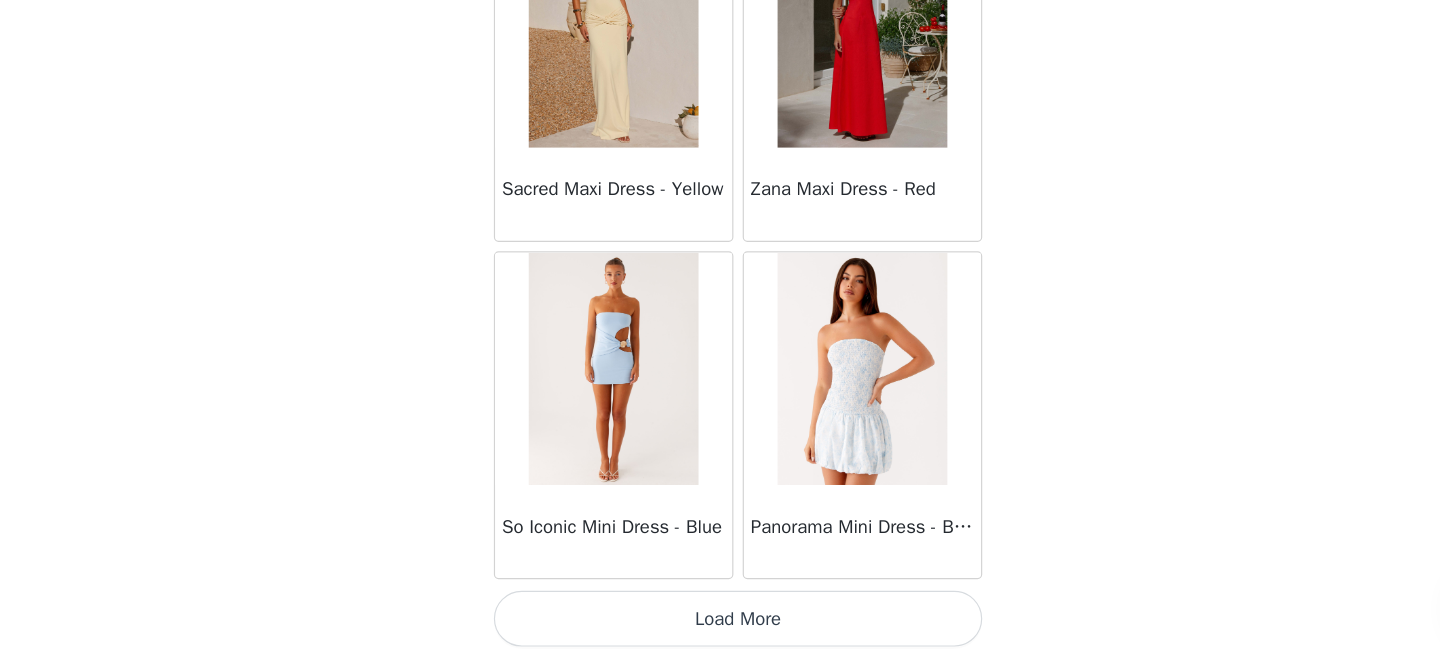 click on "Load More" at bounding box center [720, 624] 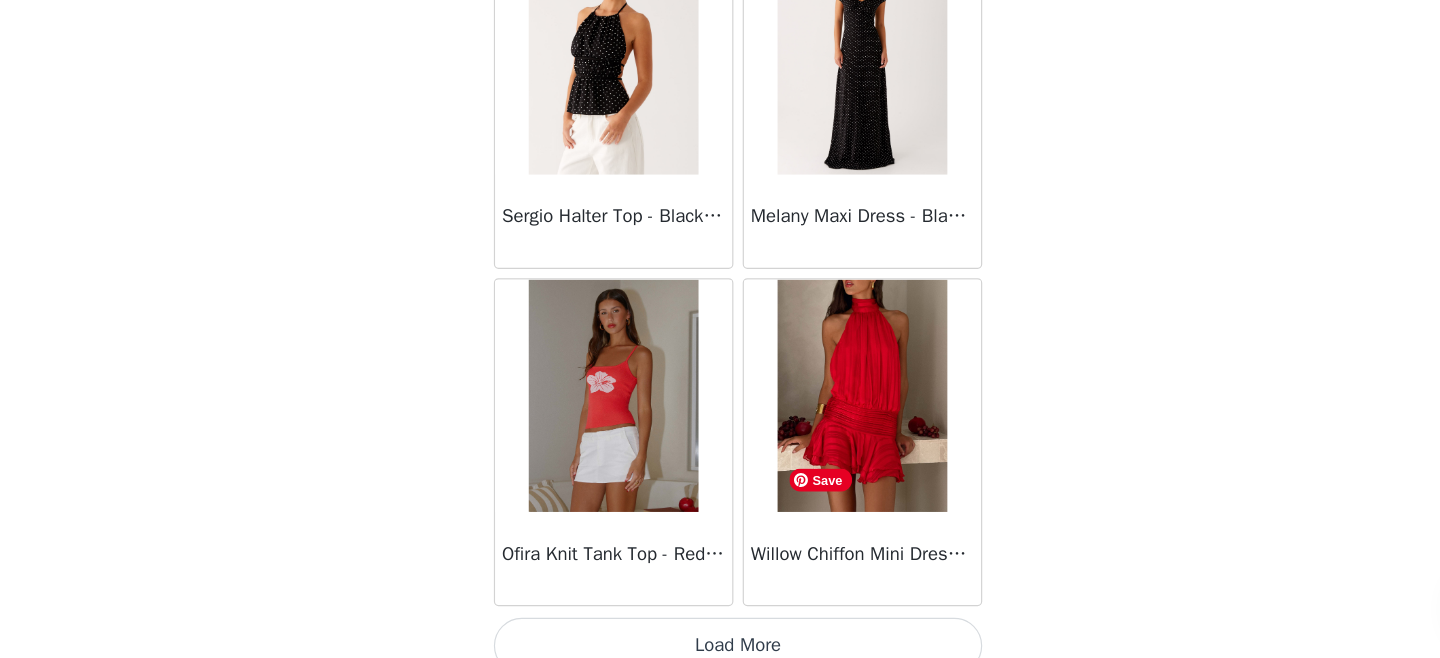 scroll, scrollTop: 54602, scrollLeft: 0, axis: vertical 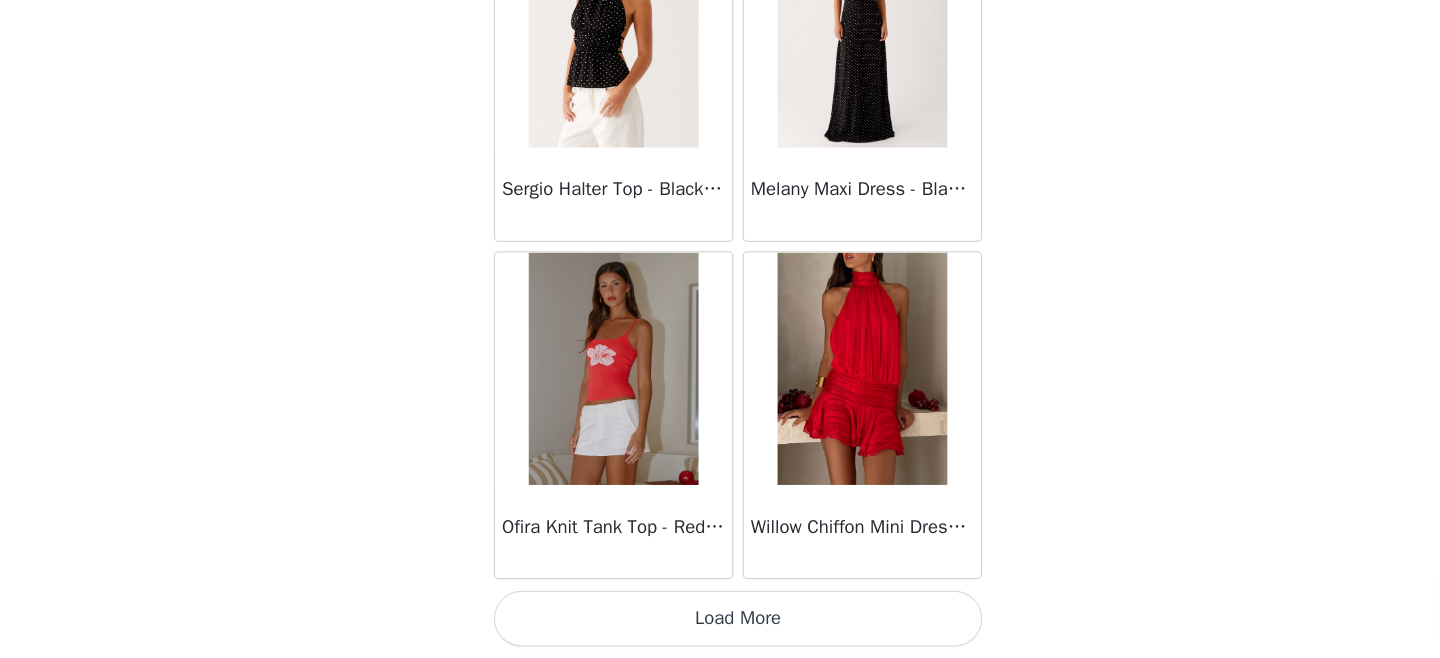 click on "Load More" at bounding box center [720, 624] 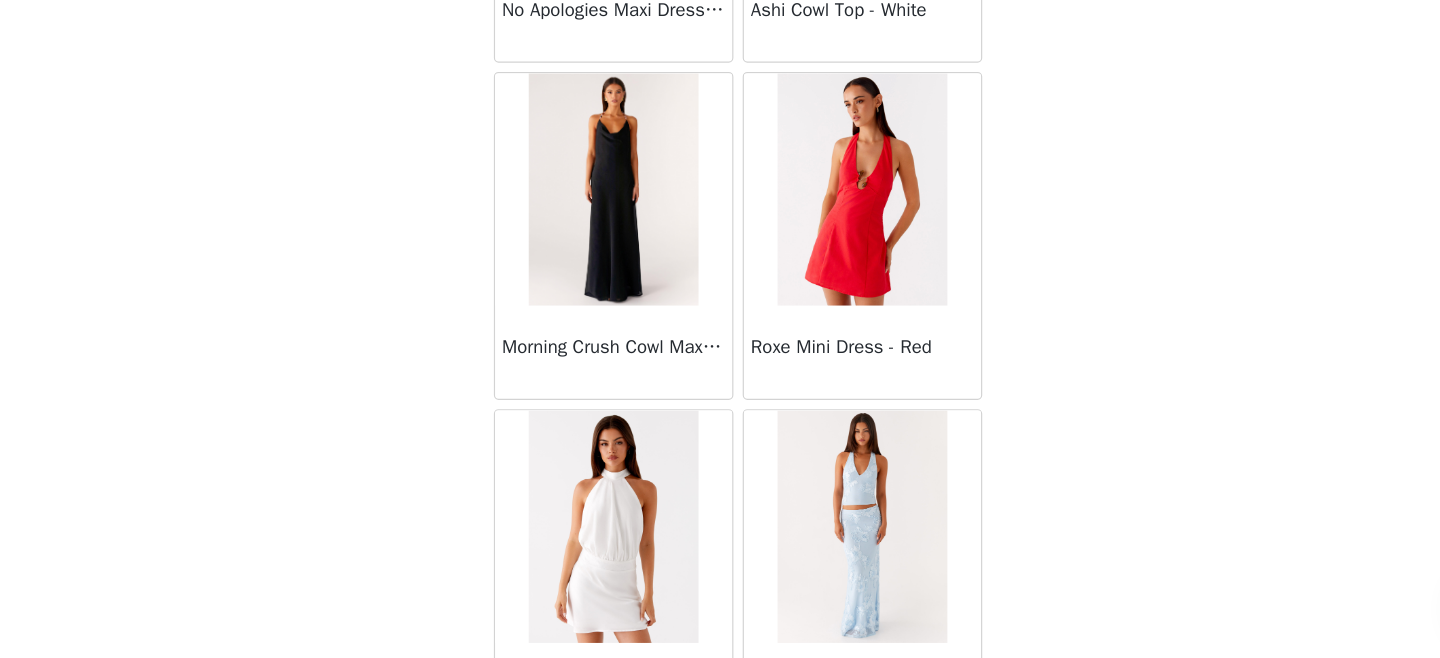 scroll, scrollTop: 56211, scrollLeft: 0, axis: vertical 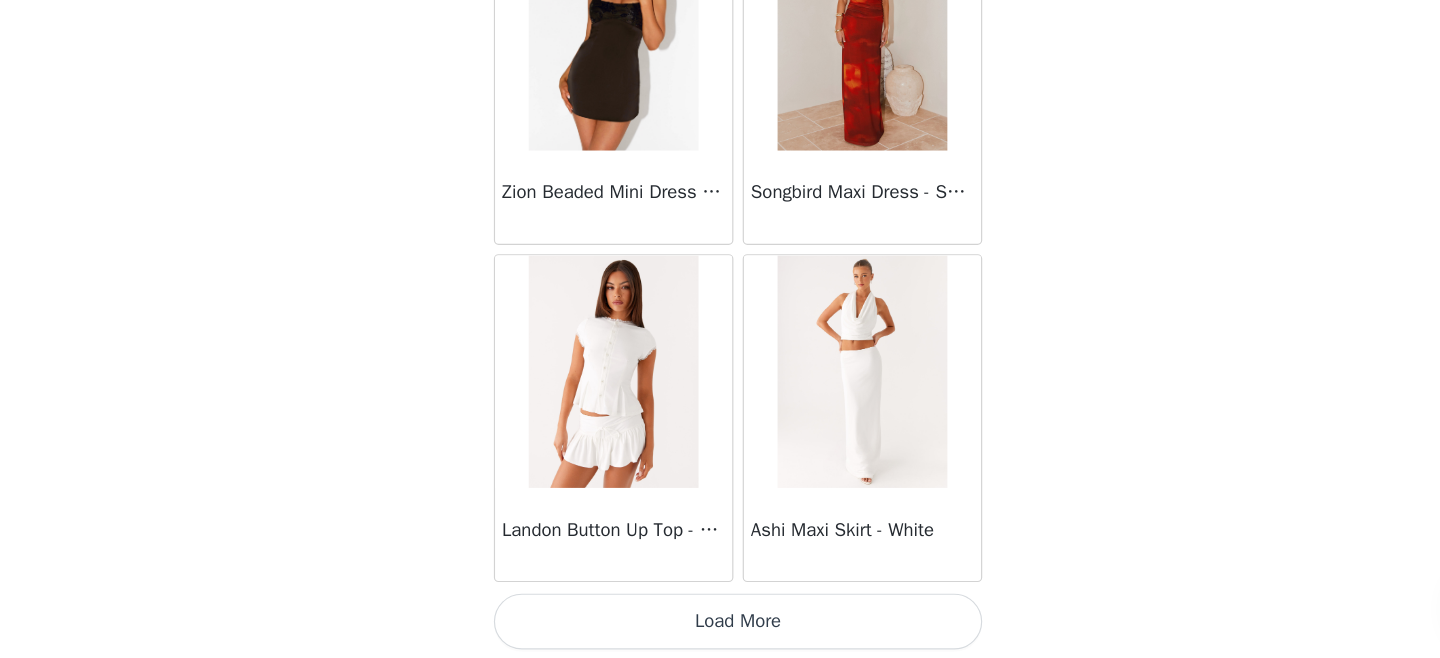 click on "Load More" at bounding box center (720, 627) 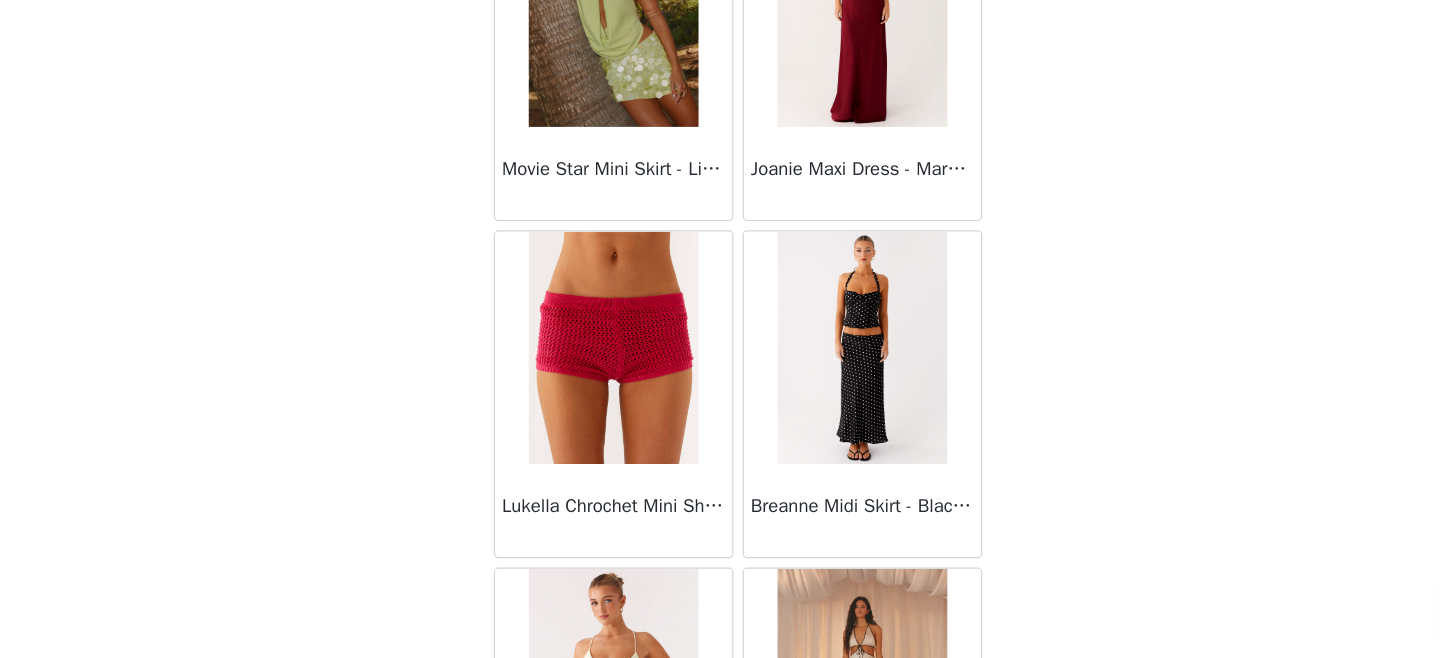 scroll, scrollTop: 59261, scrollLeft: 0, axis: vertical 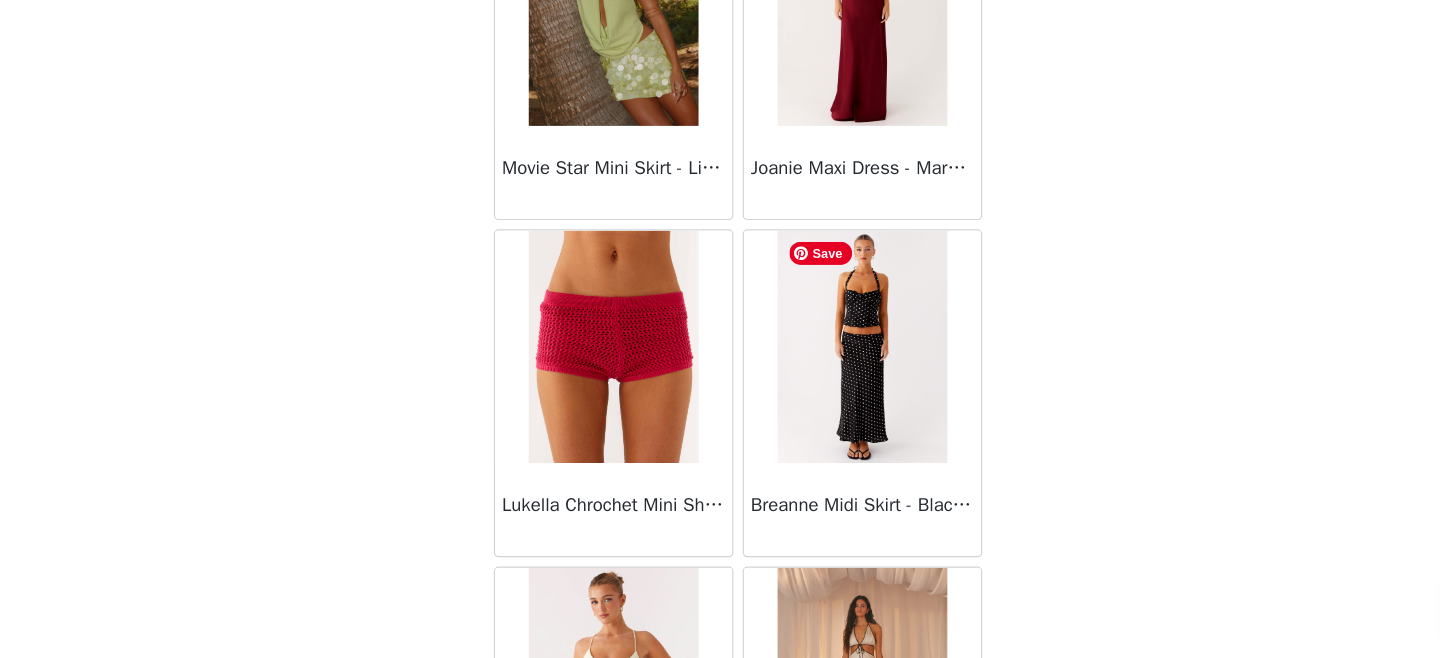click at bounding box center [826, 390] 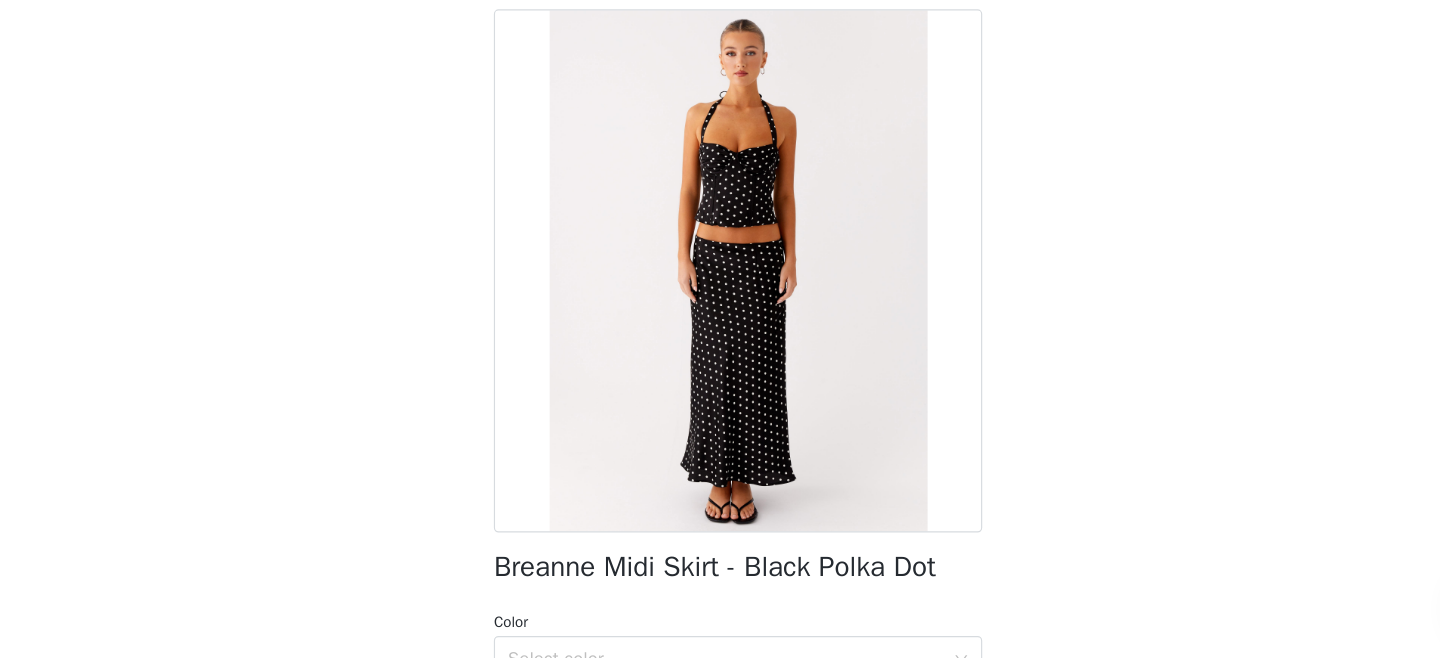 scroll, scrollTop: 155, scrollLeft: 0, axis: vertical 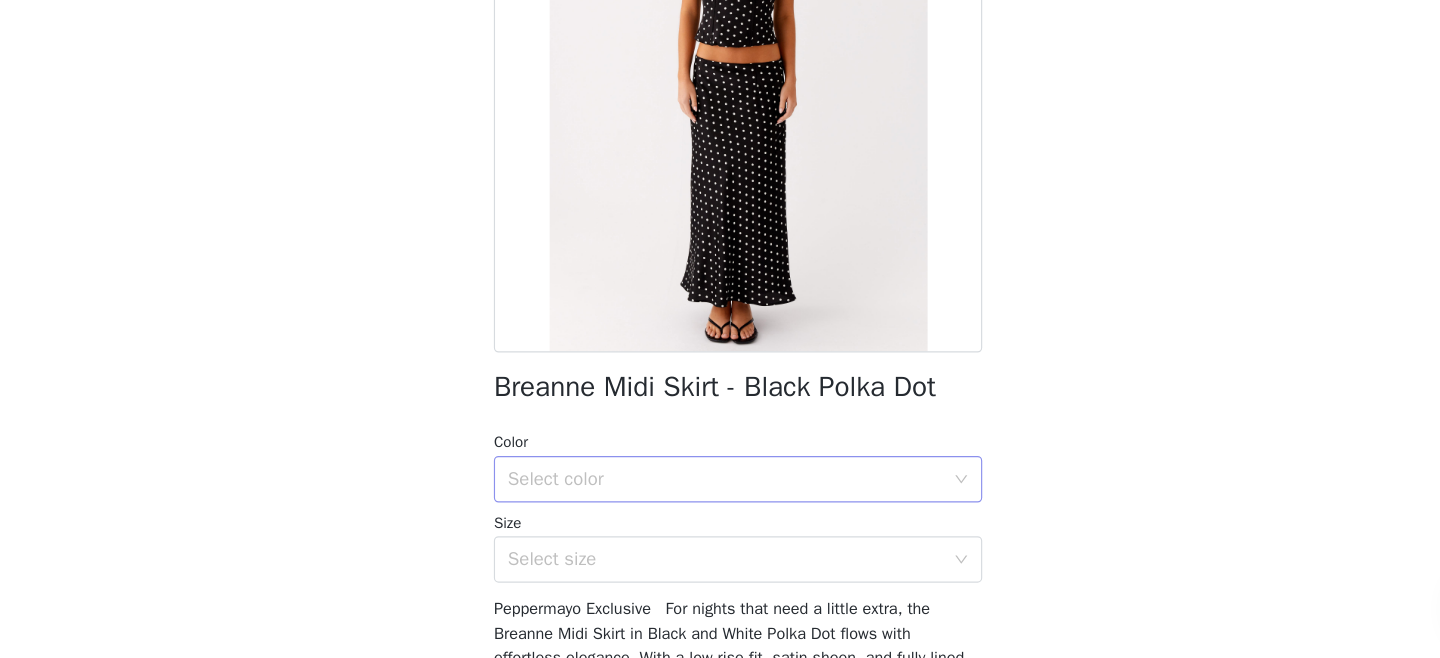click on "Select color" at bounding box center [709, 504] 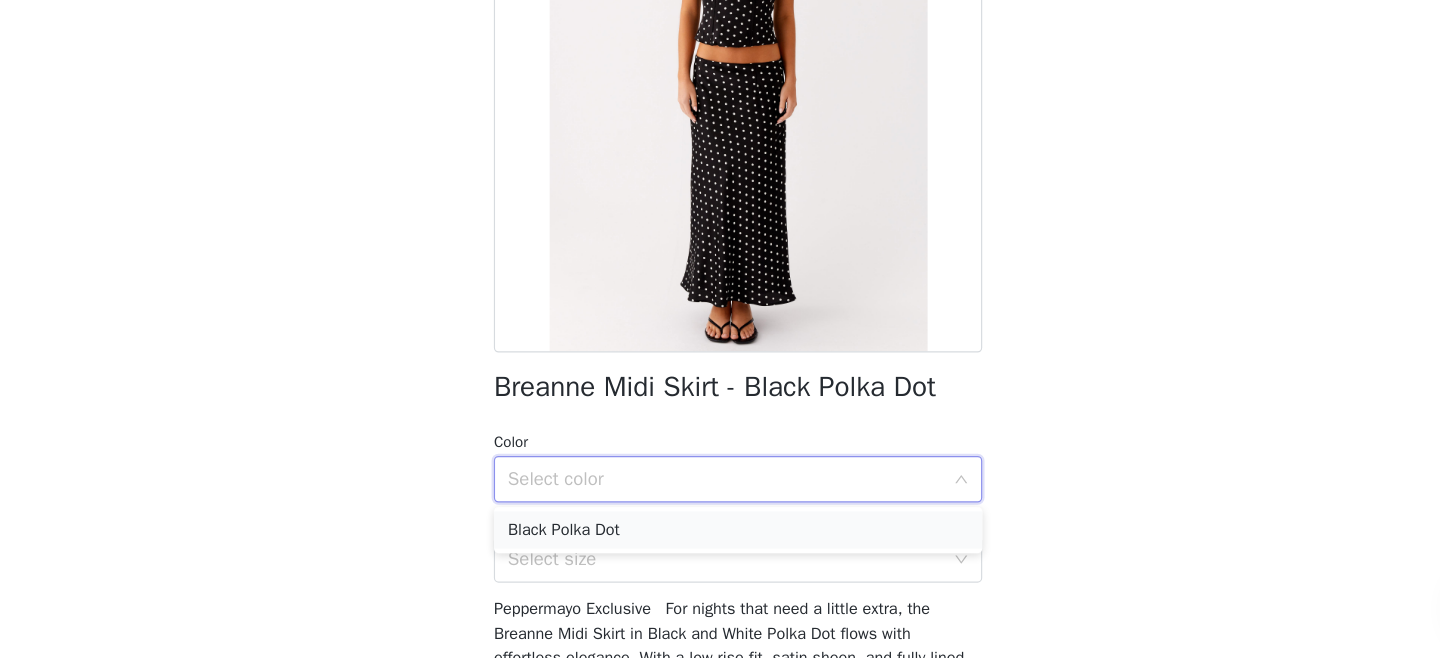 click on "Black Polka Dot" at bounding box center (720, 548) 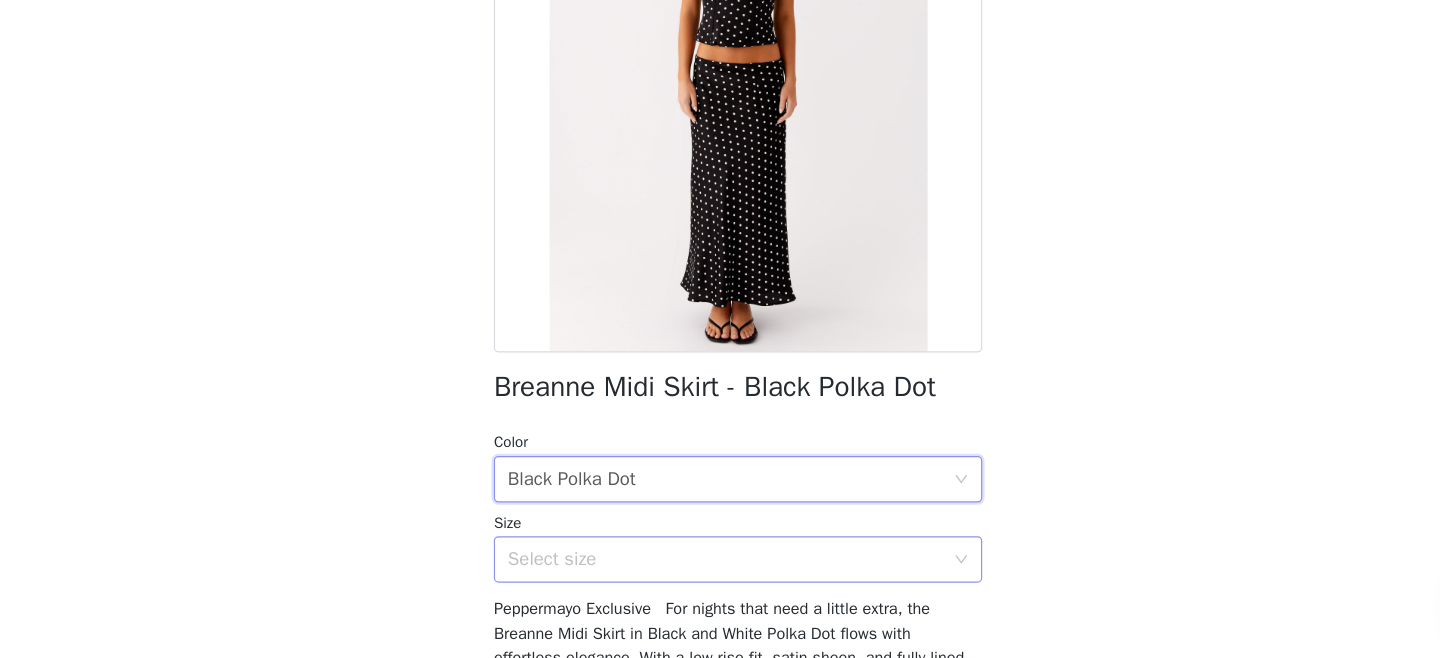 click on "Select size" at bounding box center [709, 573] 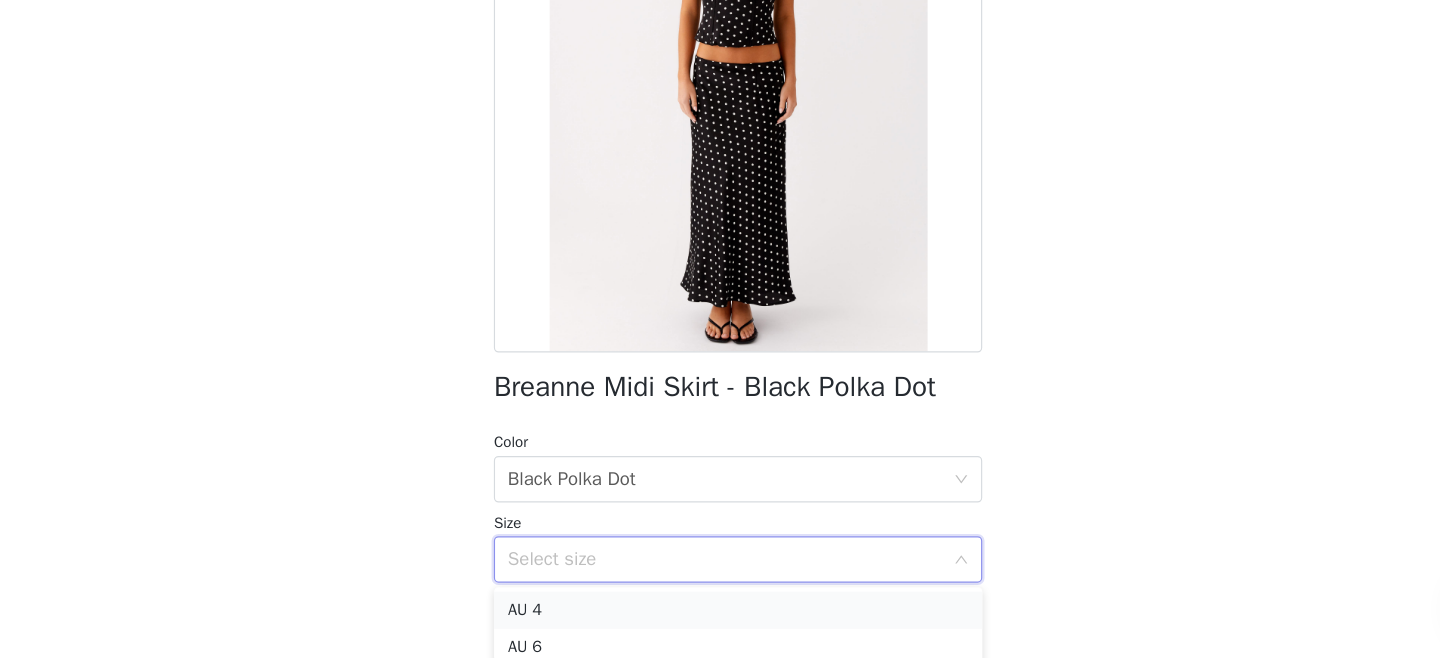 scroll, scrollTop: 36, scrollLeft: 0, axis: vertical 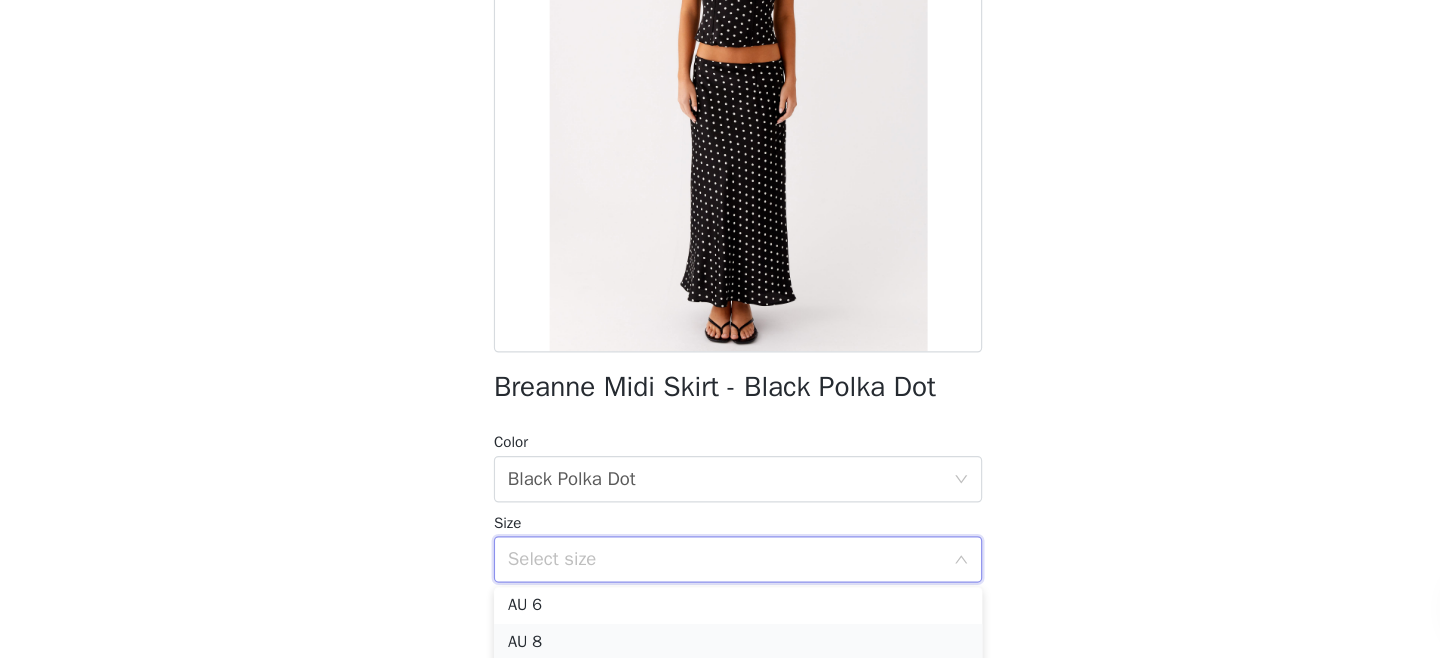 click on "AU 8" at bounding box center [720, 645] 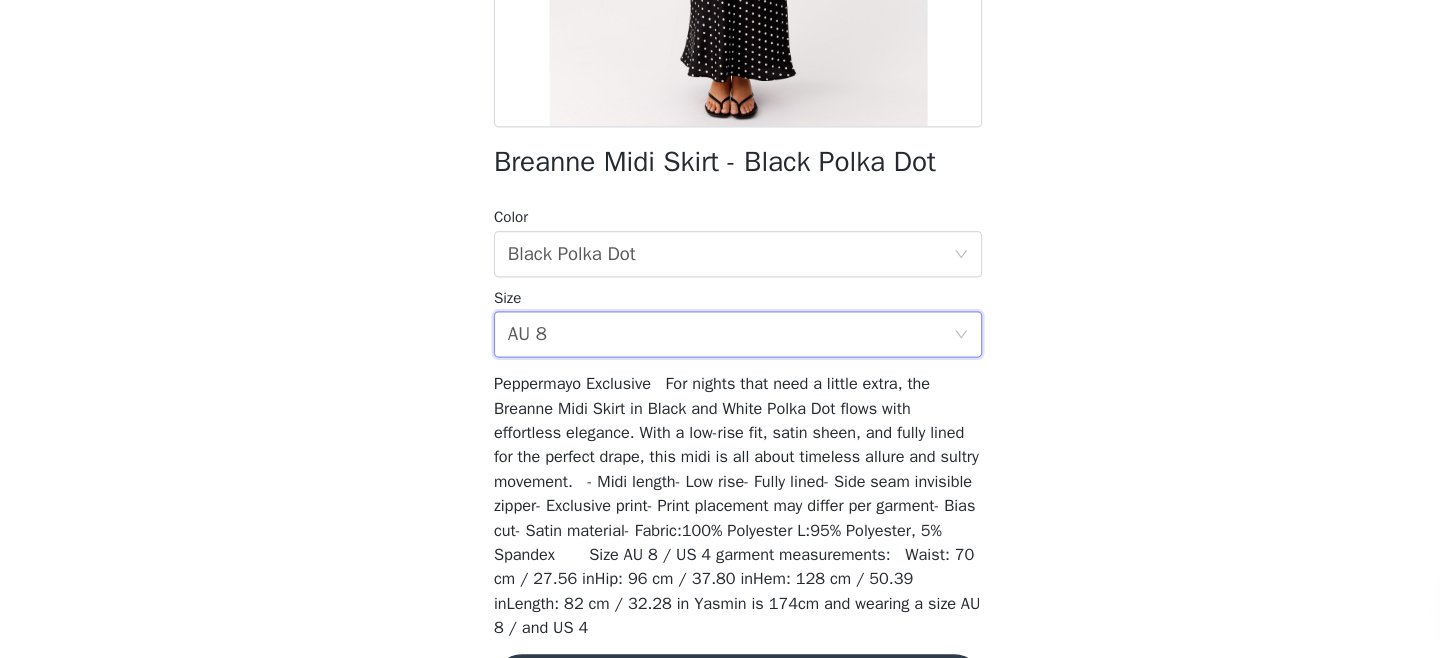 scroll, scrollTop: 417, scrollLeft: 0, axis: vertical 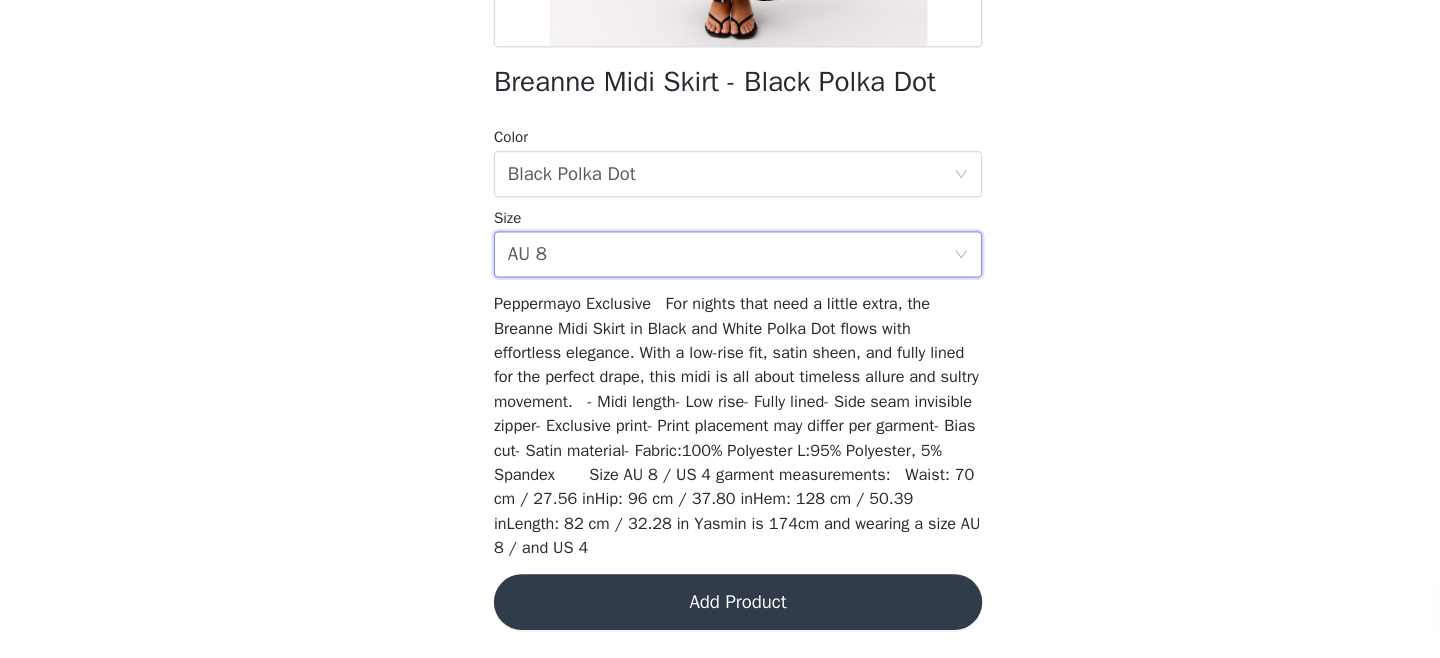 click on "Add Product" at bounding box center [720, 610] 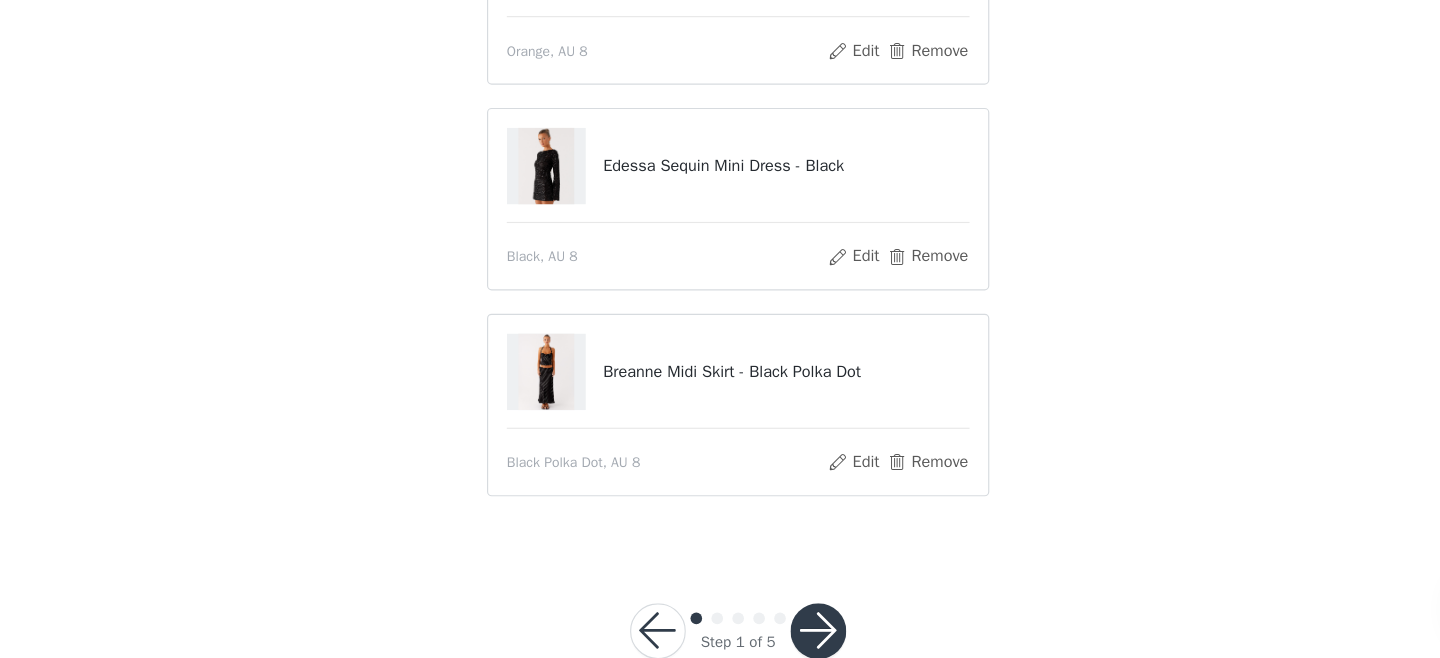 scroll, scrollTop: 84, scrollLeft: 0, axis: vertical 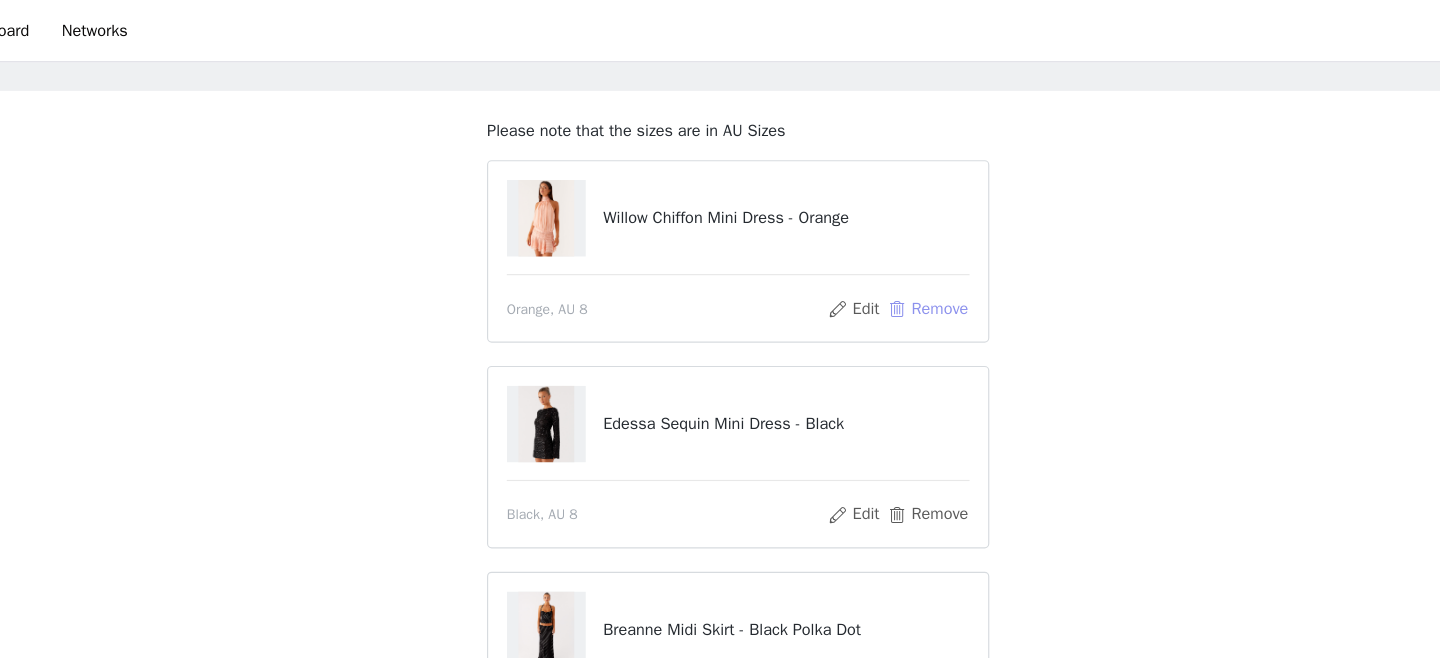 click on "Remove" at bounding box center [883, 266] 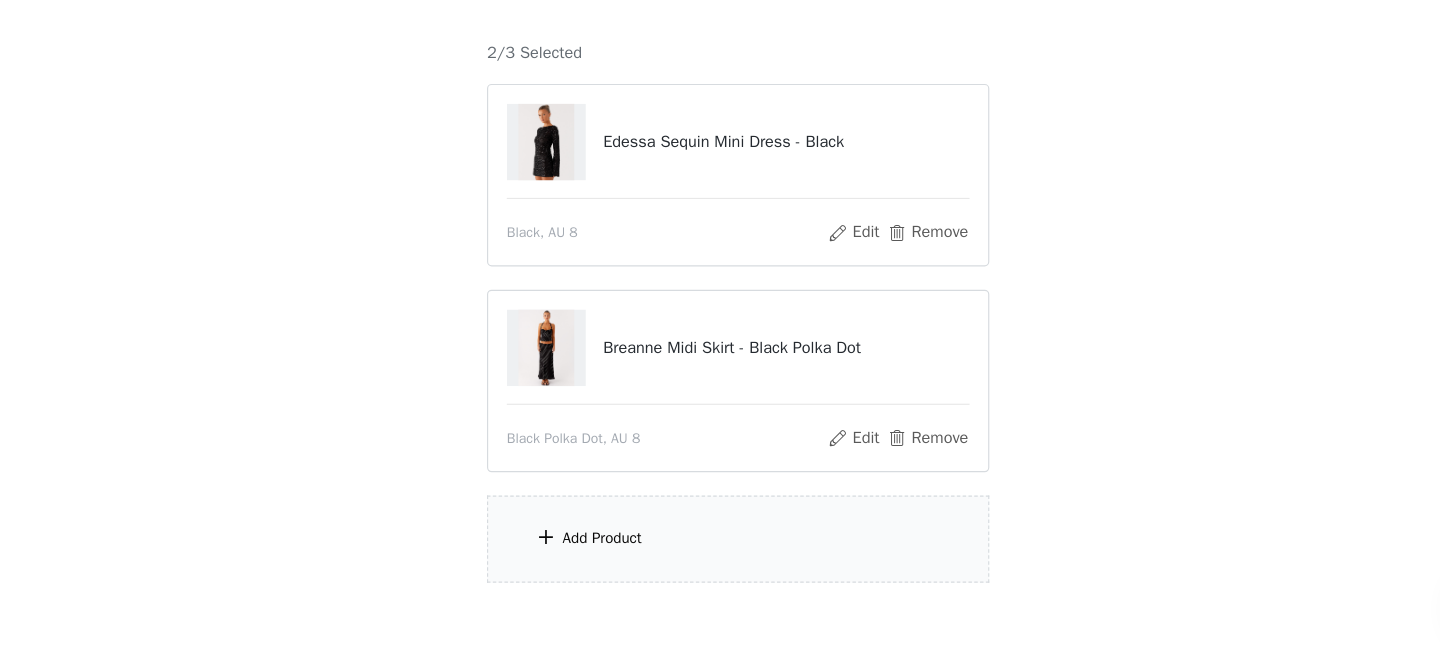 scroll, scrollTop: 127, scrollLeft: 0, axis: vertical 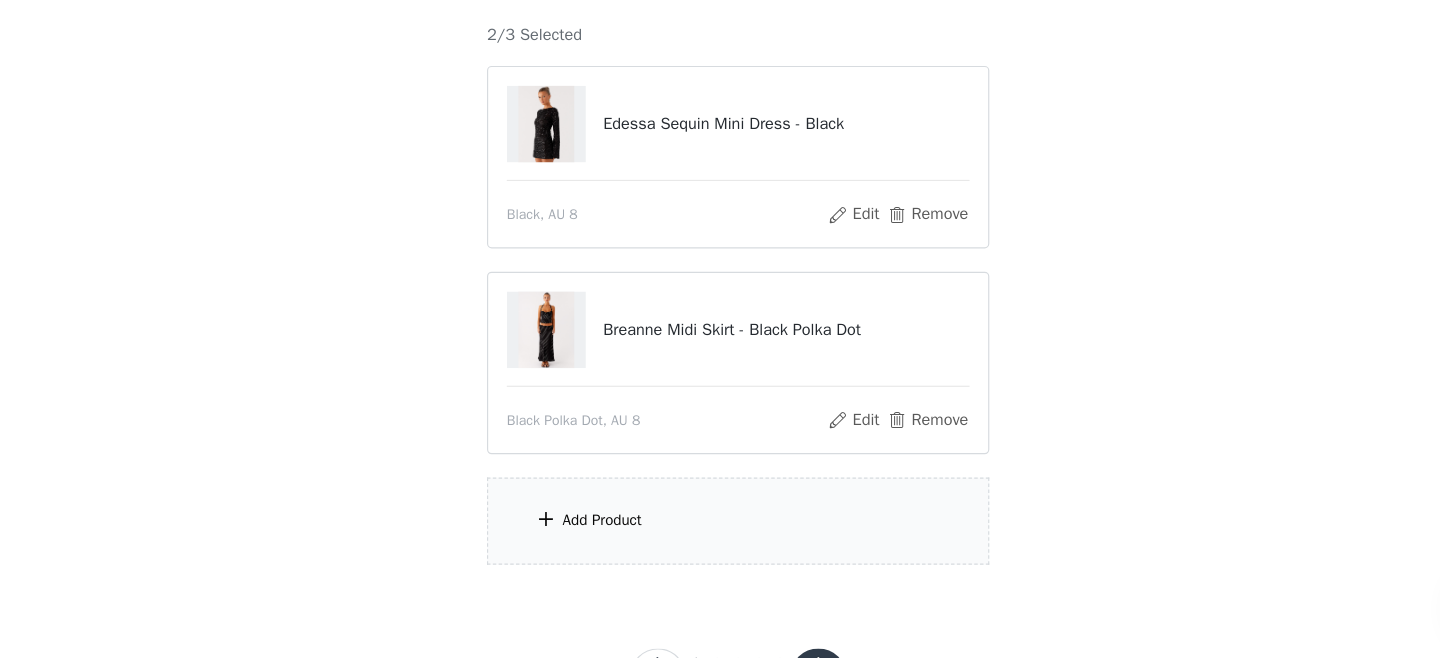 click on "Add Product" at bounding box center (603, 540) 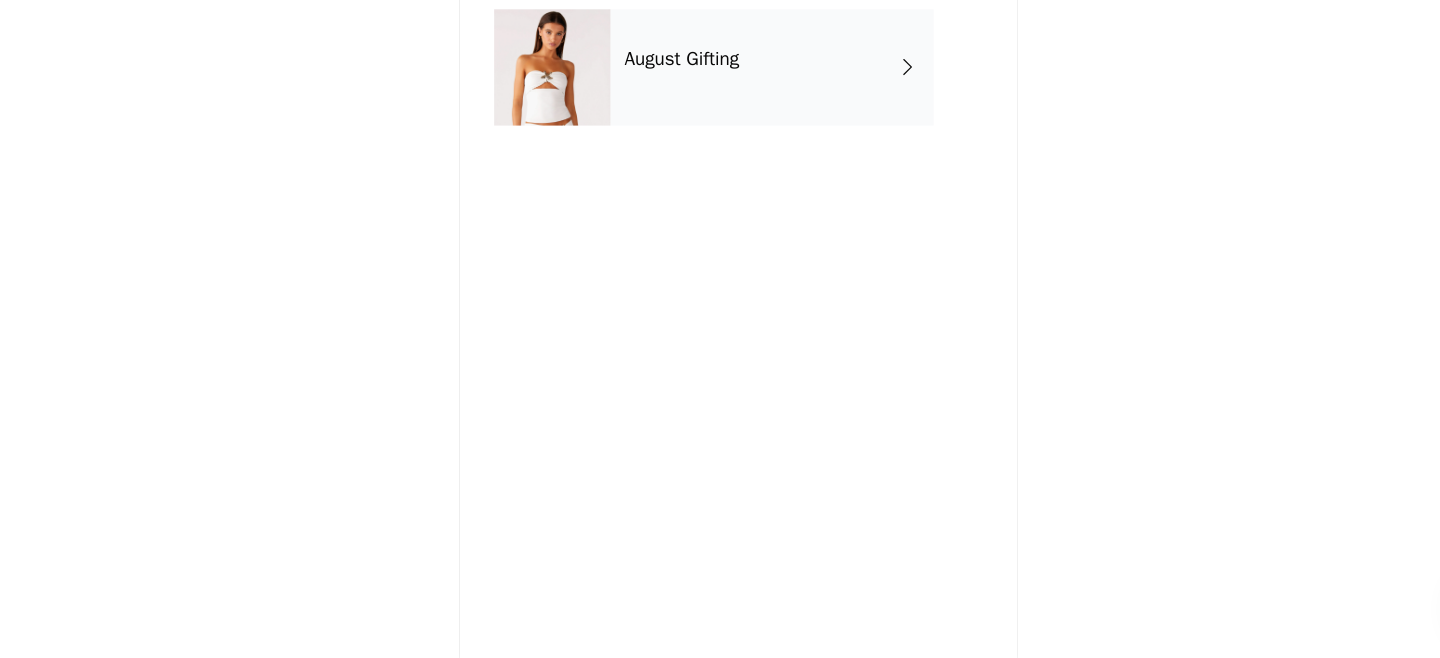 click on "August Gifting" at bounding box center (671, 143) 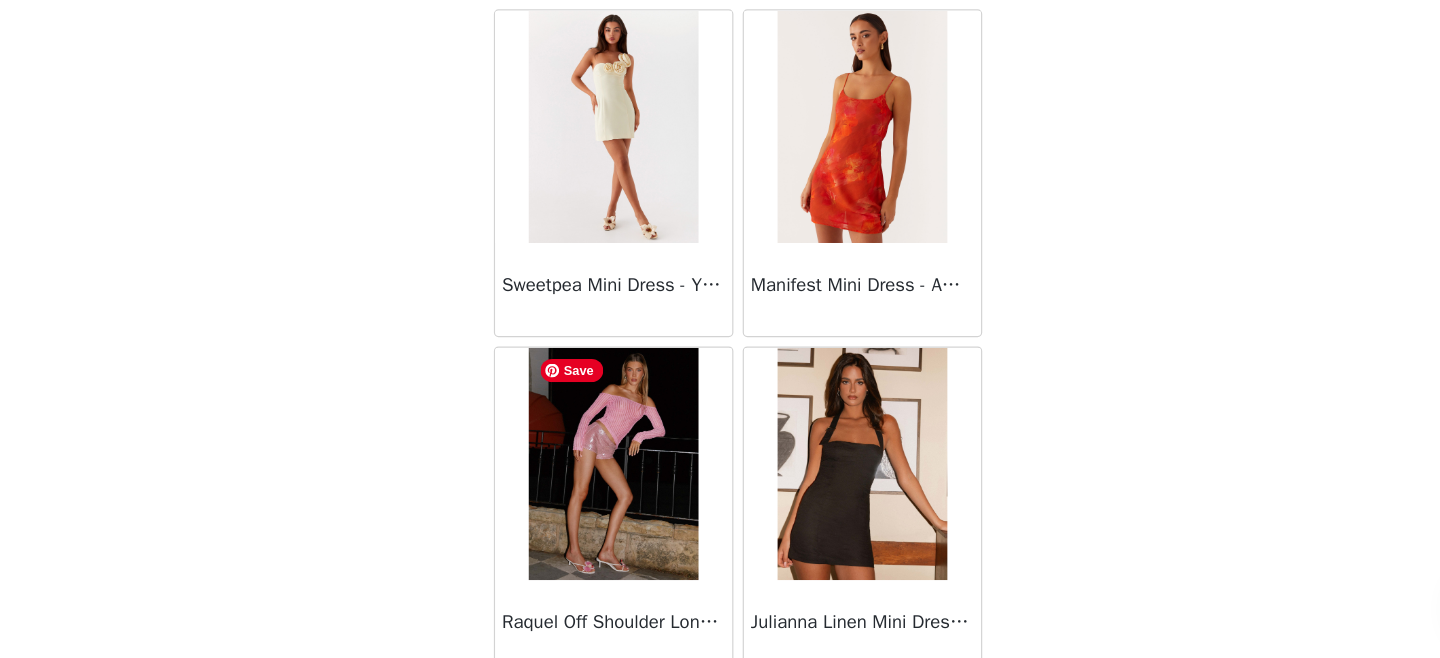 scroll, scrollTop: 214, scrollLeft: 0, axis: vertical 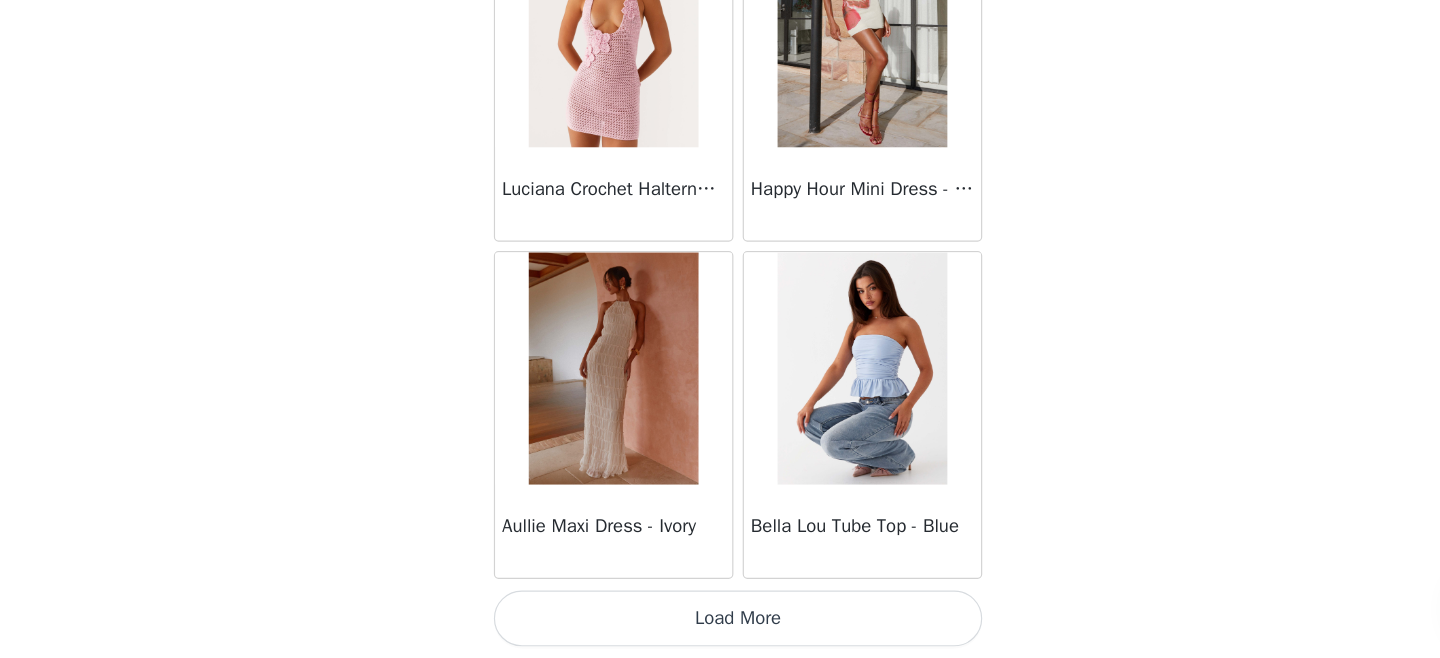 click on "Load More" at bounding box center [720, 624] 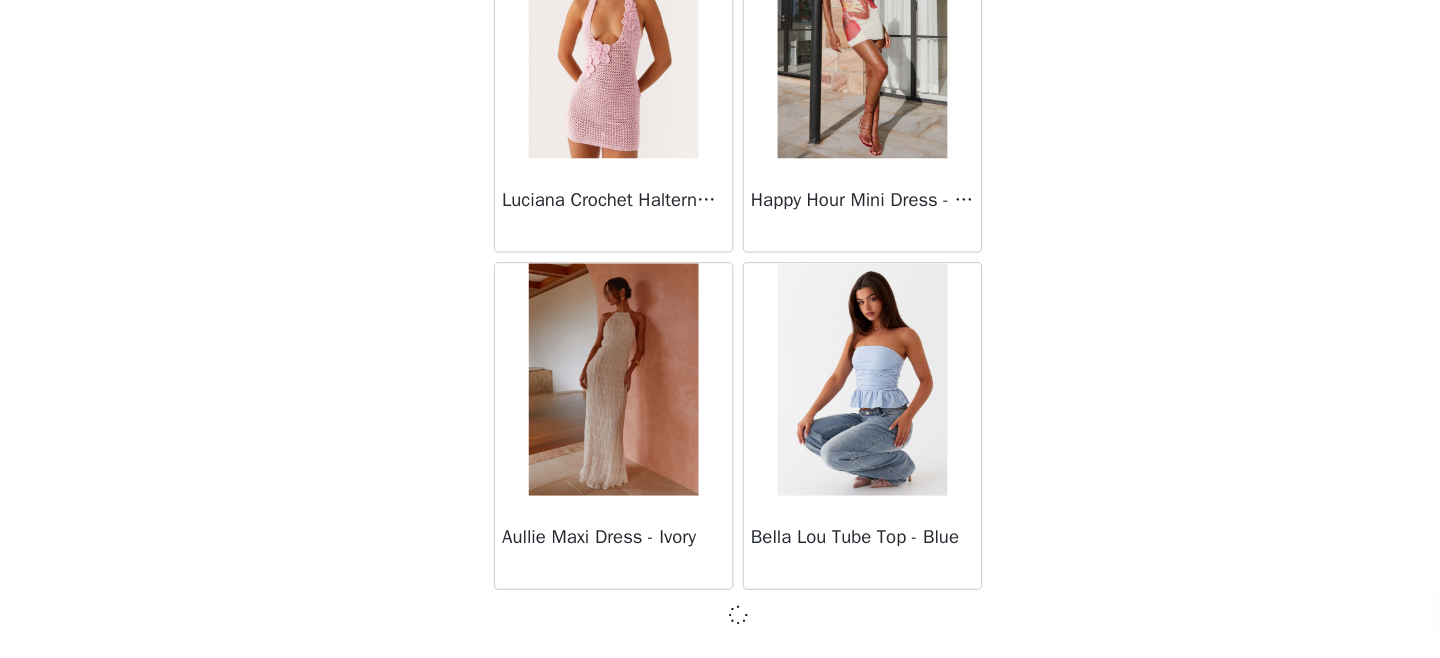 scroll, scrollTop: 2393, scrollLeft: 0, axis: vertical 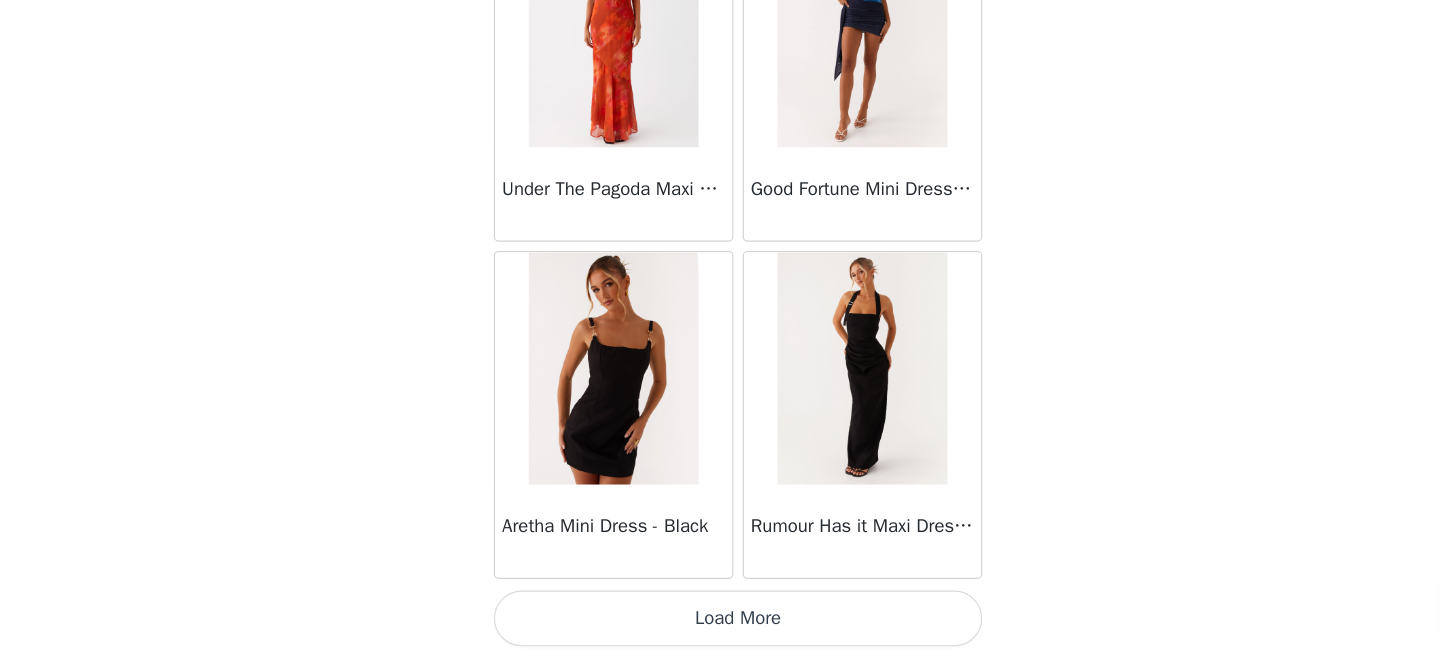 click on "Load More" at bounding box center (720, 624) 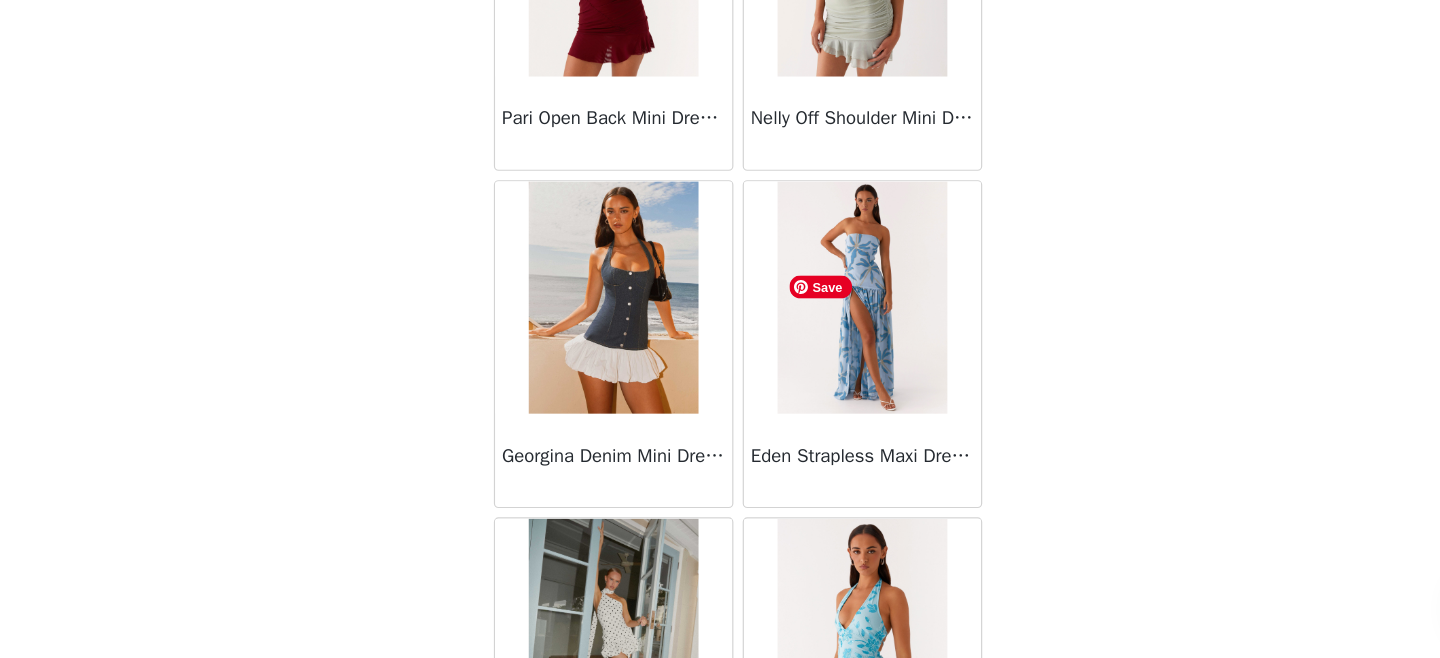 scroll, scrollTop: 8202, scrollLeft: 0, axis: vertical 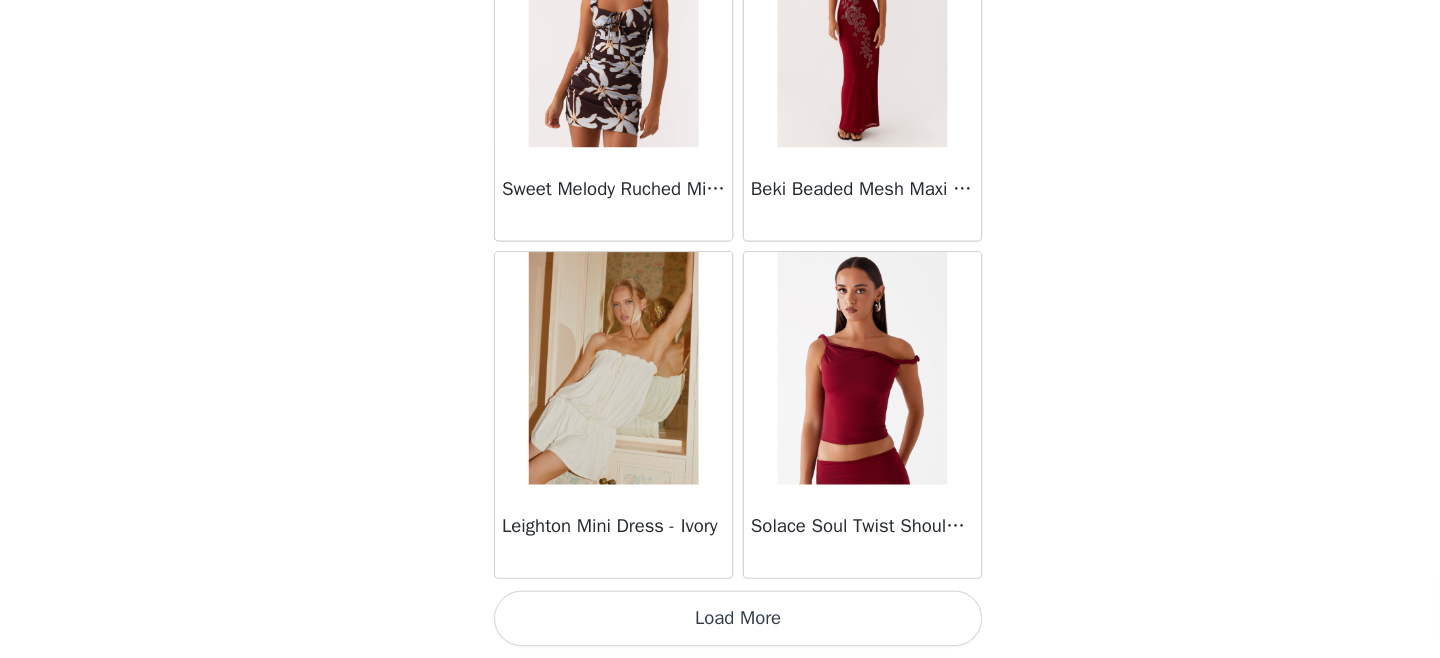 click on "Load More" at bounding box center [720, 624] 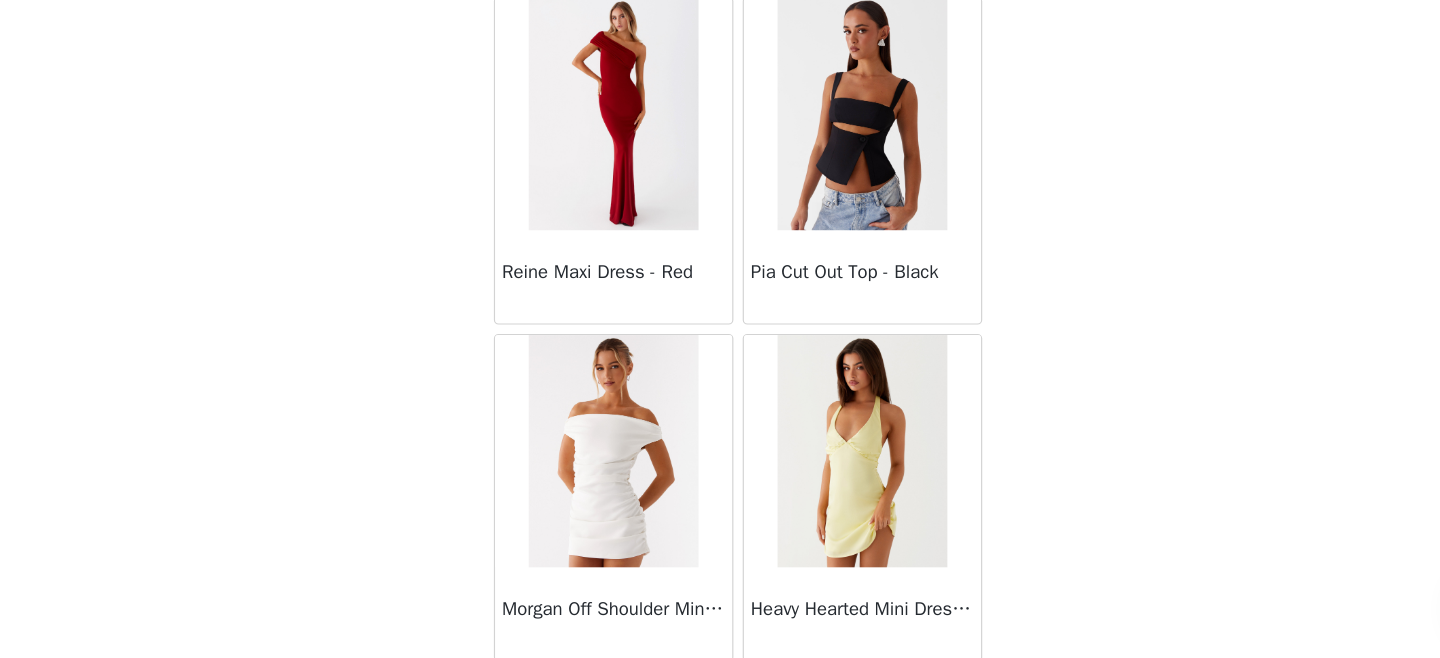 scroll, scrollTop: 11102, scrollLeft: 0, axis: vertical 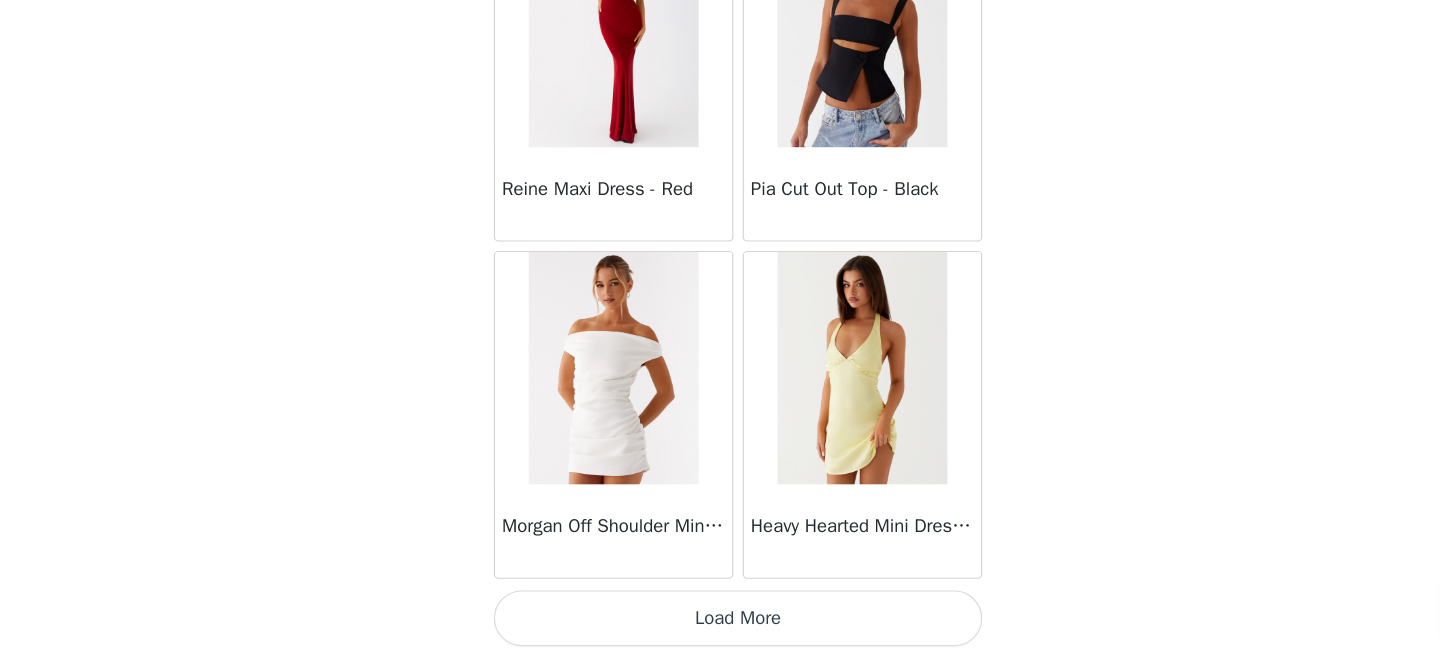 click on "Load More" at bounding box center (720, 624) 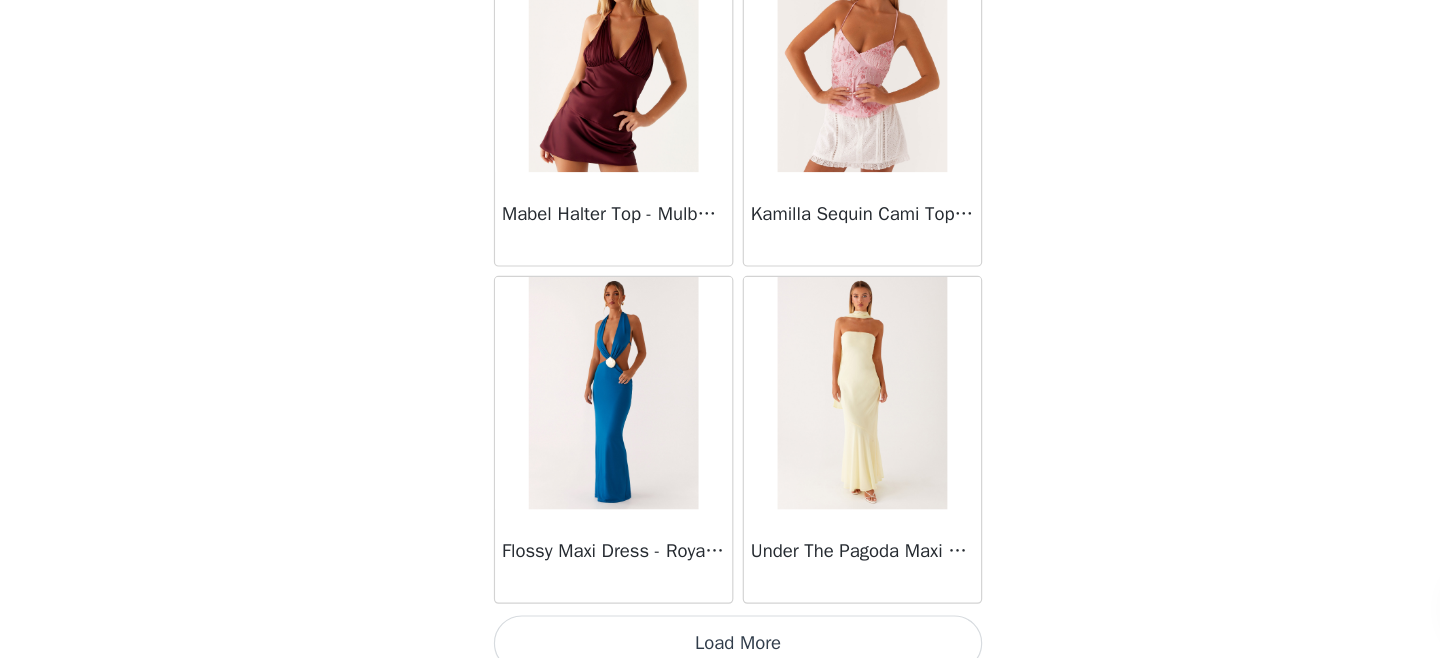 scroll, scrollTop: 14002, scrollLeft: 0, axis: vertical 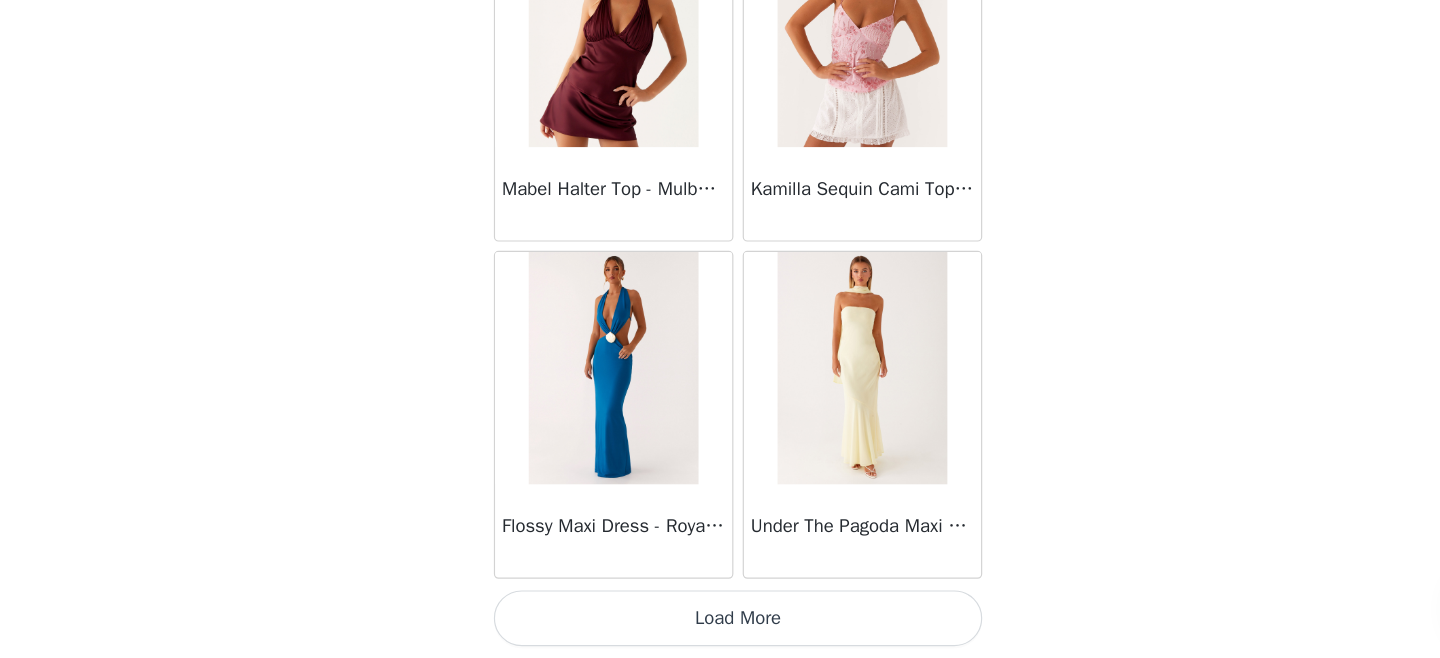 click on "Load More" at bounding box center (720, 624) 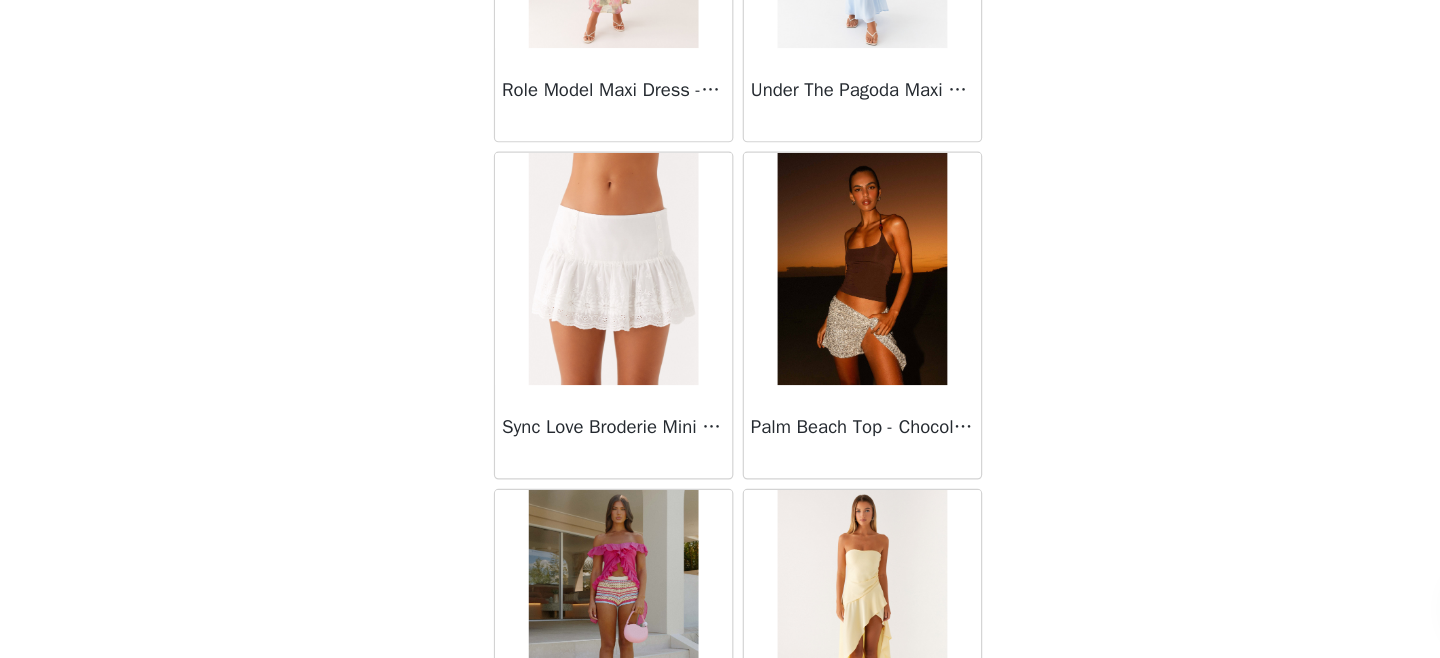 scroll, scrollTop: 16902, scrollLeft: 0, axis: vertical 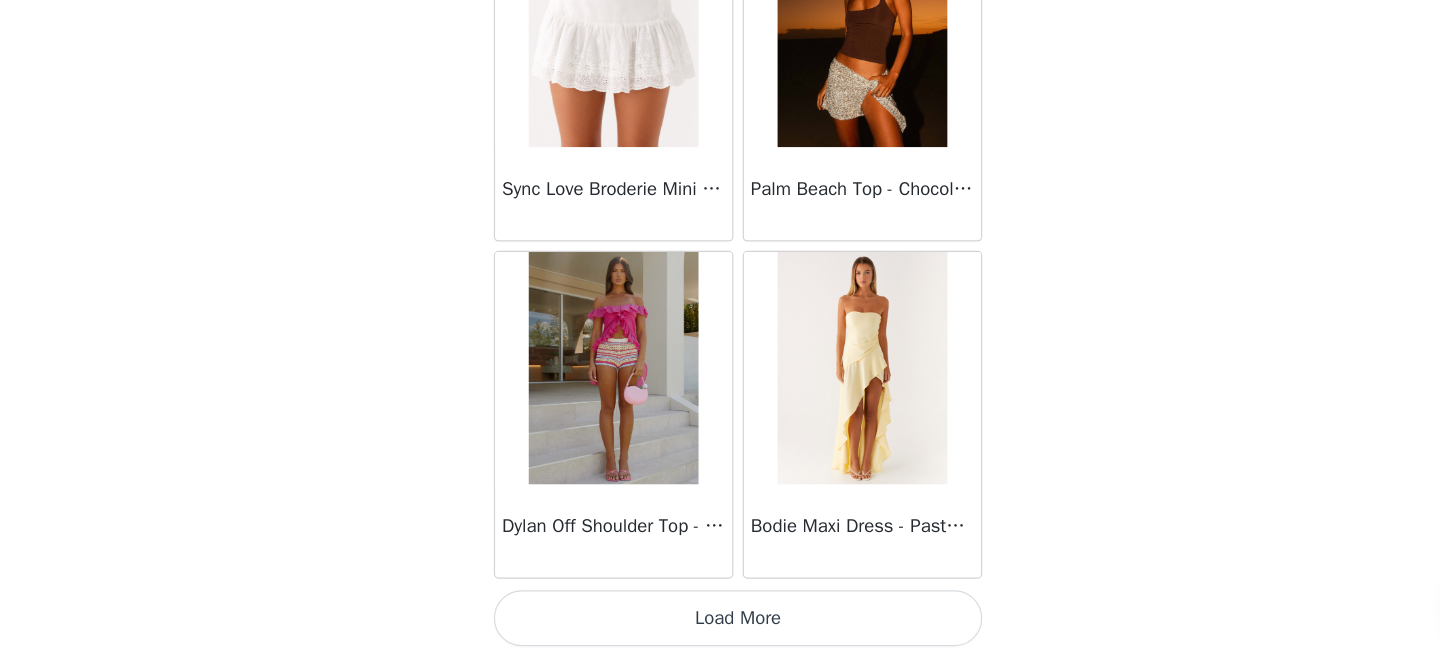 click on "Load More" at bounding box center [720, 624] 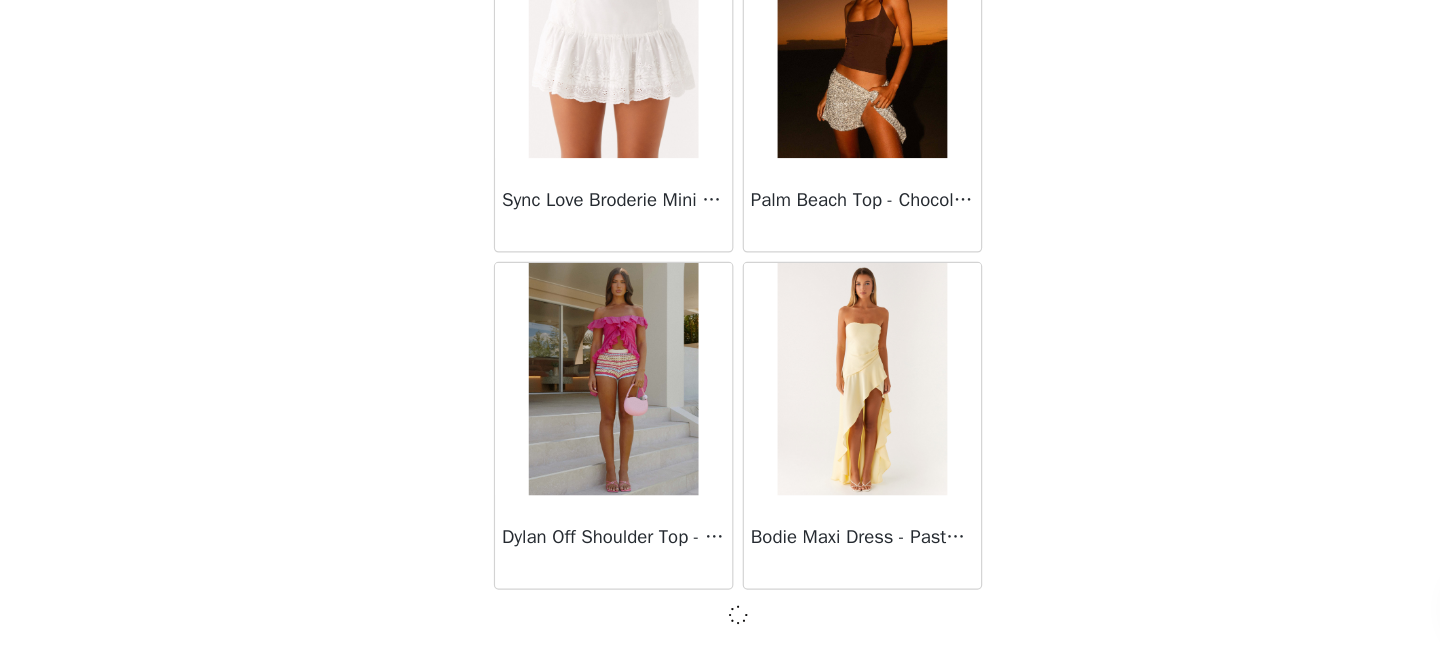 scroll, scrollTop: 16893, scrollLeft: 0, axis: vertical 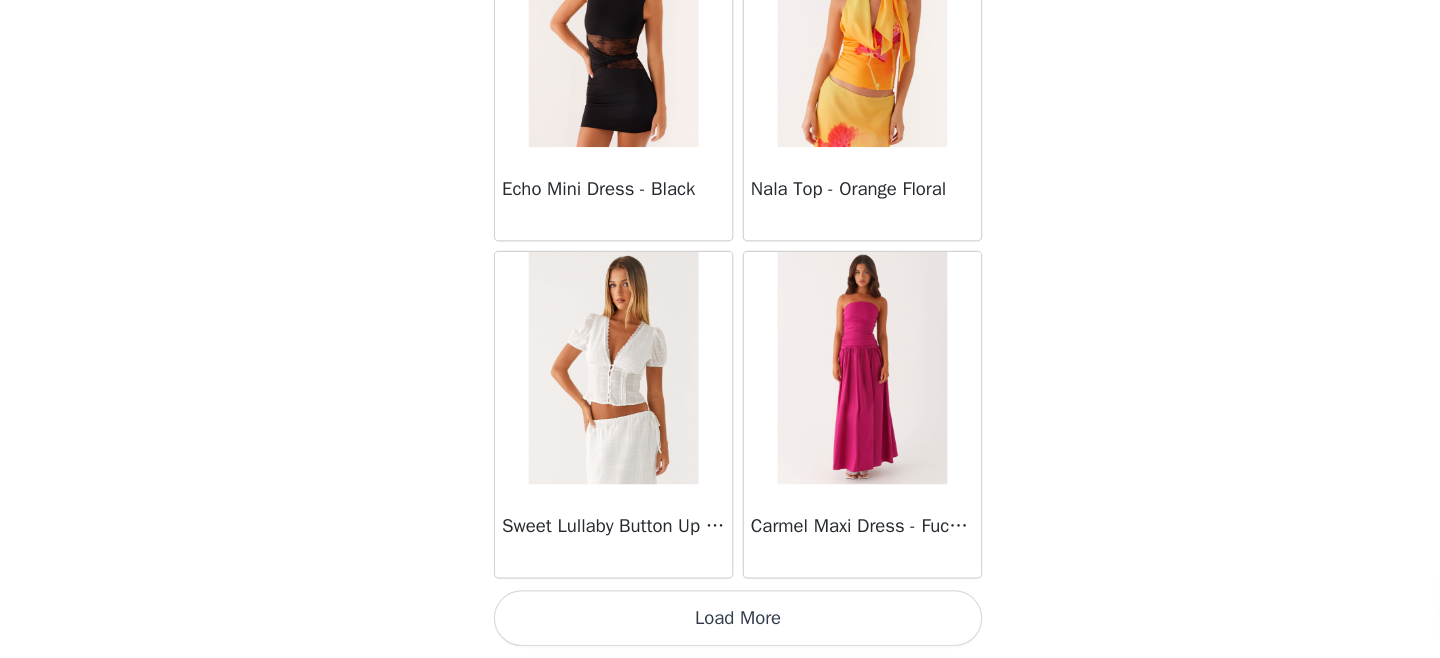 click on "Load More" at bounding box center [720, 624] 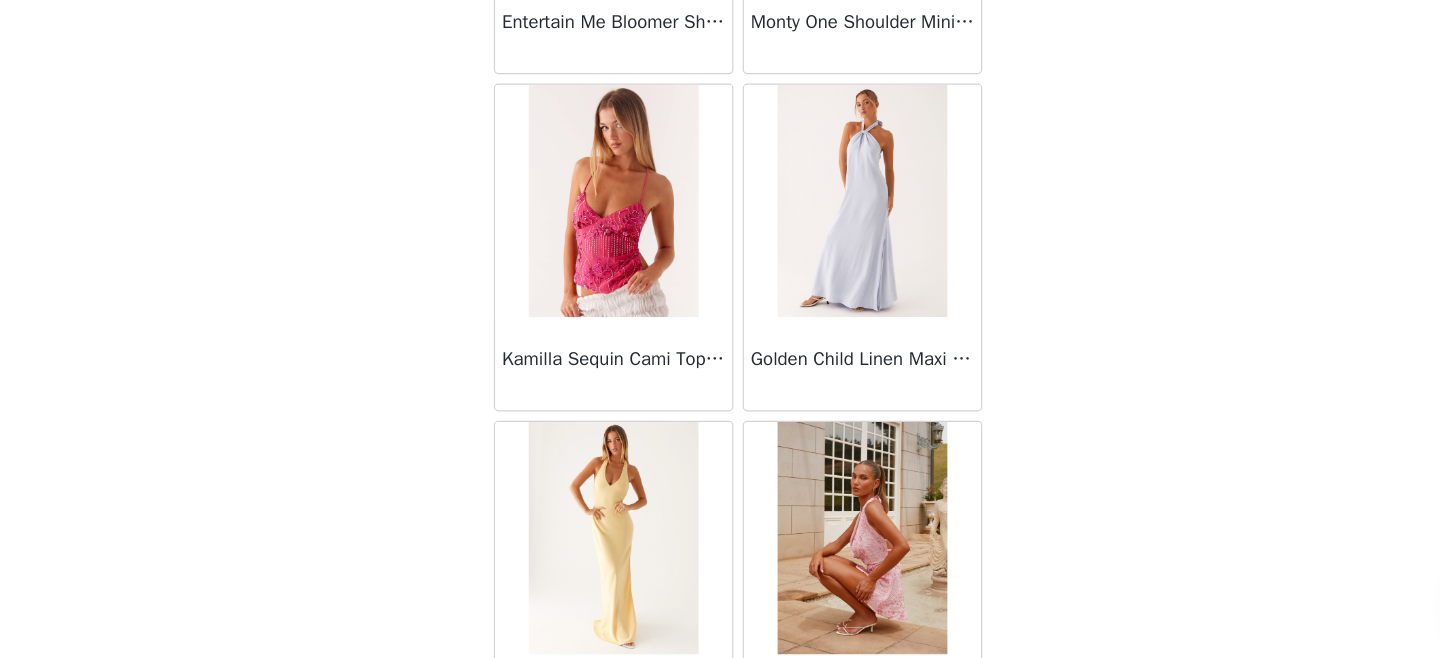 scroll, scrollTop: 22702, scrollLeft: 0, axis: vertical 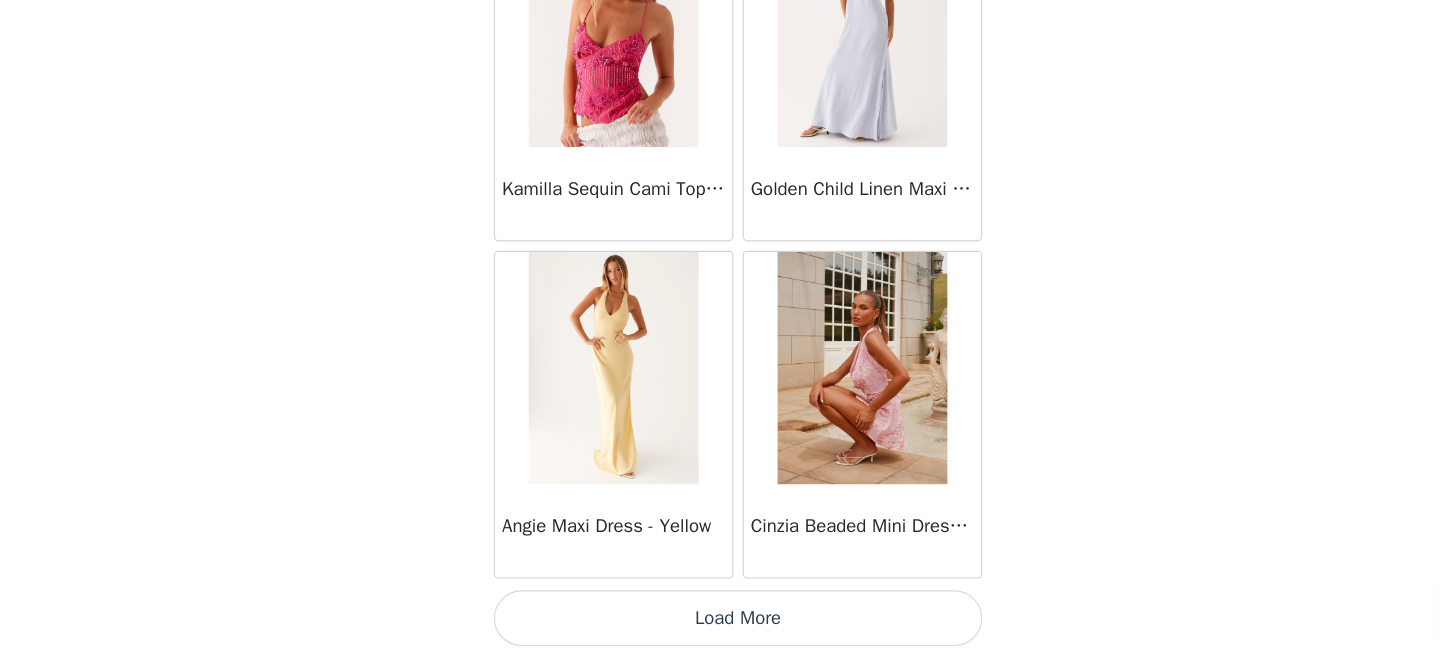 click on "Load More" at bounding box center (720, 624) 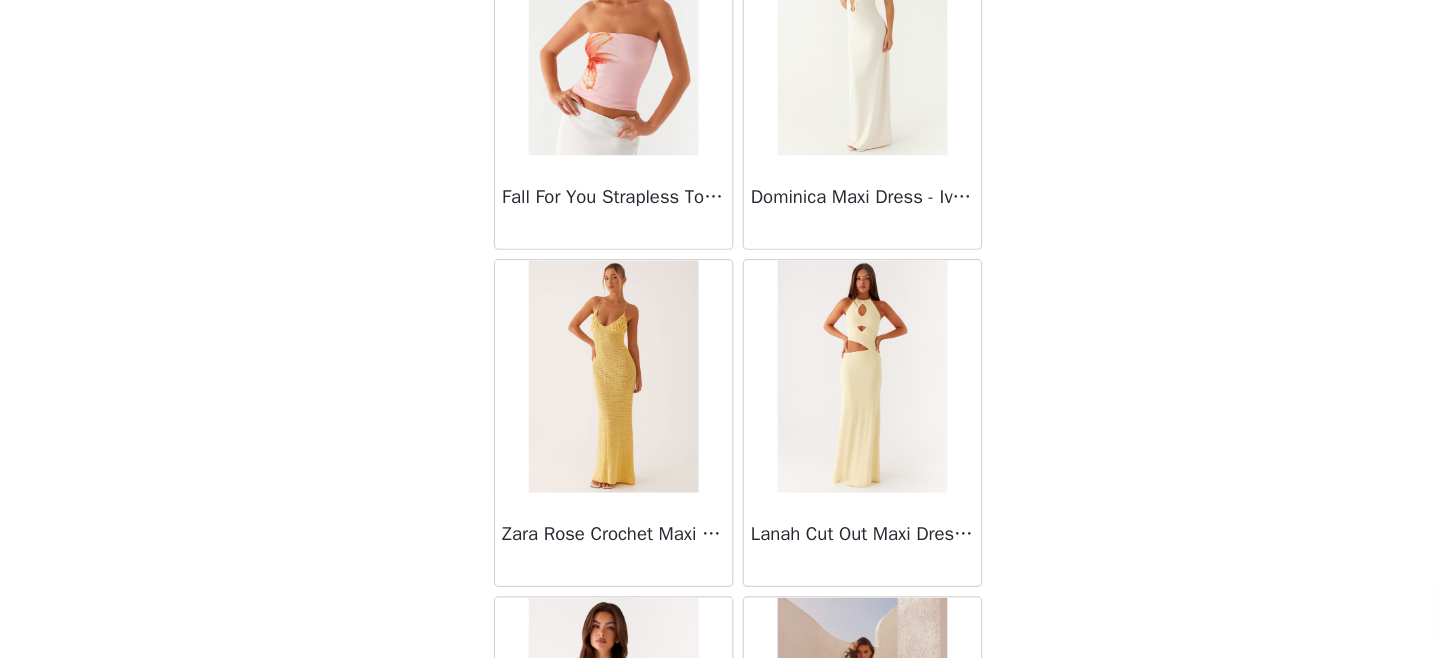 scroll, scrollTop: 25602, scrollLeft: 0, axis: vertical 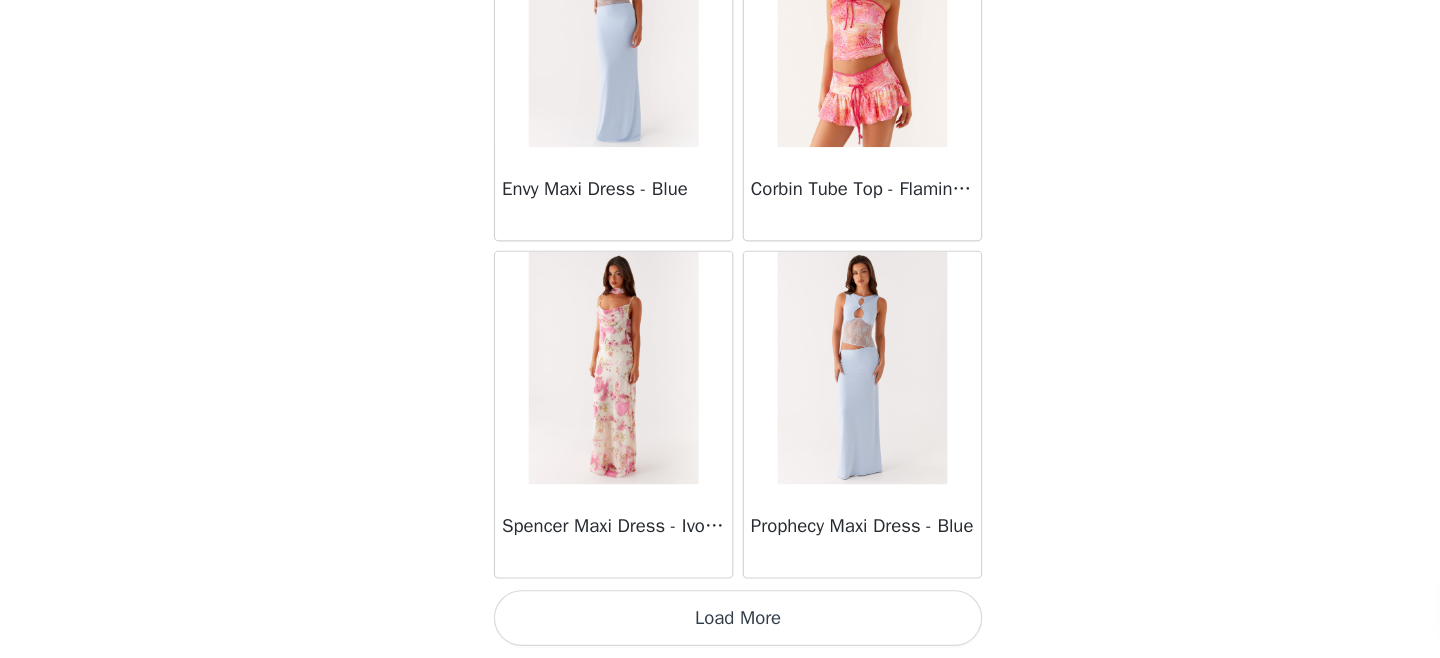 click on "Load More" at bounding box center (720, 624) 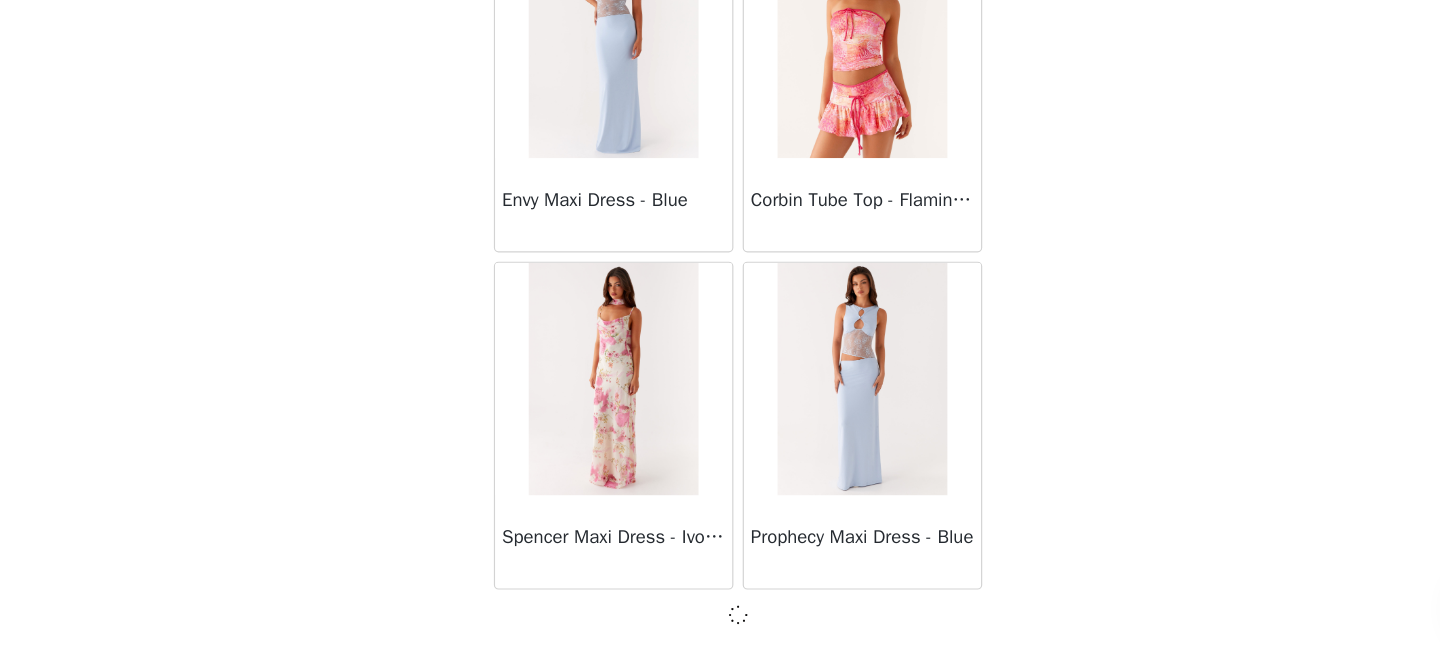 scroll, scrollTop: 25593, scrollLeft: 0, axis: vertical 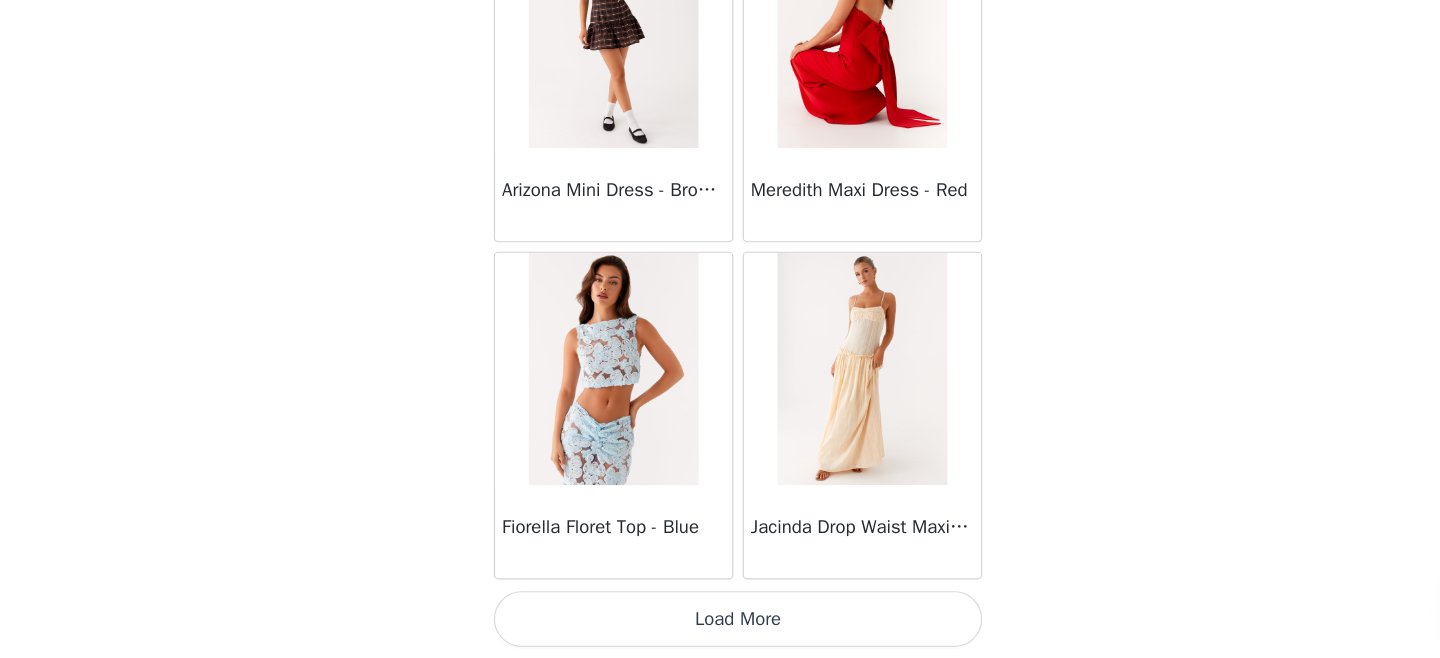 click on "Load More" at bounding box center (720, 624) 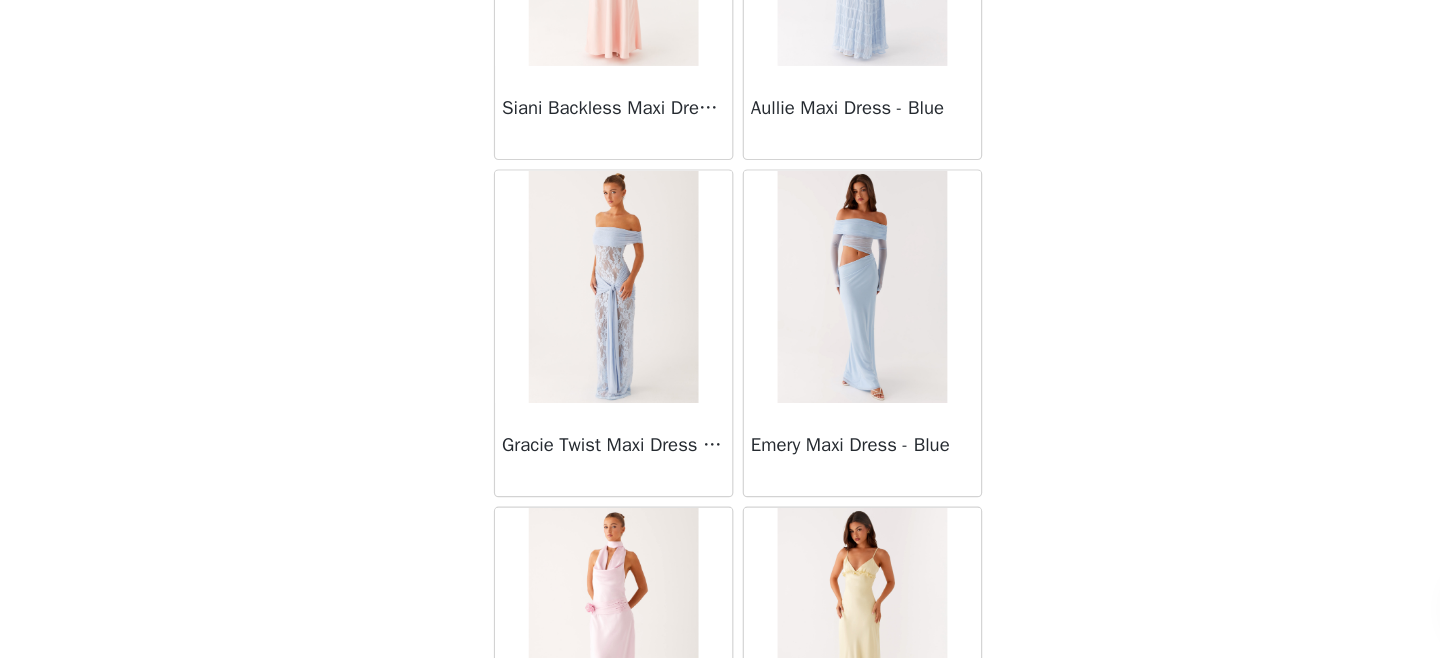 scroll, scrollTop: 31402, scrollLeft: 0, axis: vertical 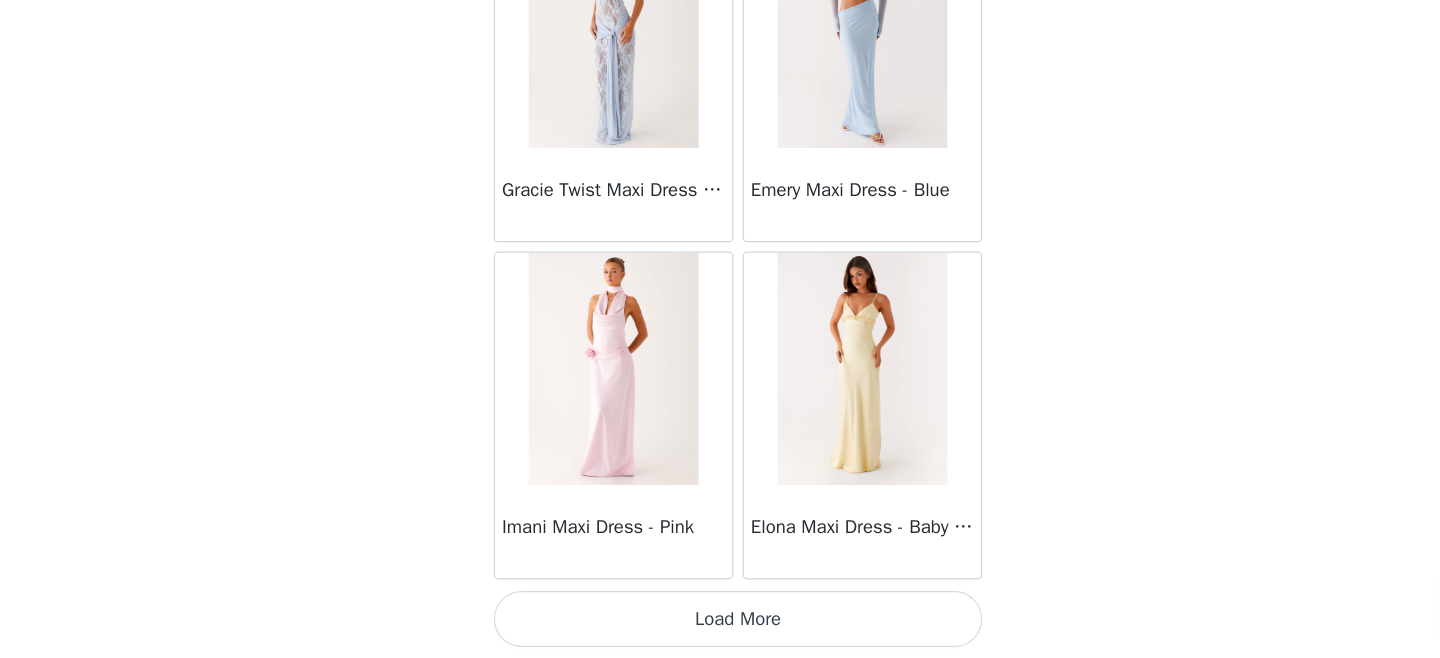 click on "Load More" at bounding box center [720, 624] 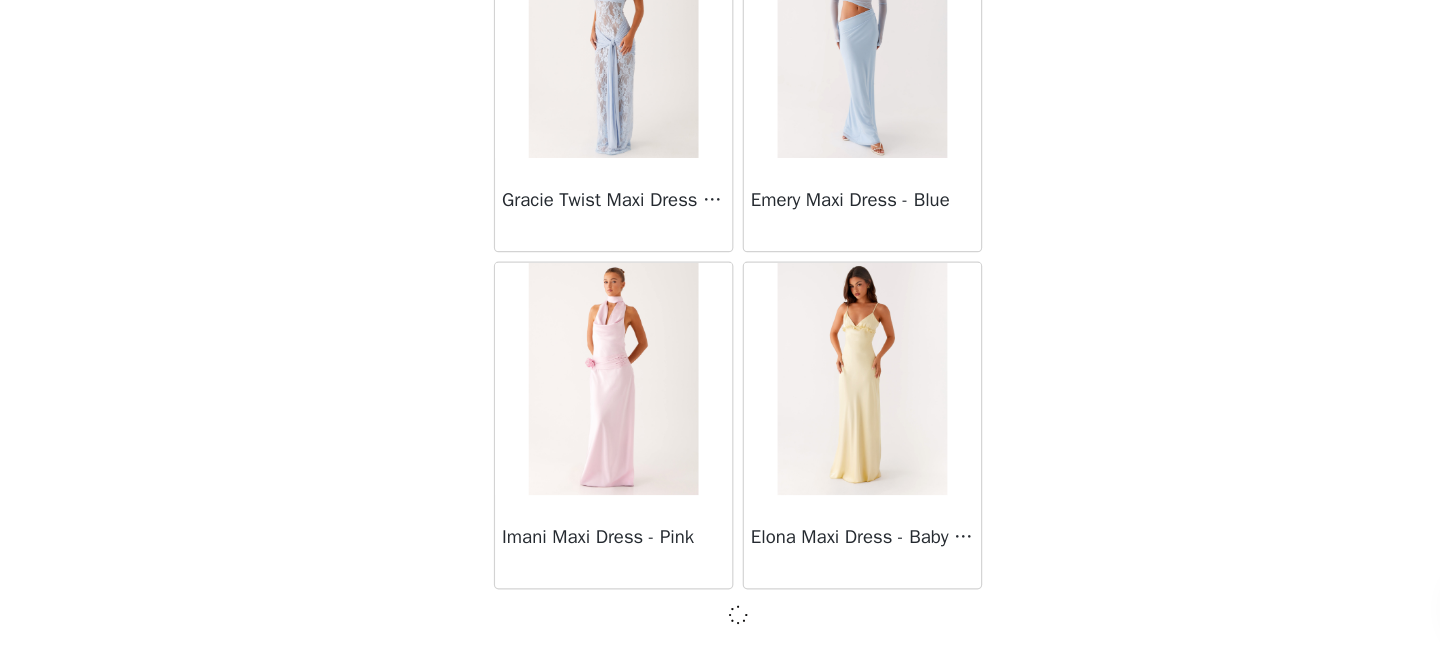 scroll, scrollTop: 31393, scrollLeft: 0, axis: vertical 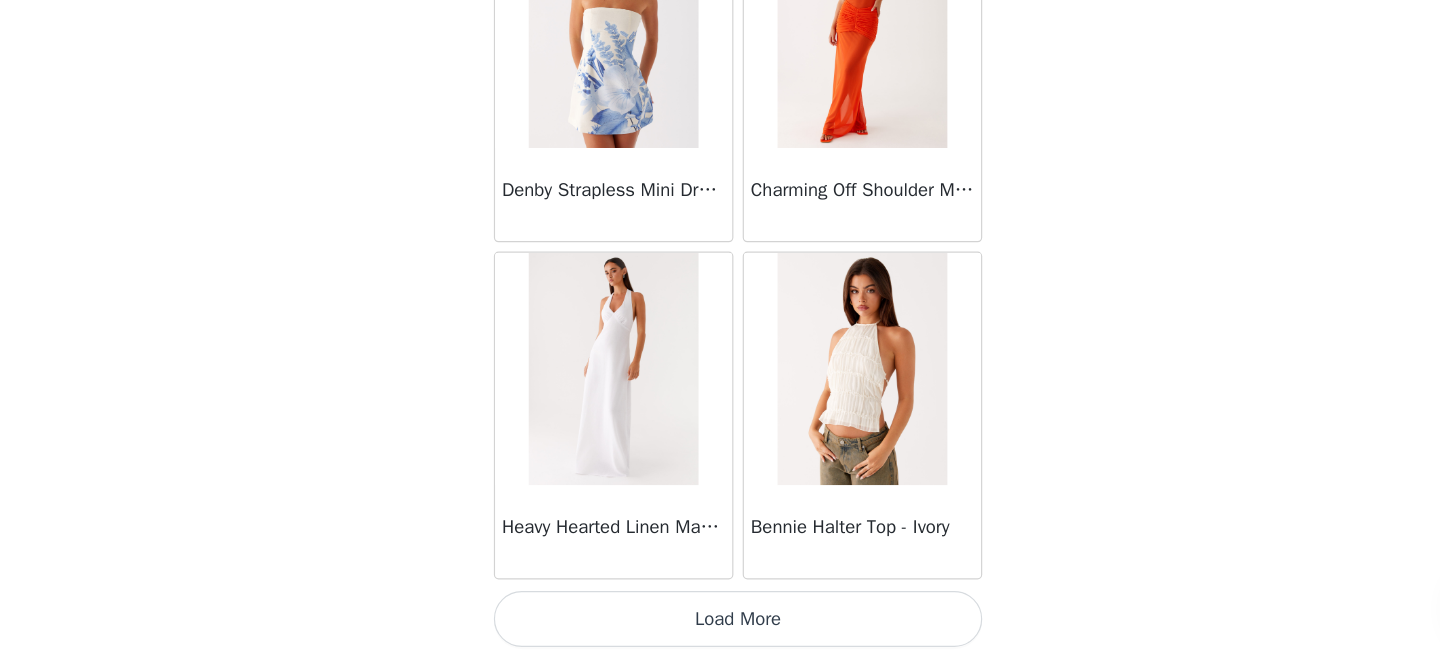 click on "Load More" at bounding box center (720, 624) 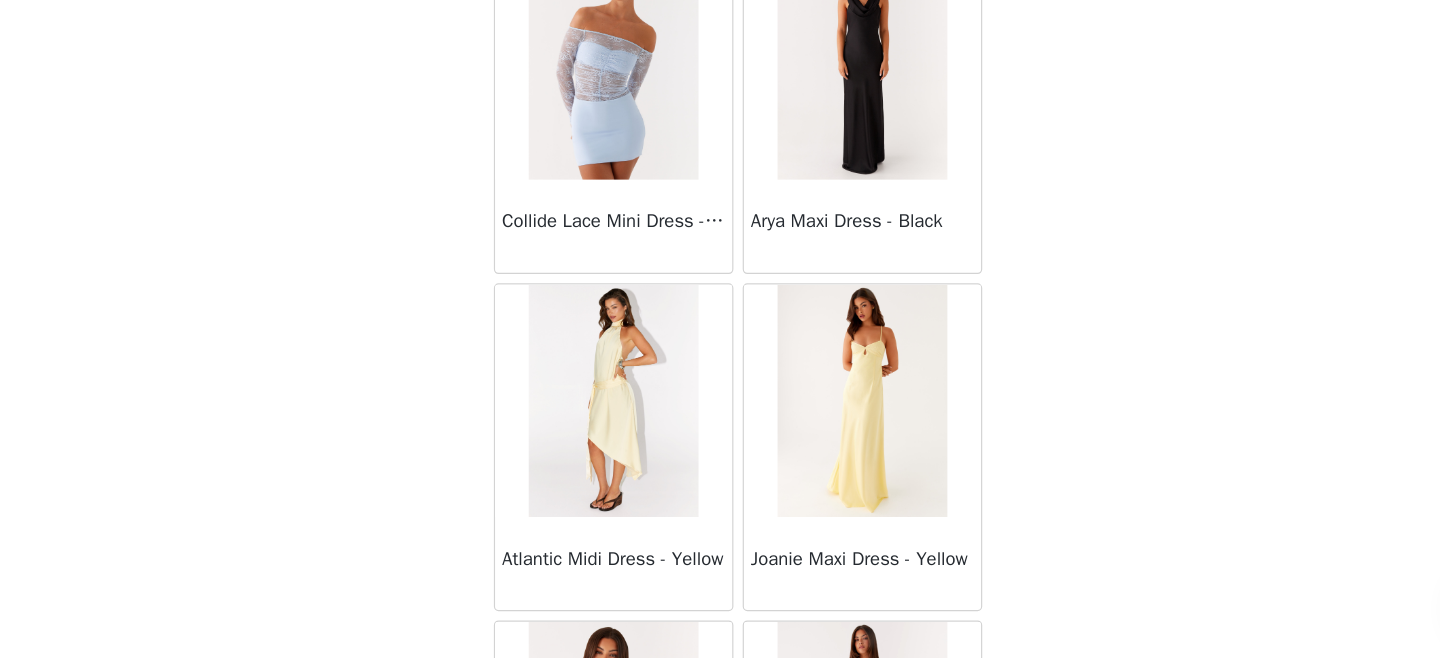 scroll, scrollTop: 37202, scrollLeft: 0, axis: vertical 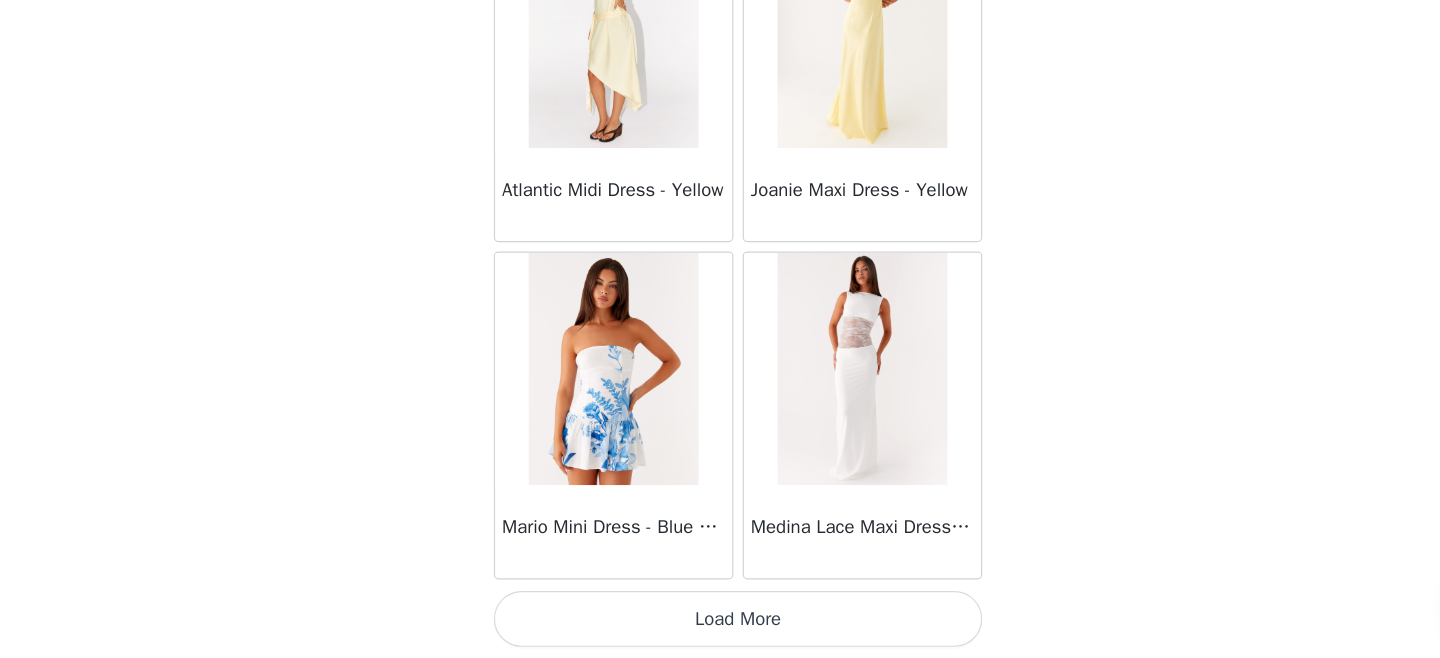 click on "Load More" at bounding box center (720, 624) 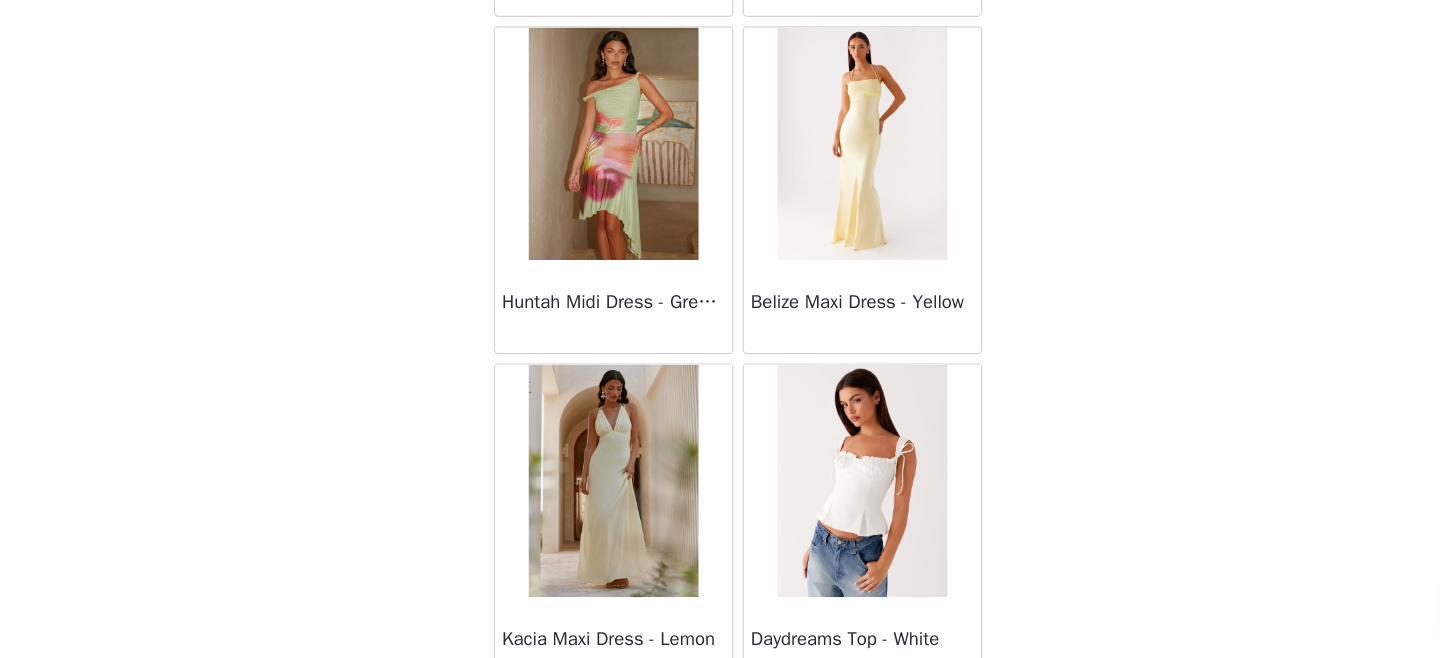 scroll, scrollTop: 40102, scrollLeft: 0, axis: vertical 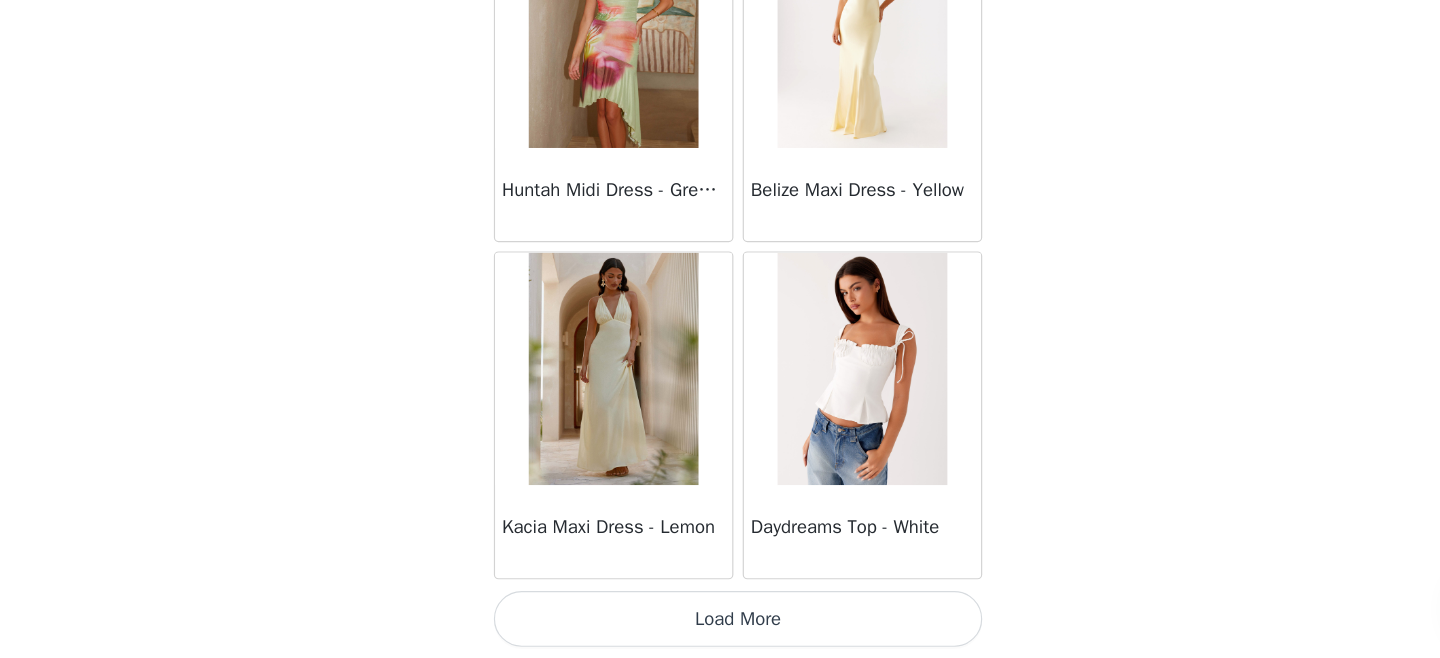 click on "Load More" at bounding box center (720, 624) 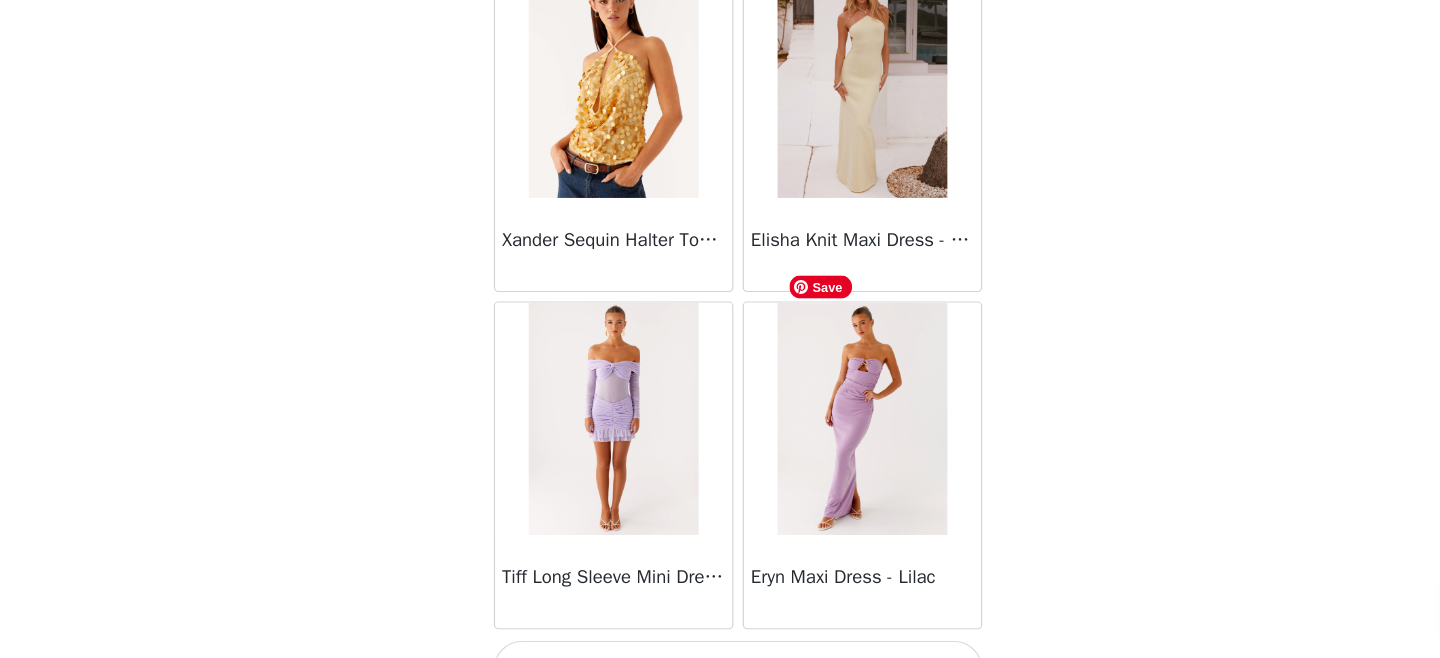 scroll, scrollTop: 43002, scrollLeft: 0, axis: vertical 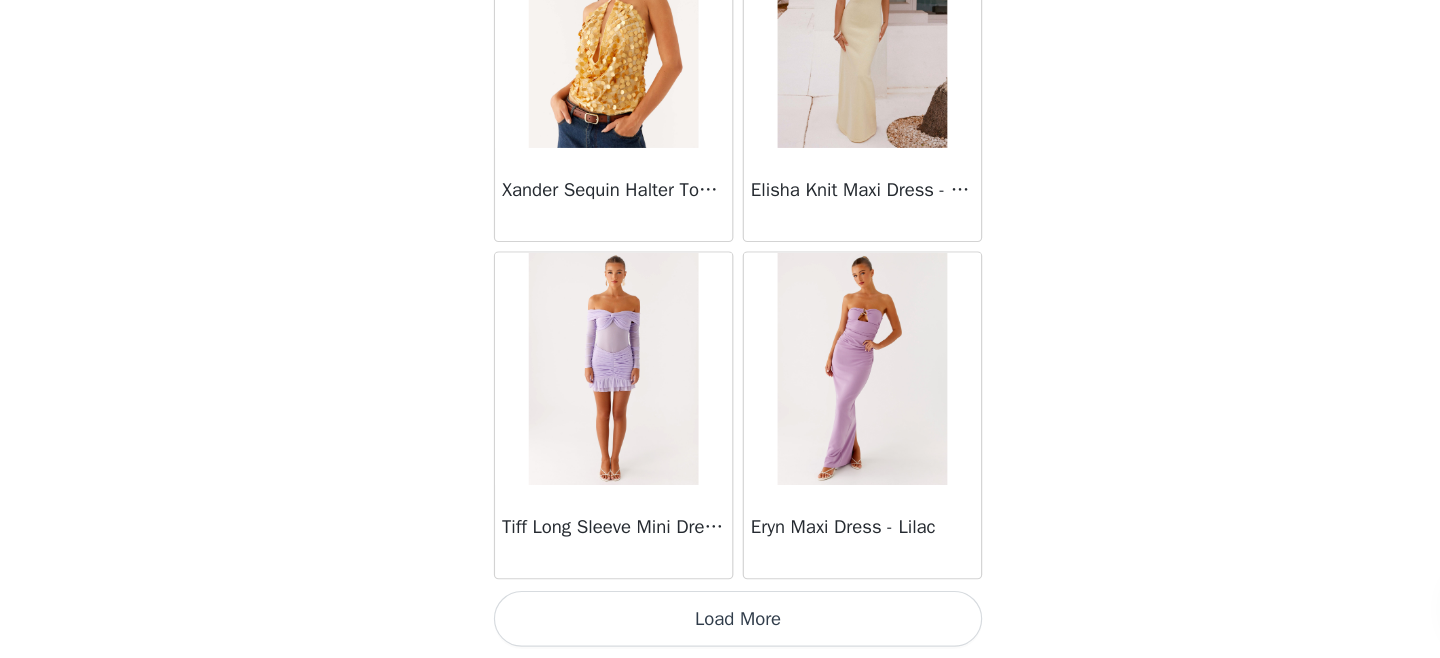 click on "Load More" at bounding box center (720, 624) 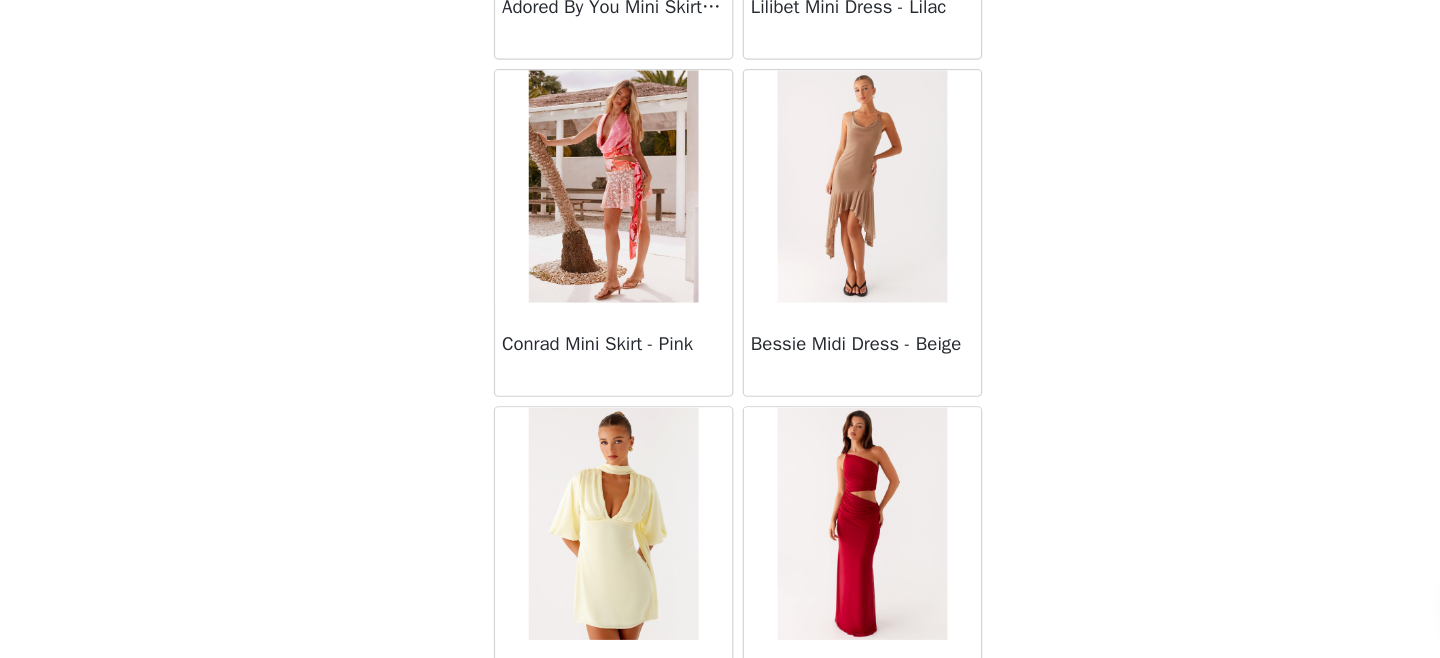 scroll, scrollTop: 45902, scrollLeft: 0, axis: vertical 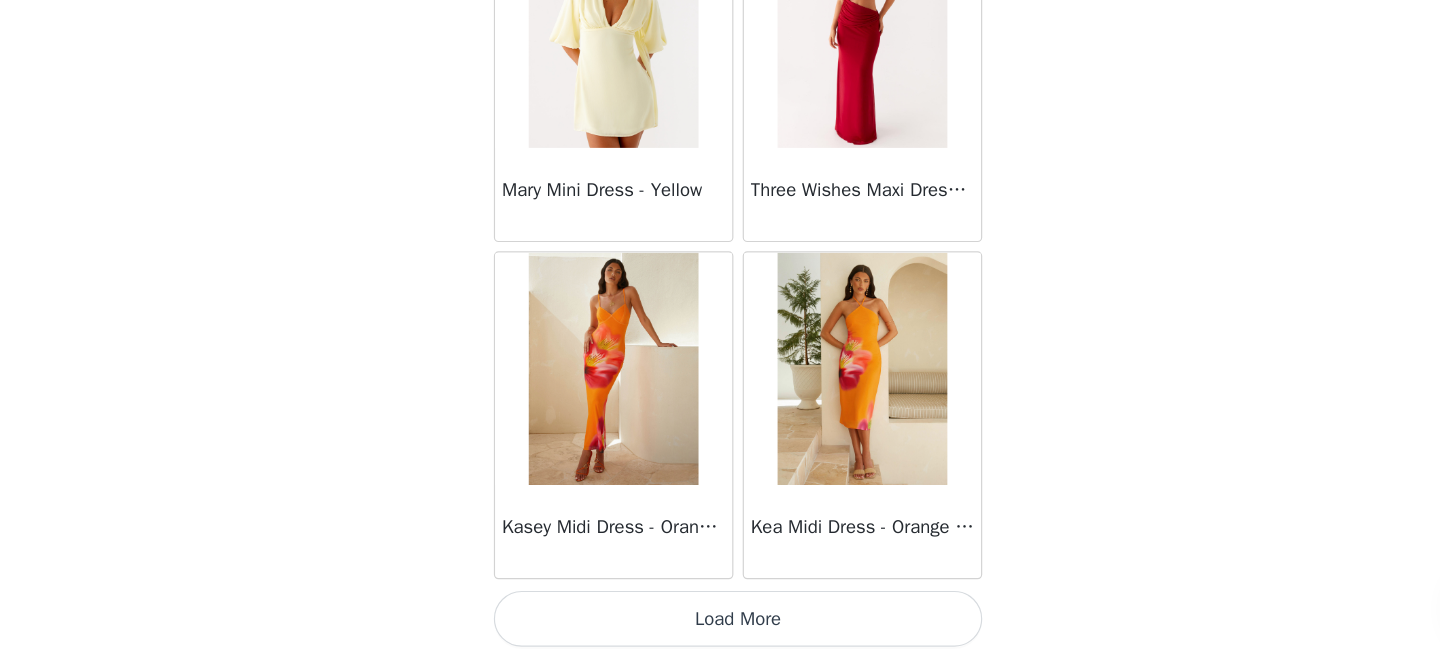 click on "Load More" at bounding box center (720, 624) 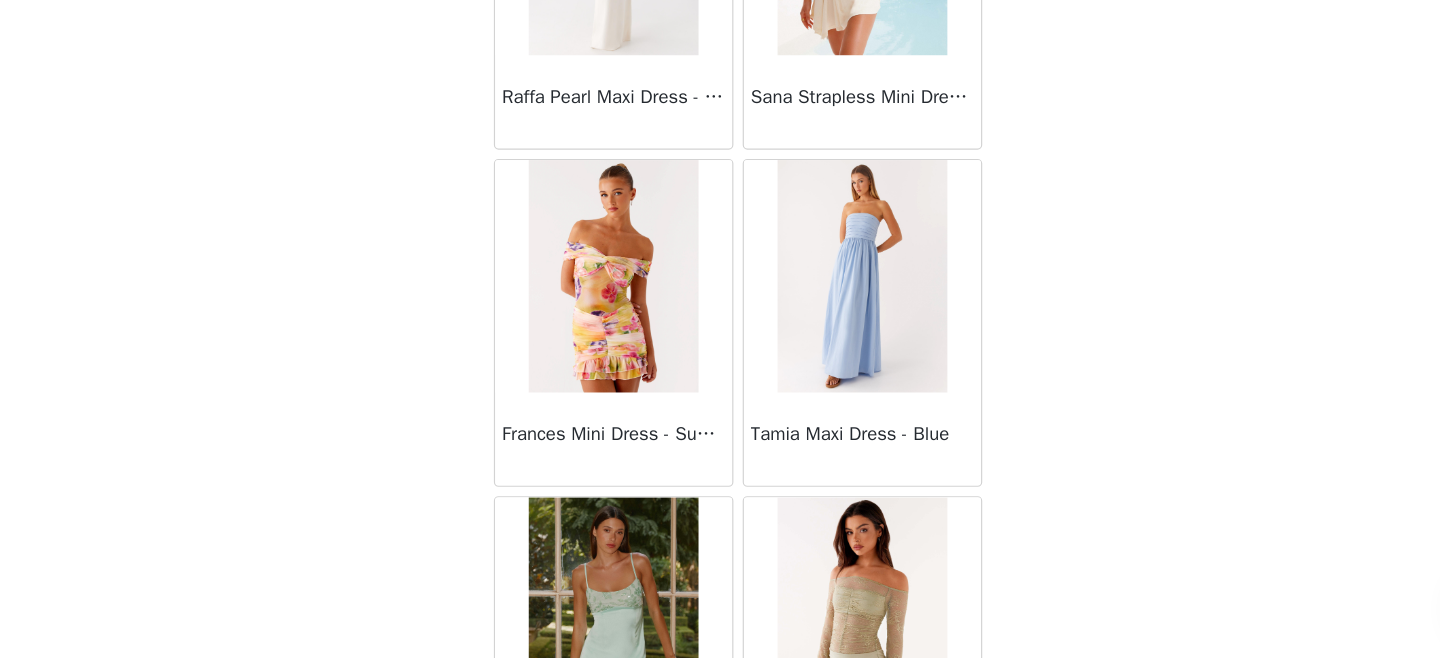 scroll, scrollTop: 48802, scrollLeft: 0, axis: vertical 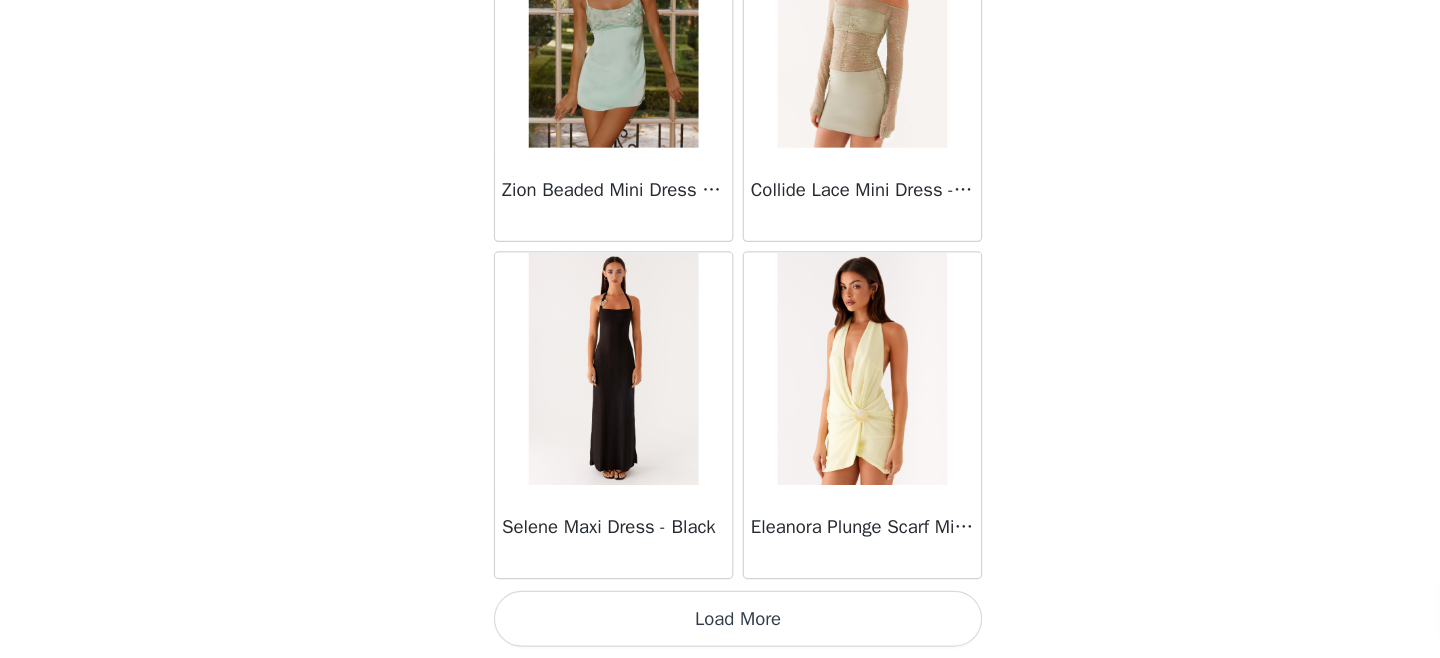 click on "Load More" at bounding box center [720, 624] 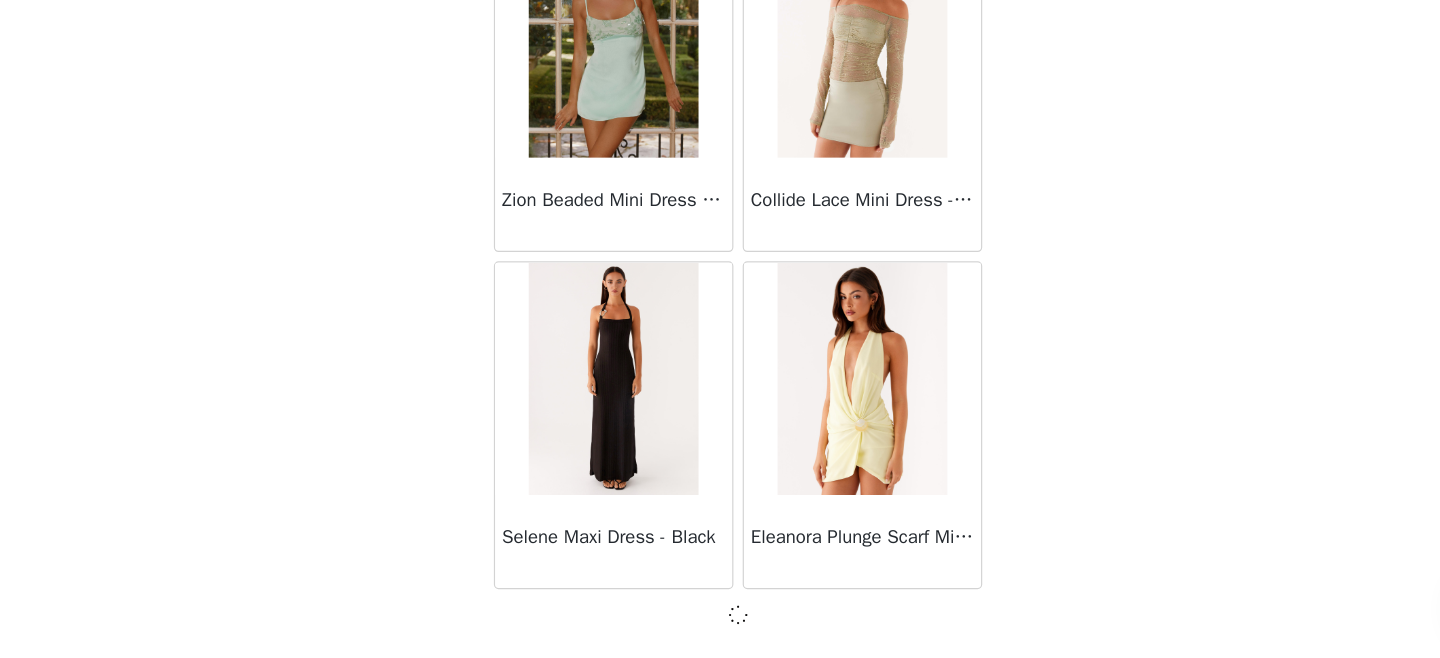 scroll 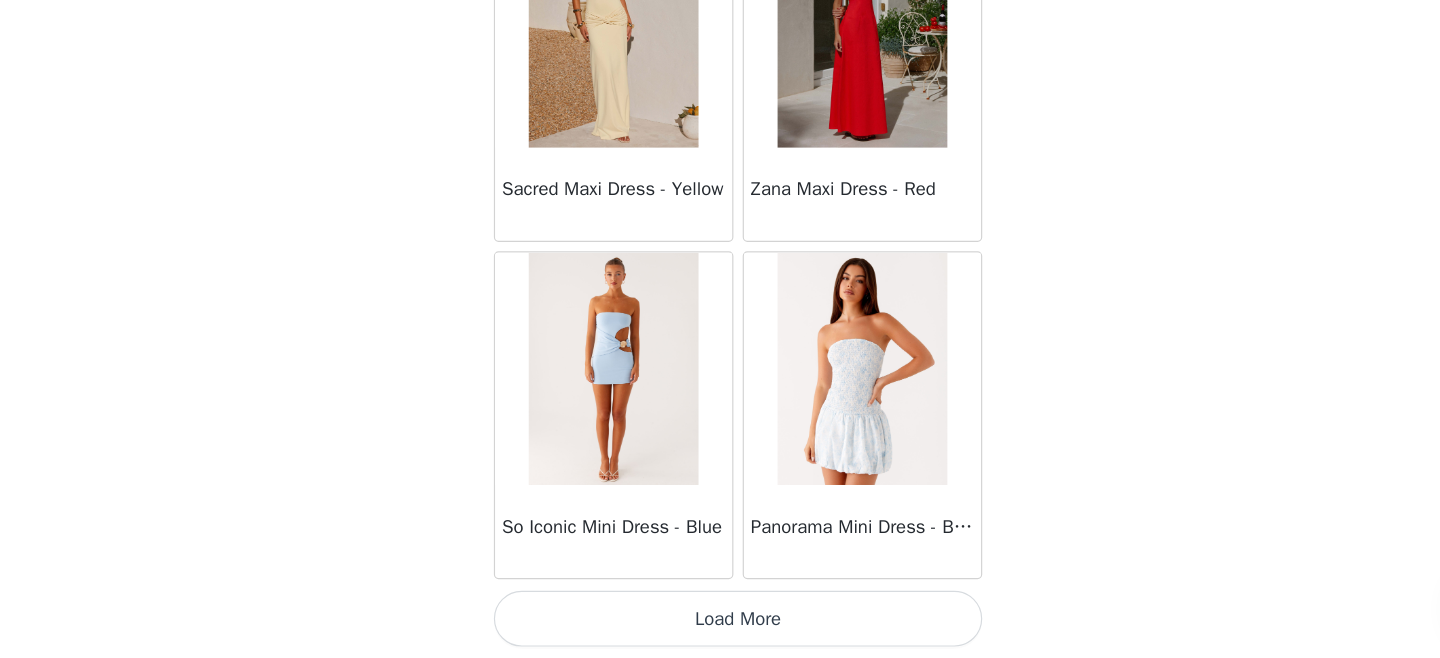 click on "Load More" at bounding box center (720, 624) 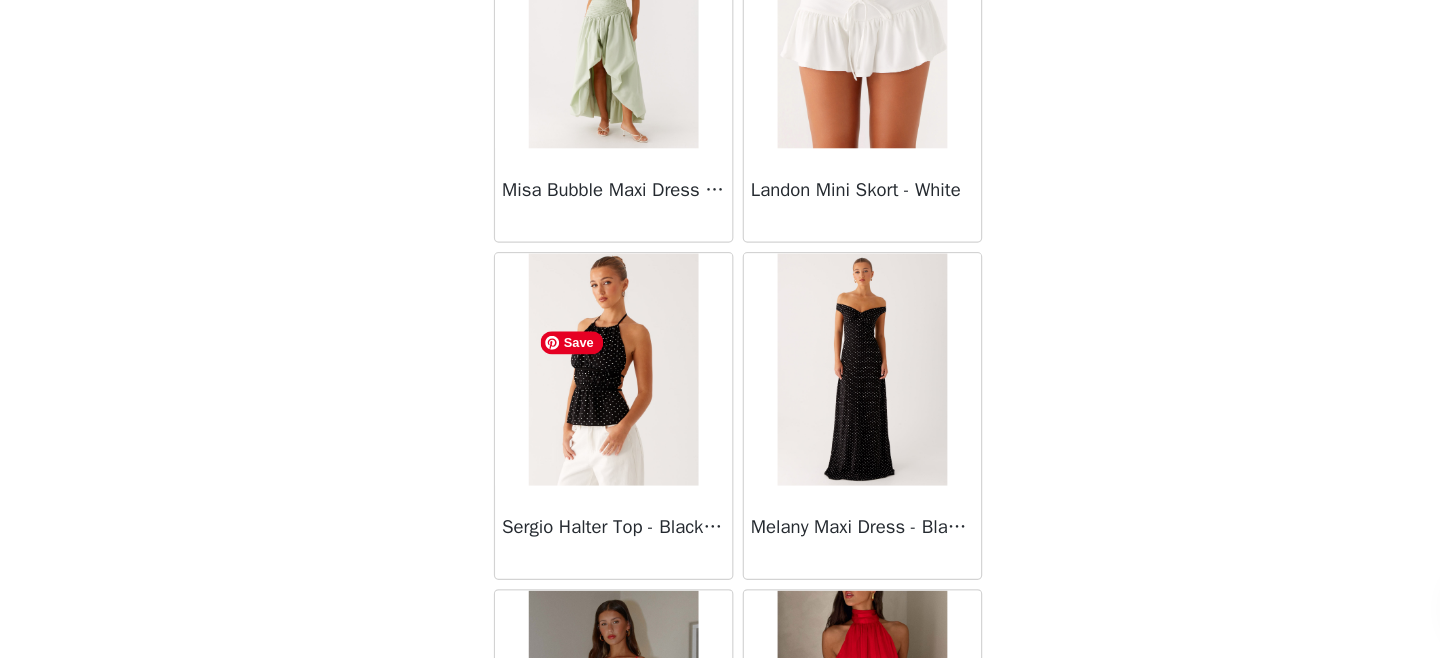 scroll, scrollTop: 54317, scrollLeft: 0, axis: vertical 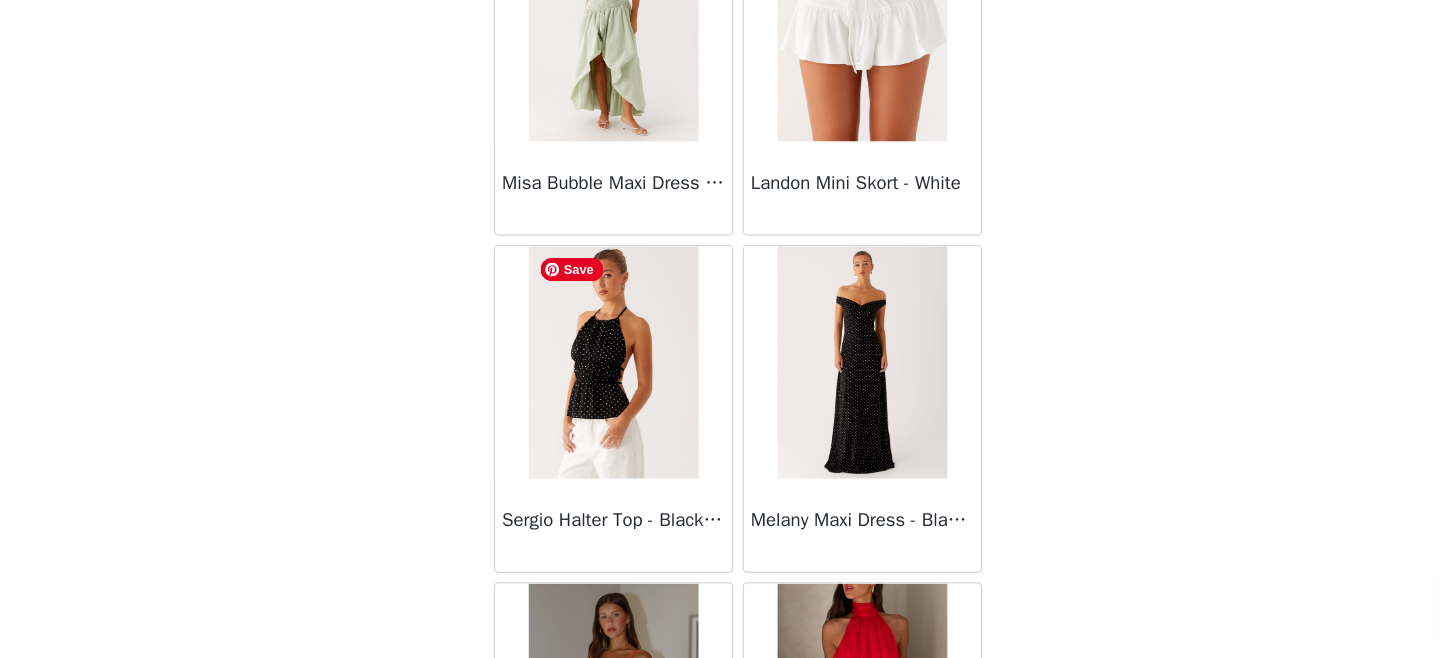 click at bounding box center [612, 404] 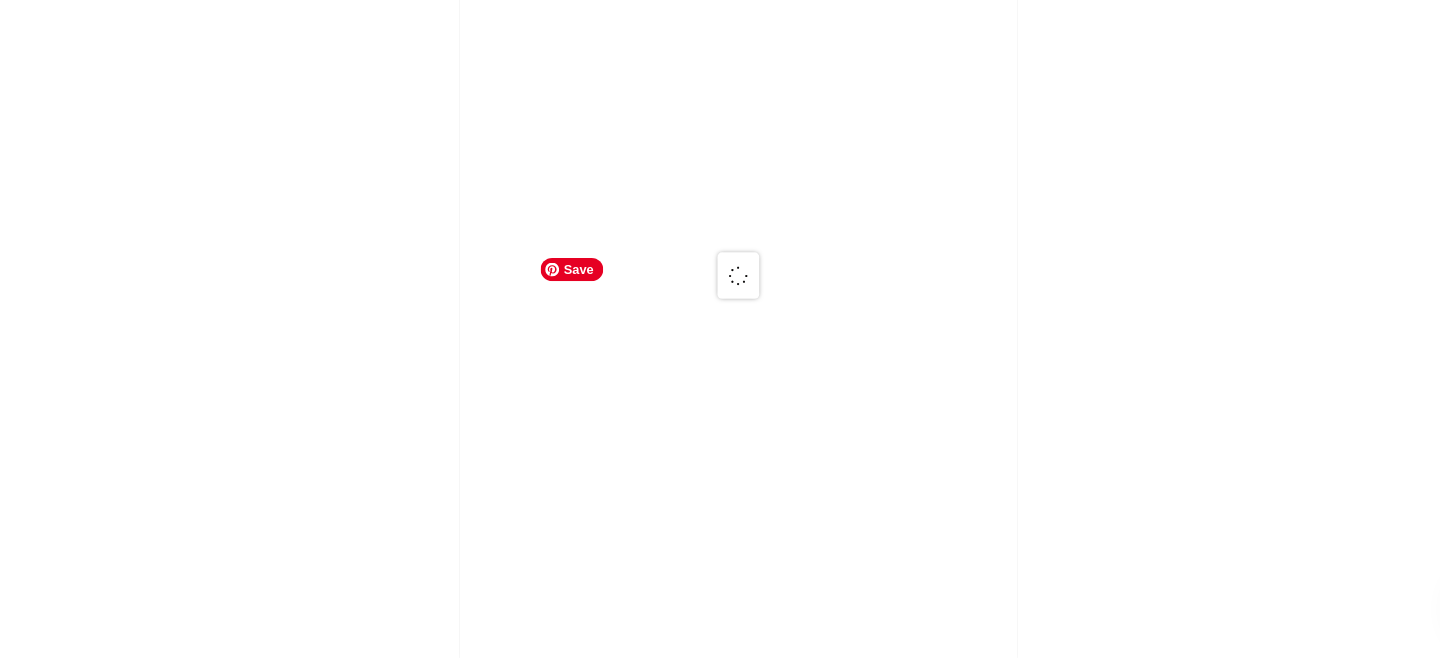 scroll, scrollTop: 0, scrollLeft: 0, axis: both 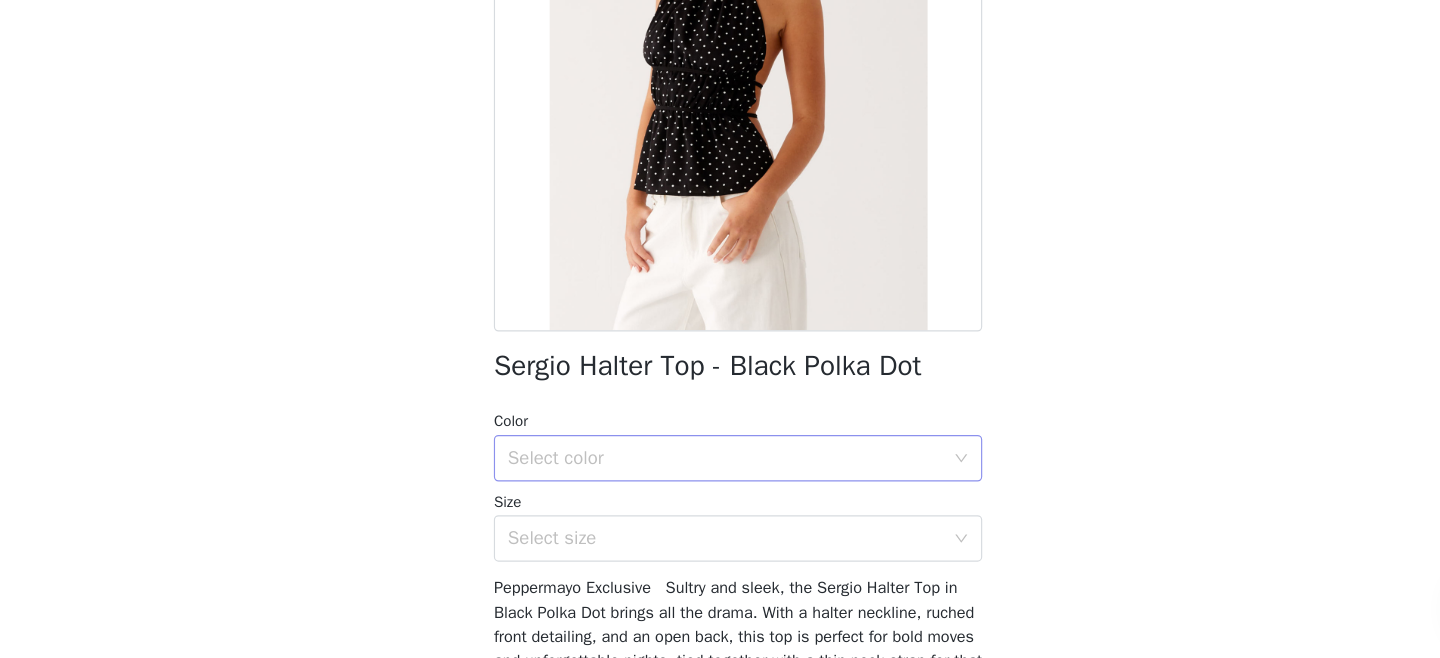 click on "Select color" at bounding box center [709, 486] 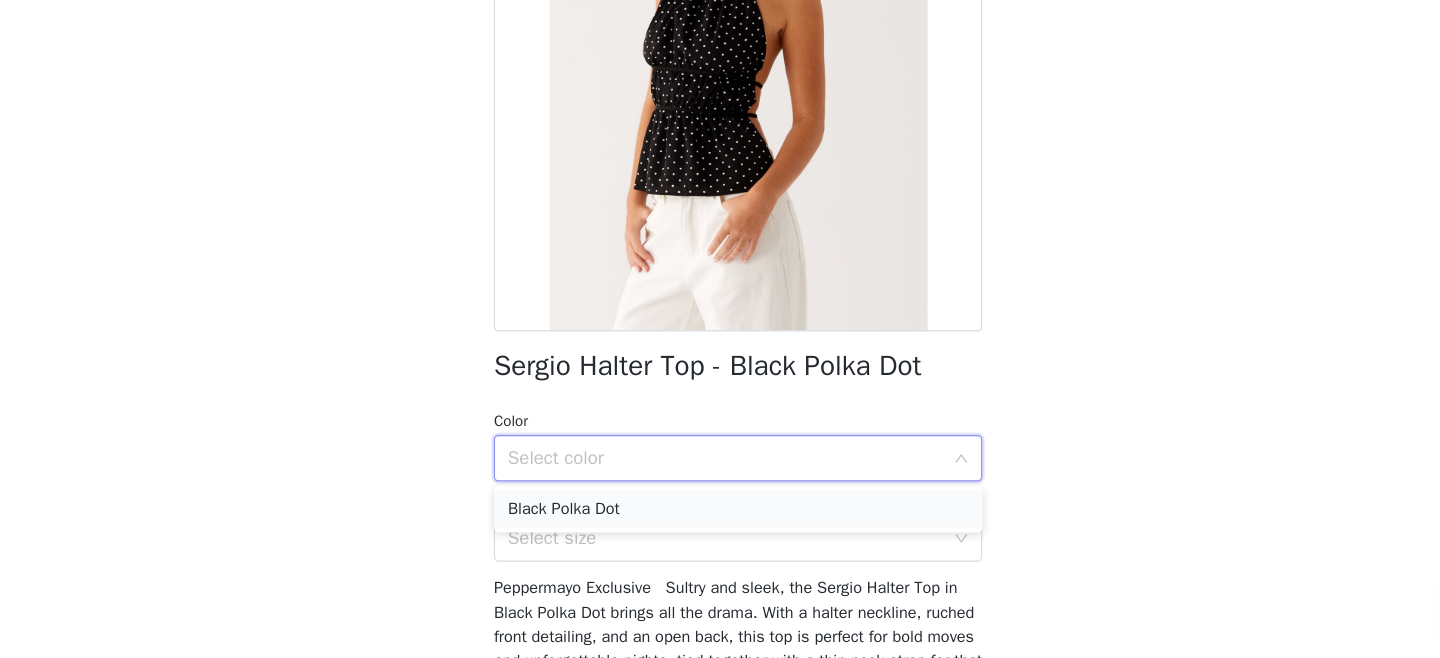 click on "Black Polka Dot" at bounding box center (720, 530) 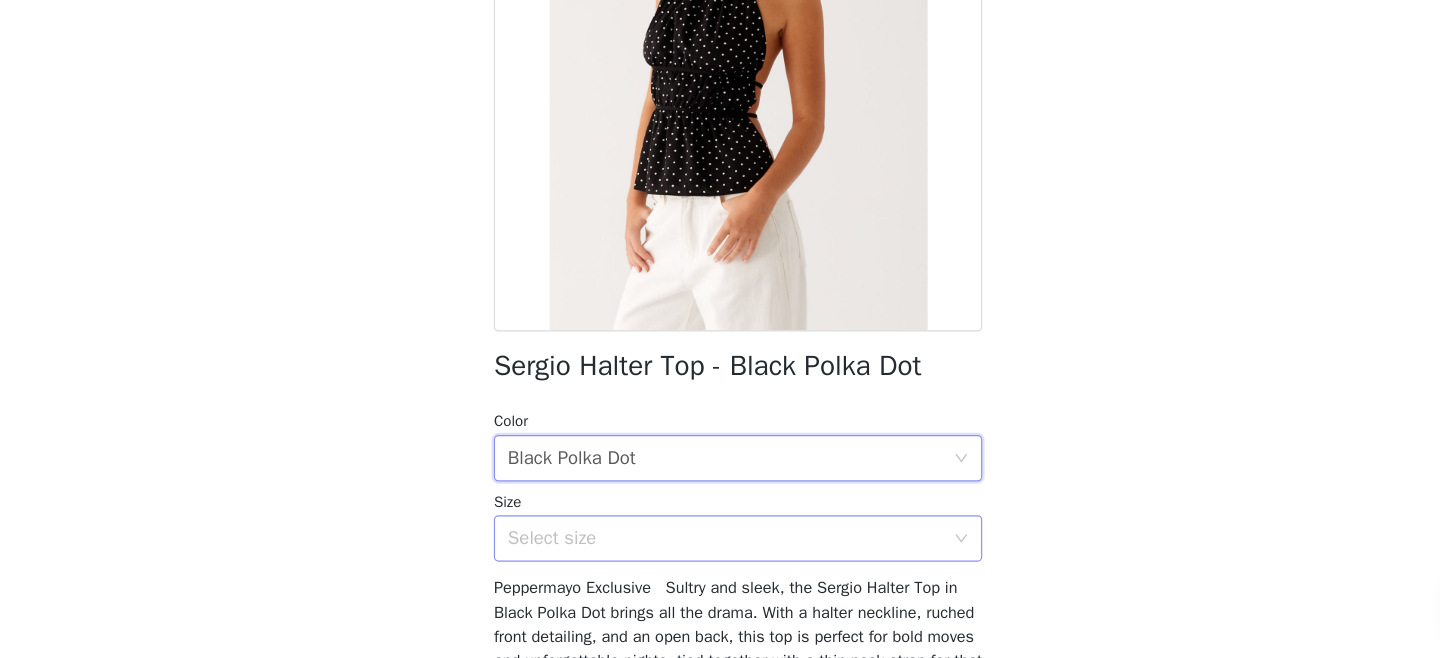 click on "Select size" at bounding box center [709, 555] 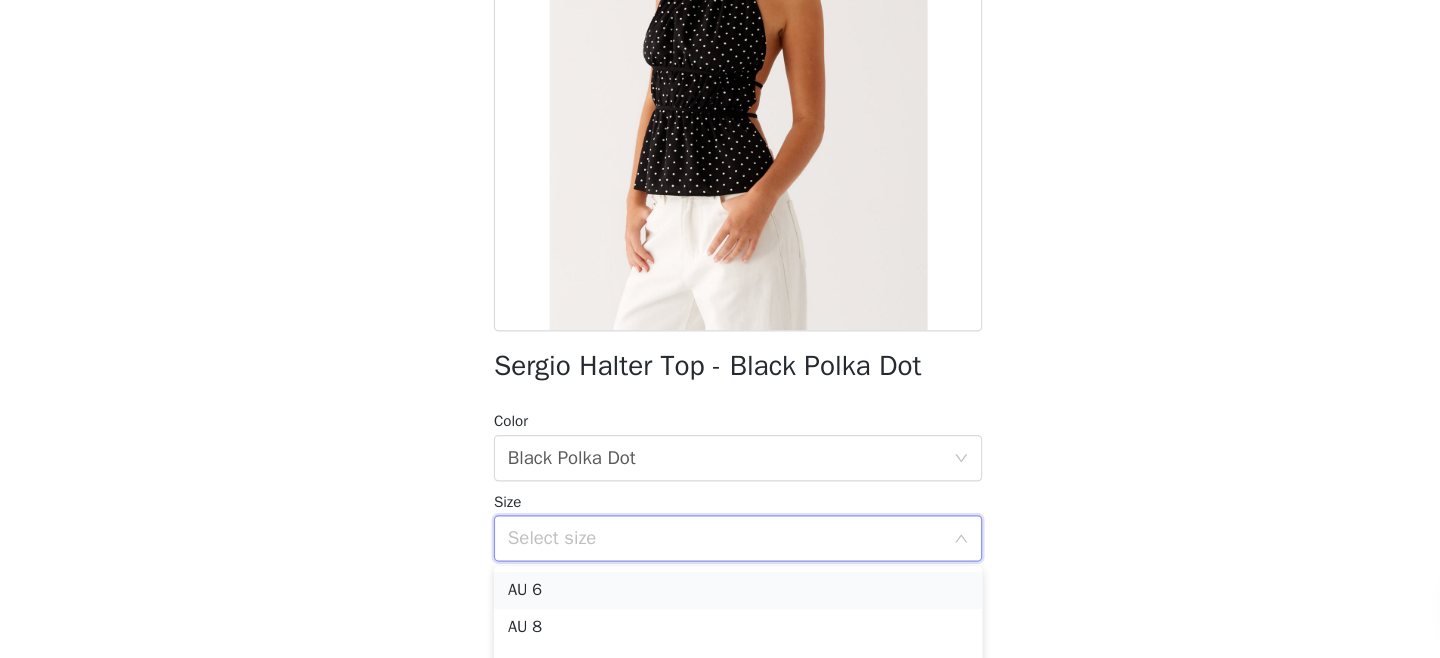 scroll, scrollTop: 35, scrollLeft: 0, axis: vertical 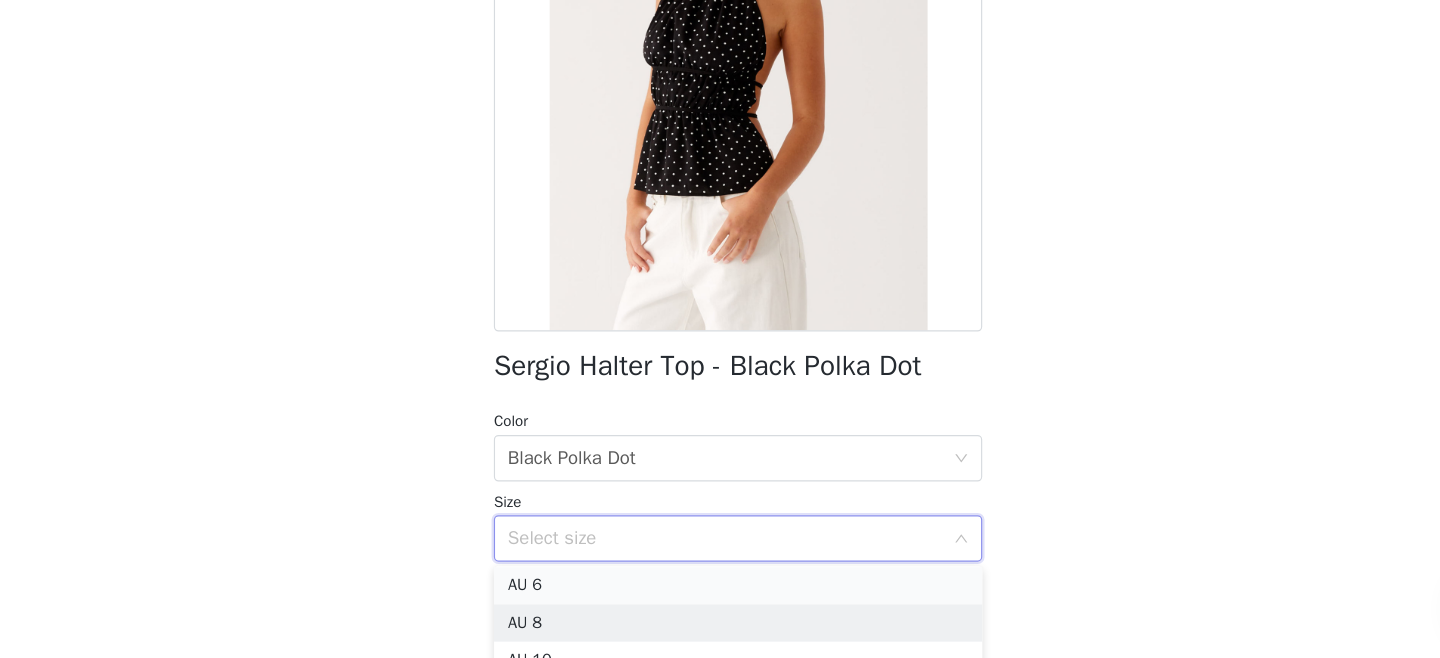 click on "AU 8" at bounding box center (720, 628) 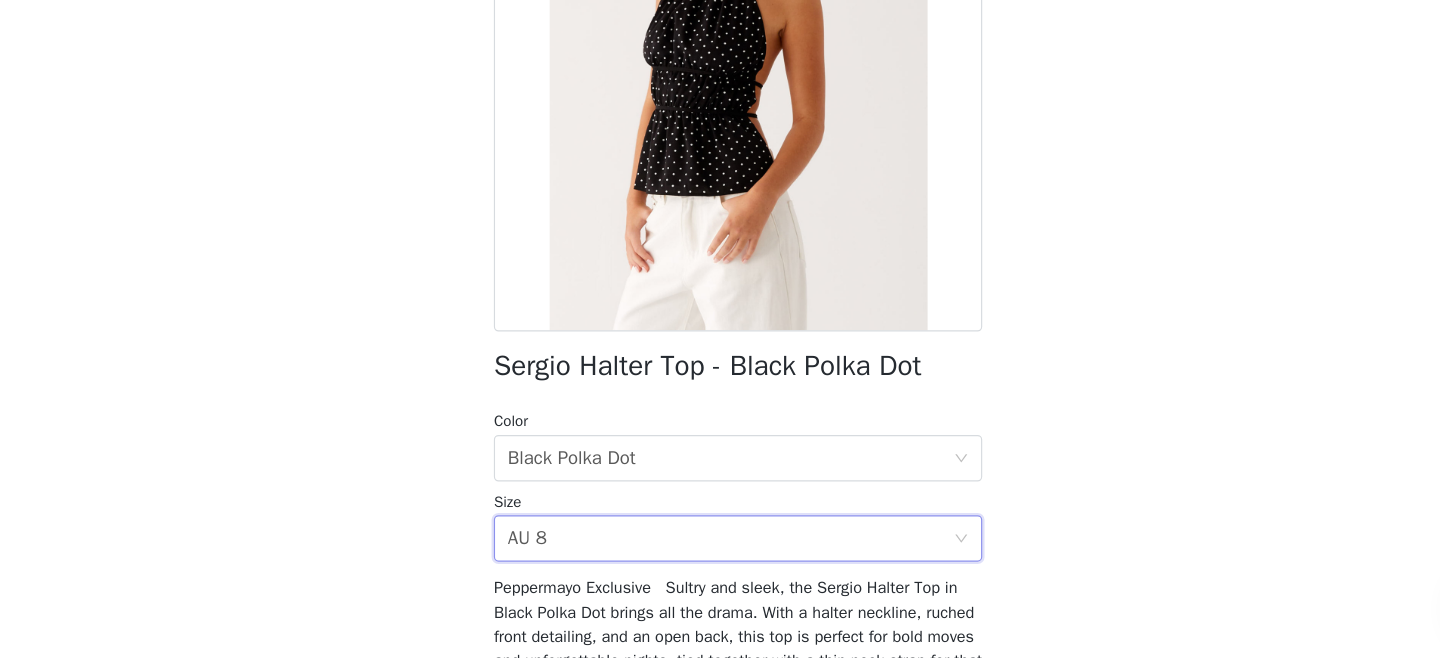 click on "STEP 1 OF 5
Select your styles!
Please note that the sizes are in AU Sizes       2/3 Selected           Edessa Sequin Mini Dress - Black           Black, AU 8       Edit   Remove     Breanne Midi Skirt - Black Polka Dot           Black Polka Dot, AU 8       Edit   Remove     Add Product       Back     Sergio Halter Top - Black Polka Dot               Color   Select color Black Polka Dot Size   Select size AU 8     Add Product
Step 1 of 5" at bounding box center (720, 251) 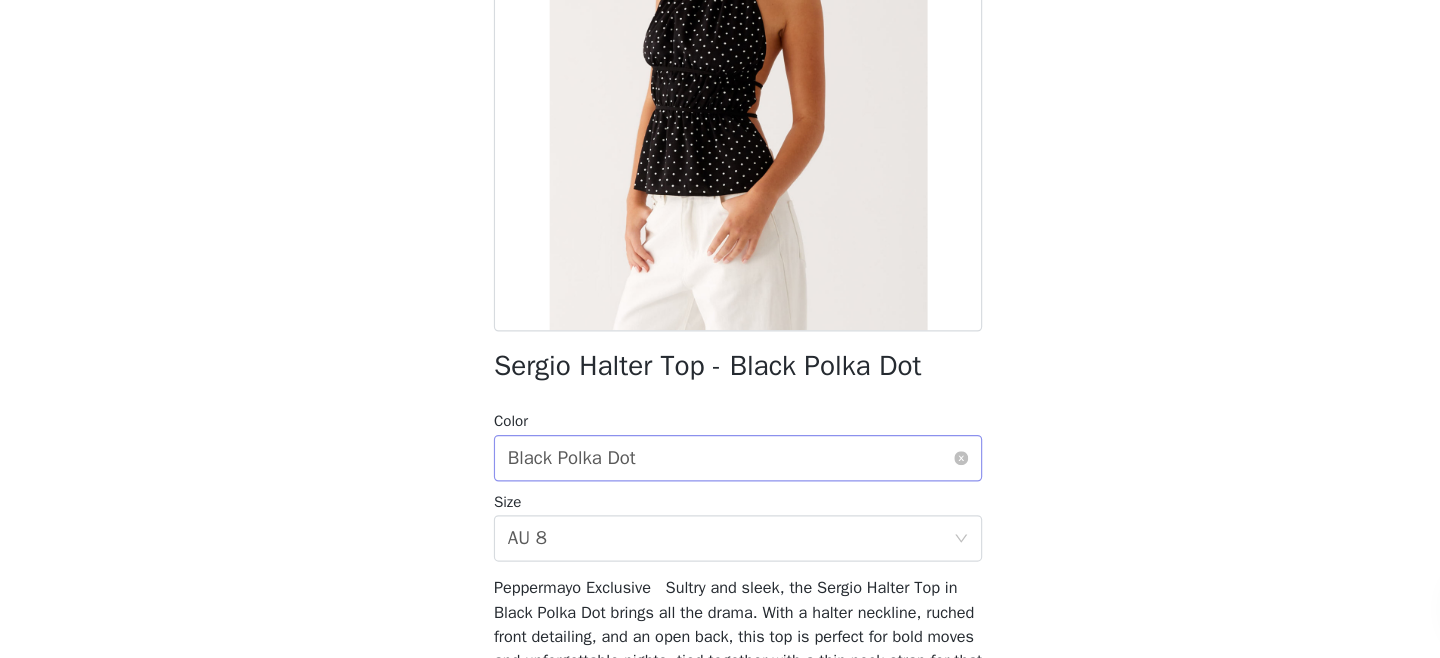 scroll, scrollTop: 399, scrollLeft: 0, axis: vertical 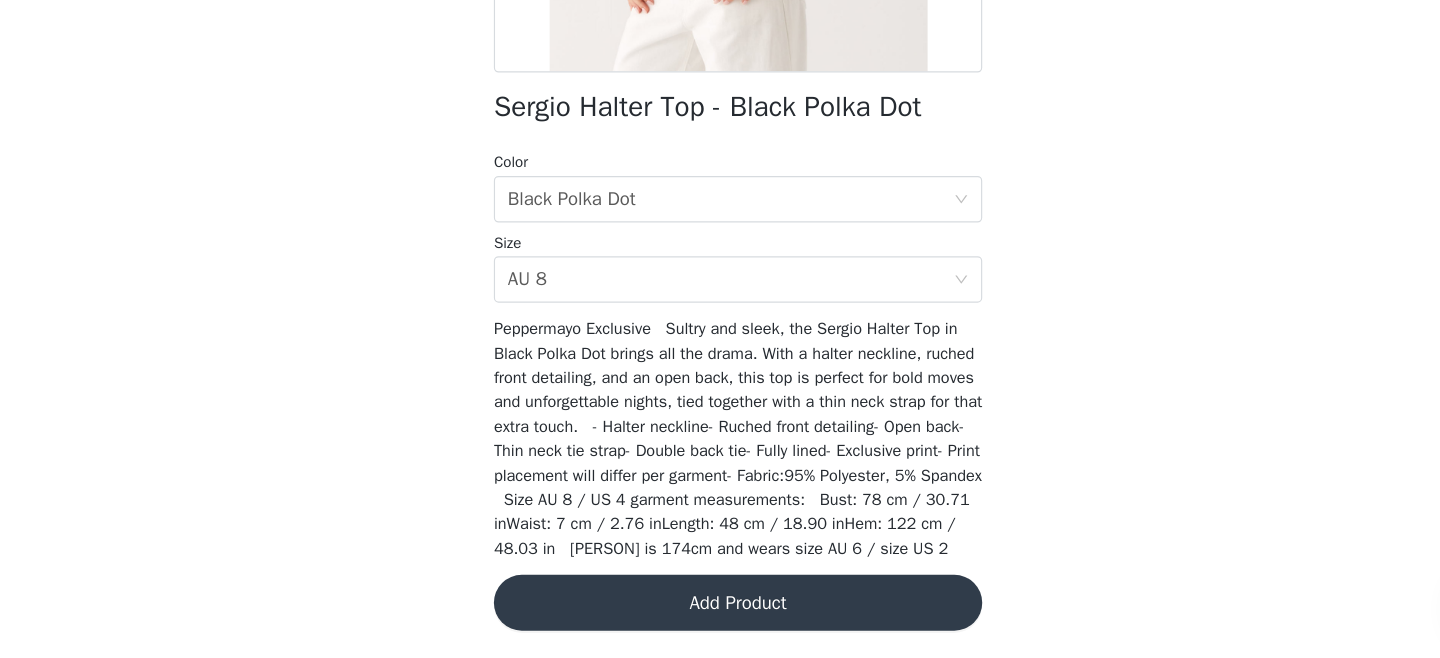 click on "Add Product" at bounding box center [720, 610] 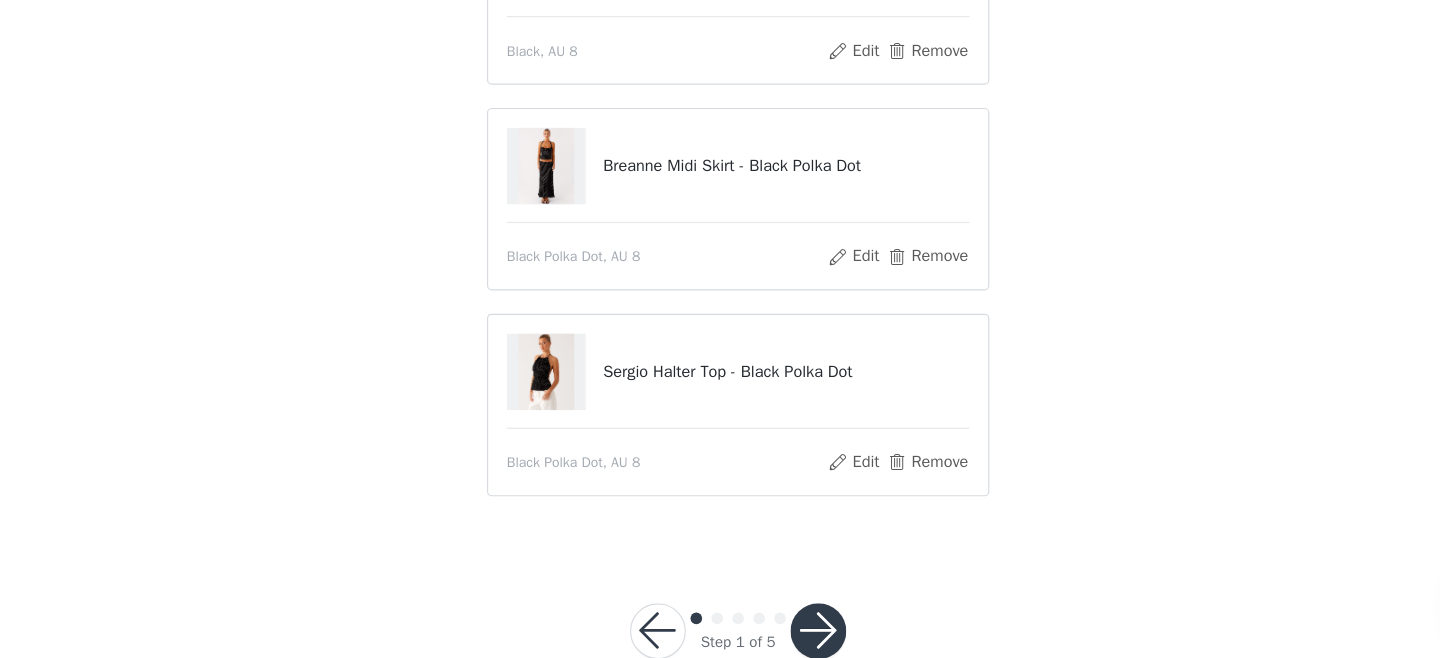 click at bounding box center (789, 635) 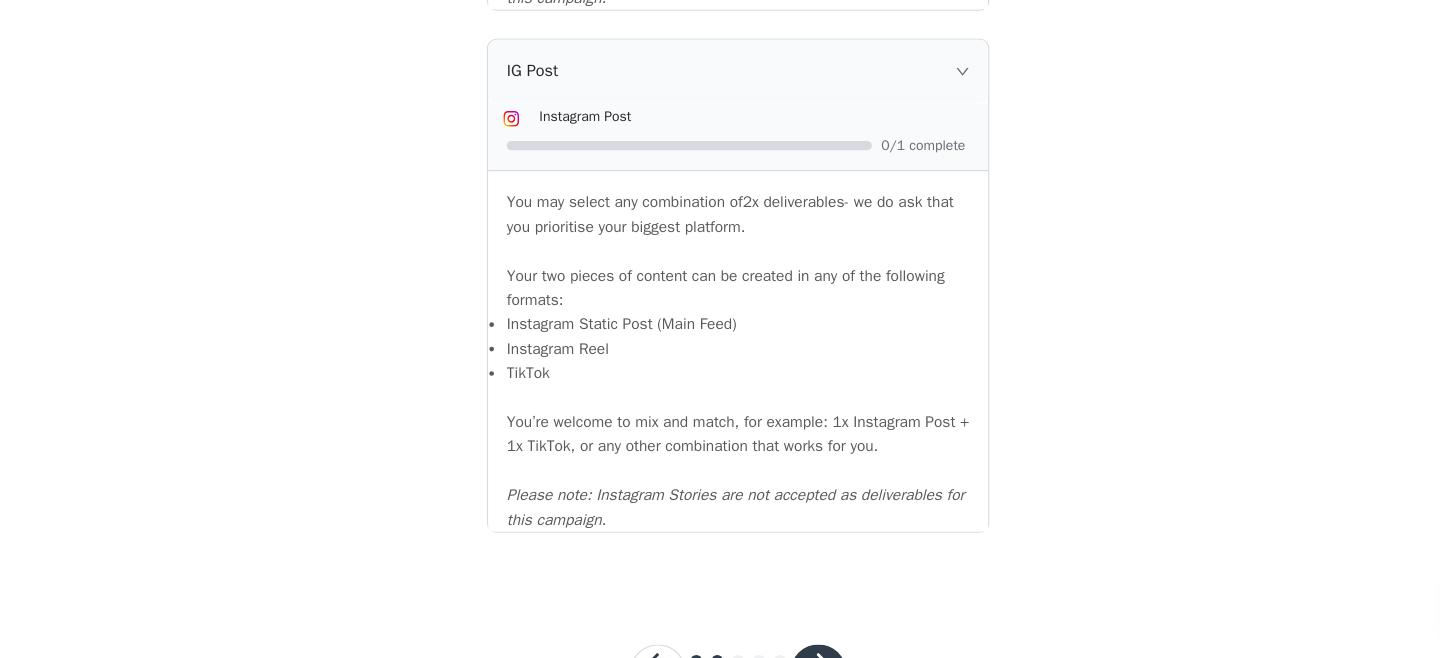 scroll, scrollTop: 2298, scrollLeft: 0, axis: vertical 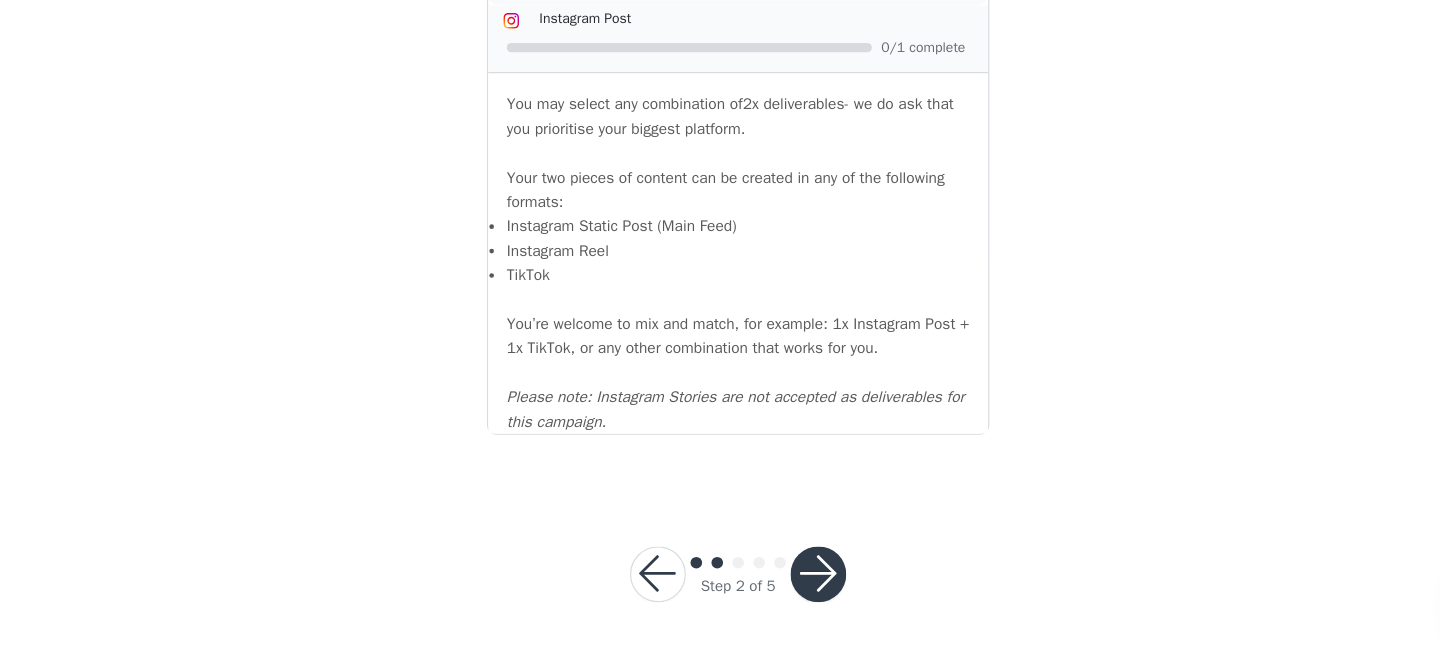 click at bounding box center (789, 586) 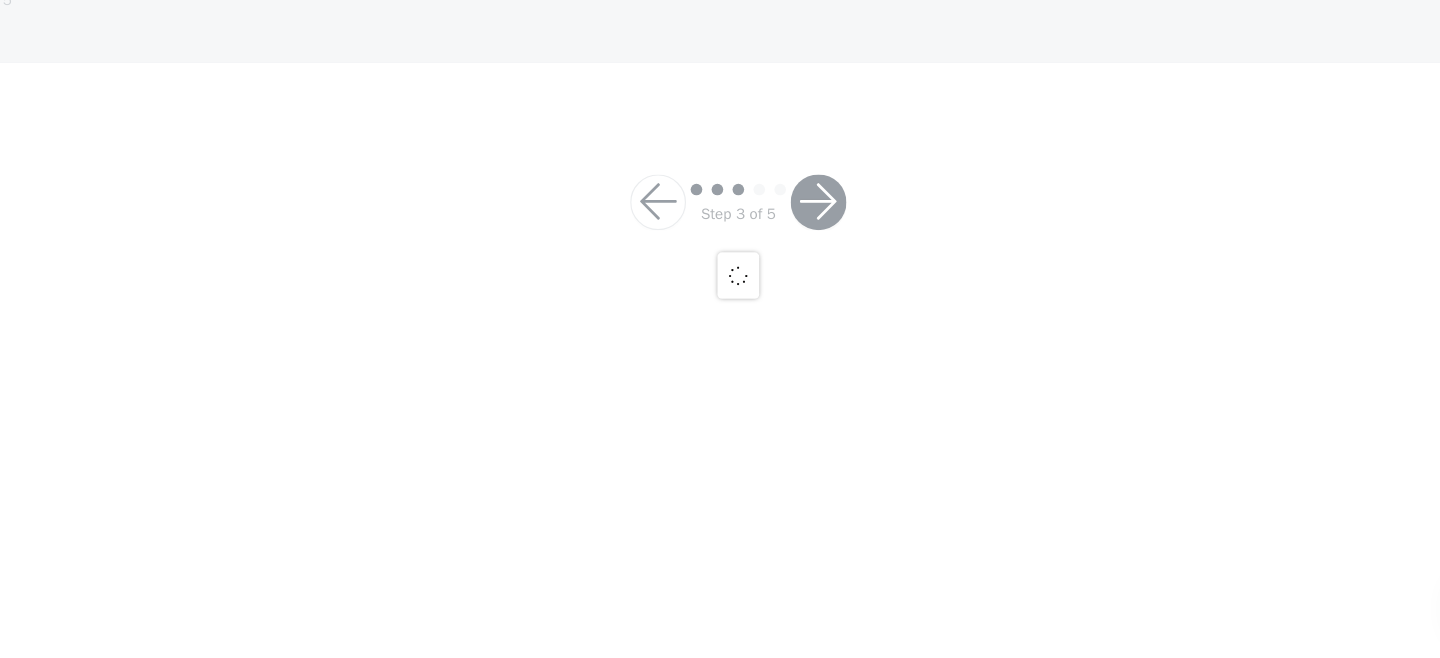 scroll, scrollTop: 0, scrollLeft: 0, axis: both 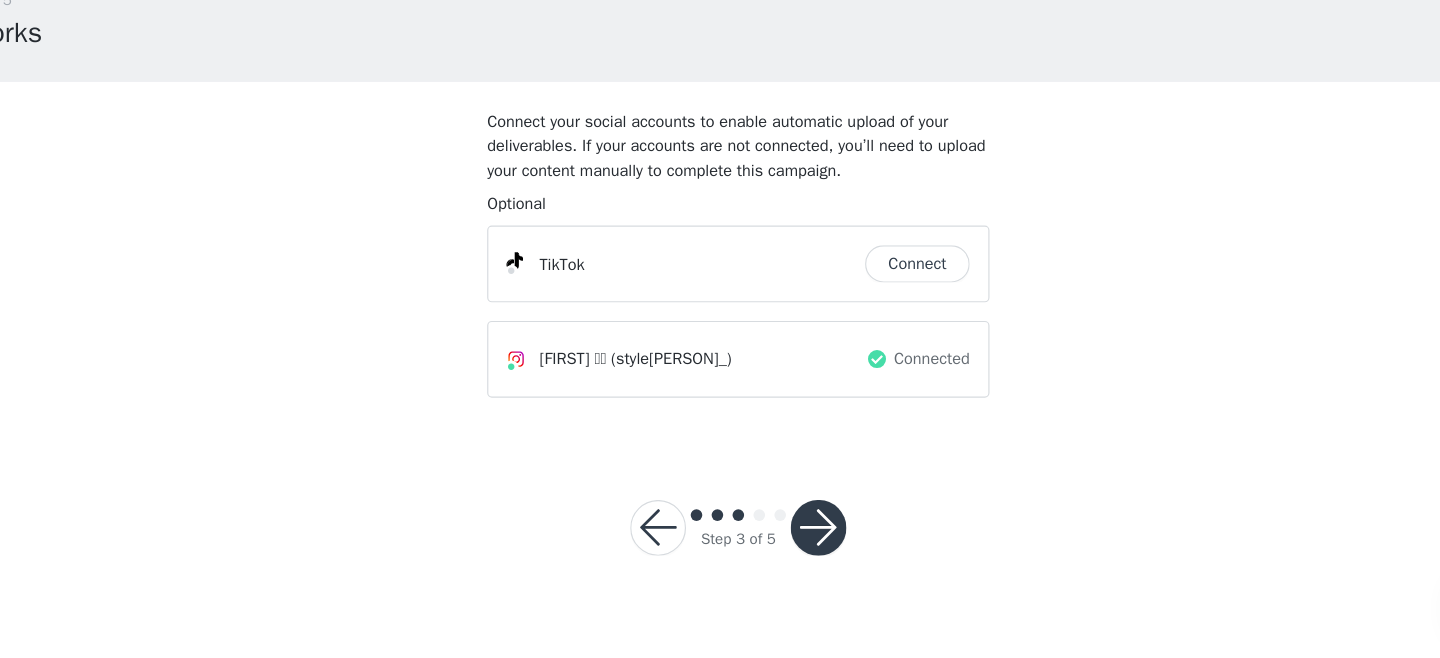 click on "Connect" at bounding box center (874, 319) 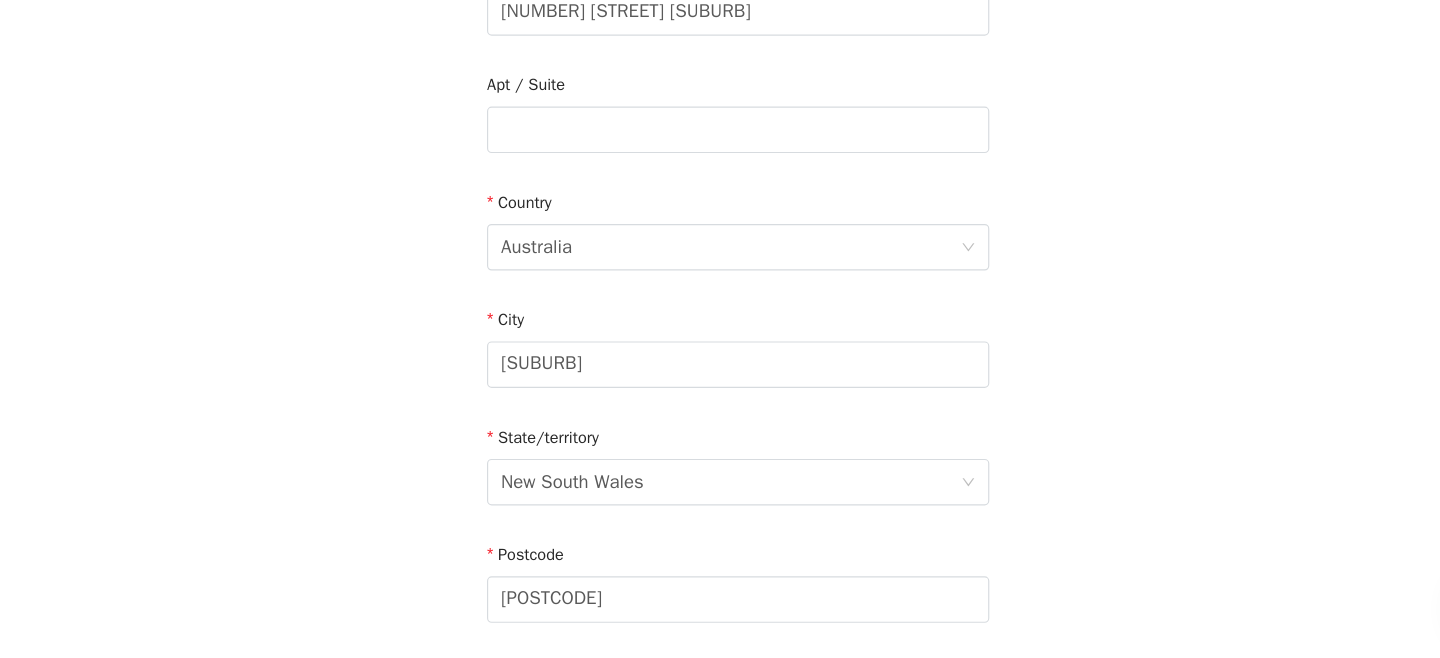 scroll, scrollTop: 747, scrollLeft: 0, axis: vertical 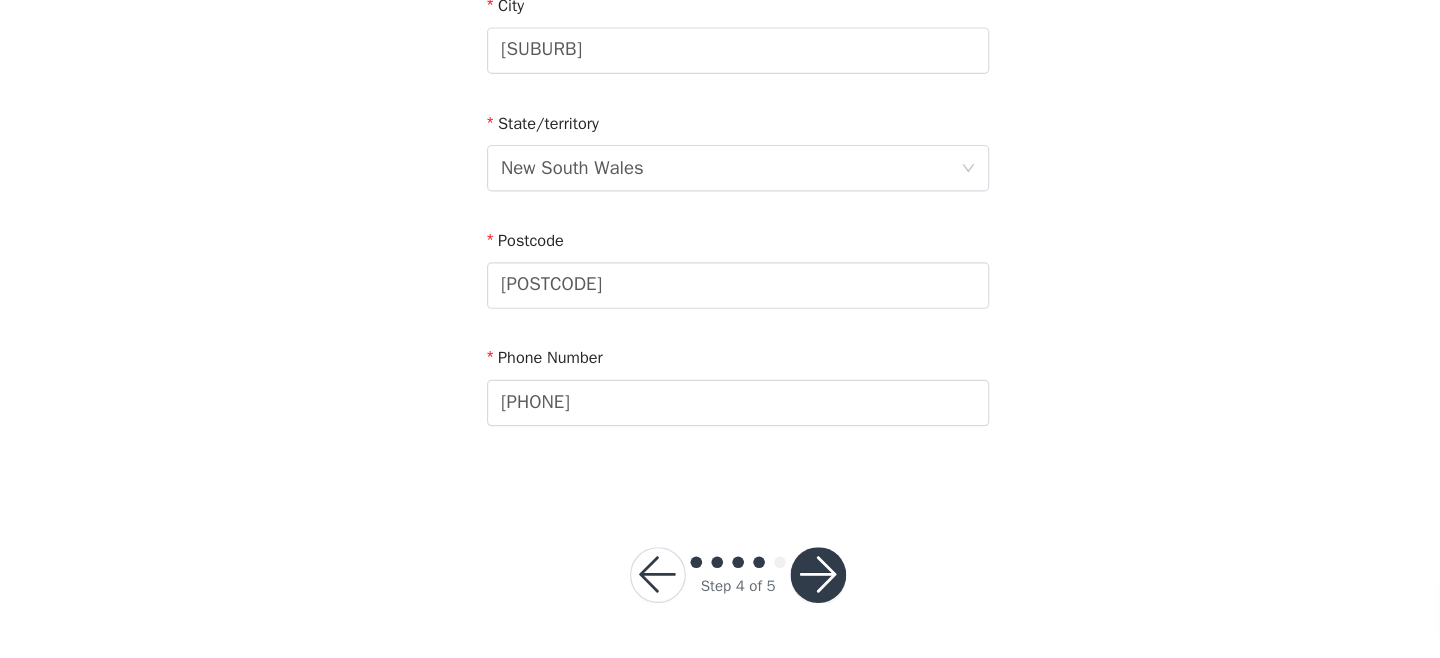 click at bounding box center (789, 587) 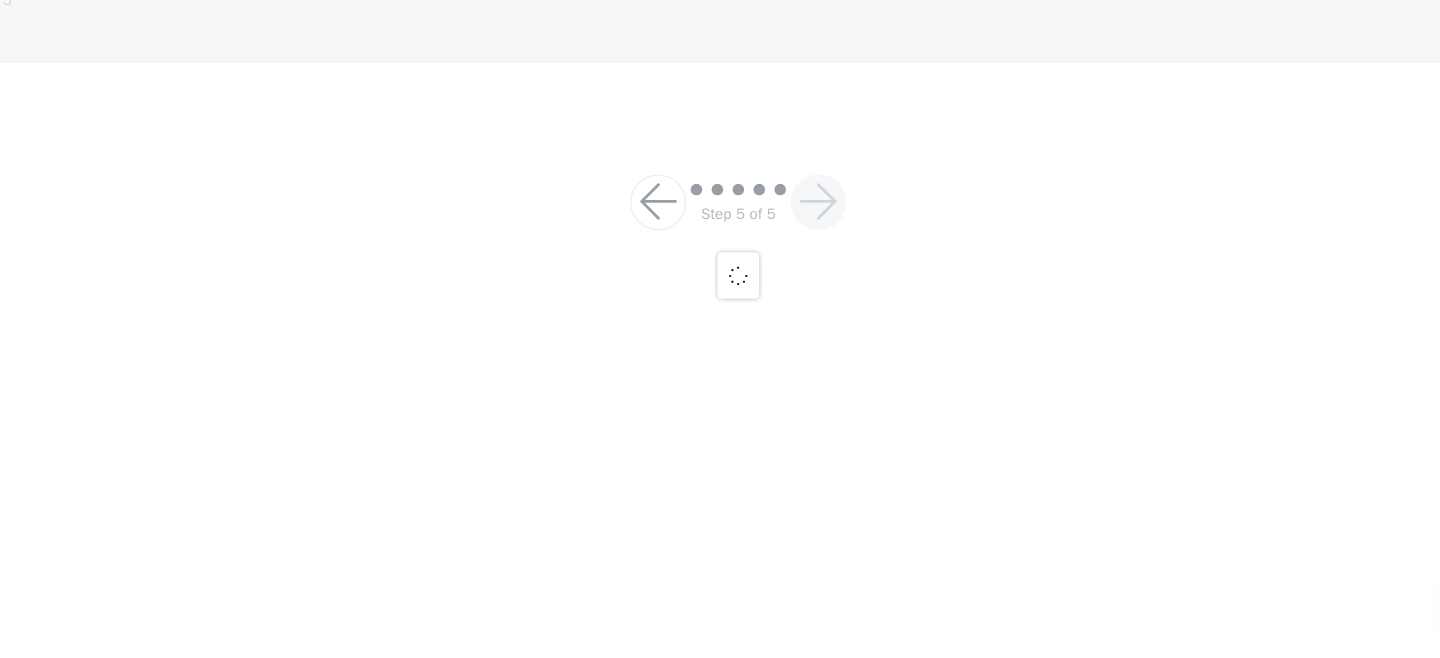 scroll, scrollTop: 266, scrollLeft: 0, axis: vertical 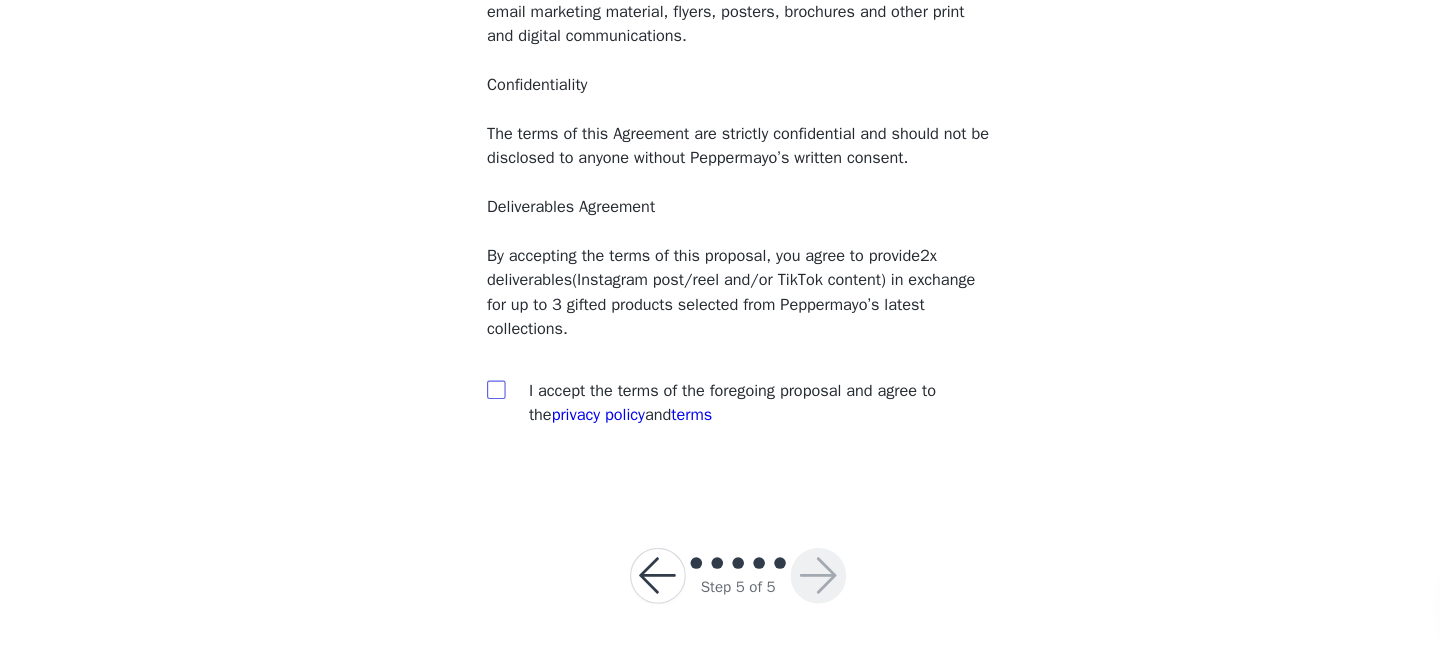 click at bounding box center (511, 426) 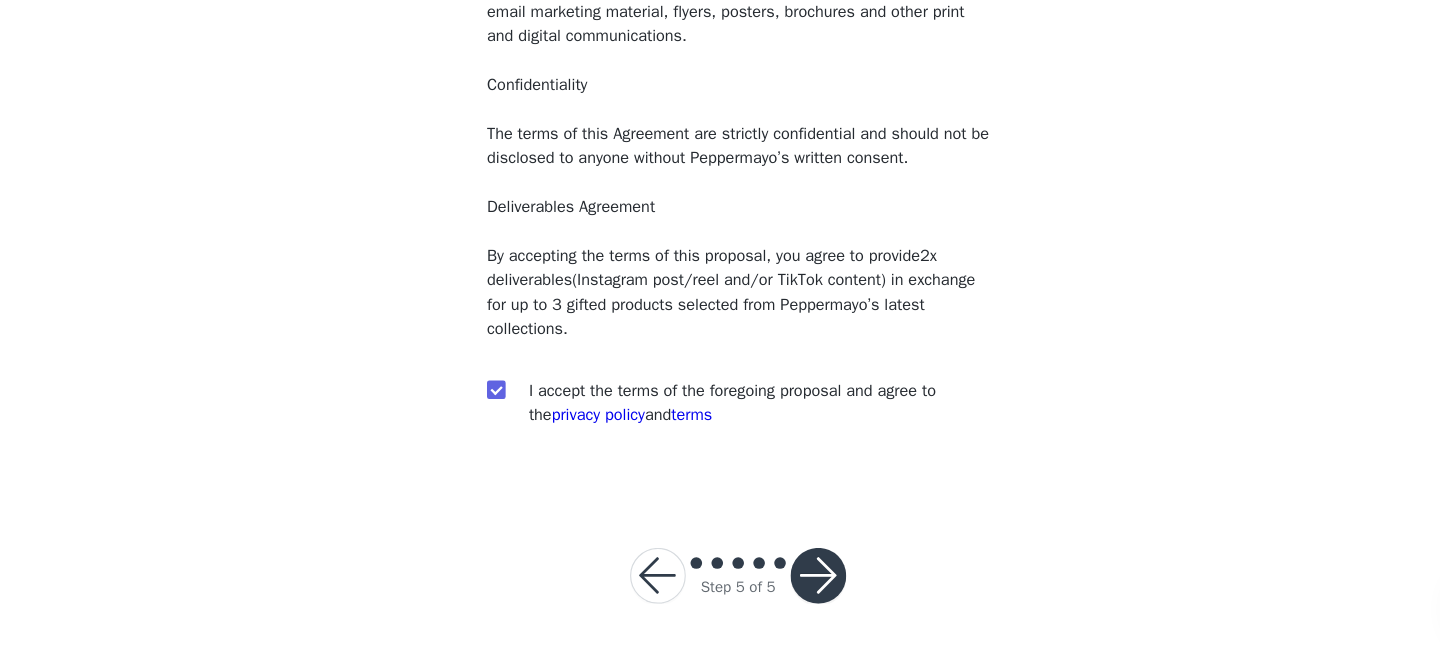click at bounding box center [789, 587] 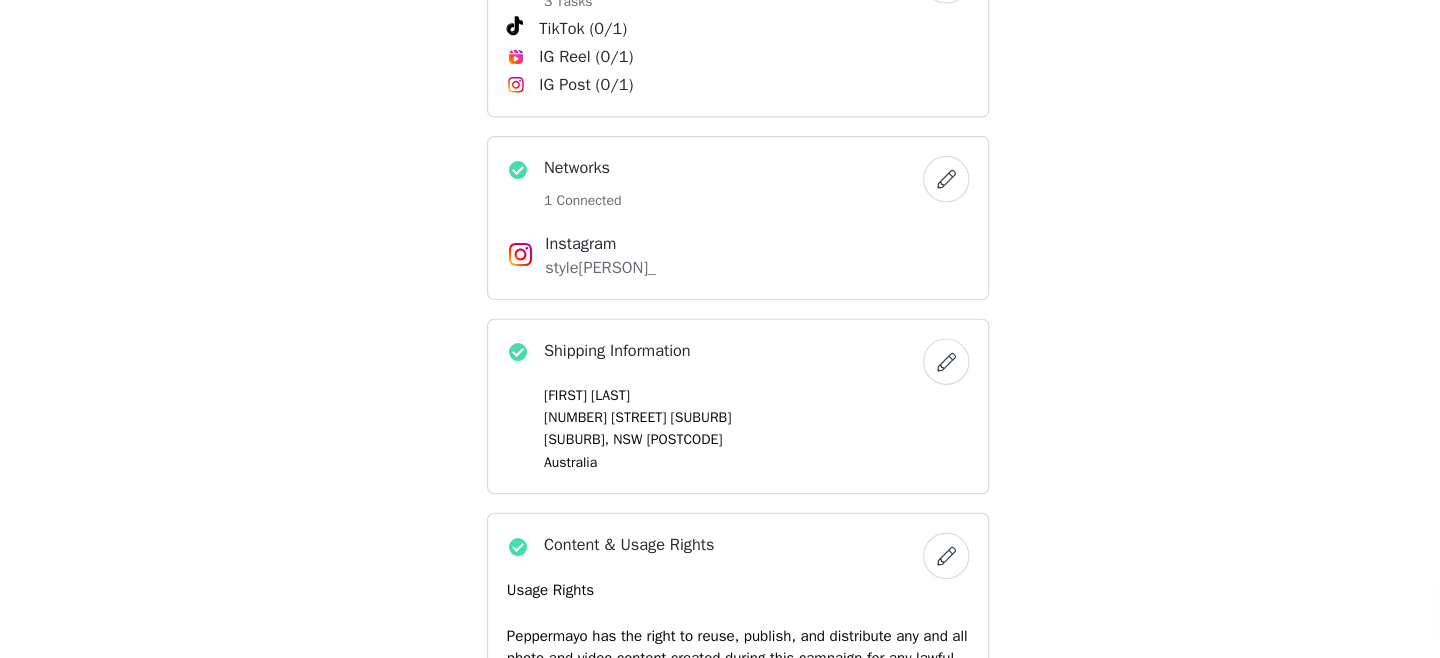 scroll, scrollTop: 1388, scrollLeft: 0, axis: vertical 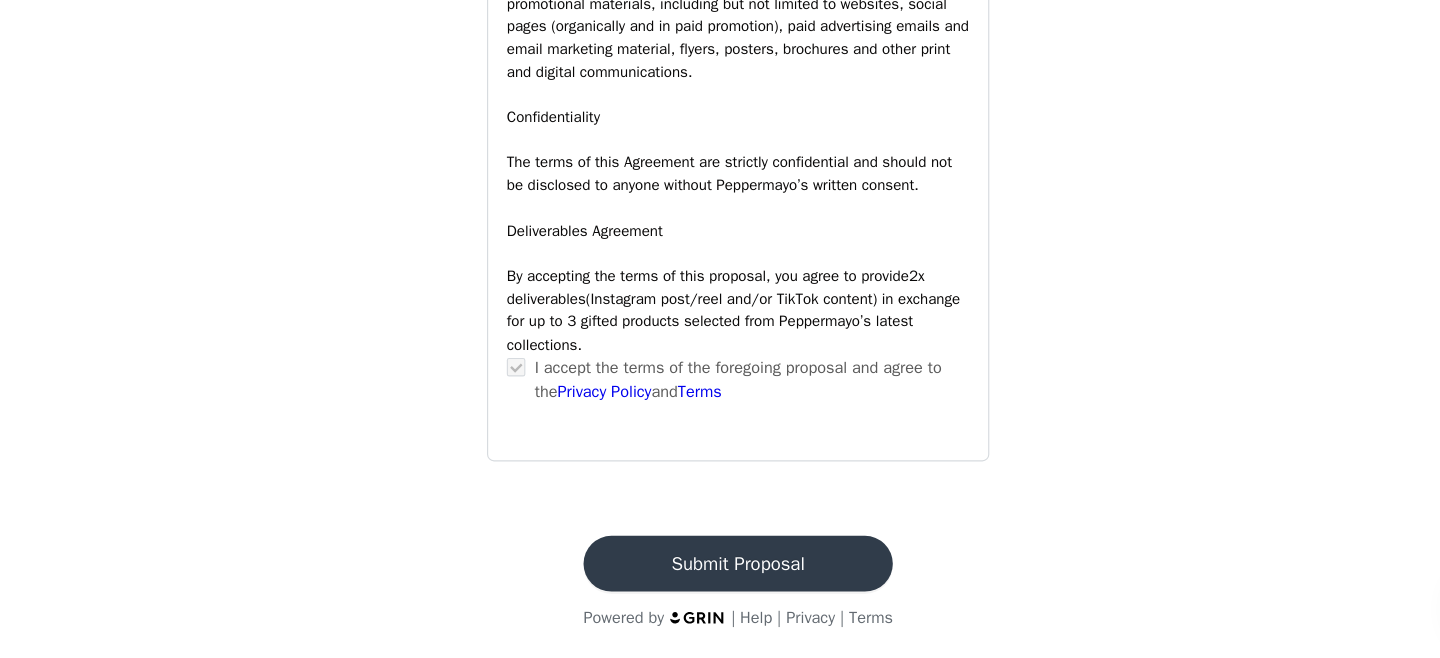 click on "Submit Proposal" at bounding box center (720, 577) 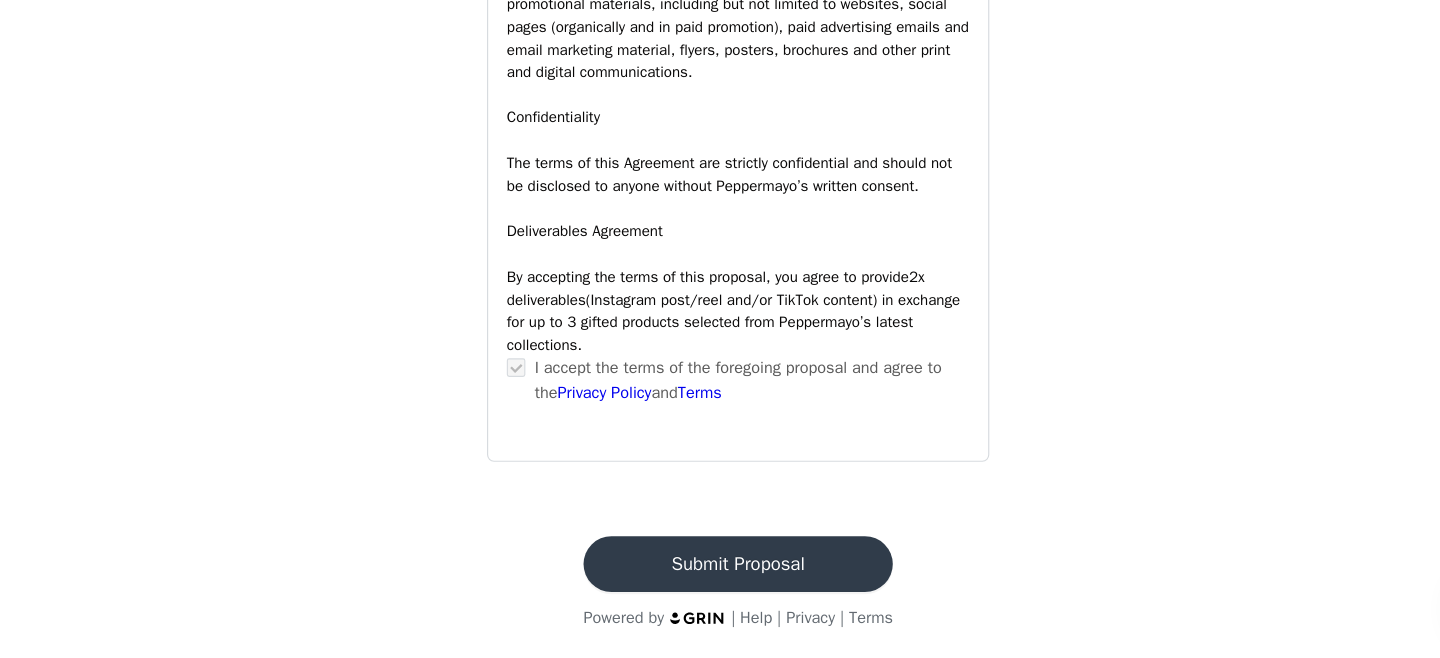 scroll, scrollTop: 0, scrollLeft: 0, axis: both 